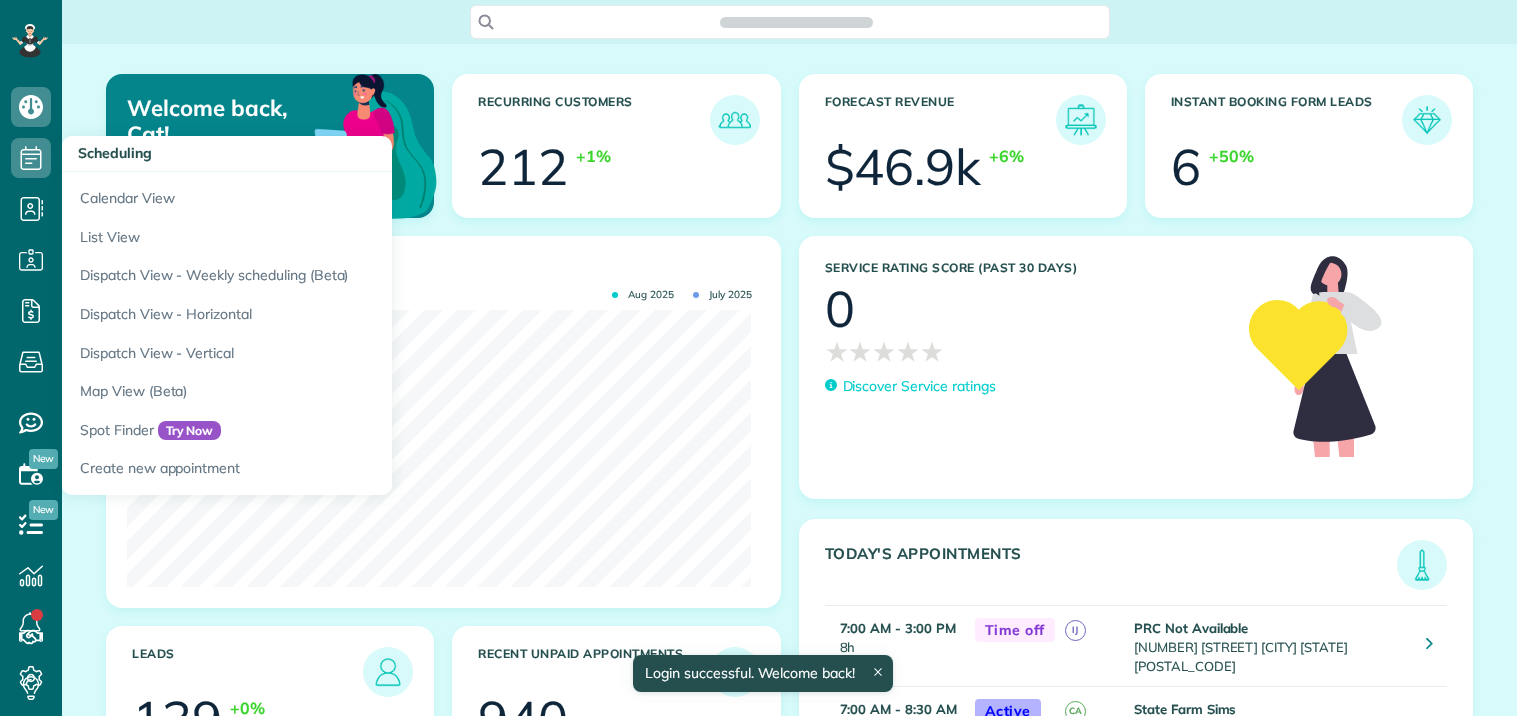 scroll, scrollTop: 0, scrollLeft: 0, axis: both 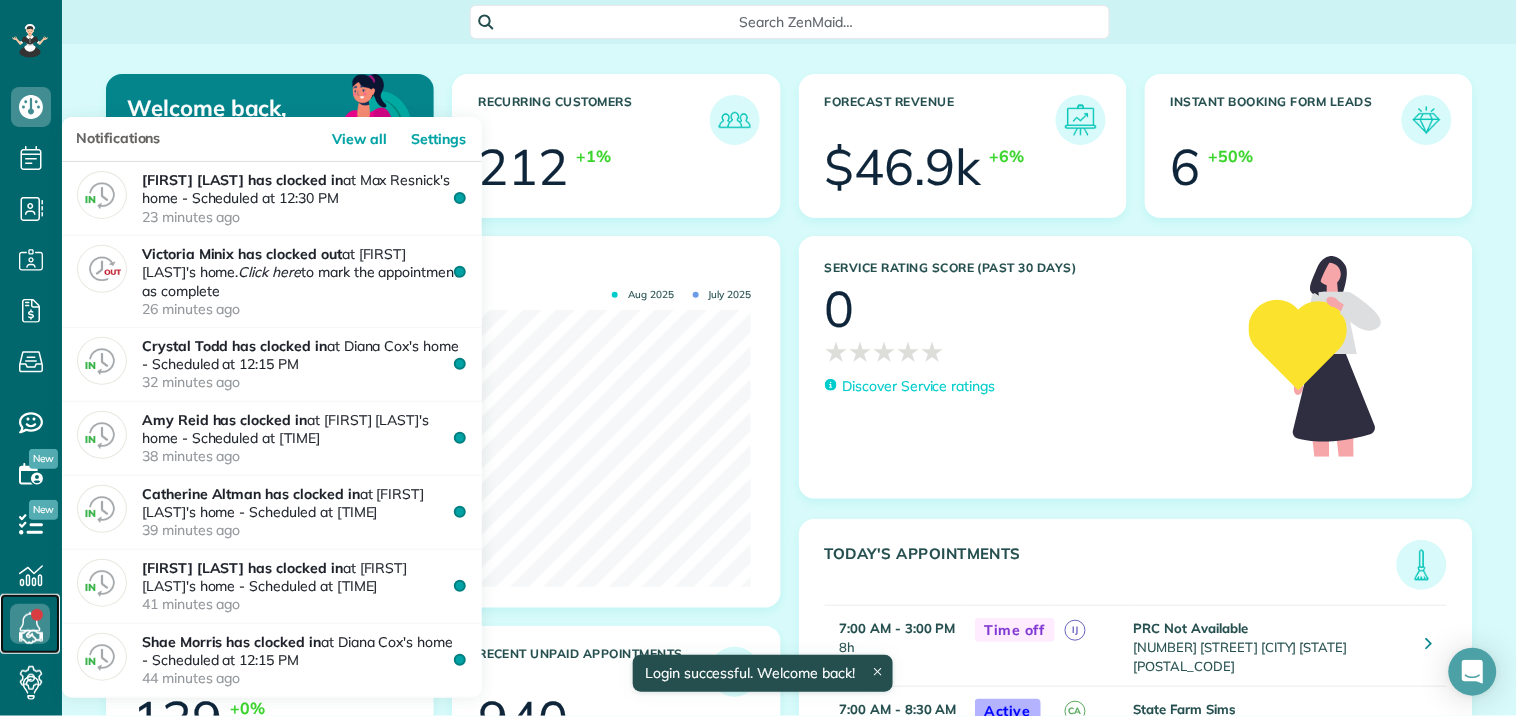 click at bounding box center [30, 624] 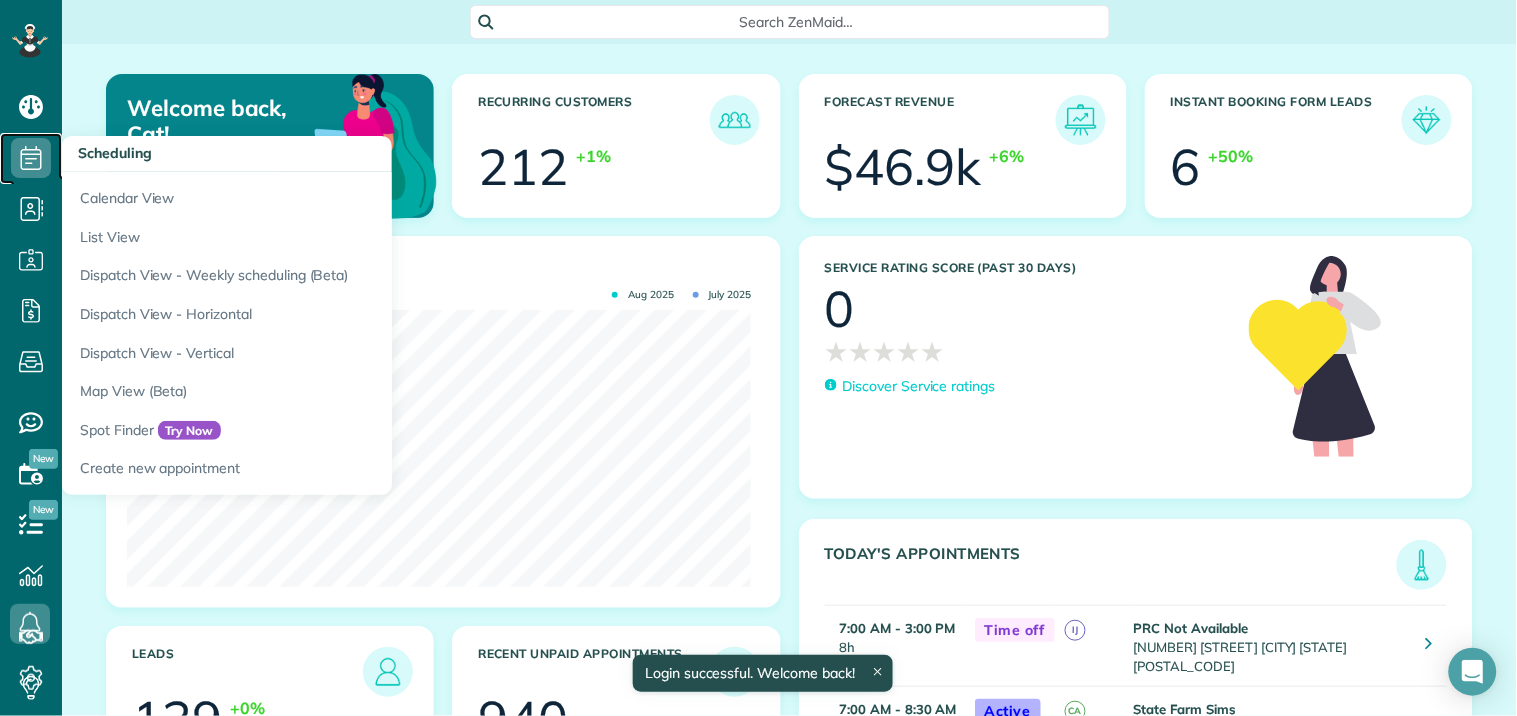 click 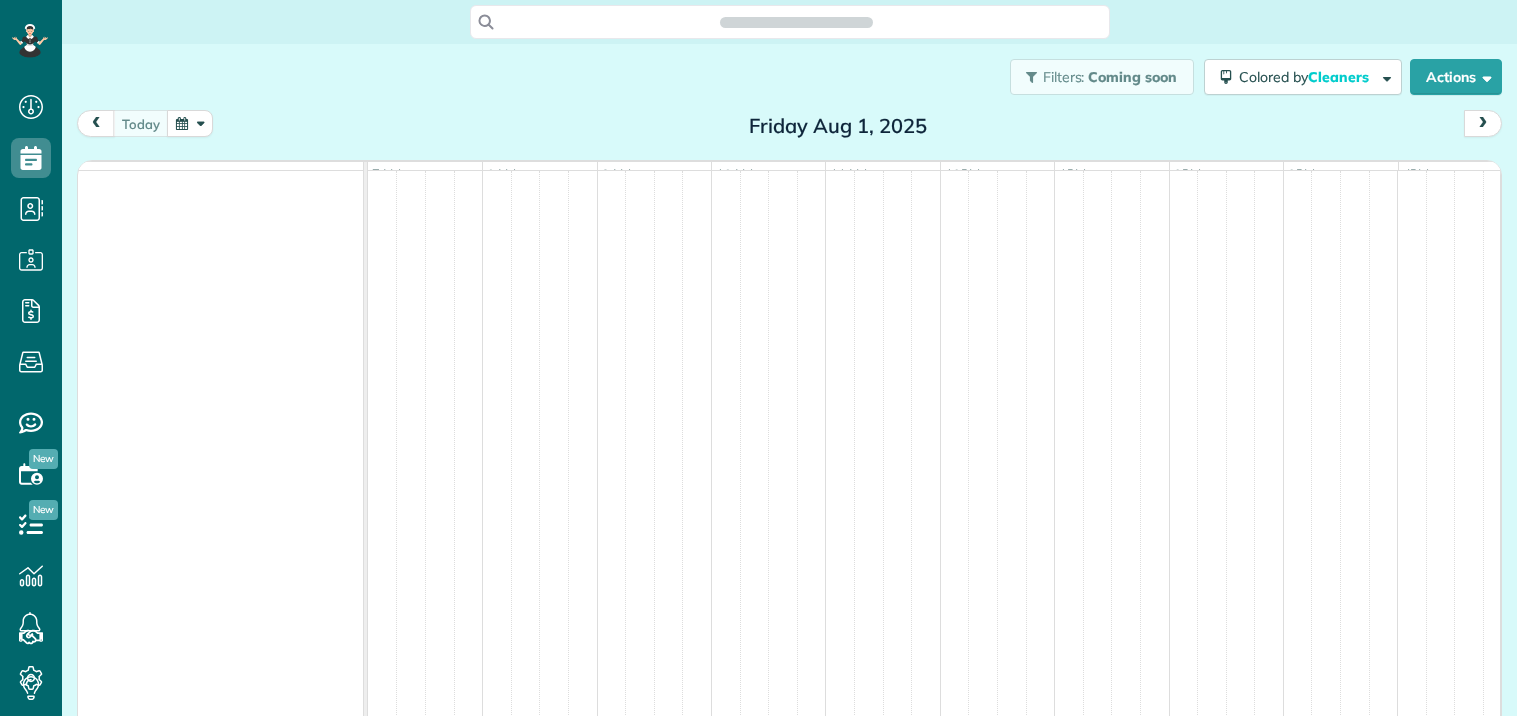 scroll, scrollTop: 0, scrollLeft: 0, axis: both 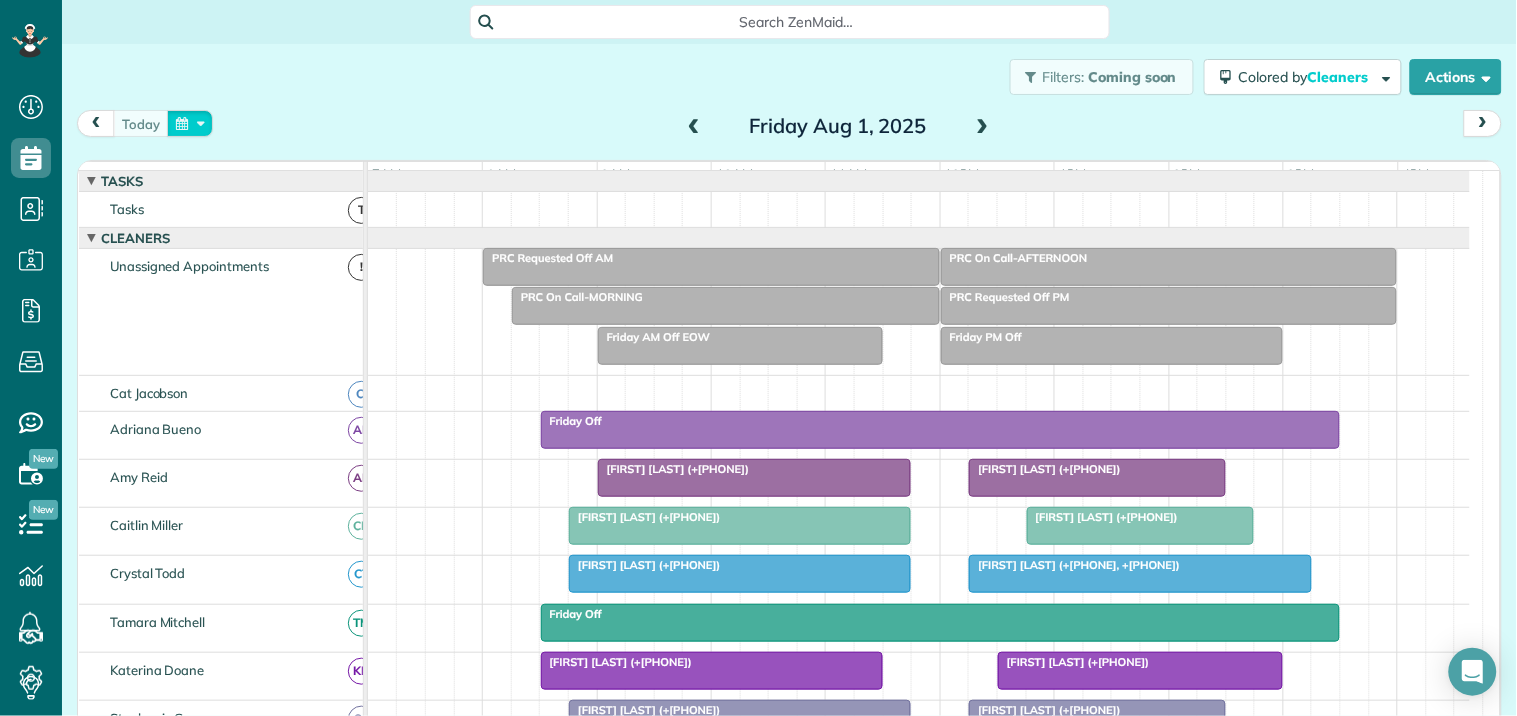 click at bounding box center (190, 123) 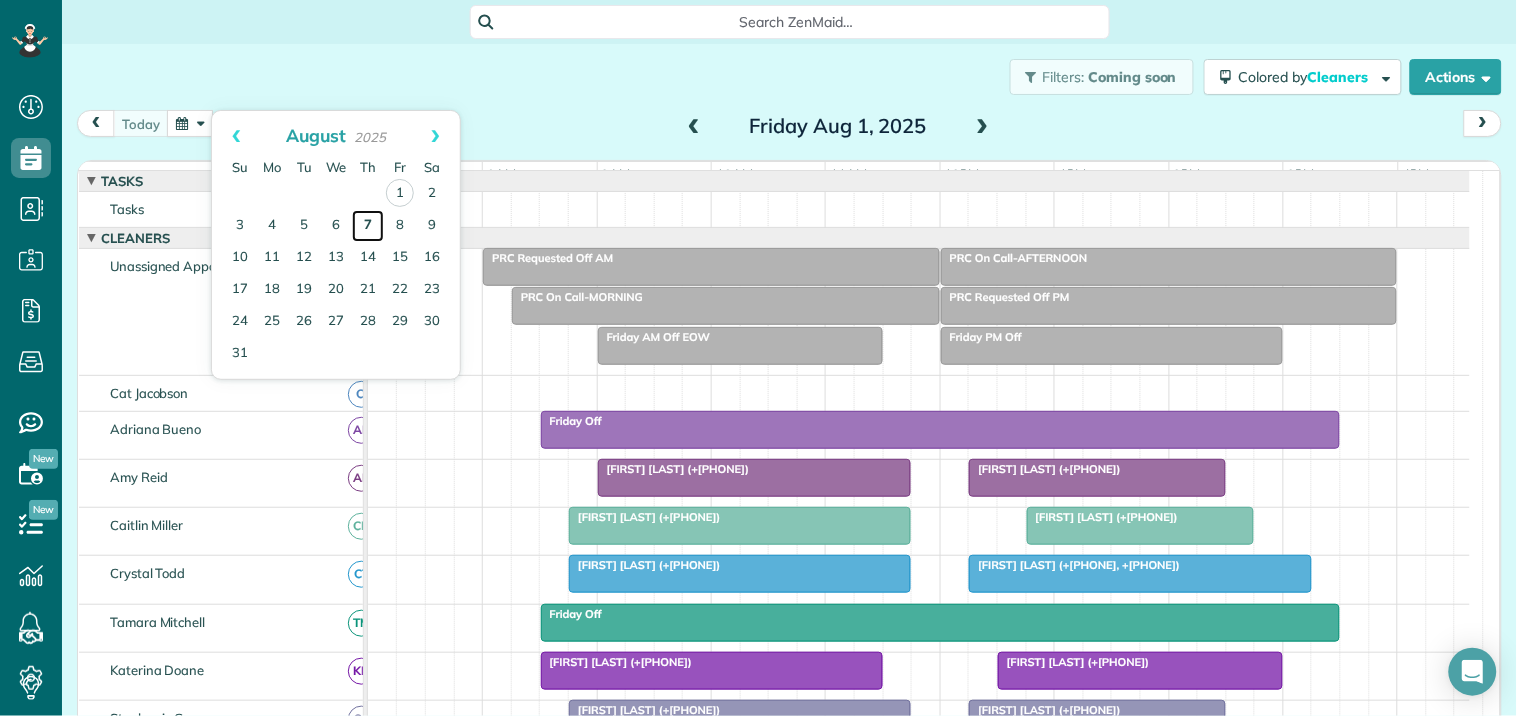 click on "7" at bounding box center (368, 226) 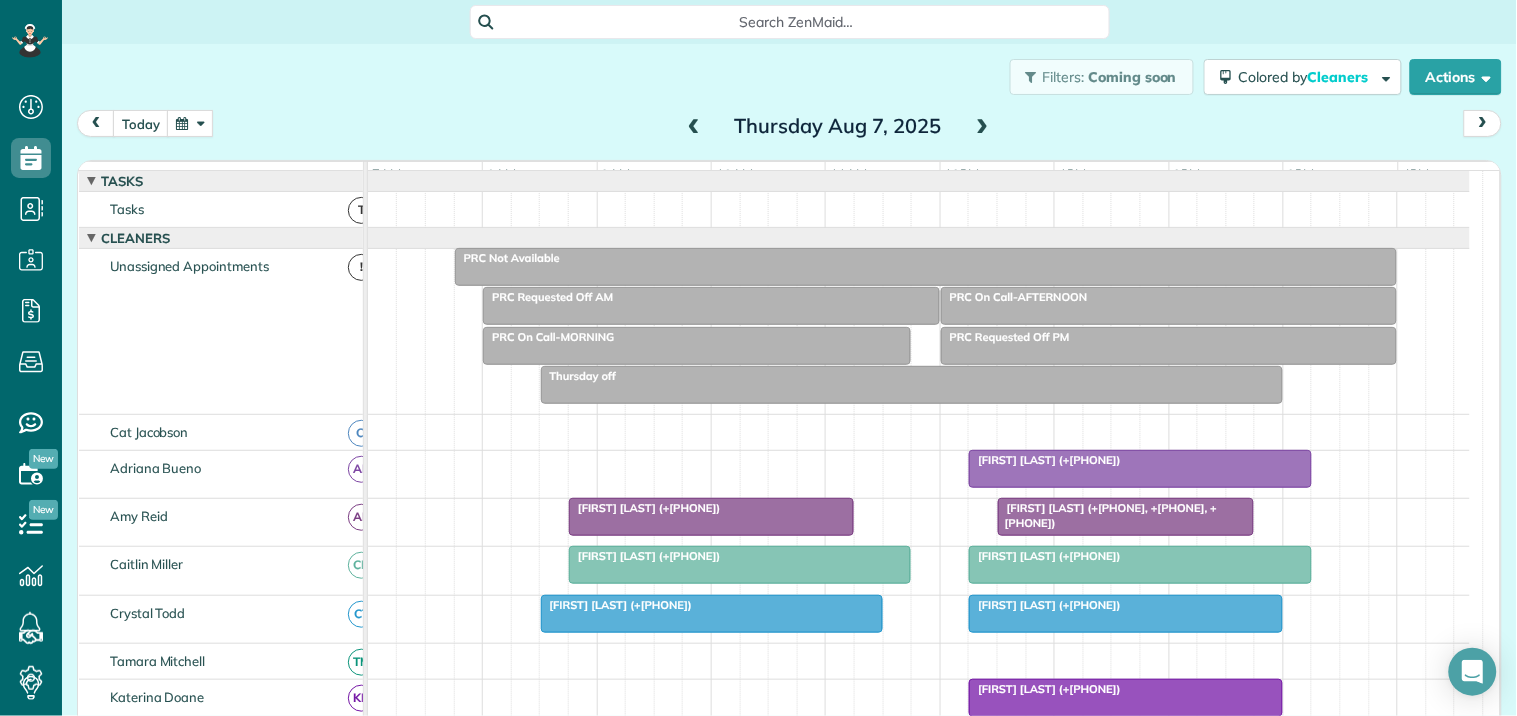 scroll, scrollTop: 135, scrollLeft: 0, axis: vertical 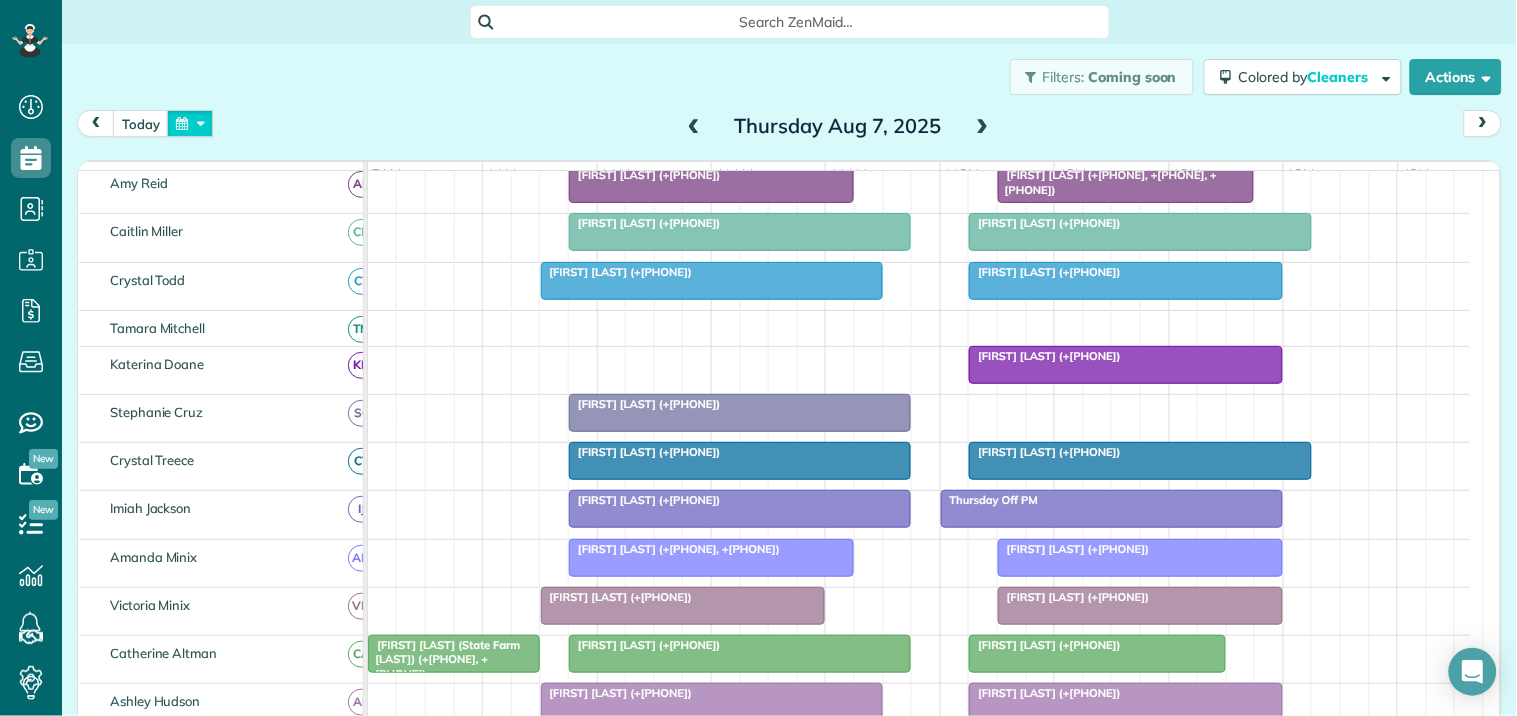 click at bounding box center (190, 123) 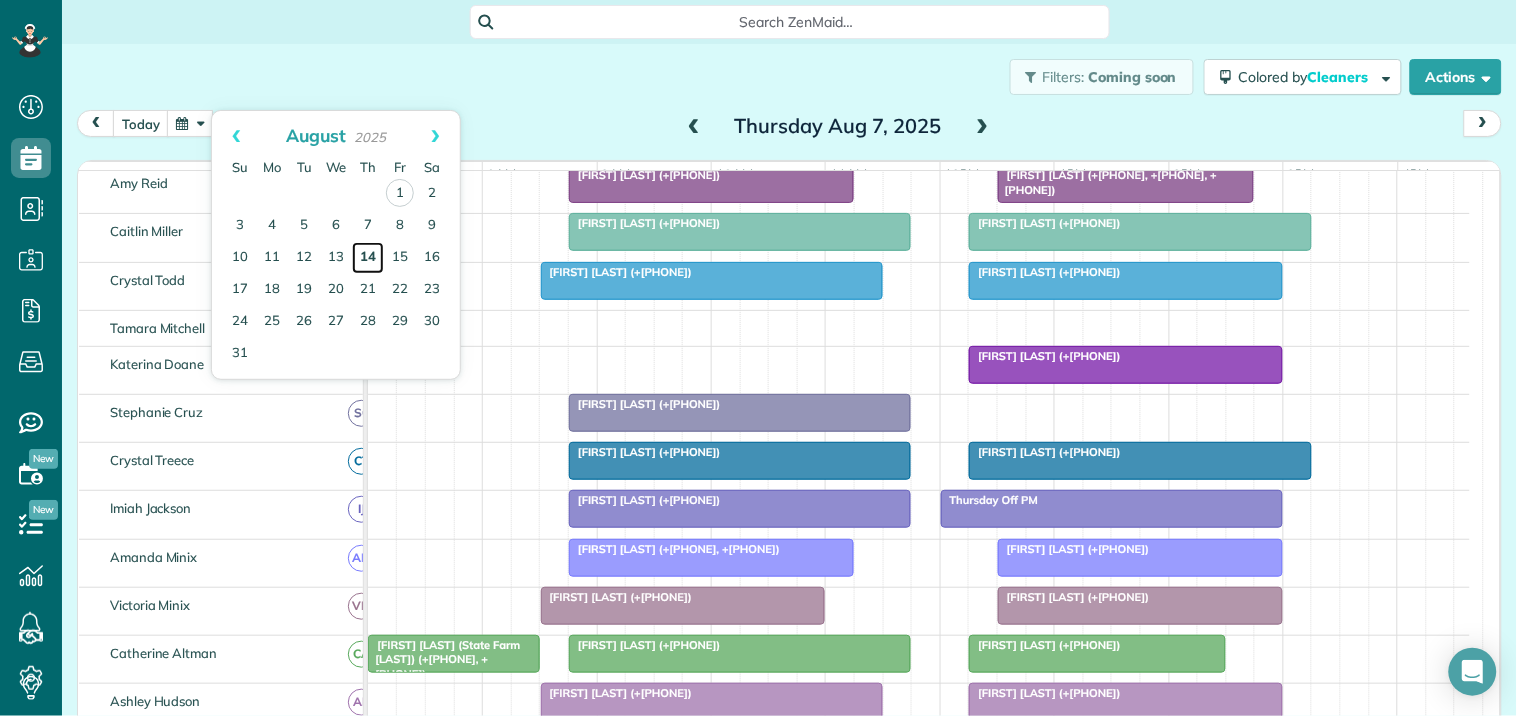 click on "14" at bounding box center [368, 258] 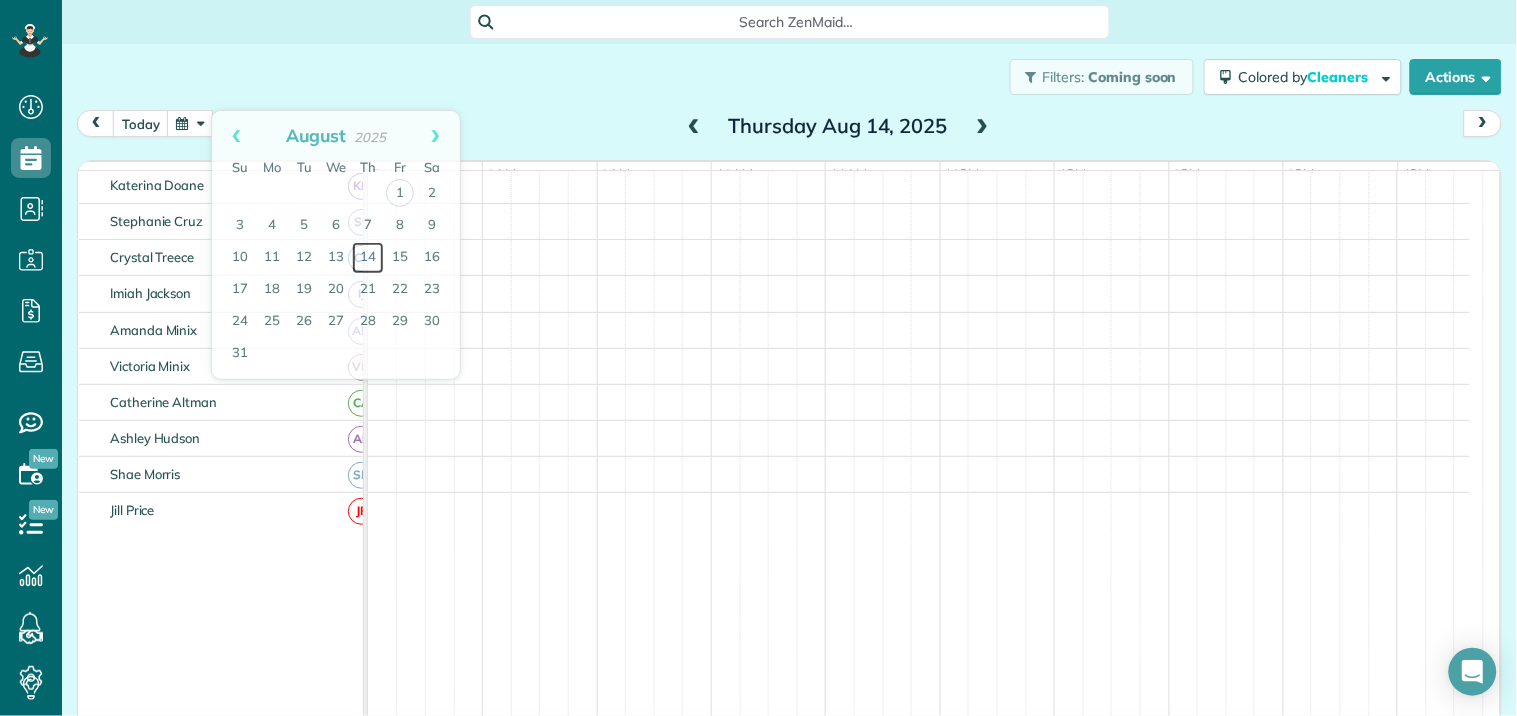 scroll, scrollTop: 178, scrollLeft: 0, axis: vertical 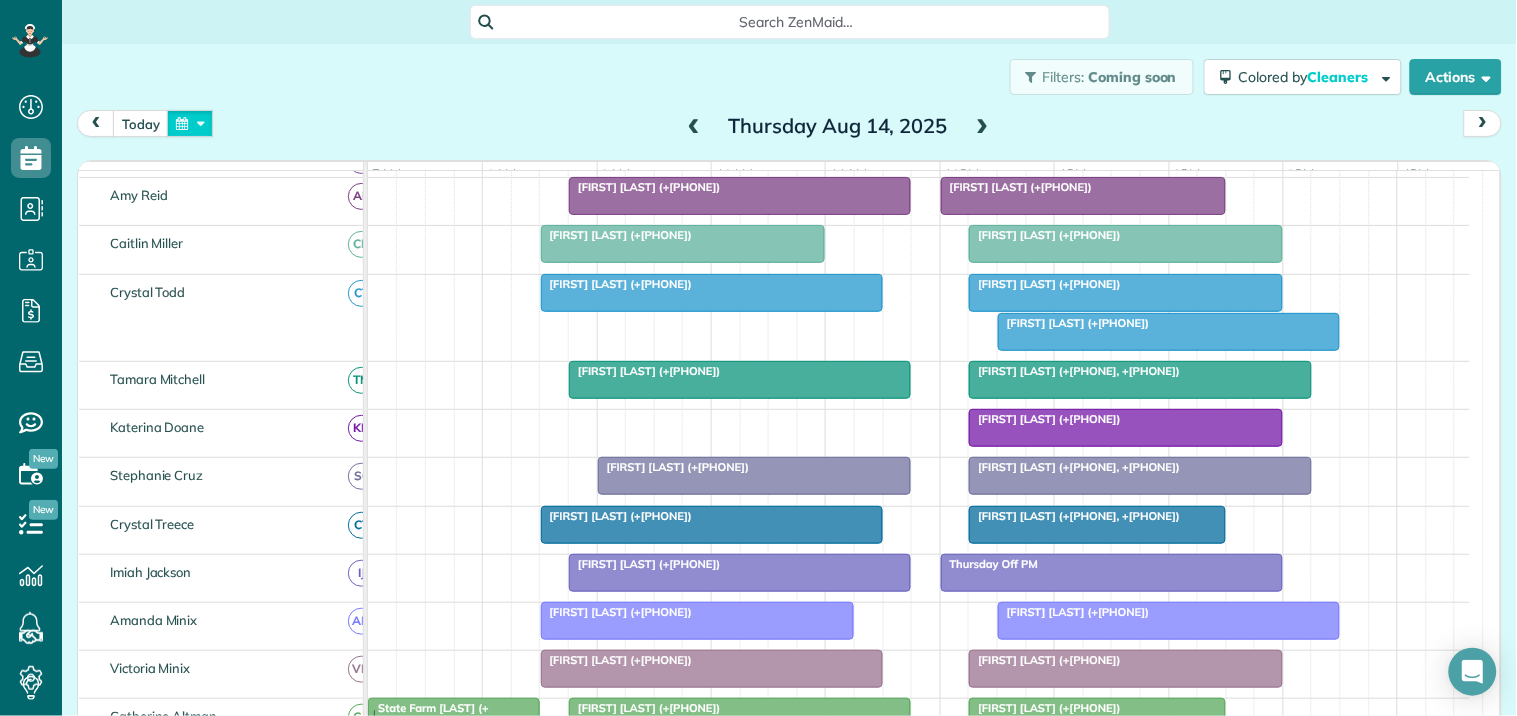 click at bounding box center (190, 123) 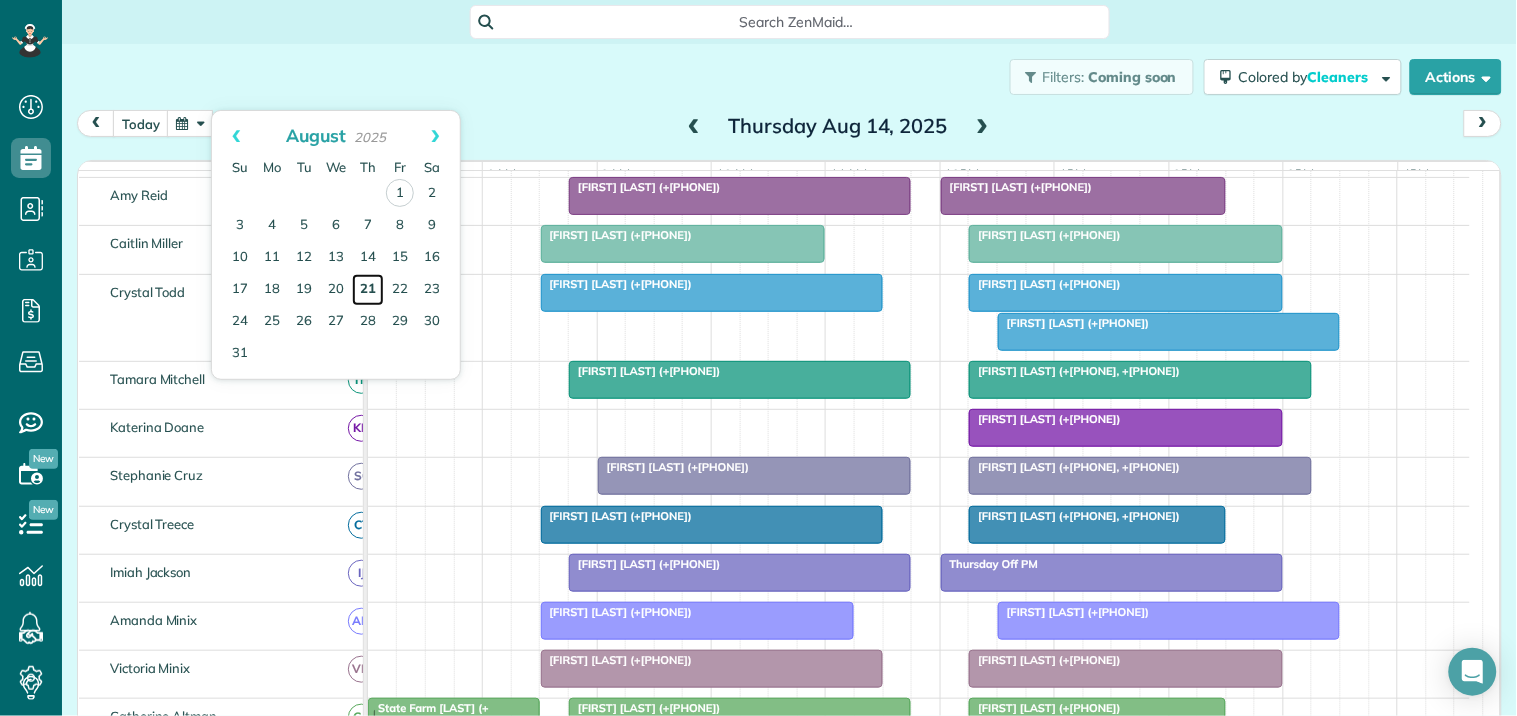 click on "21" at bounding box center [368, 290] 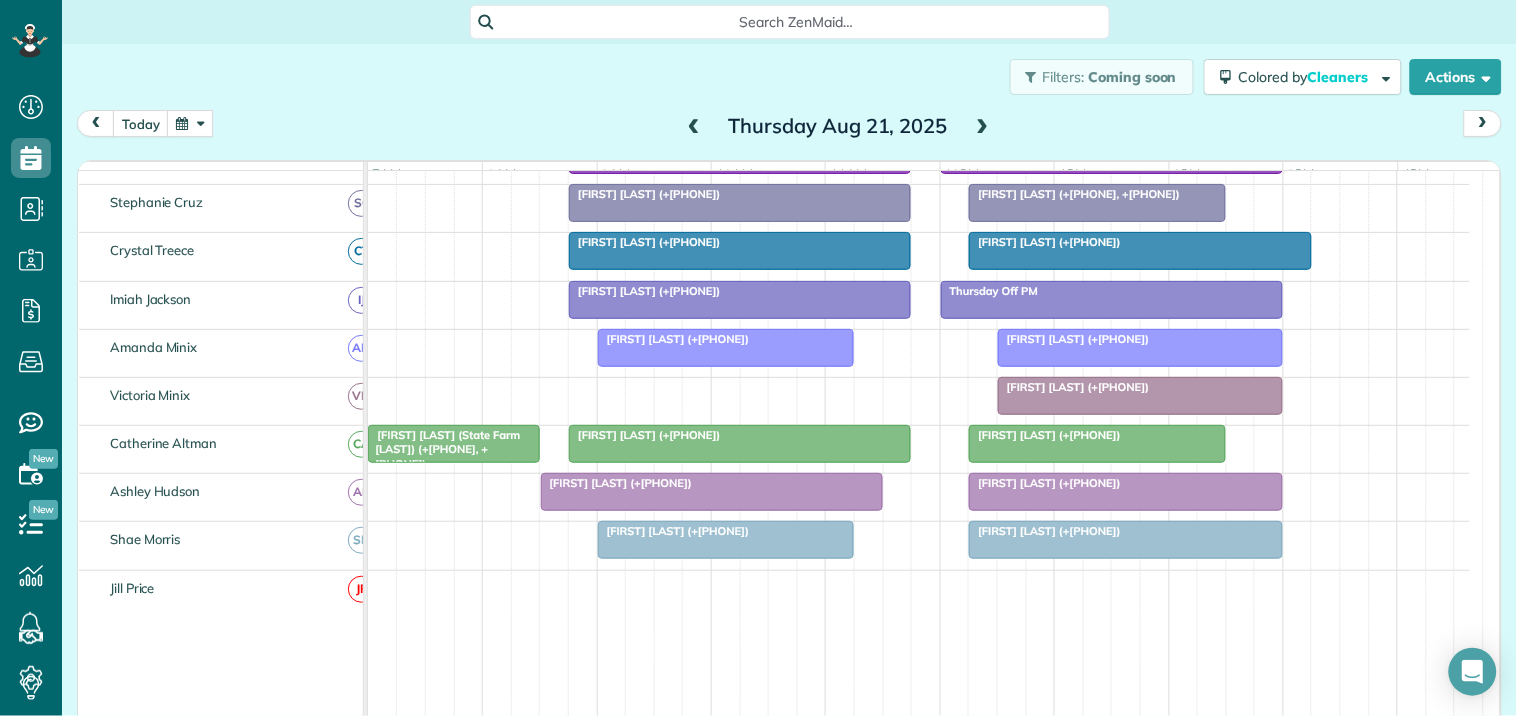click at bounding box center (190, 123) 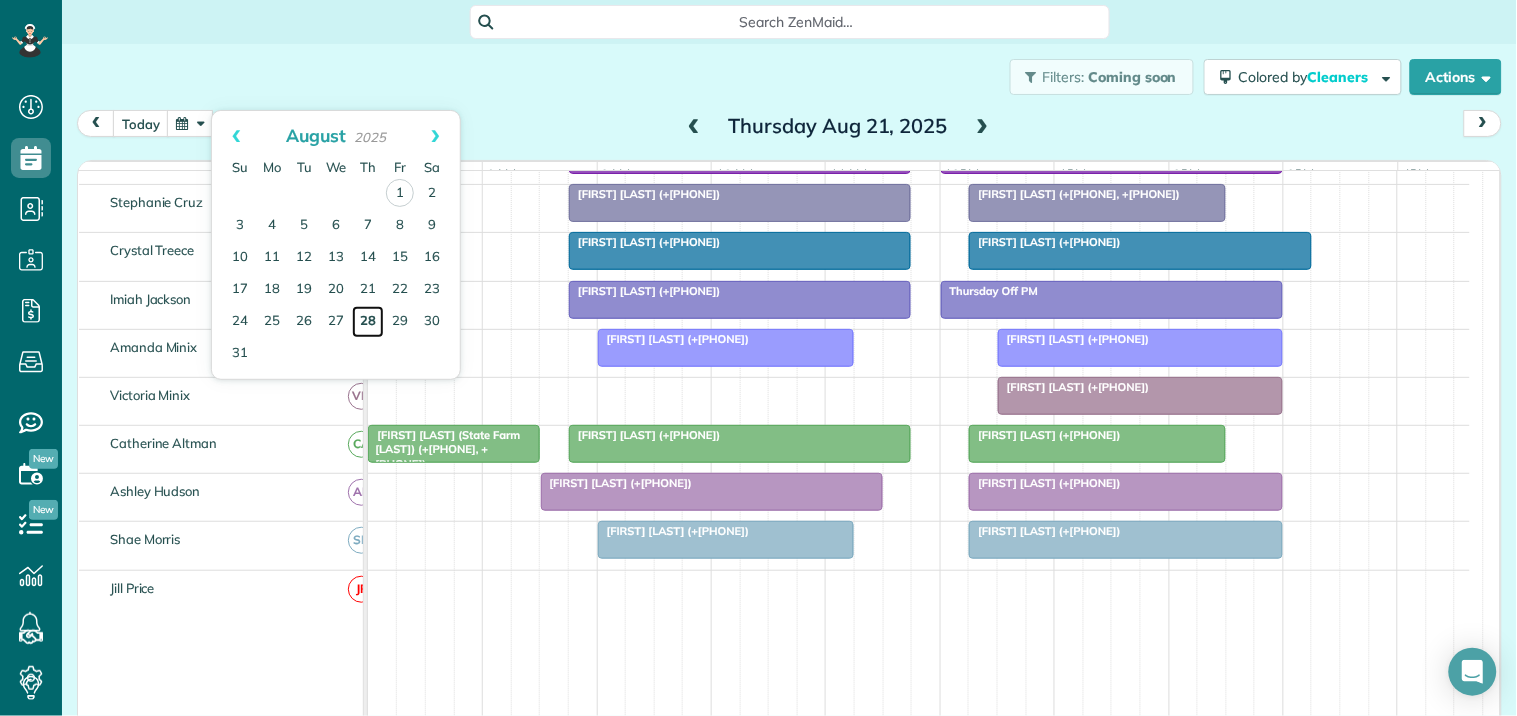 click on "28" at bounding box center (368, 322) 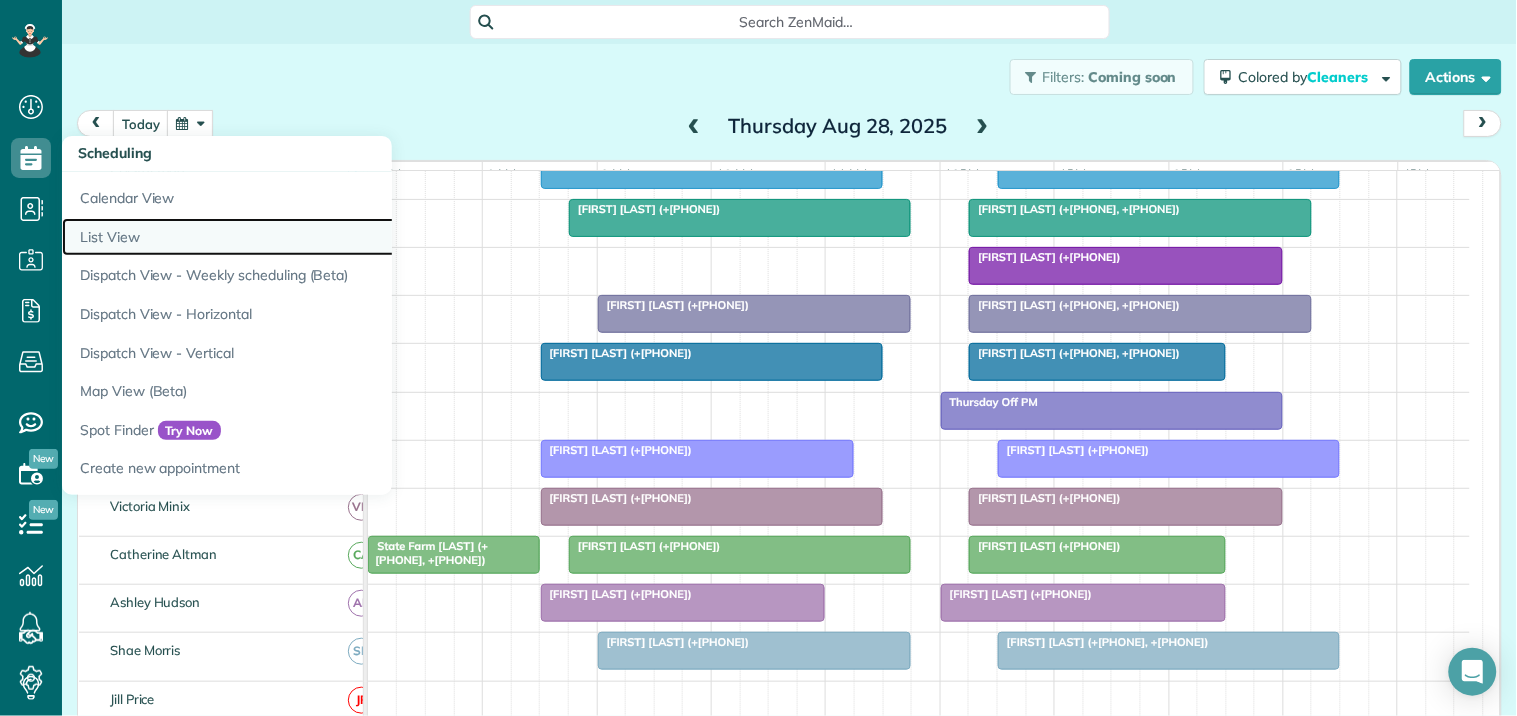 click on "List View" at bounding box center [312, 237] 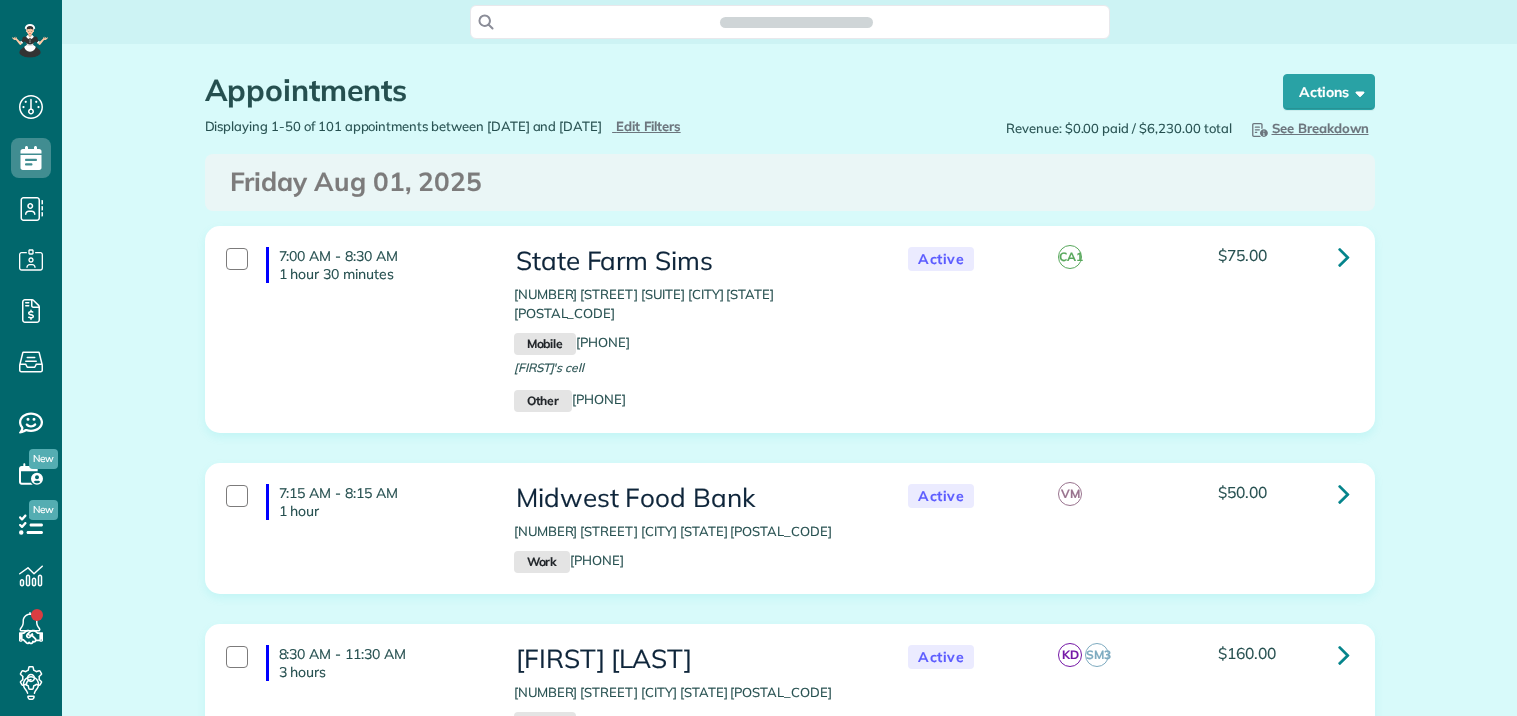 scroll, scrollTop: 0, scrollLeft: 0, axis: both 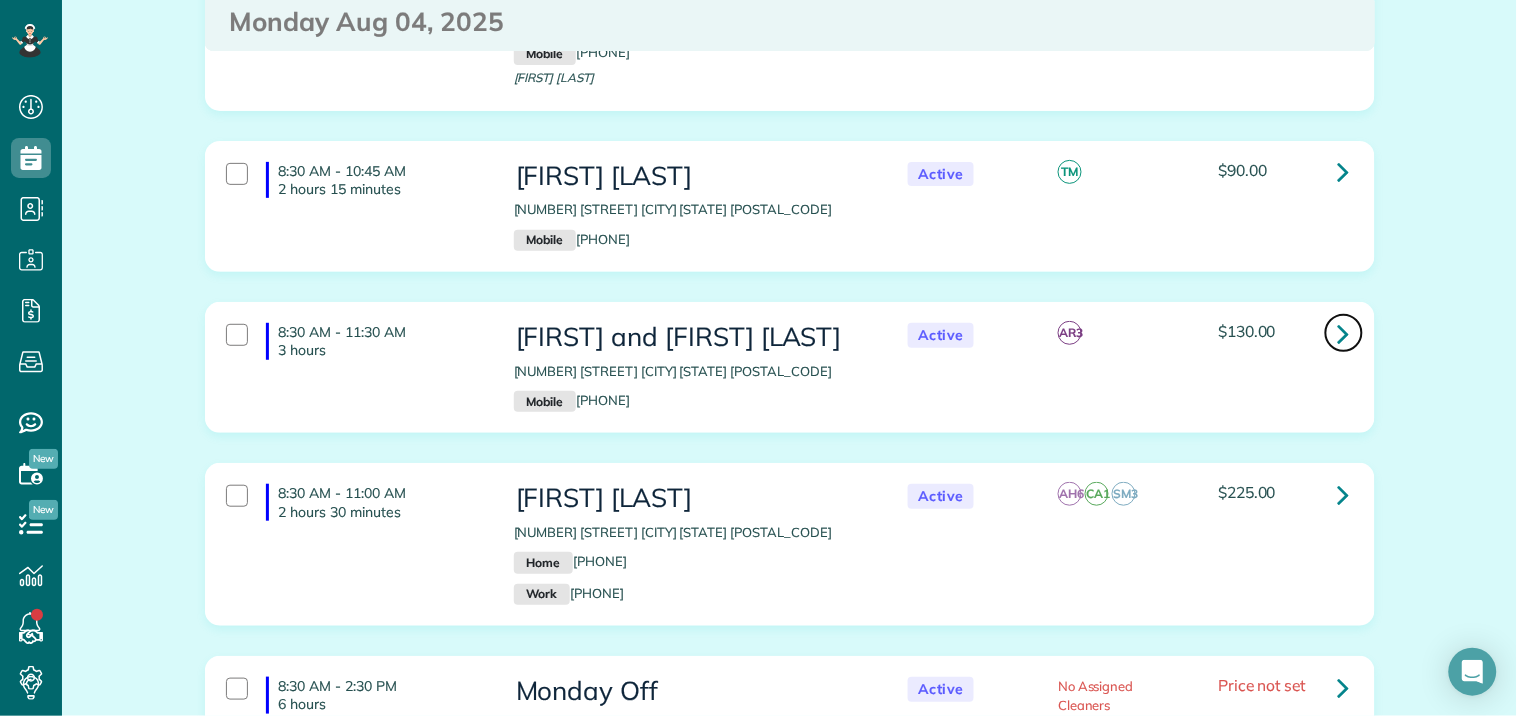 click at bounding box center [1344, 333] 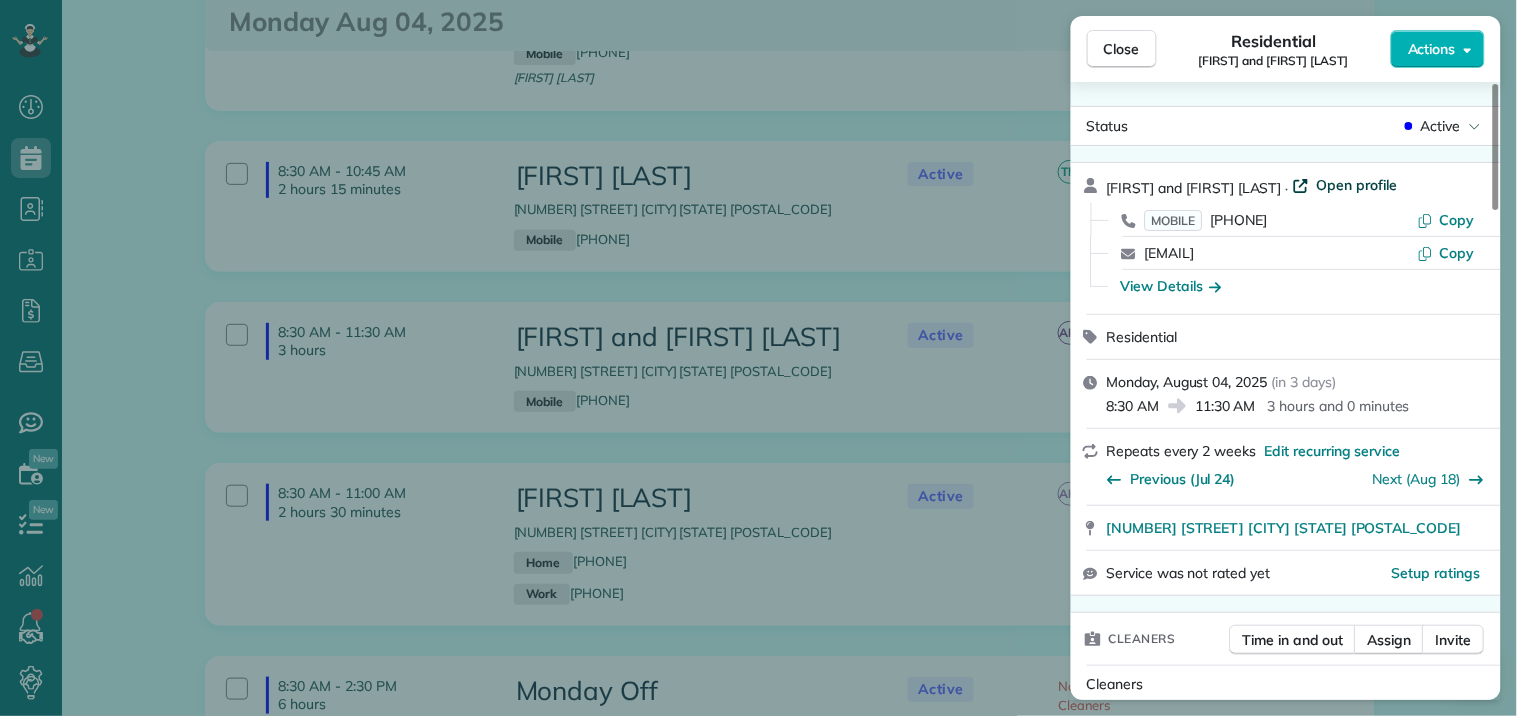 click on "Open profile" at bounding box center (1357, 185) 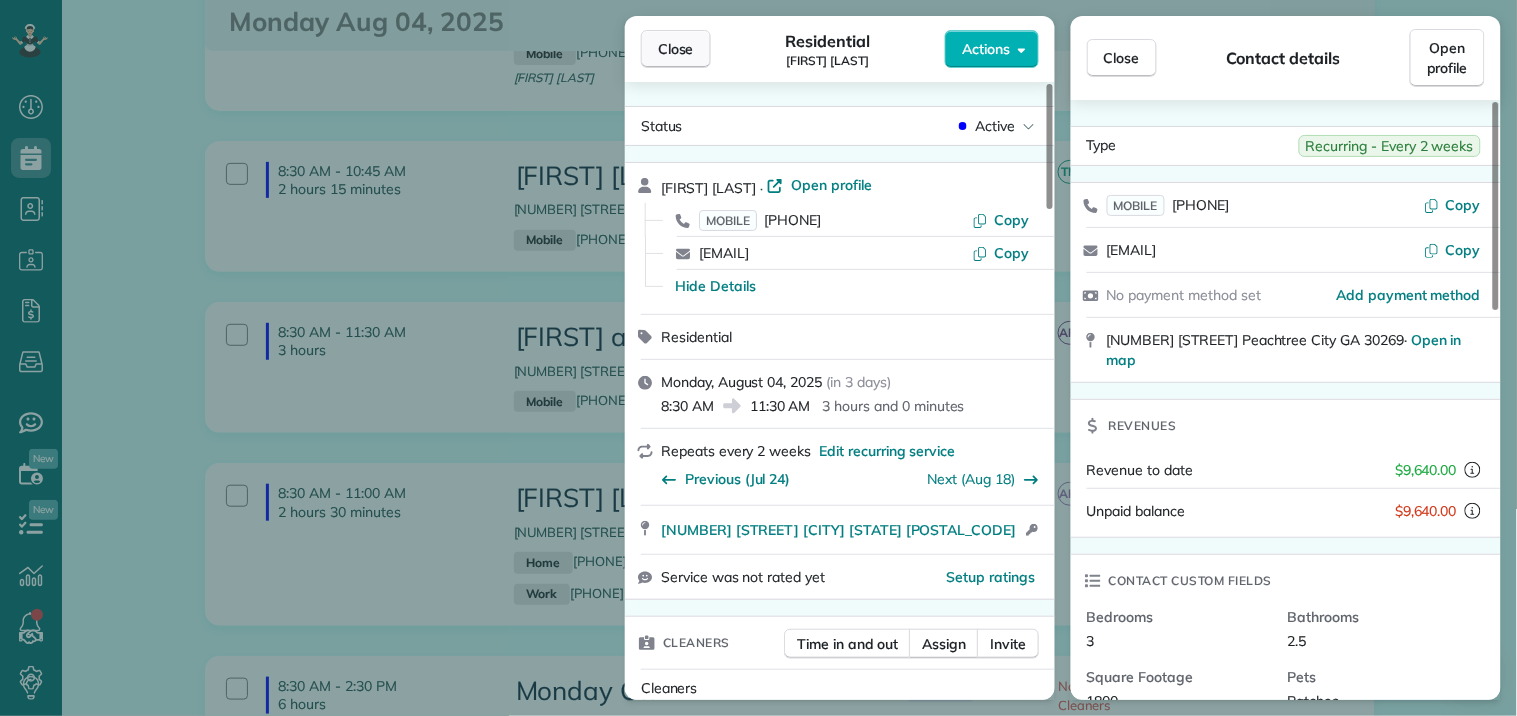 click on "Close" at bounding box center [676, 49] 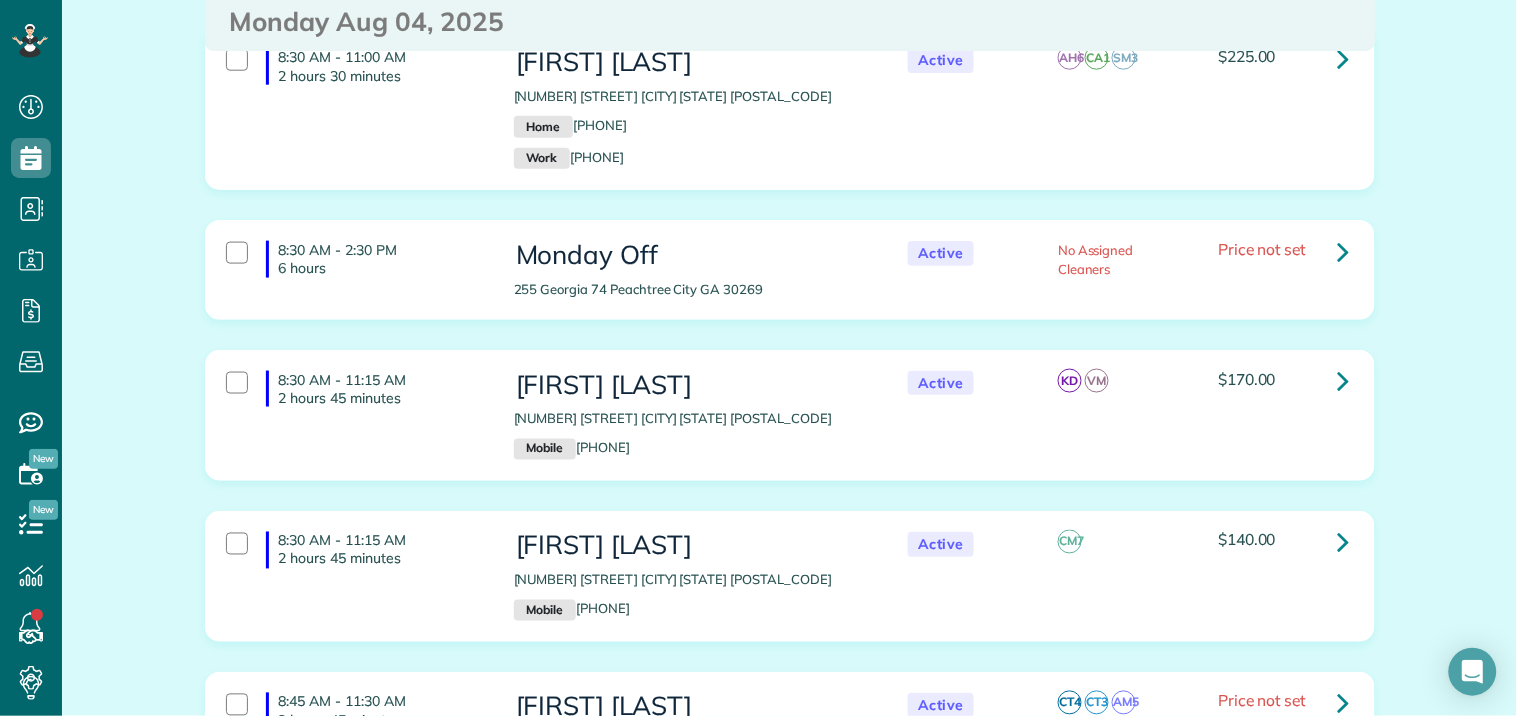 scroll, scrollTop: 4444, scrollLeft: 0, axis: vertical 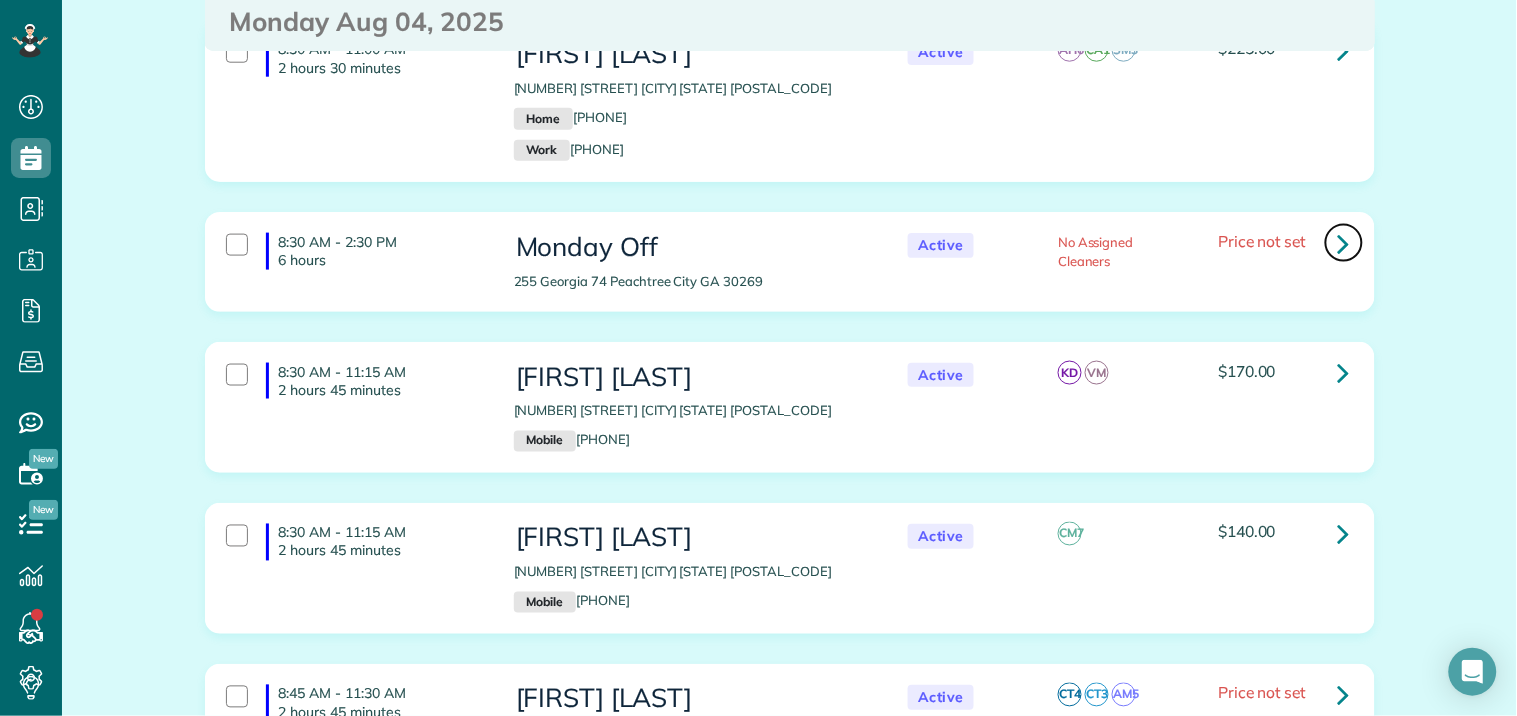 click at bounding box center [1344, 243] 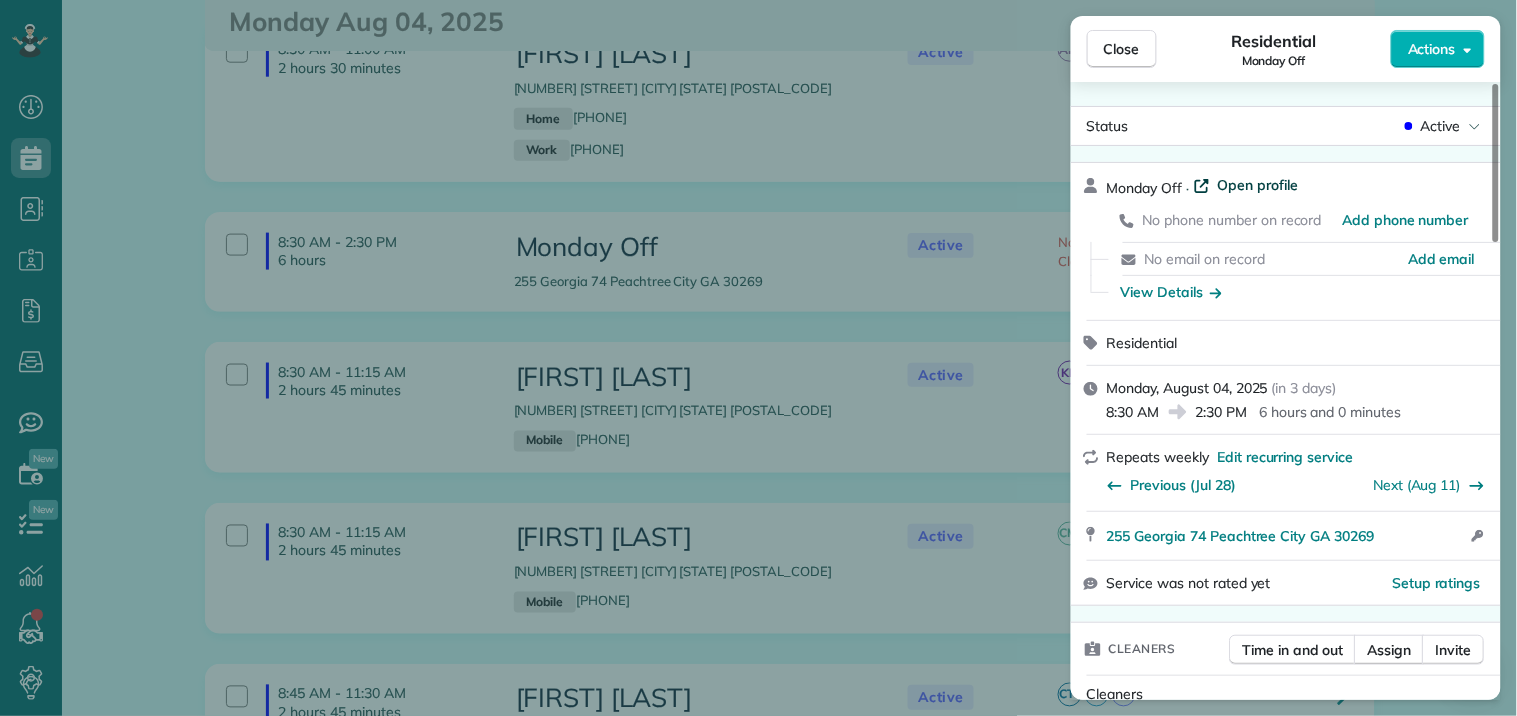 click on "Open profile" at bounding box center (1258, 185) 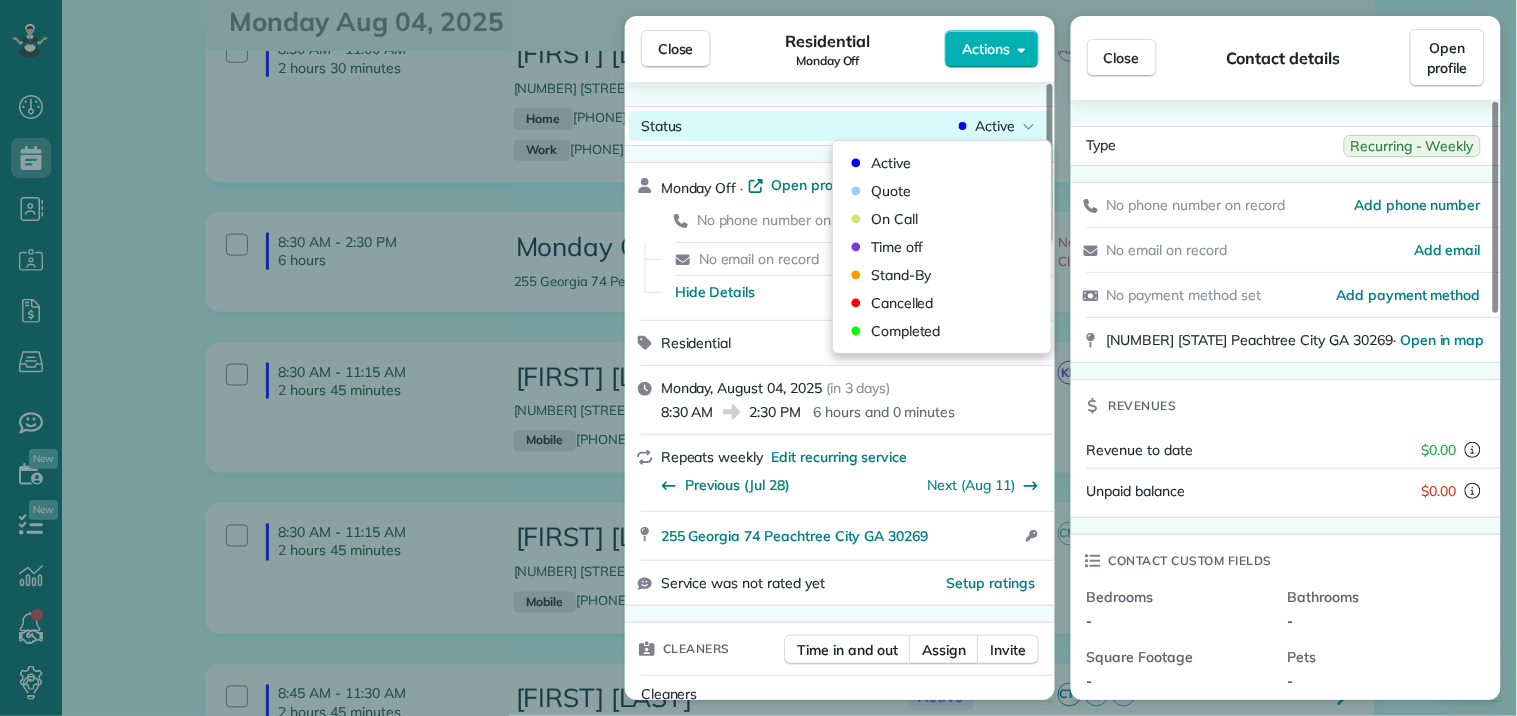 click on "Active" at bounding box center [995, 126] 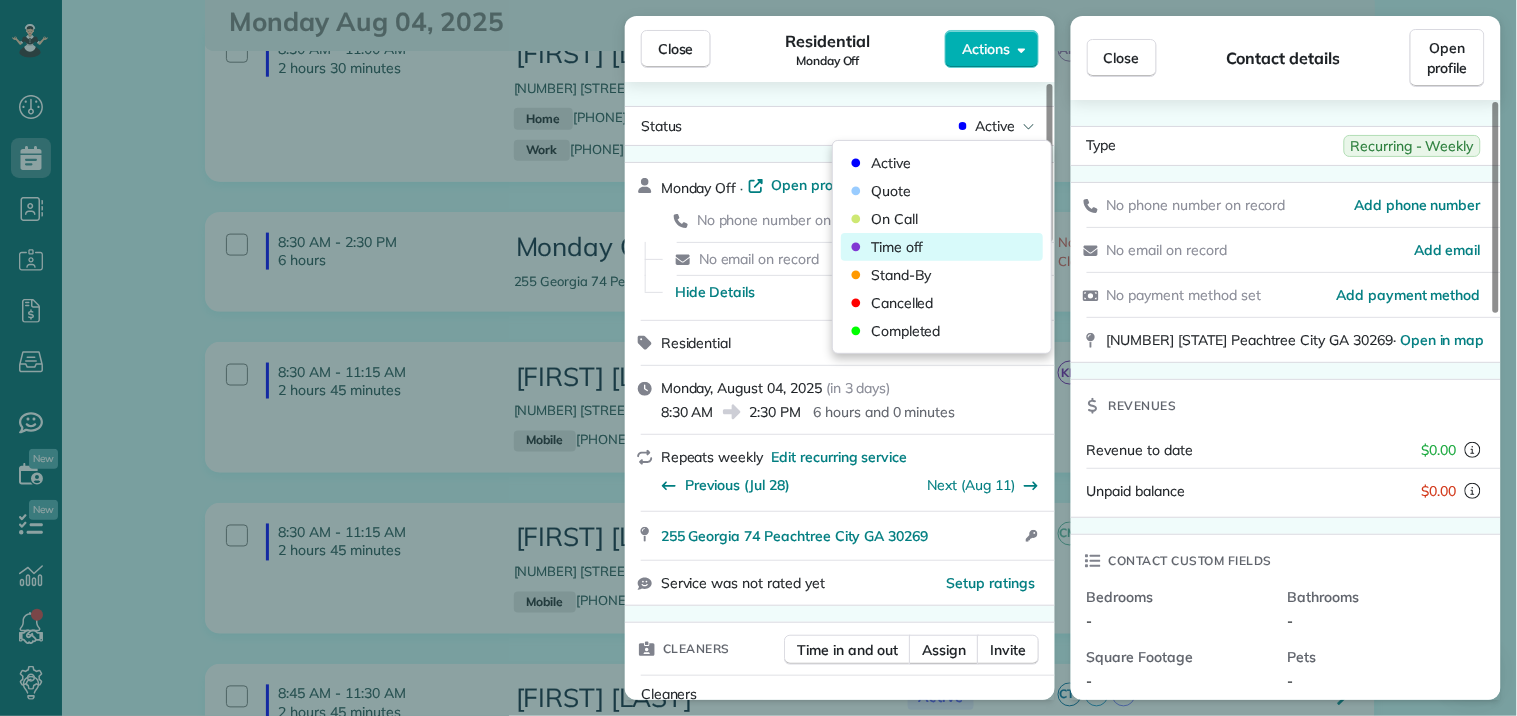 click on "Time off" at bounding box center (897, 247) 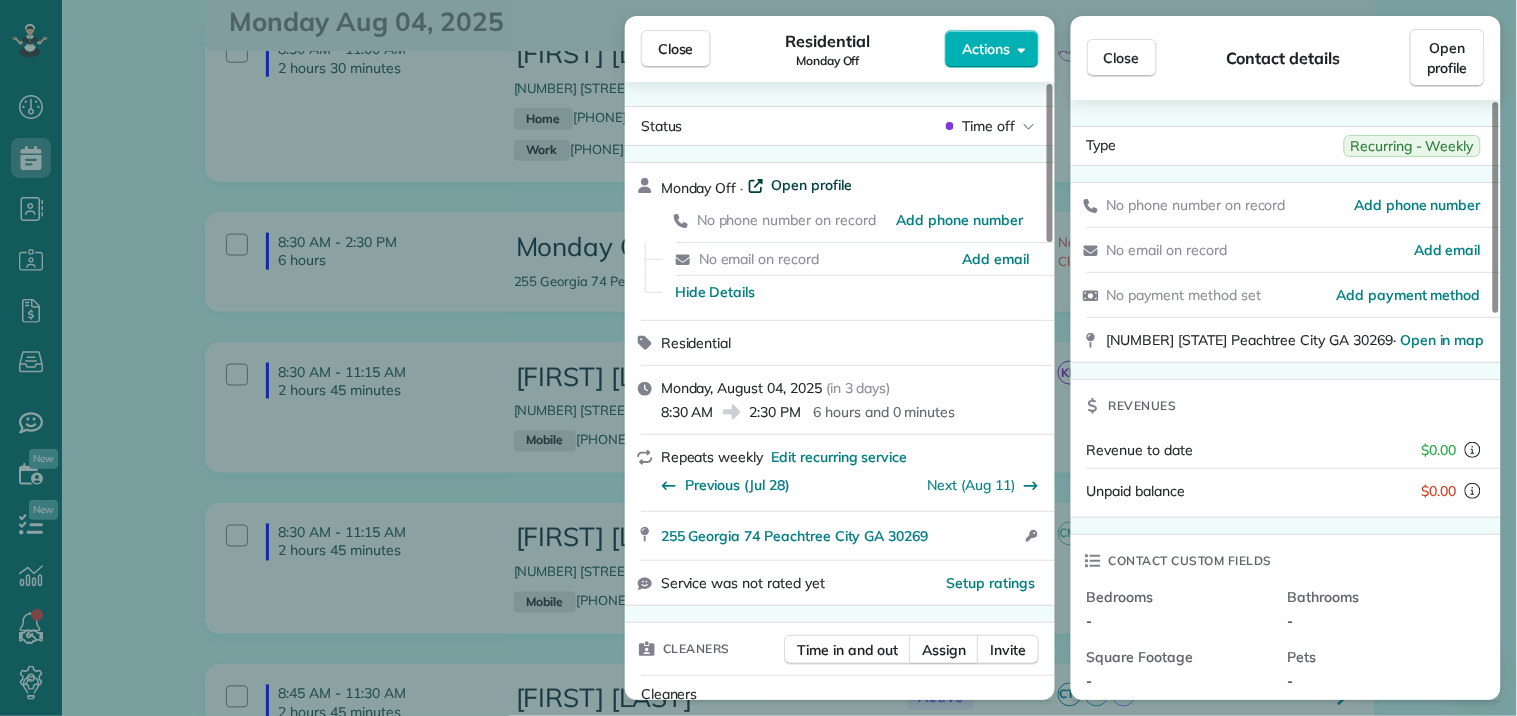 click on "Open profile" at bounding box center [812, 185] 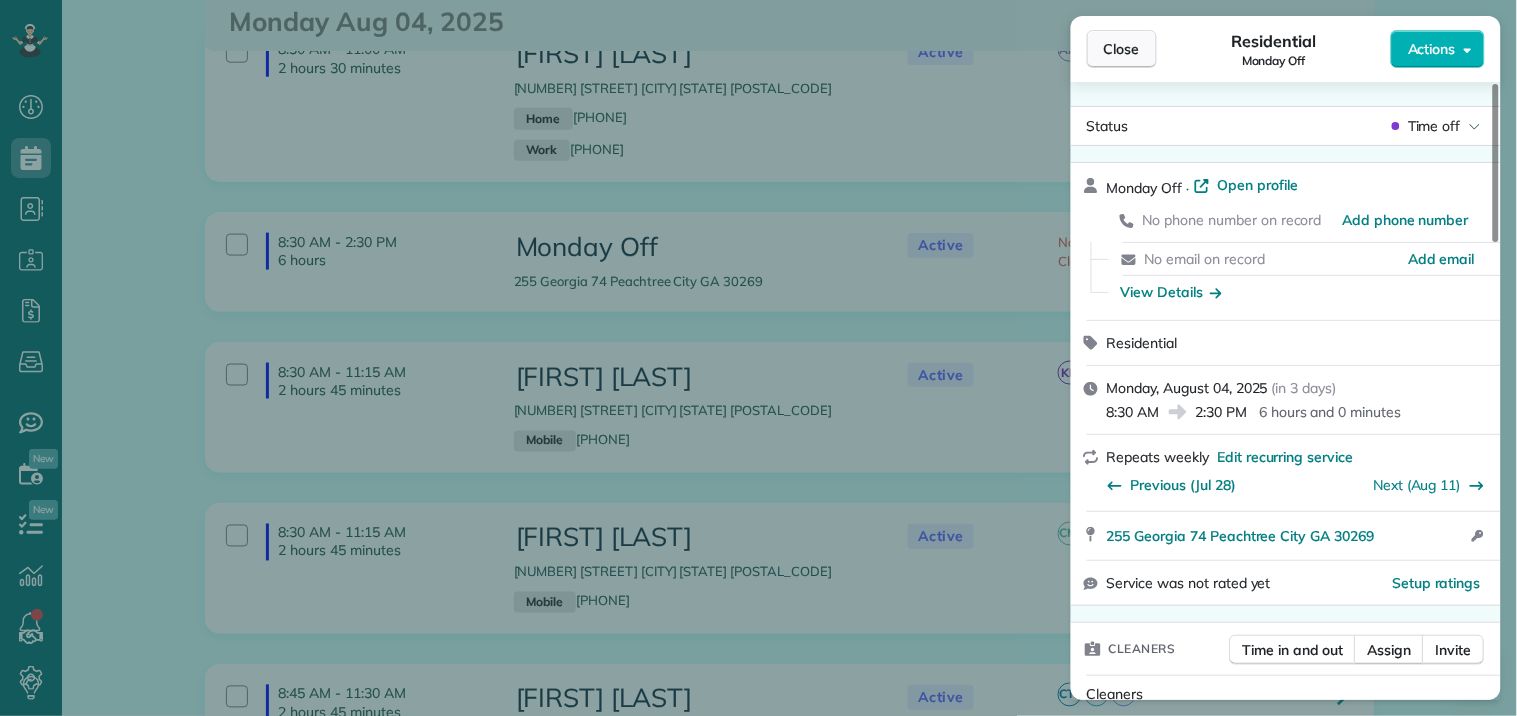 click on "Close" at bounding box center [1122, 49] 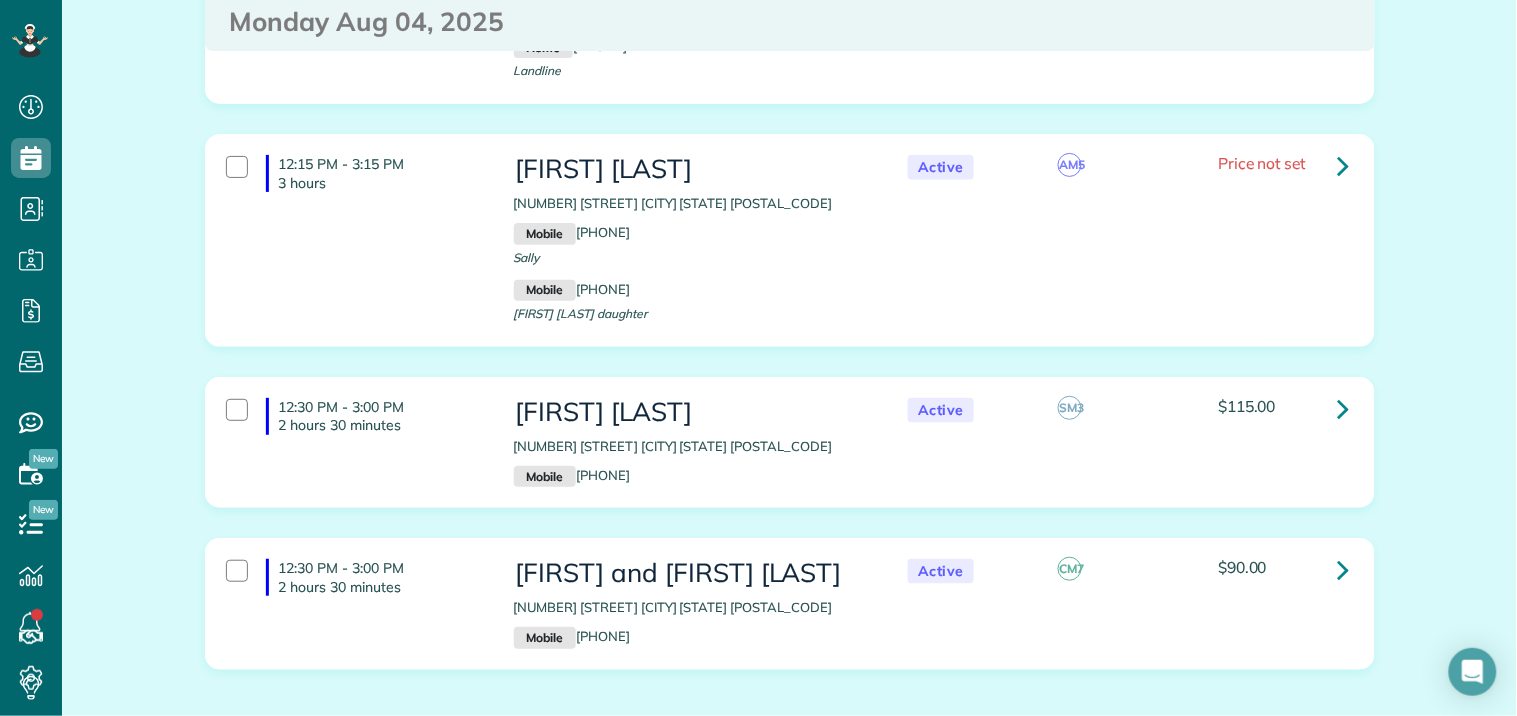 scroll, scrollTop: 6111, scrollLeft: 0, axis: vertical 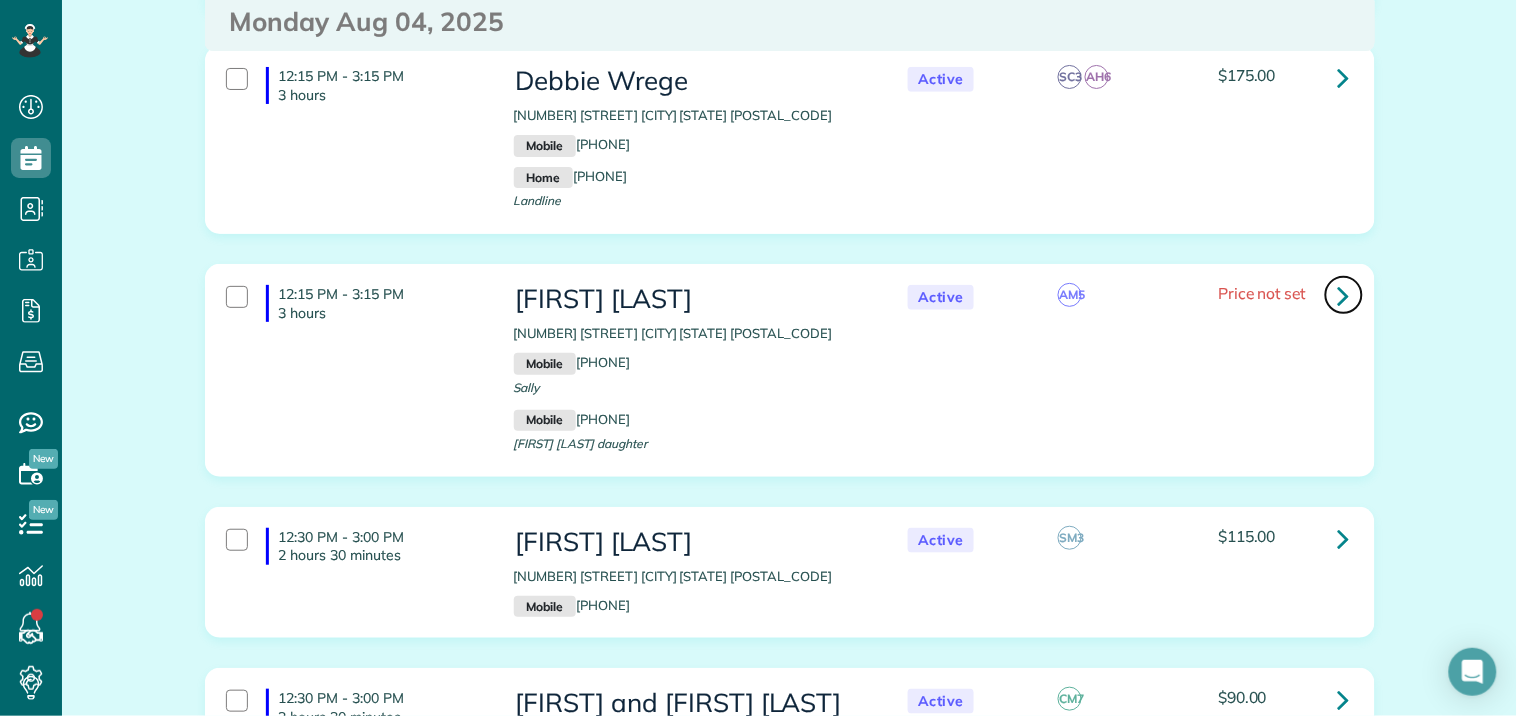 click at bounding box center [1344, 295] 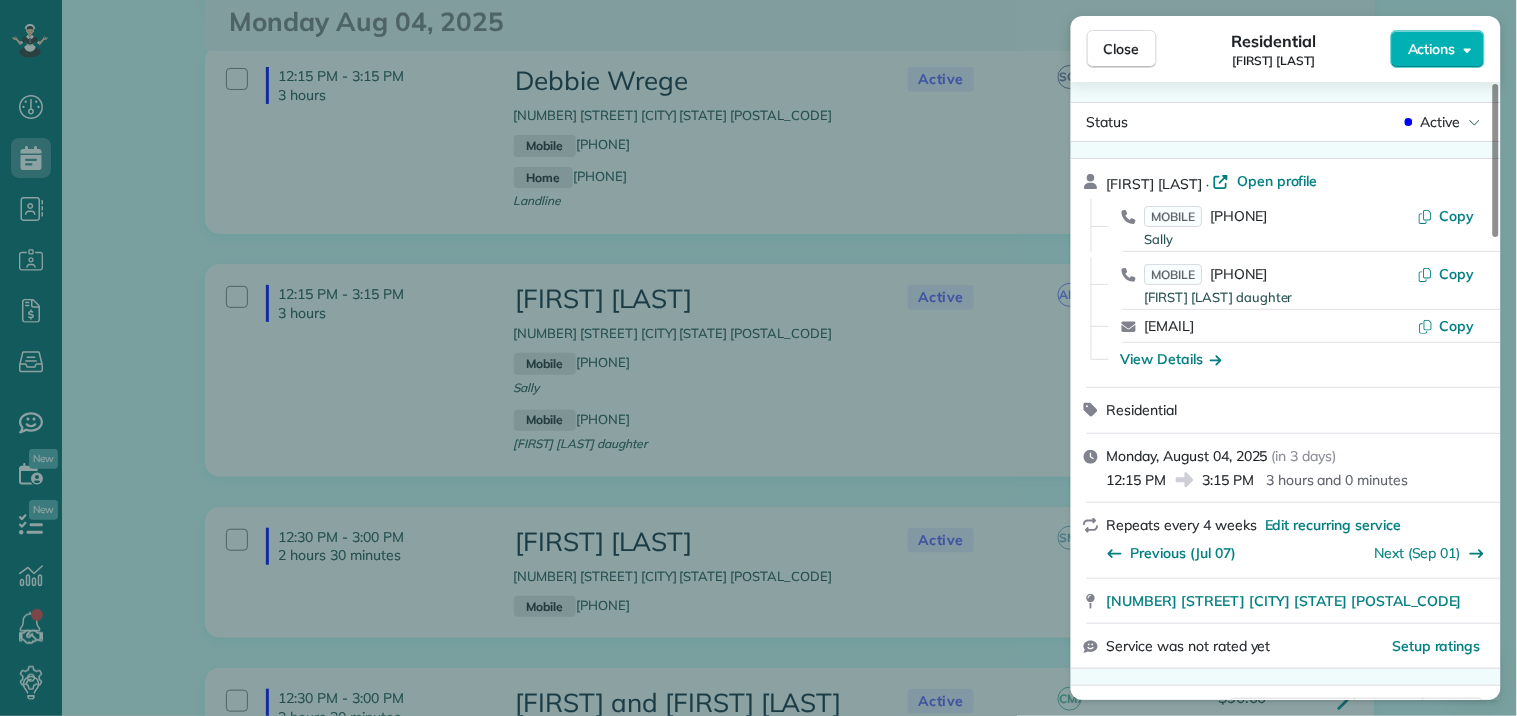 scroll, scrollTop: 0, scrollLeft: 0, axis: both 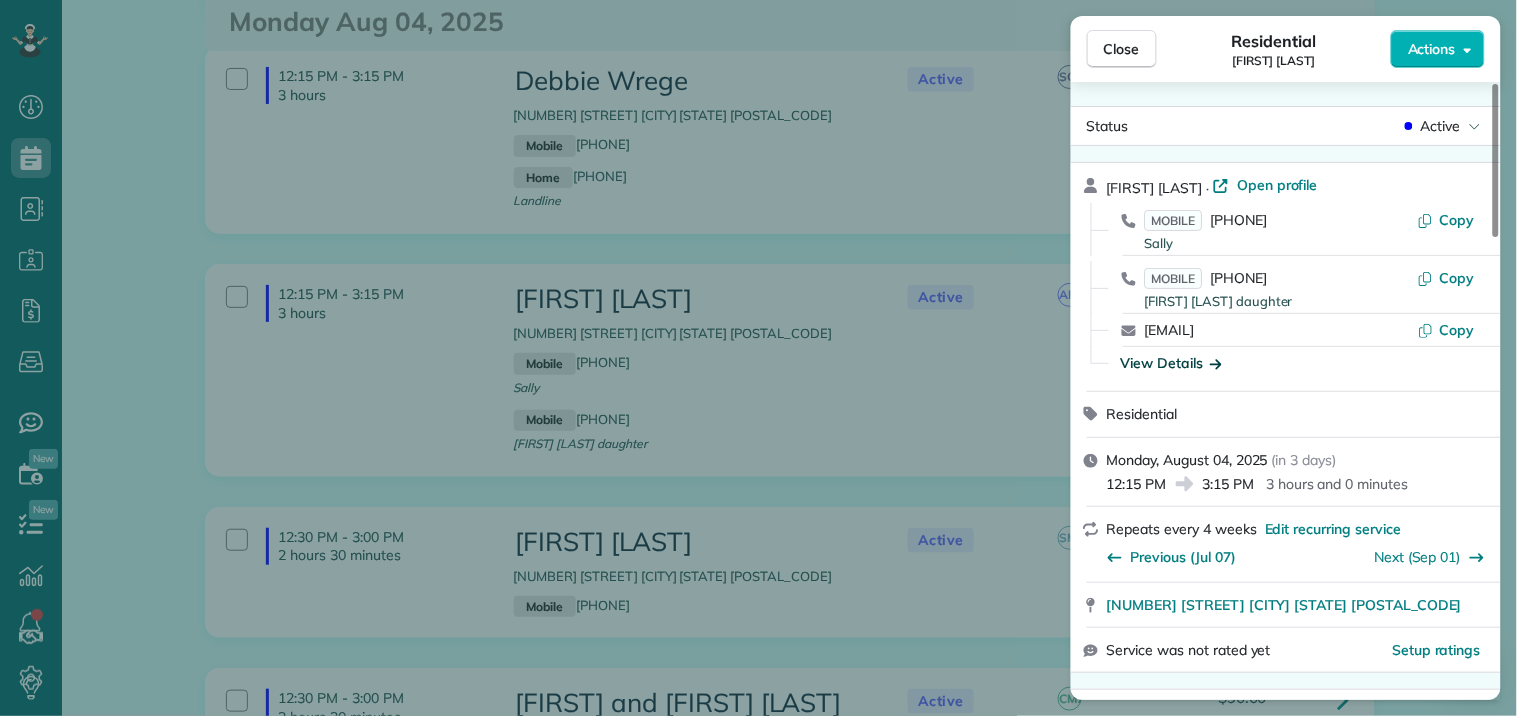 click on "View Details" at bounding box center [1171, 363] 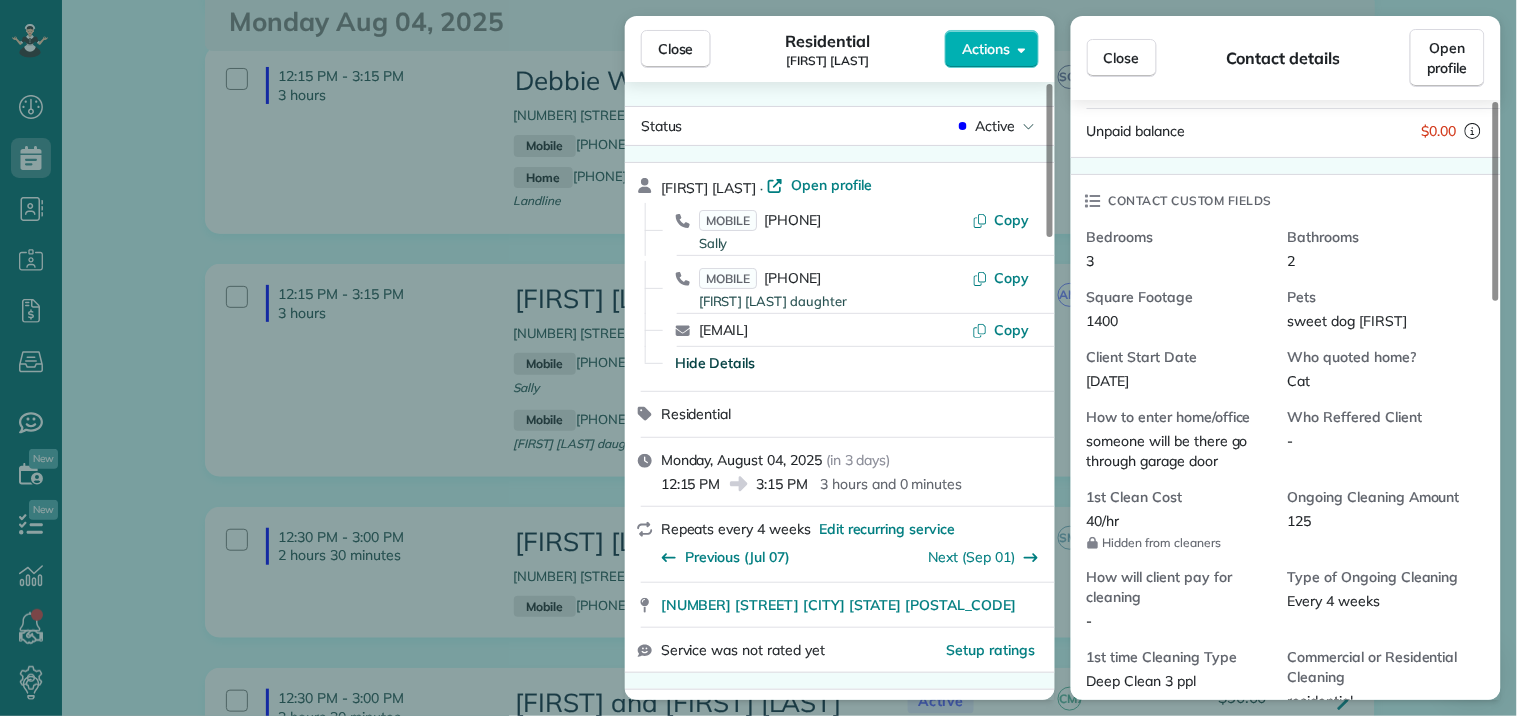 scroll, scrollTop: 0, scrollLeft: 0, axis: both 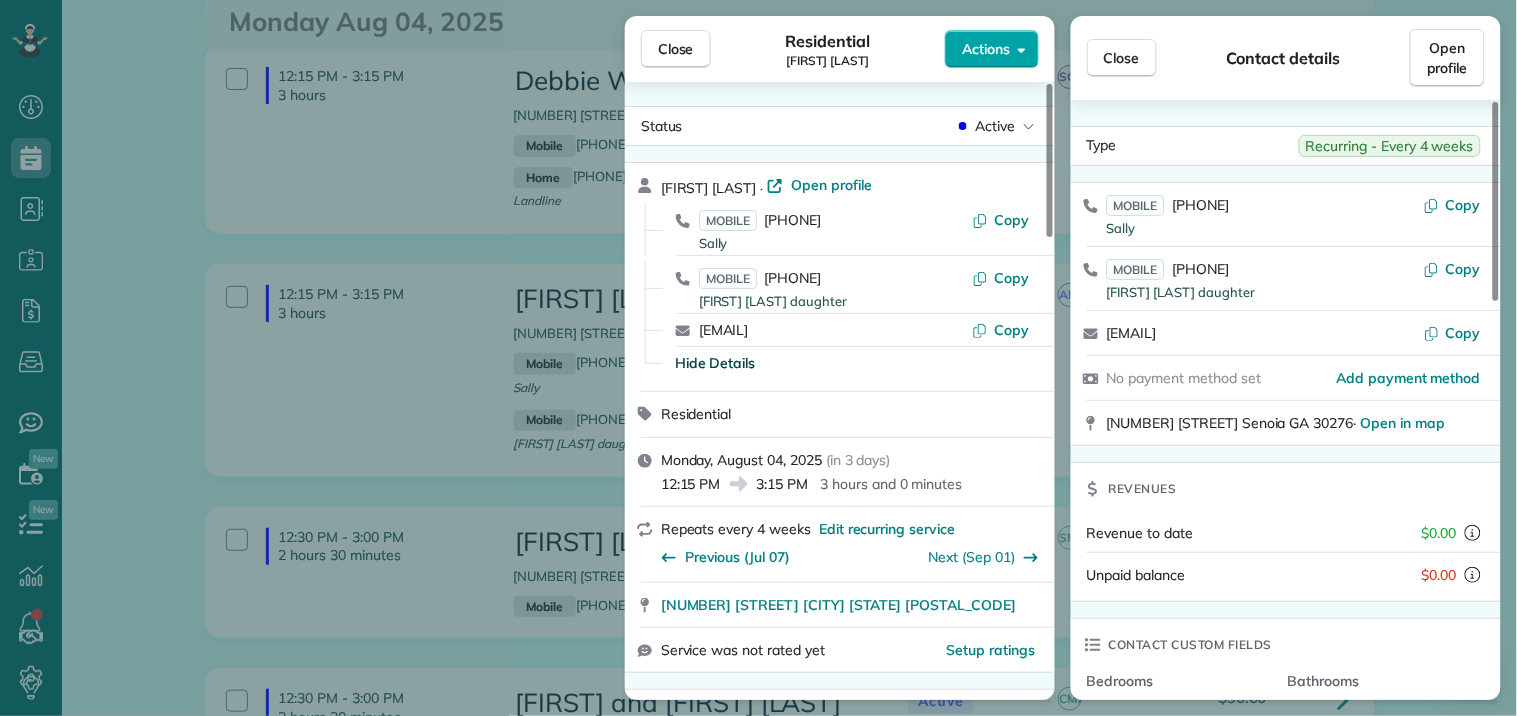 click on "Actions" at bounding box center (986, 49) 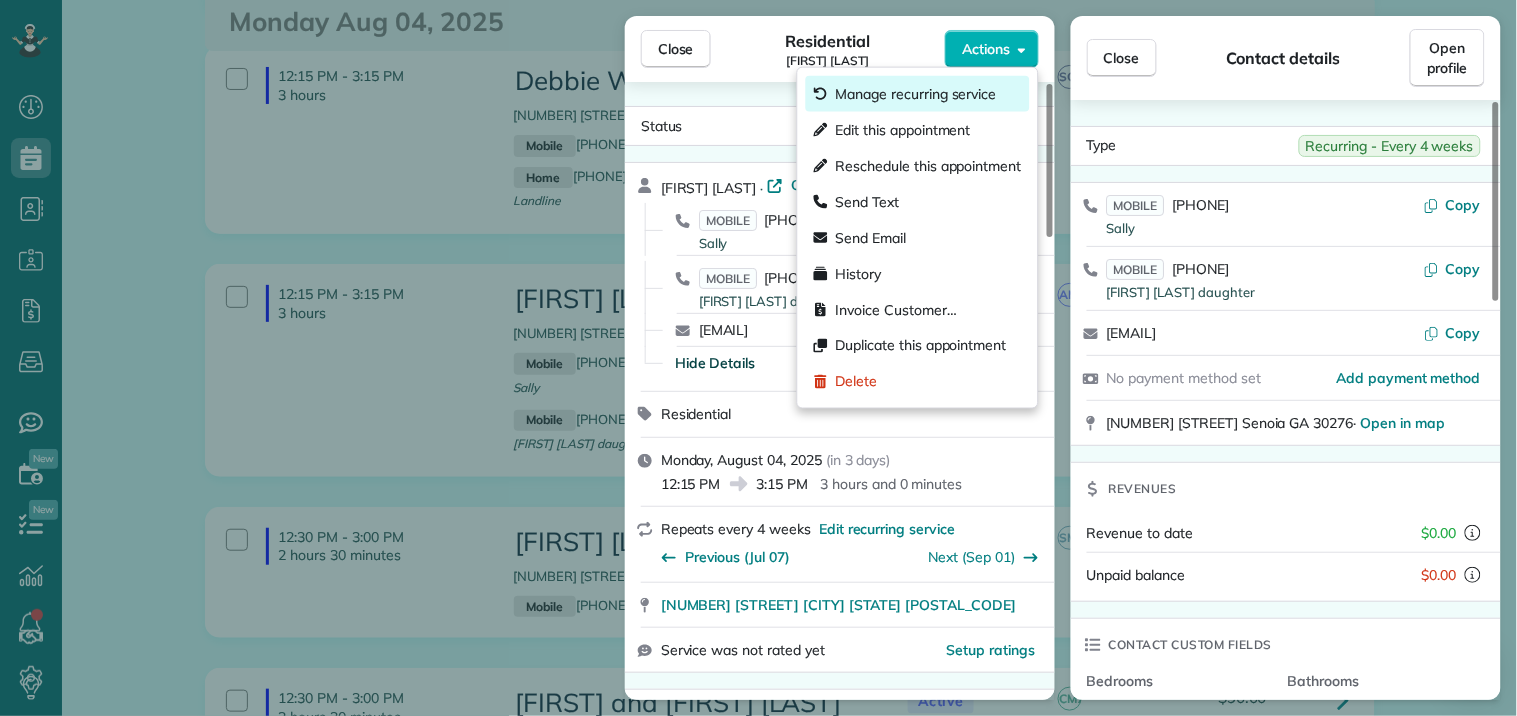 click on "Manage recurring service" at bounding box center [916, 94] 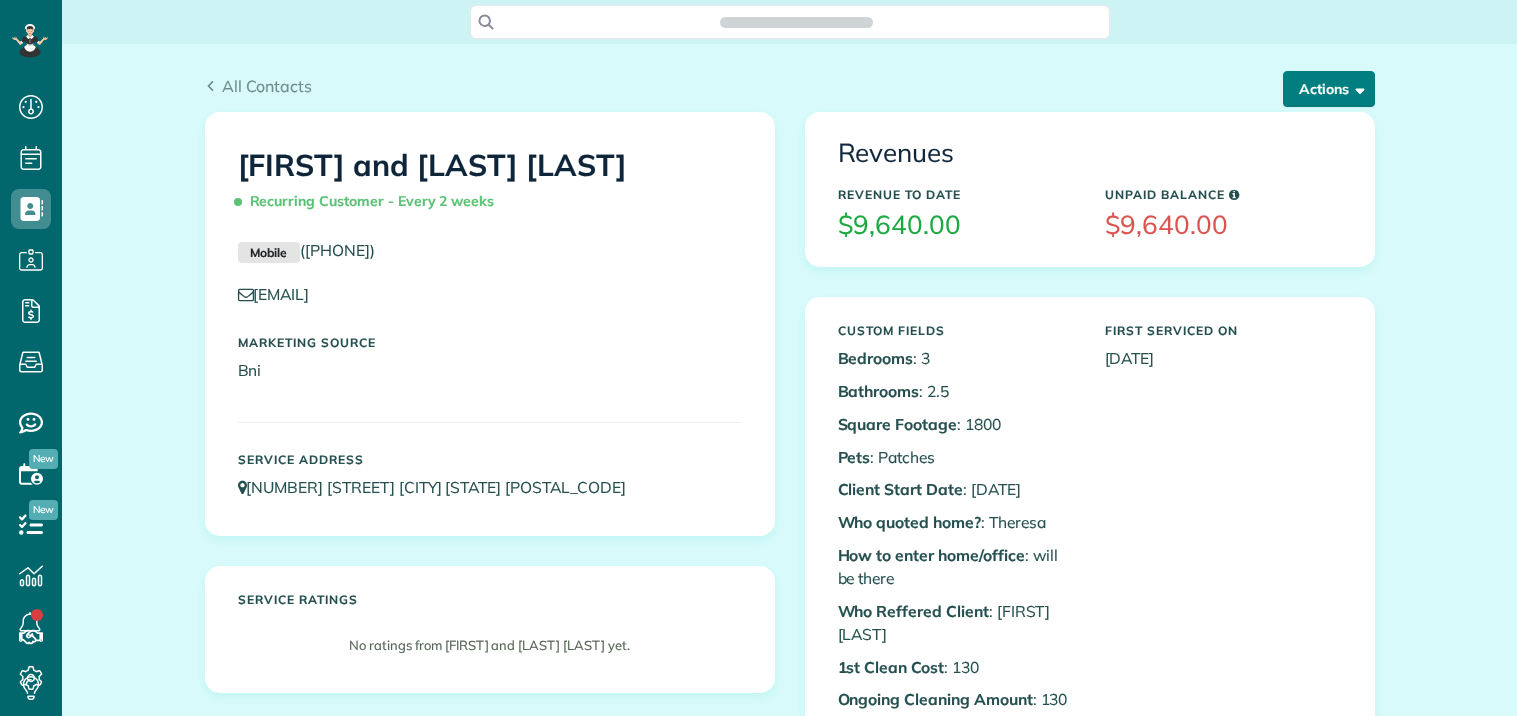 scroll, scrollTop: 0, scrollLeft: 0, axis: both 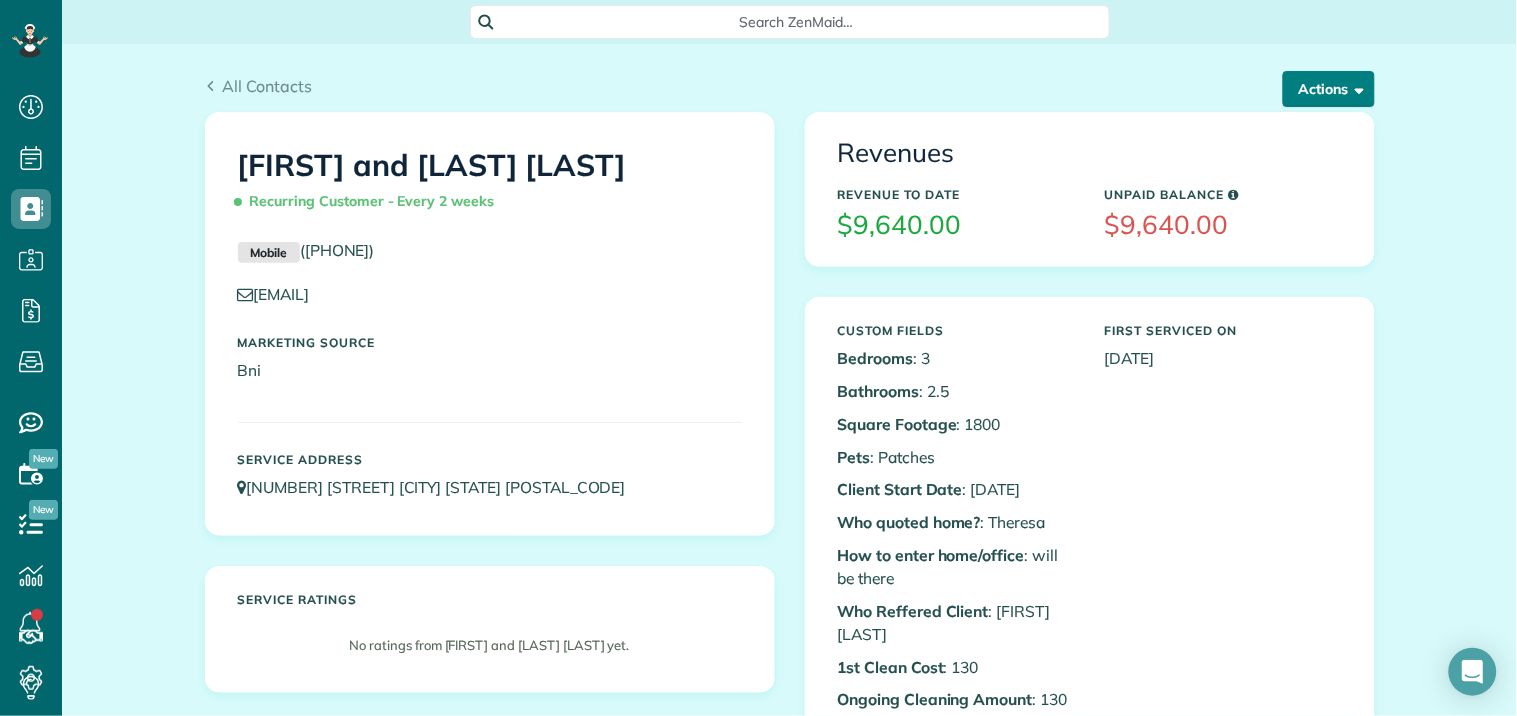 click at bounding box center (1356, 88) 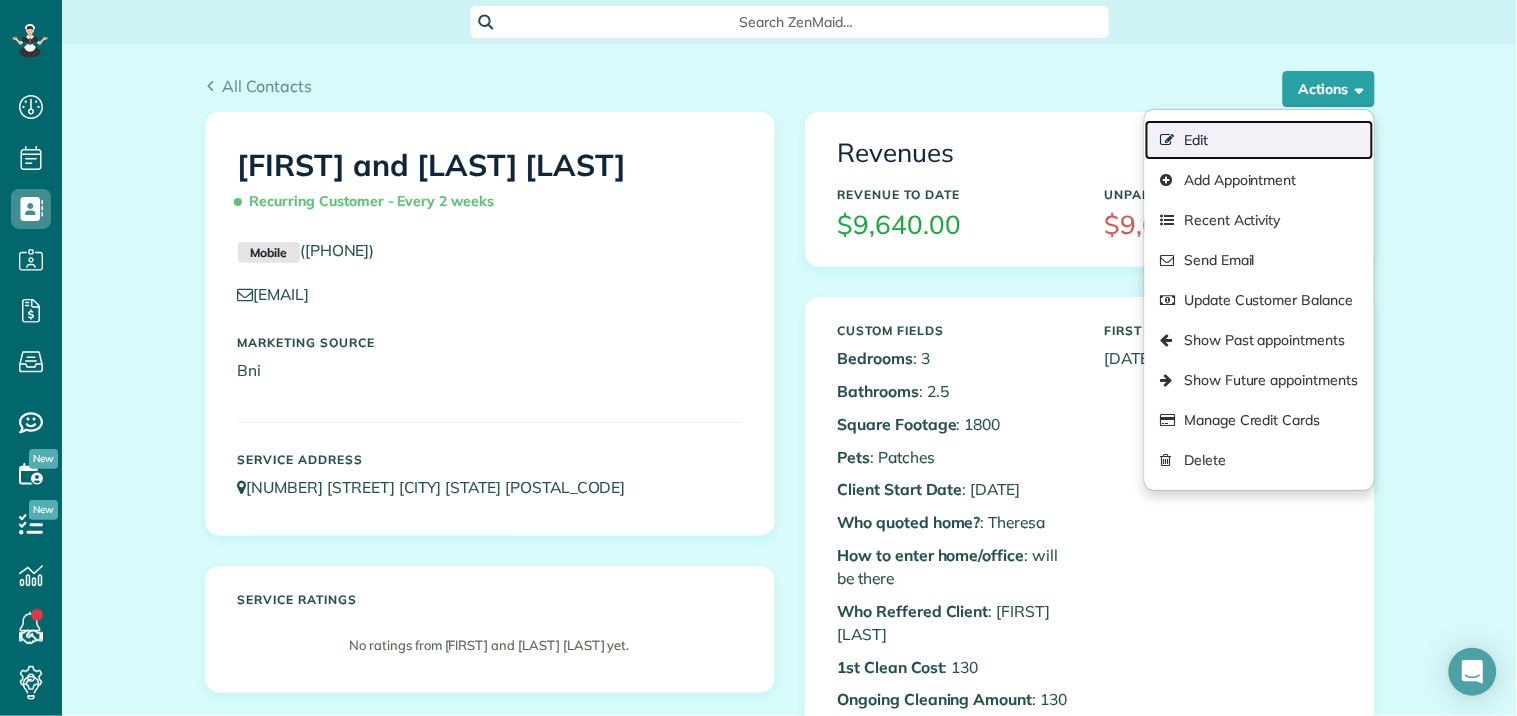 click on "Edit" at bounding box center (1259, 140) 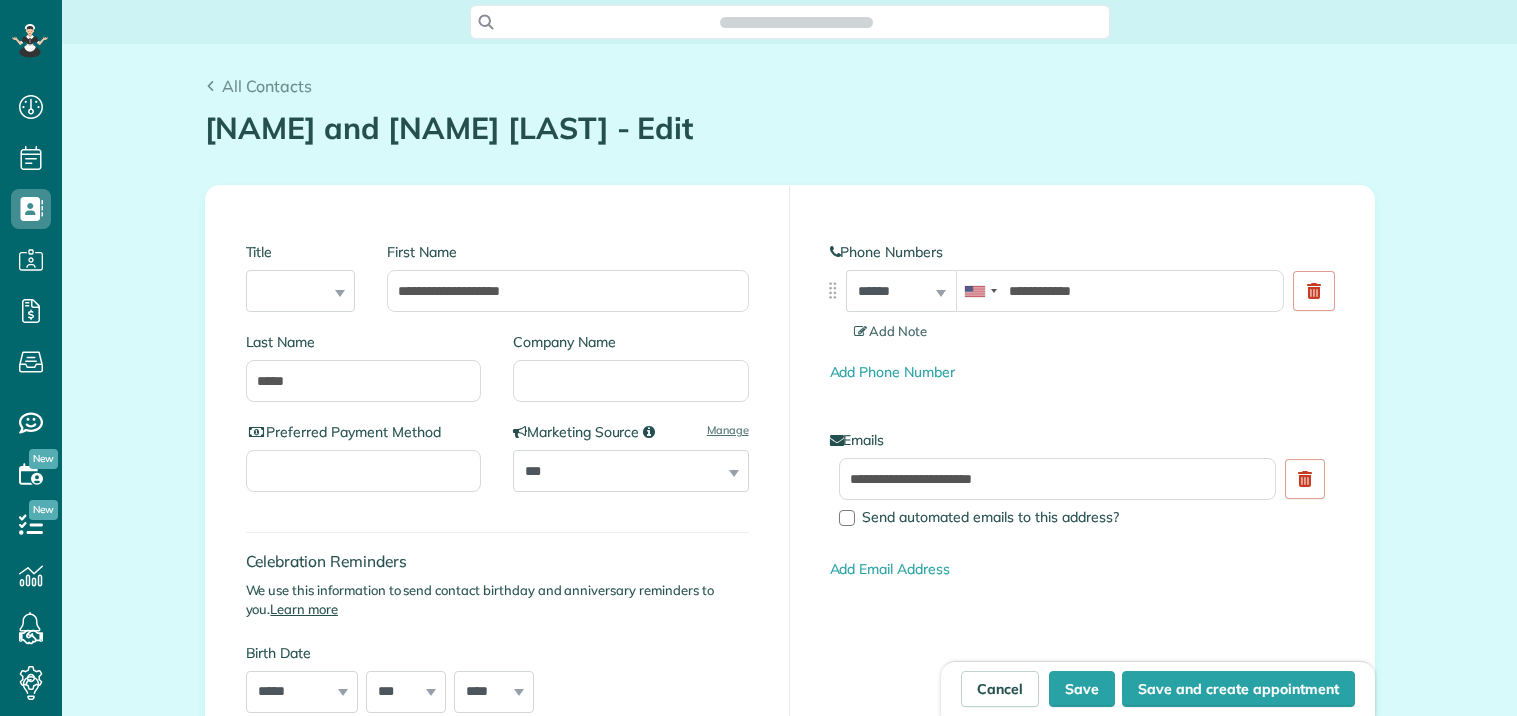 scroll, scrollTop: 0, scrollLeft: 0, axis: both 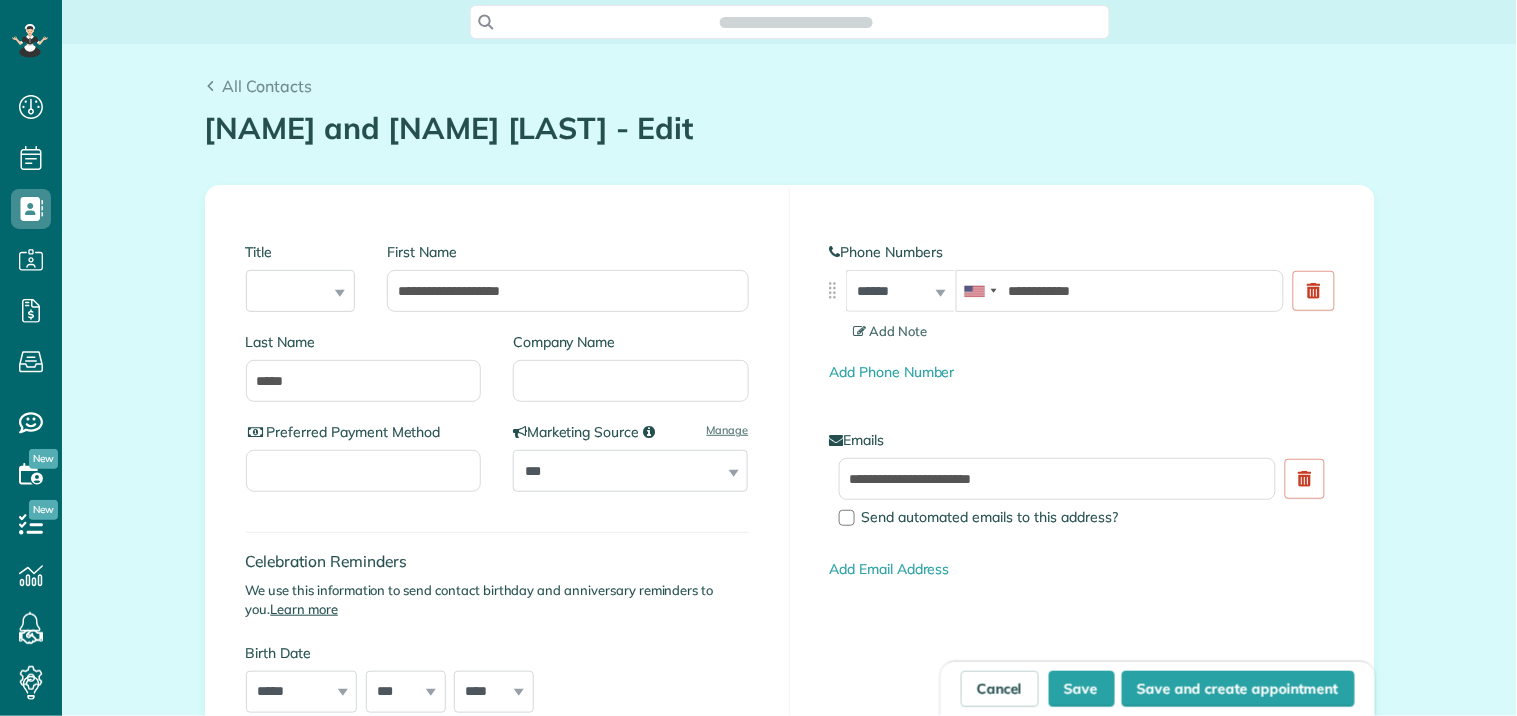 type on "**********" 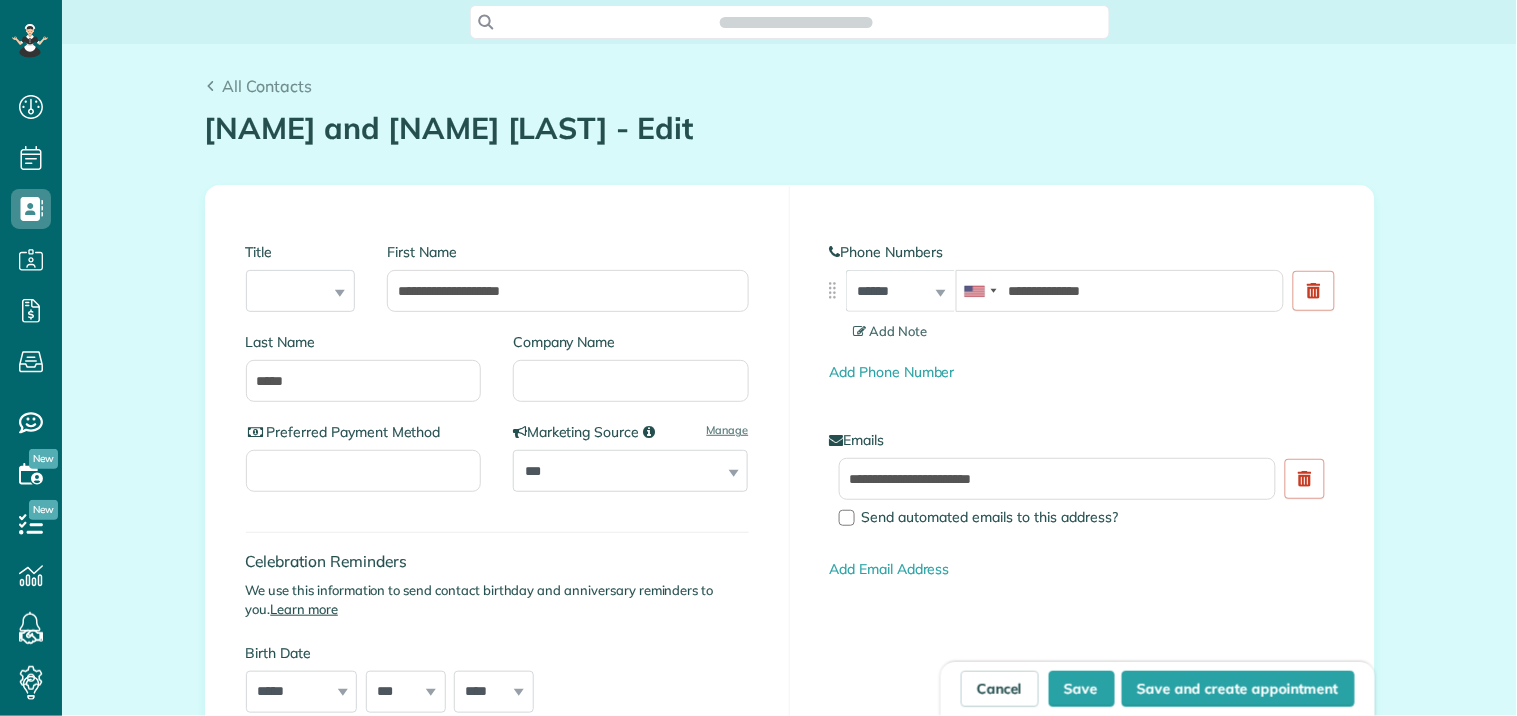 scroll, scrollTop: 716, scrollLeft: 62, axis: both 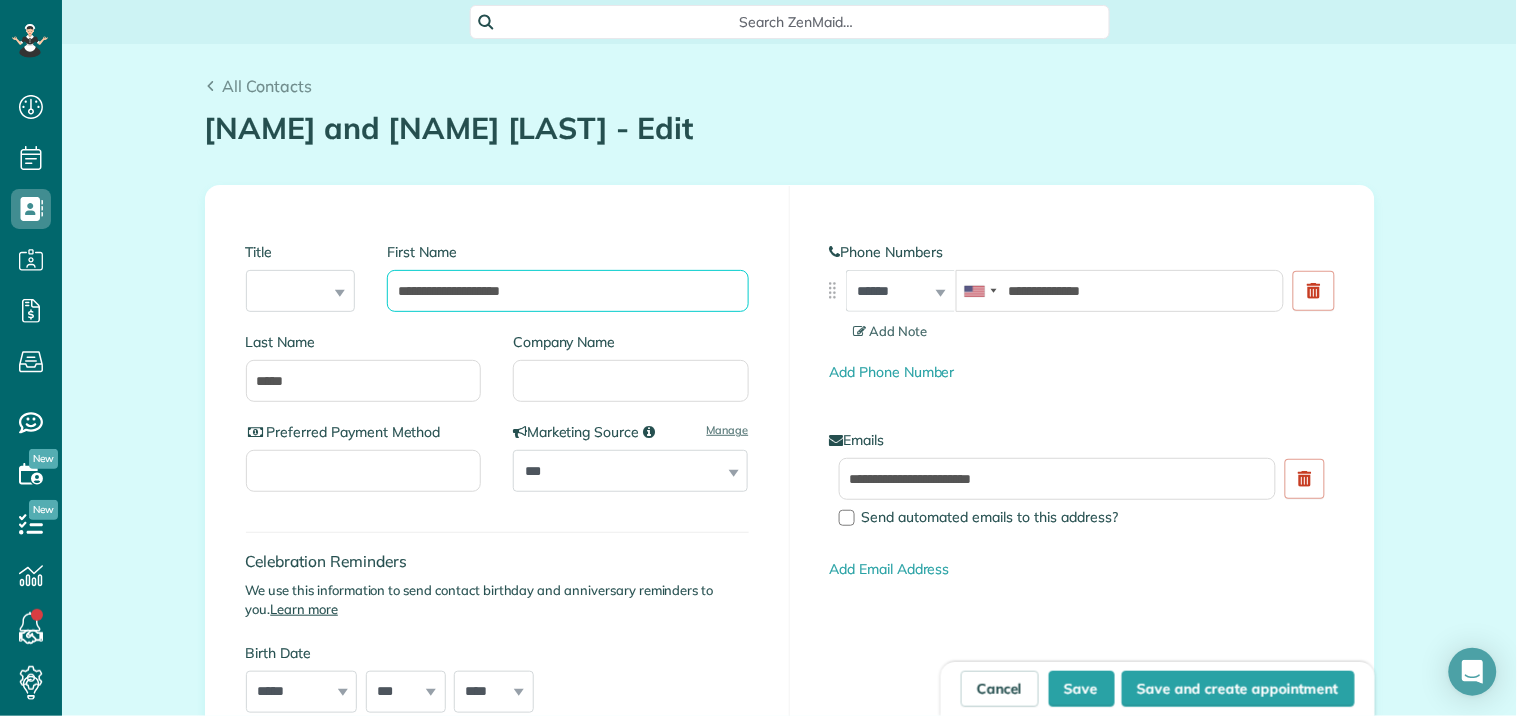 click on "**********" at bounding box center [567, 291] 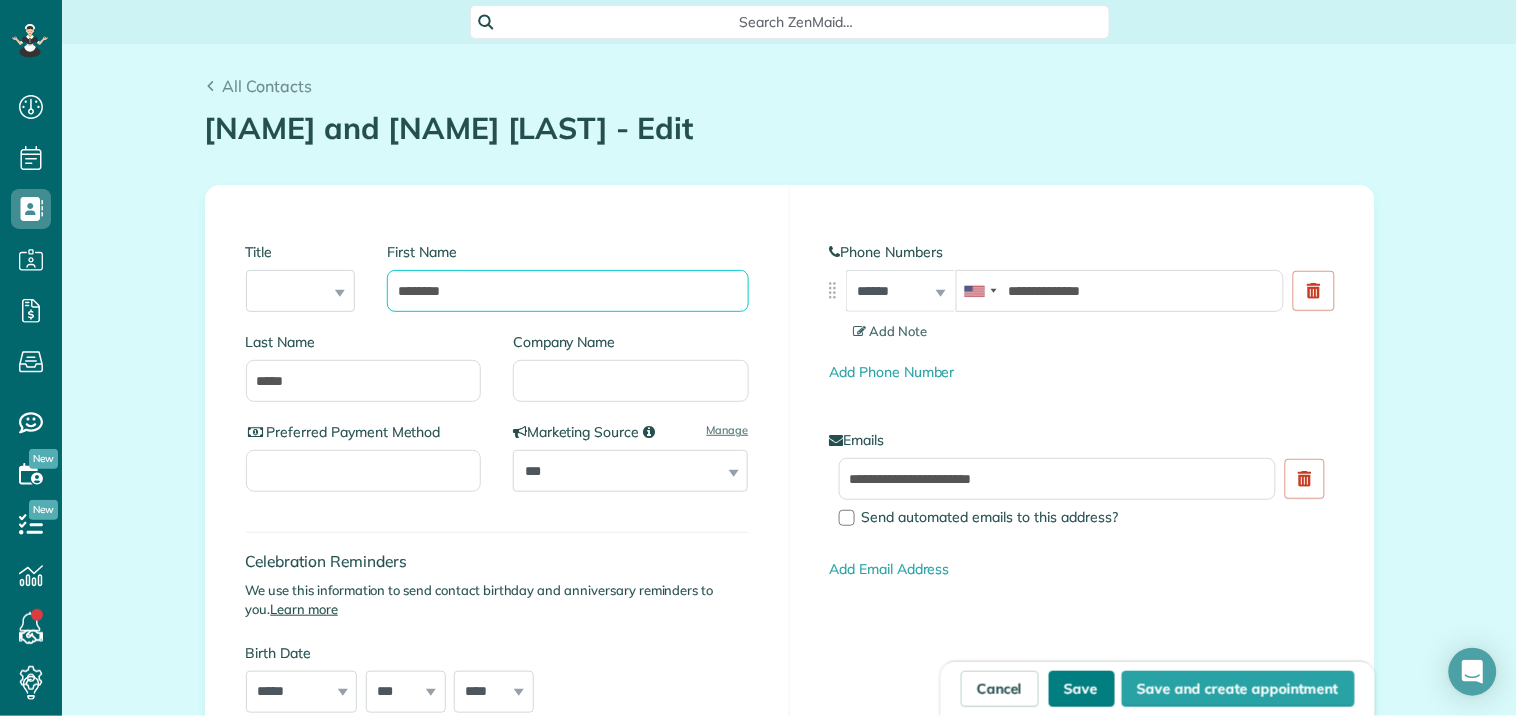 type on "********" 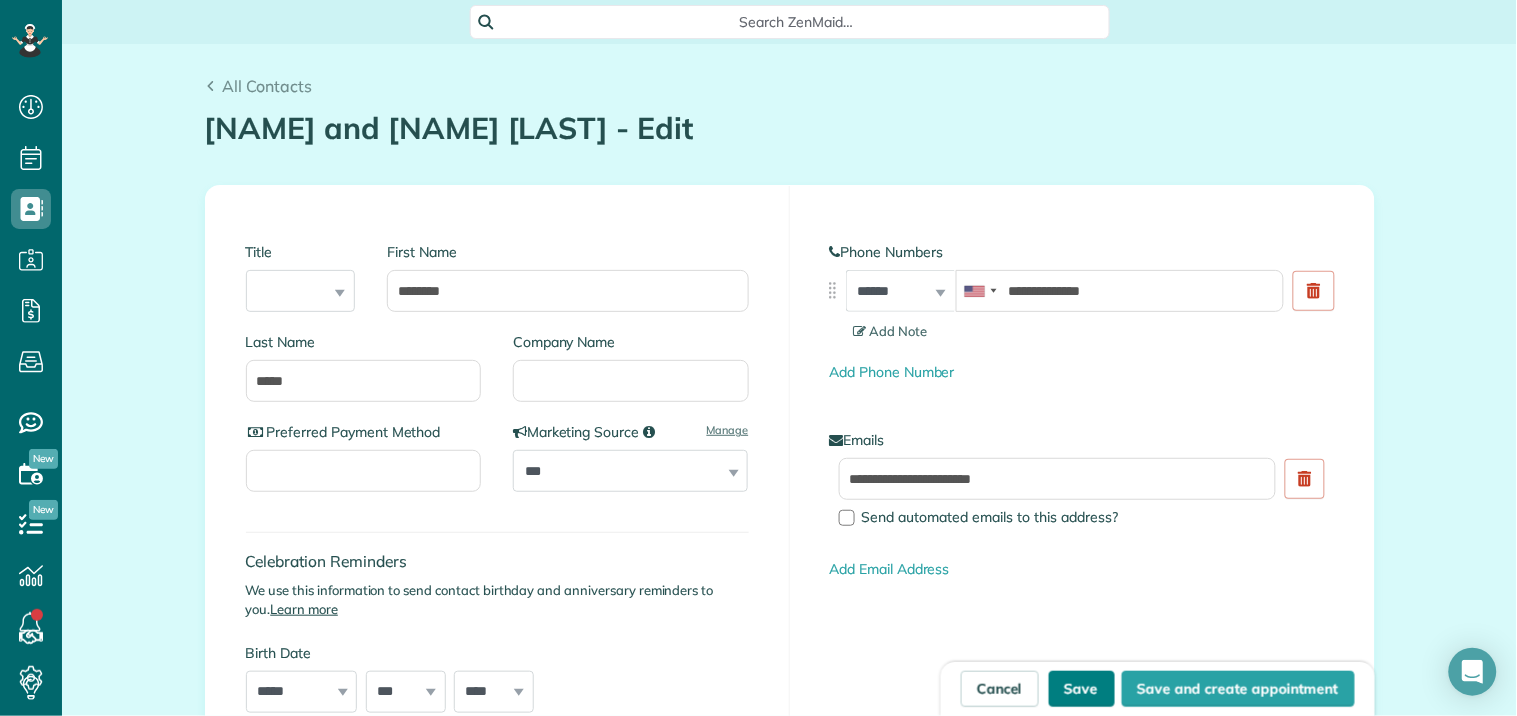 click on "Save" at bounding box center (1082, 689) 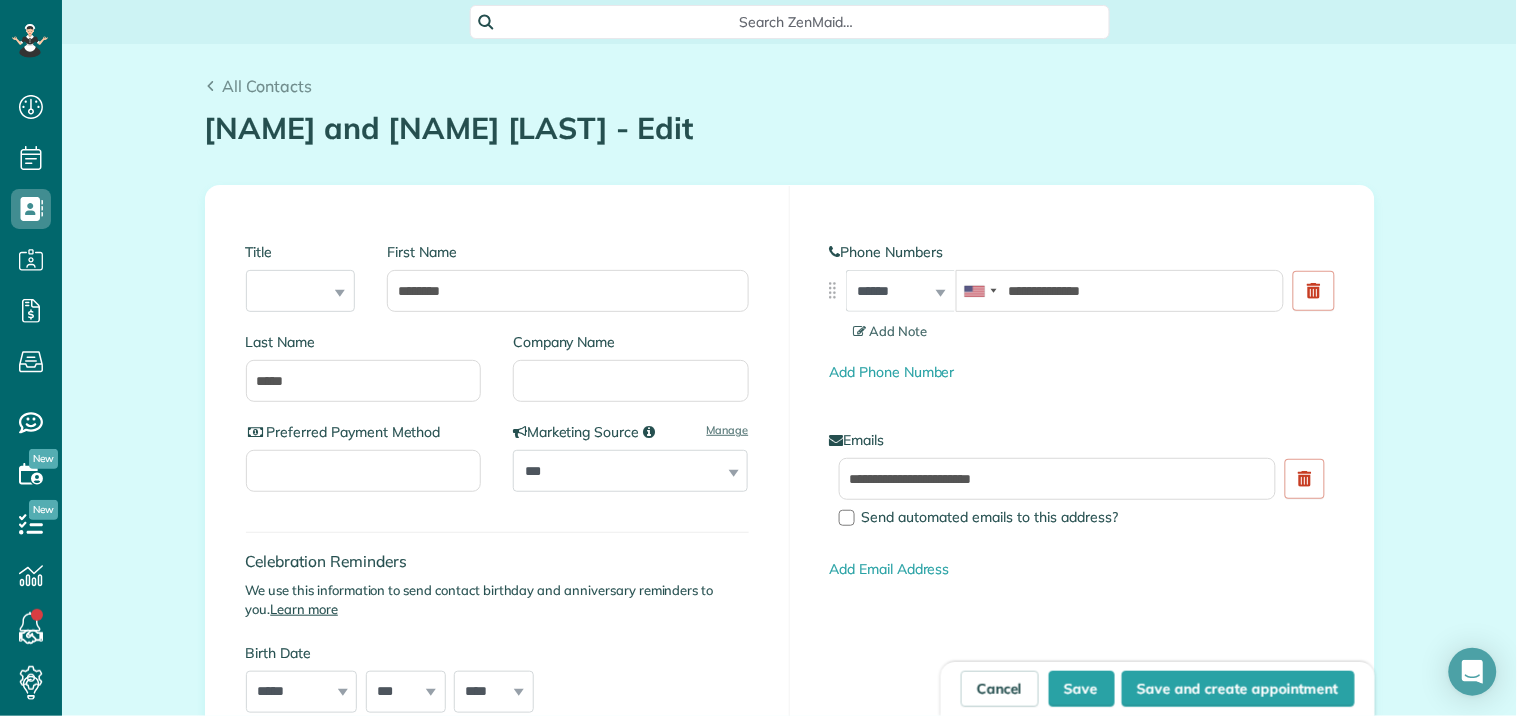 type on "**********" 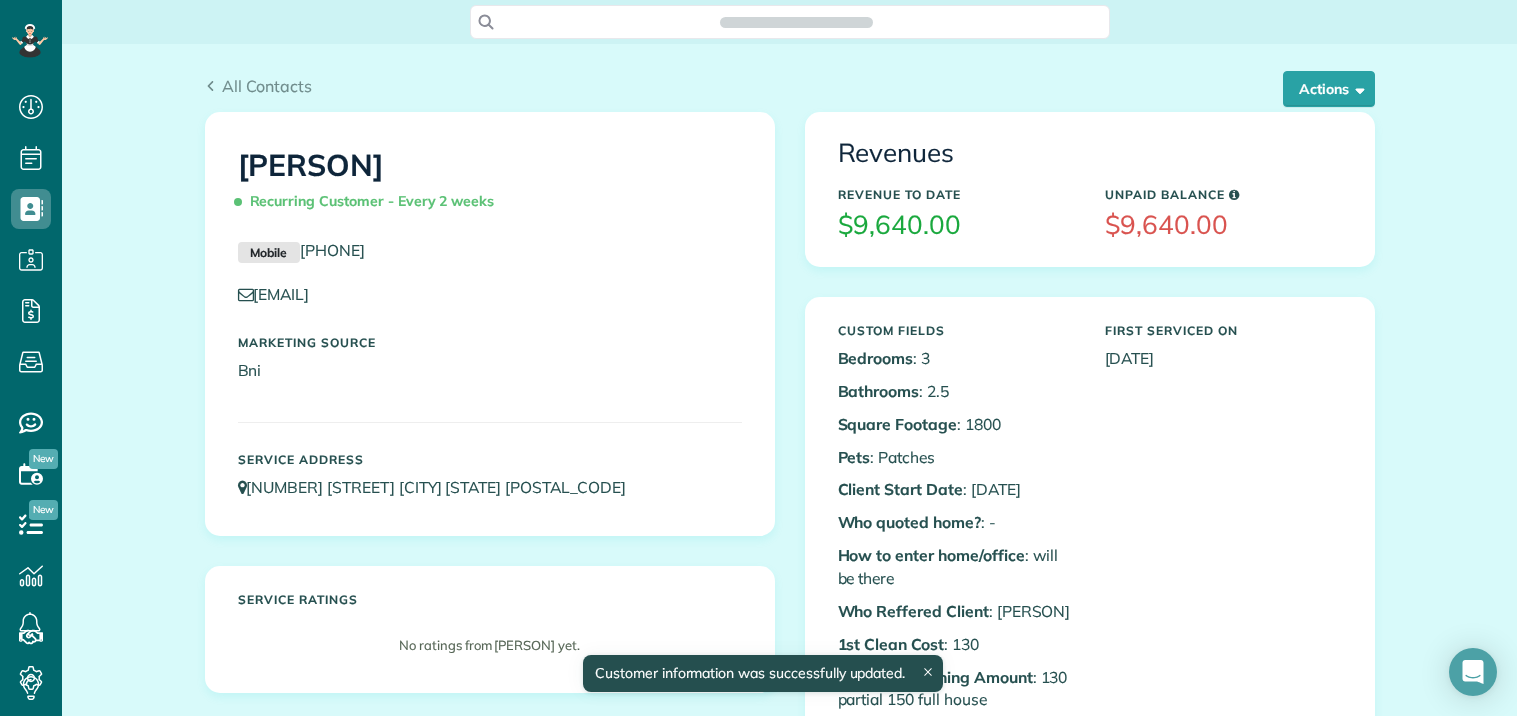 scroll, scrollTop: 0, scrollLeft: 0, axis: both 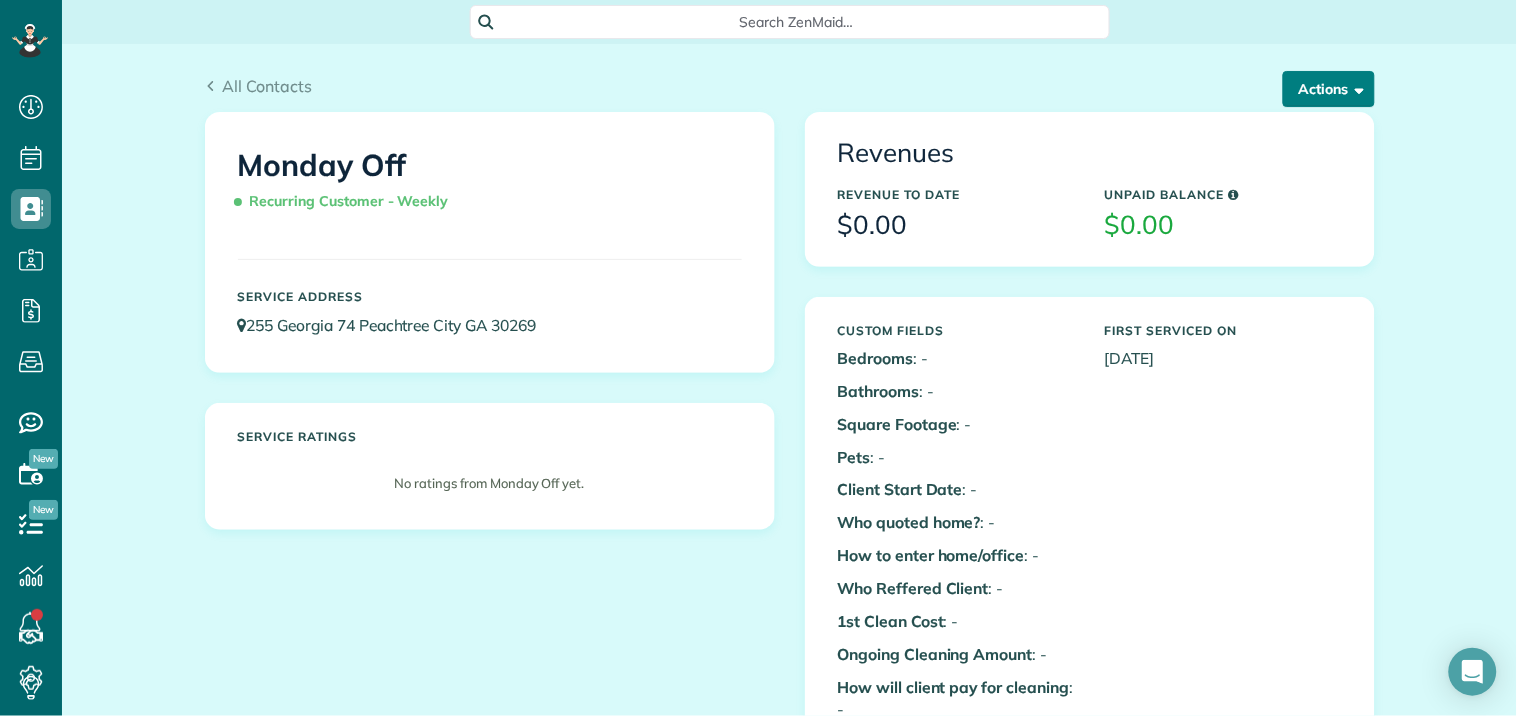 click at bounding box center (1356, 88) 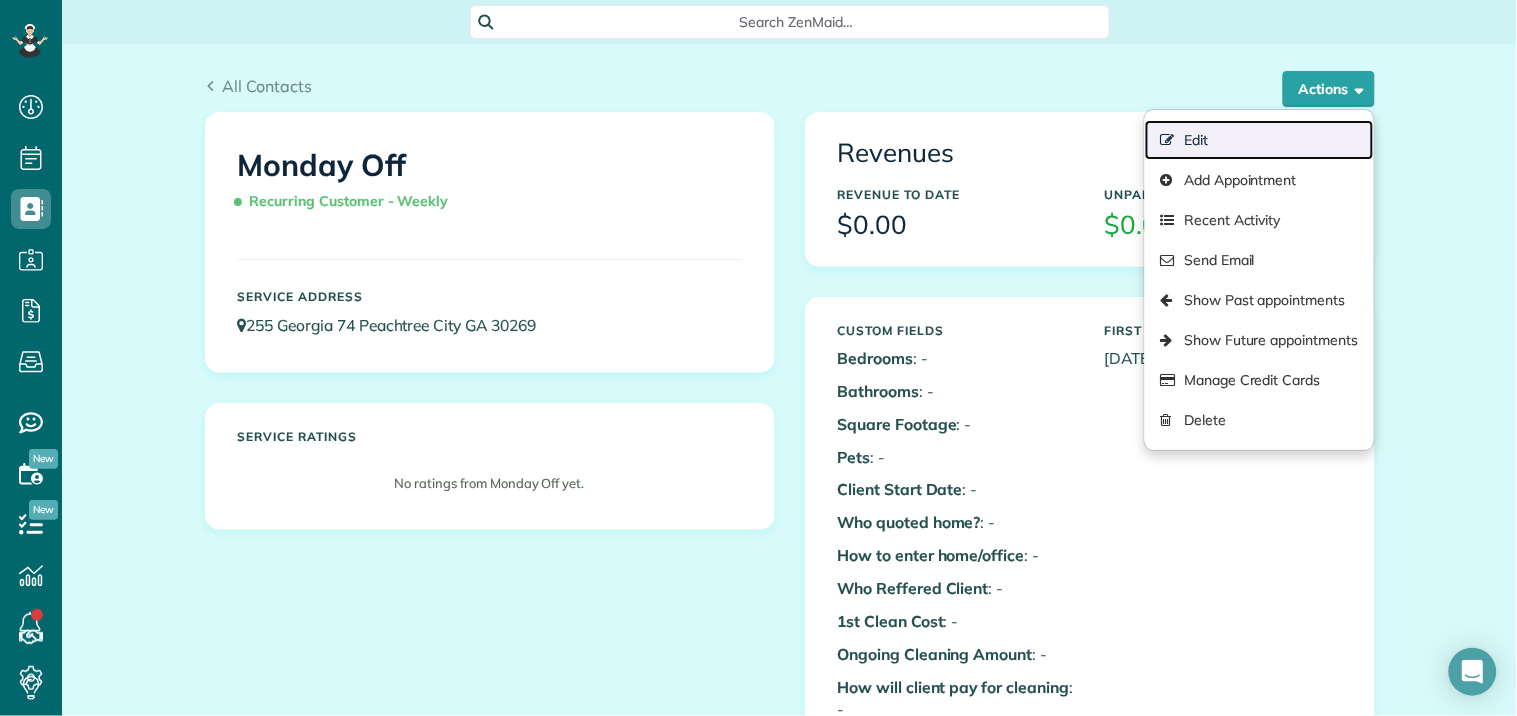 click on "Edit" at bounding box center [1259, 140] 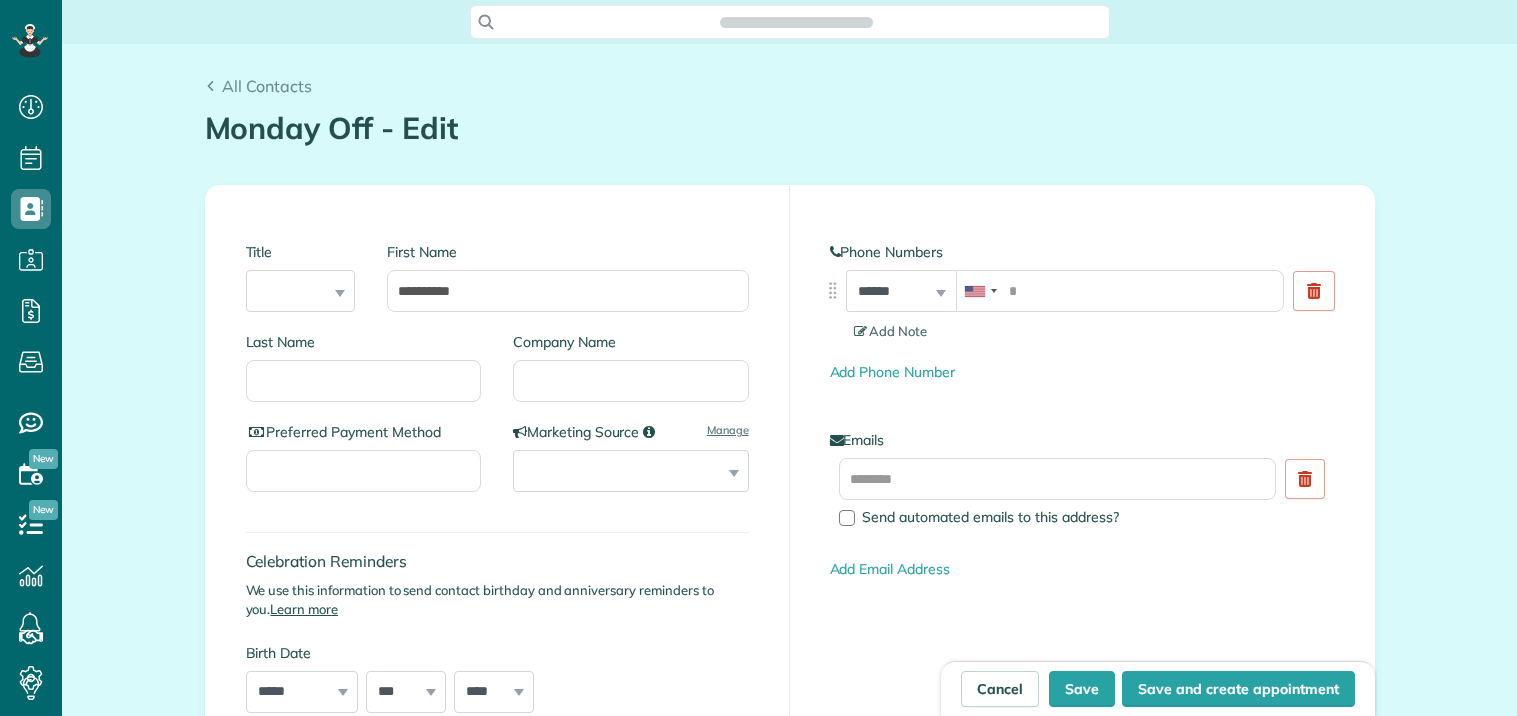 scroll, scrollTop: 0, scrollLeft: 0, axis: both 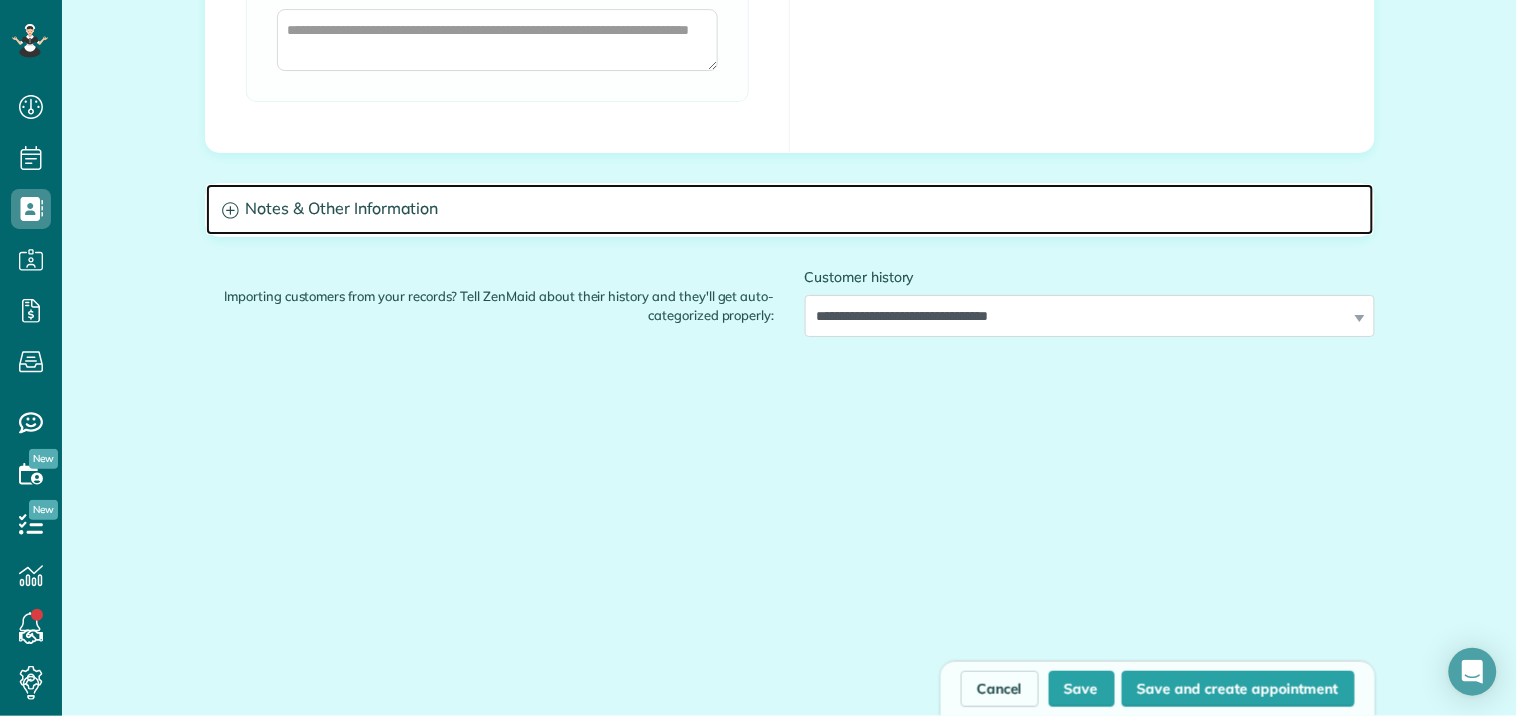 click 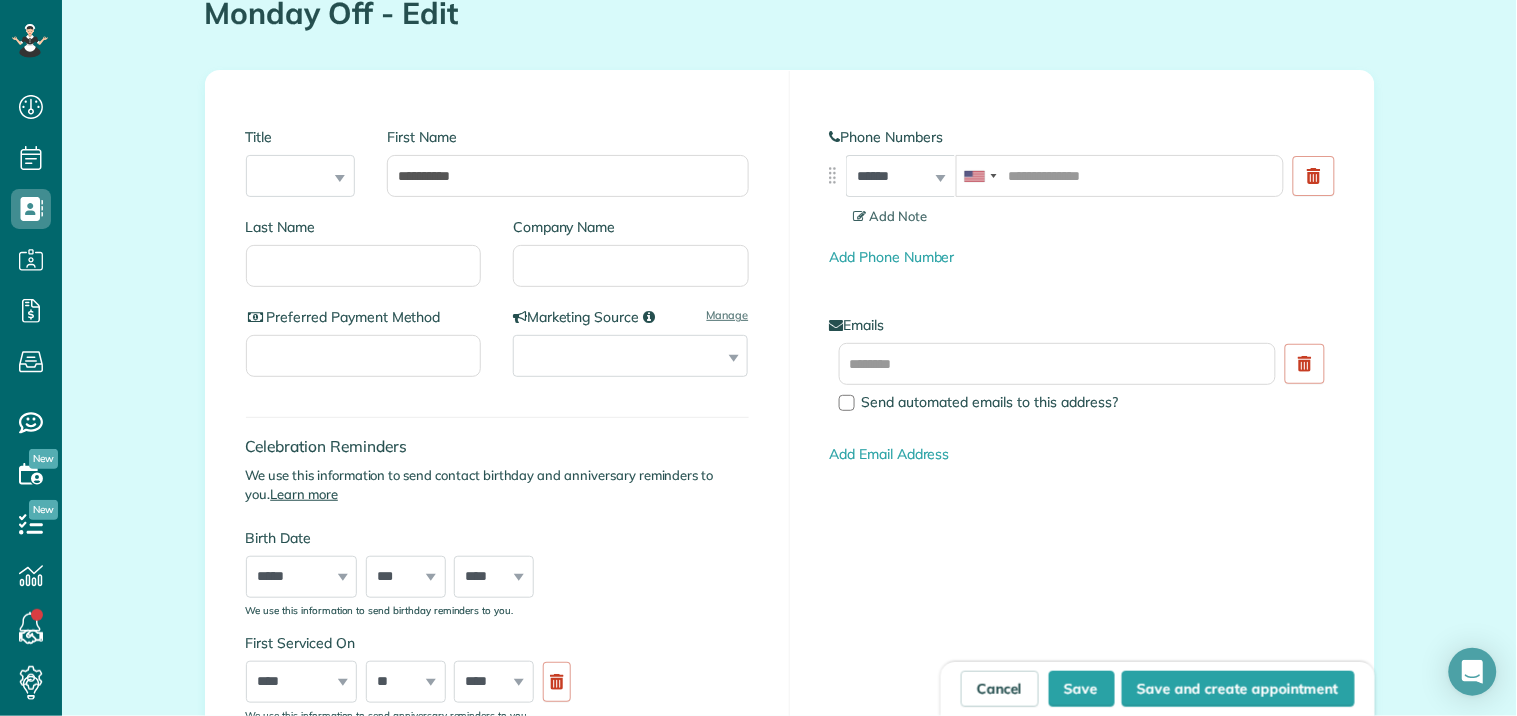 scroll, scrollTop: 0, scrollLeft: 0, axis: both 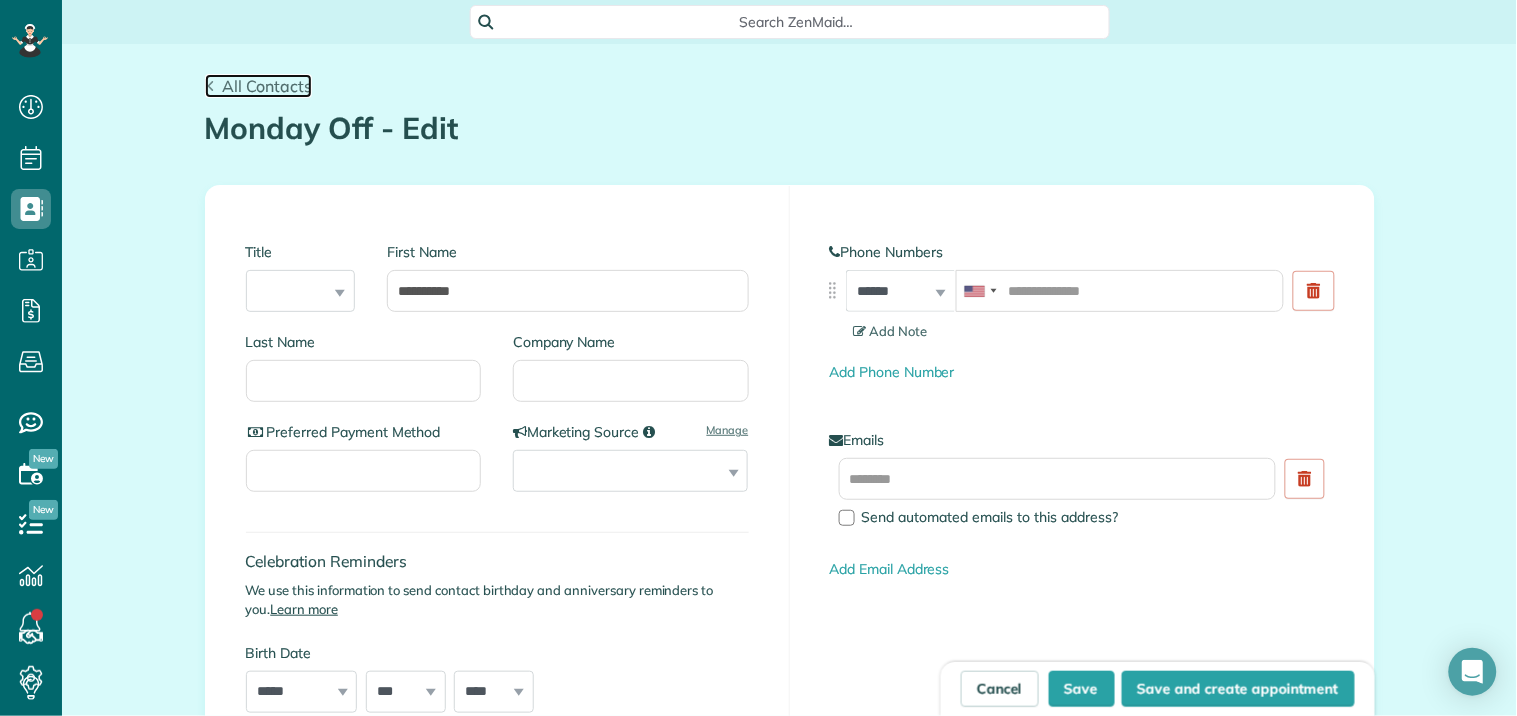click on "All Contacts" at bounding box center [267, 86] 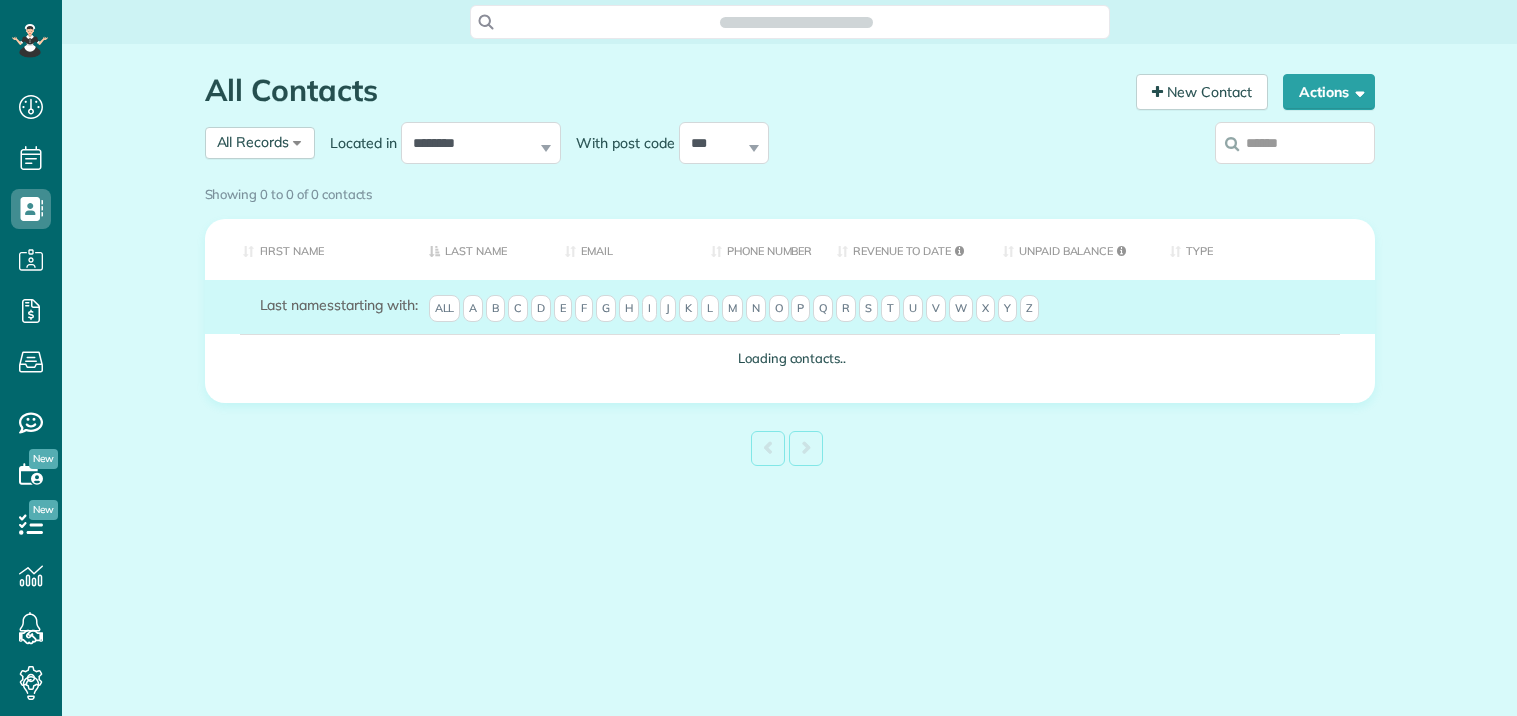scroll, scrollTop: 0, scrollLeft: 0, axis: both 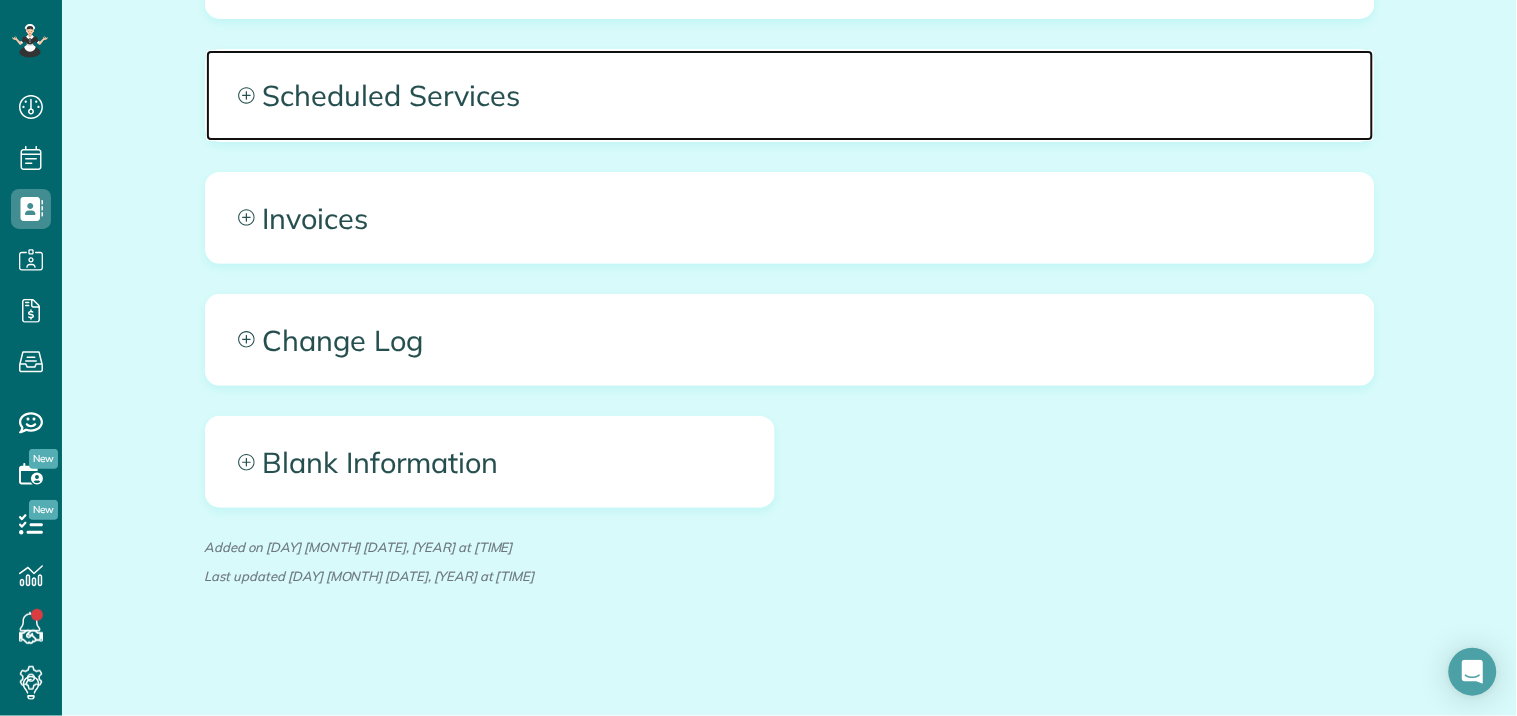 click 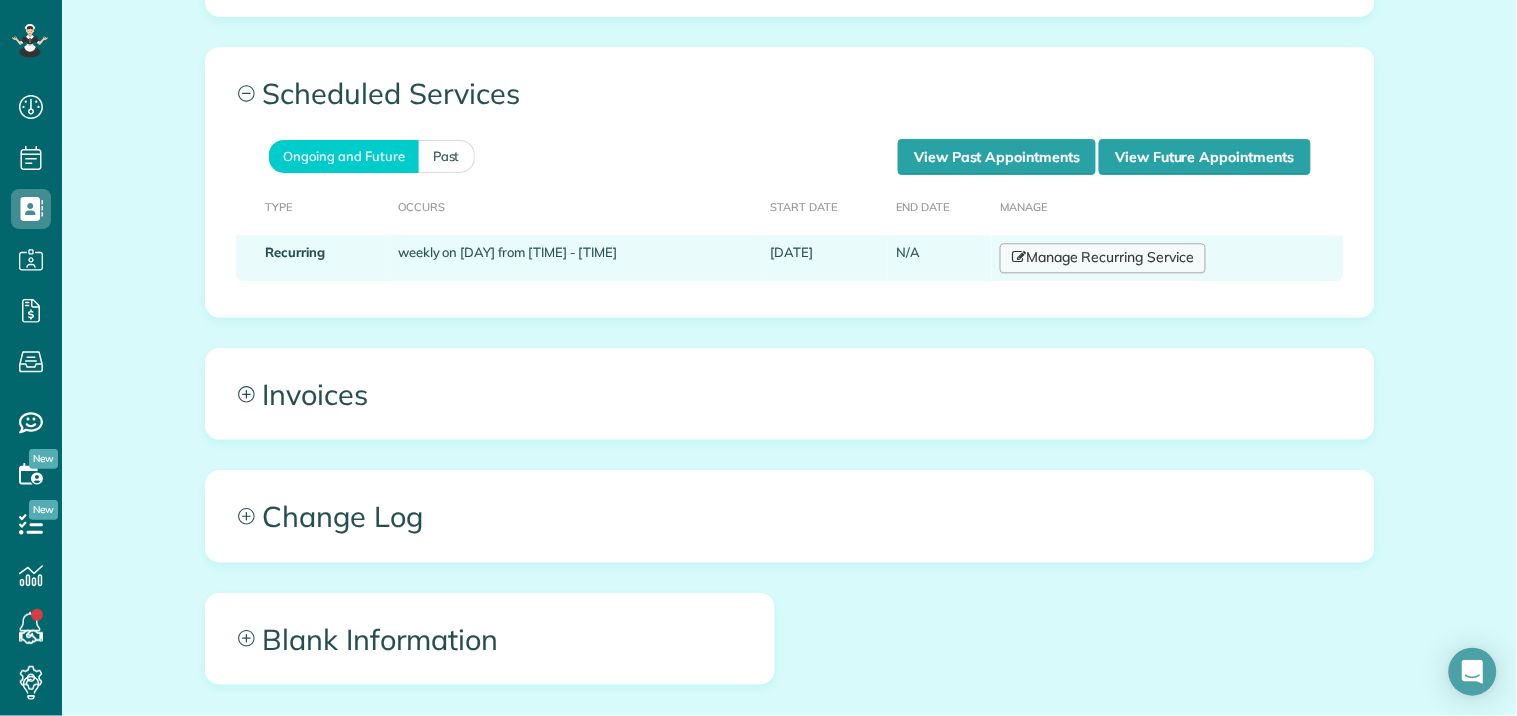click on "Manage Recurring Service" at bounding box center [1103, 258] 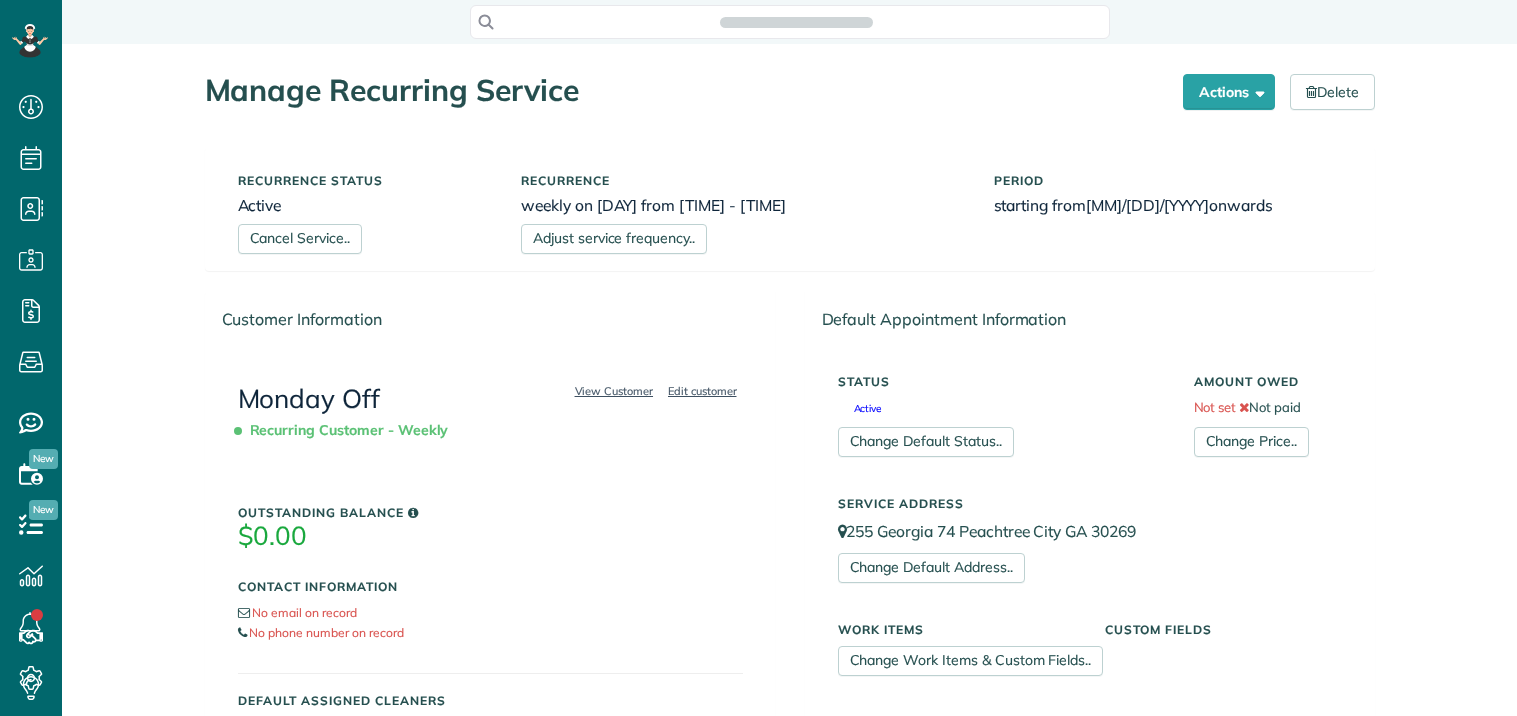 scroll, scrollTop: 0, scrollLeft: 0, axis: both 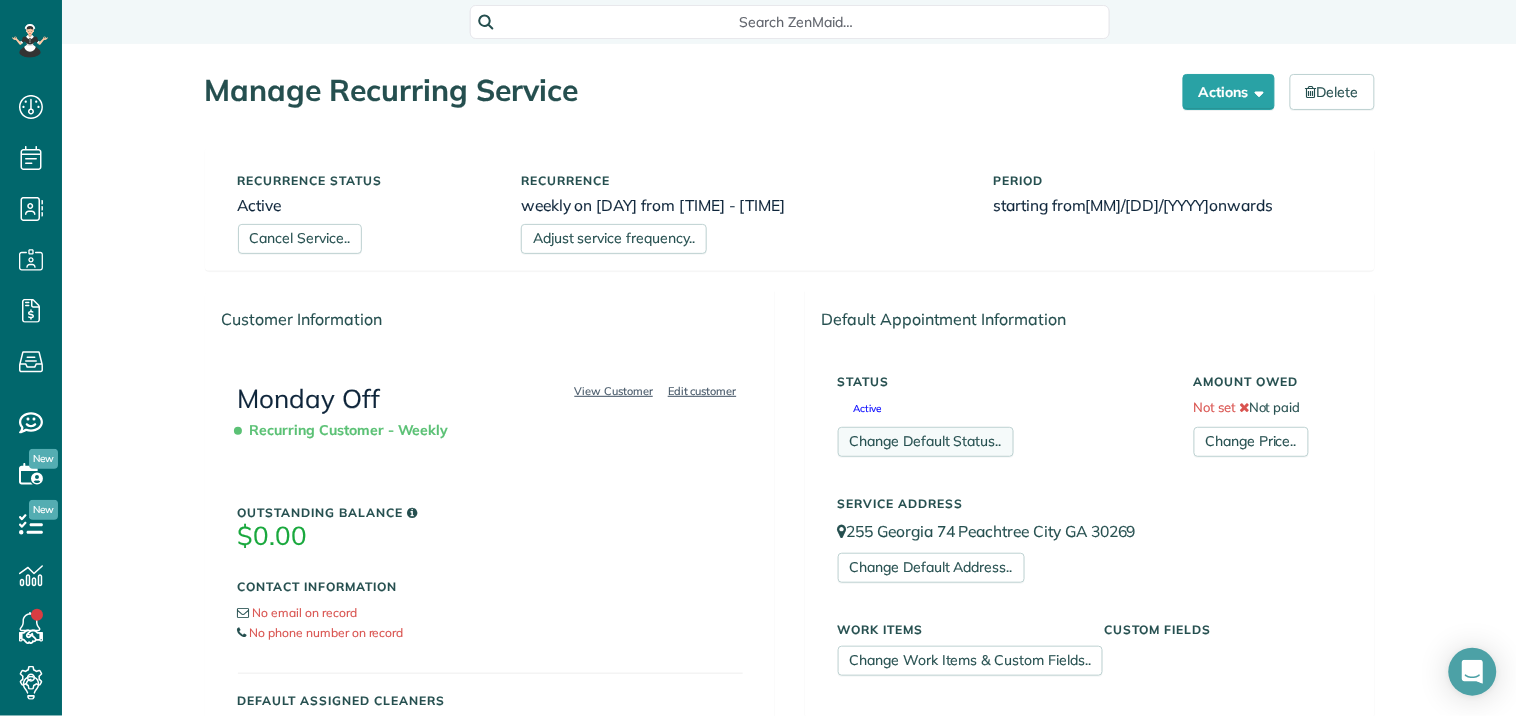 click on "Change Default Status.." at bounding box center [926, 442] 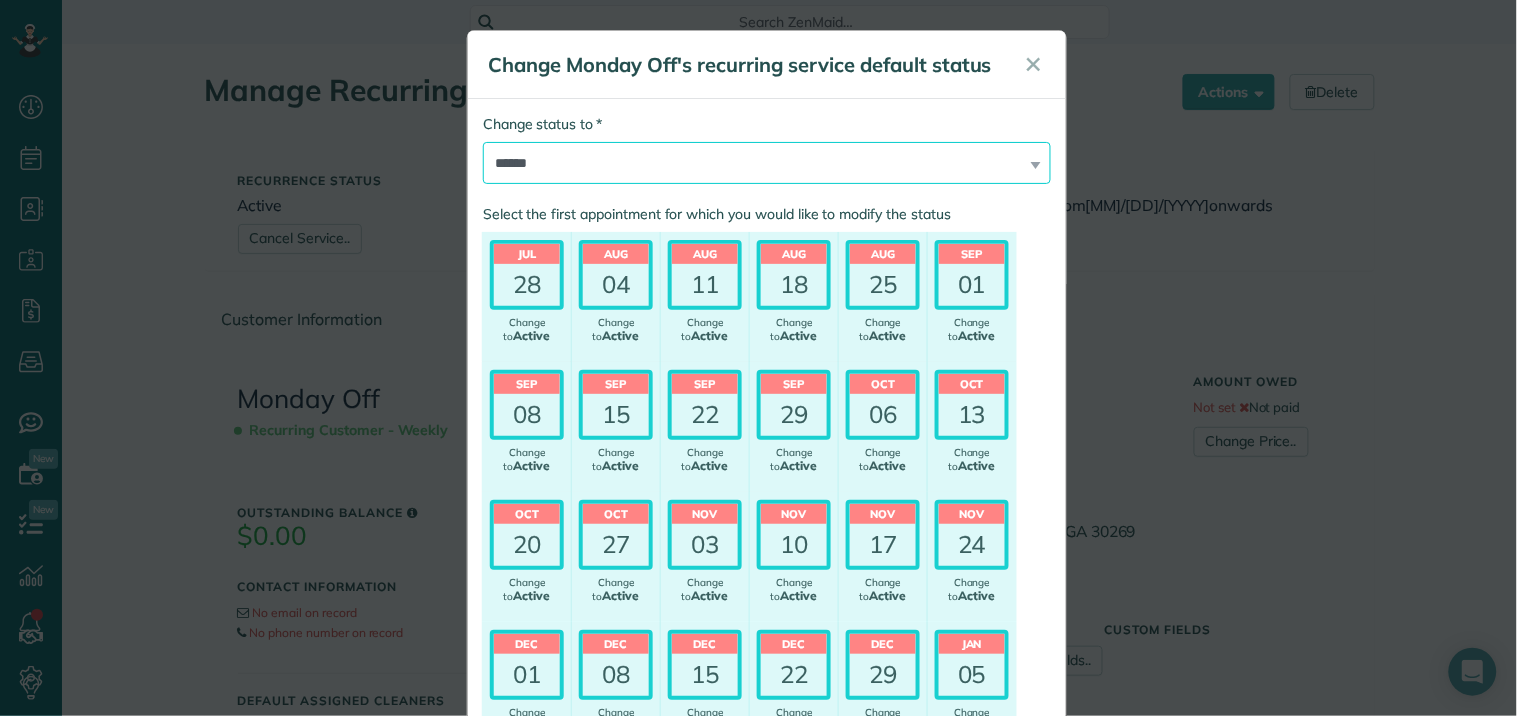 click on "******
*****
*******
********
********
*********
*********" at bounding box center (767, 163) 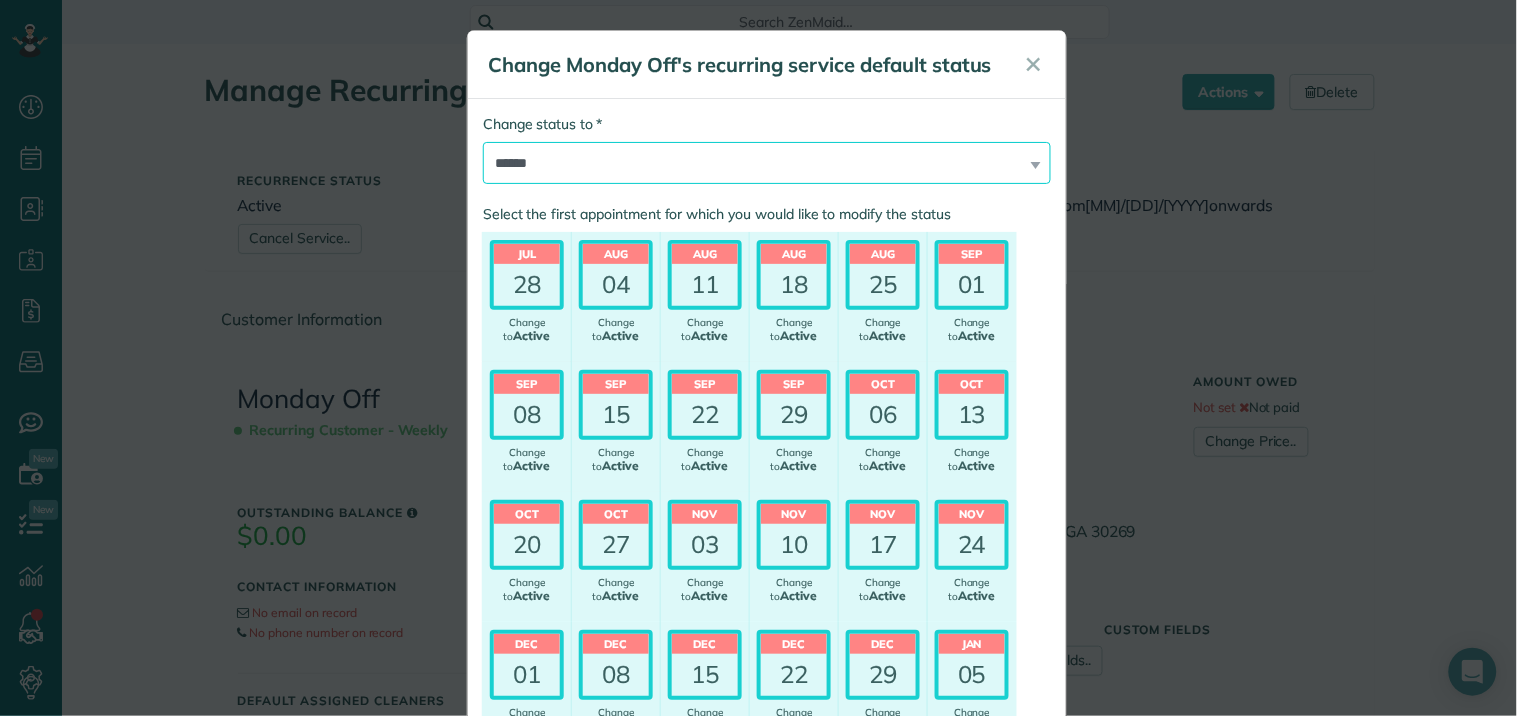 select on "******" 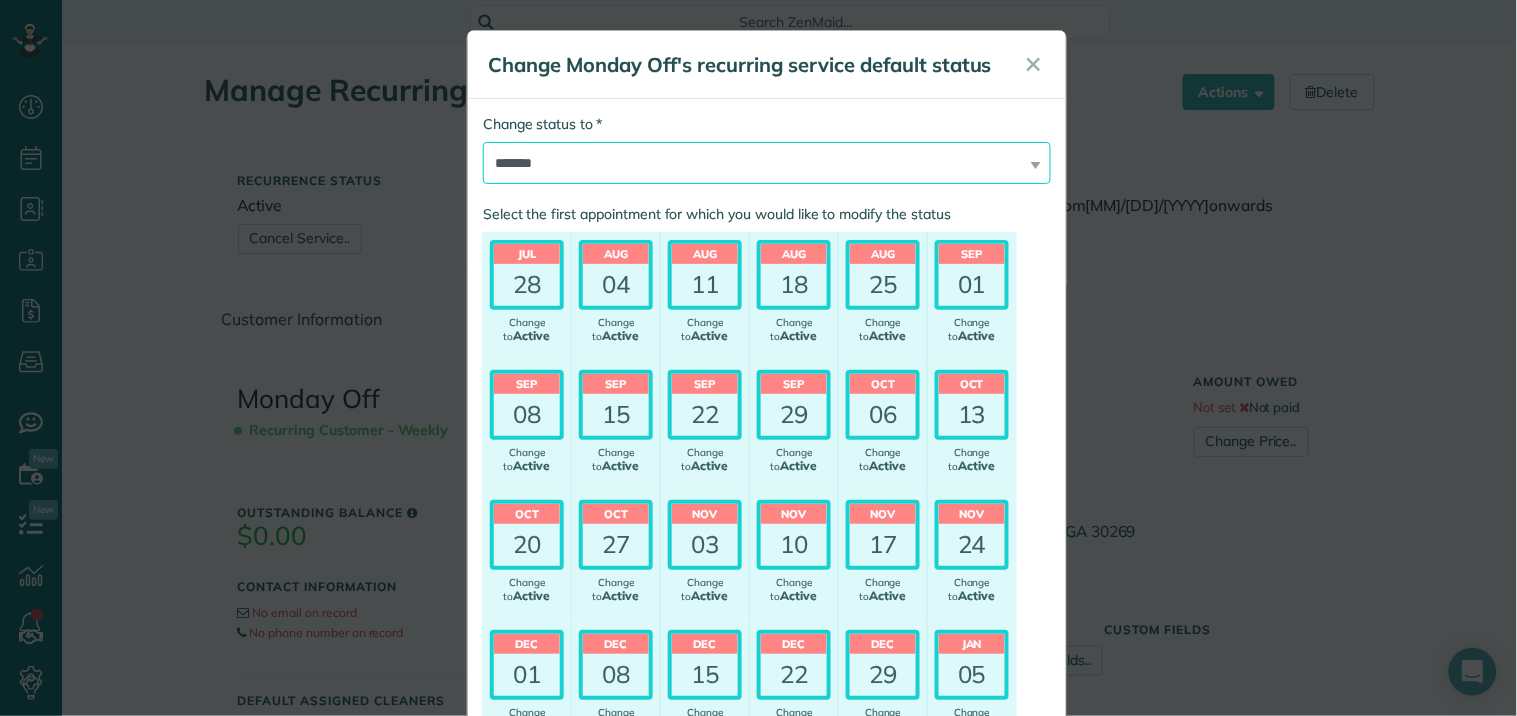 click on "******
*****
*******
********
********
*********
*********" at bounding box center (767, 163) 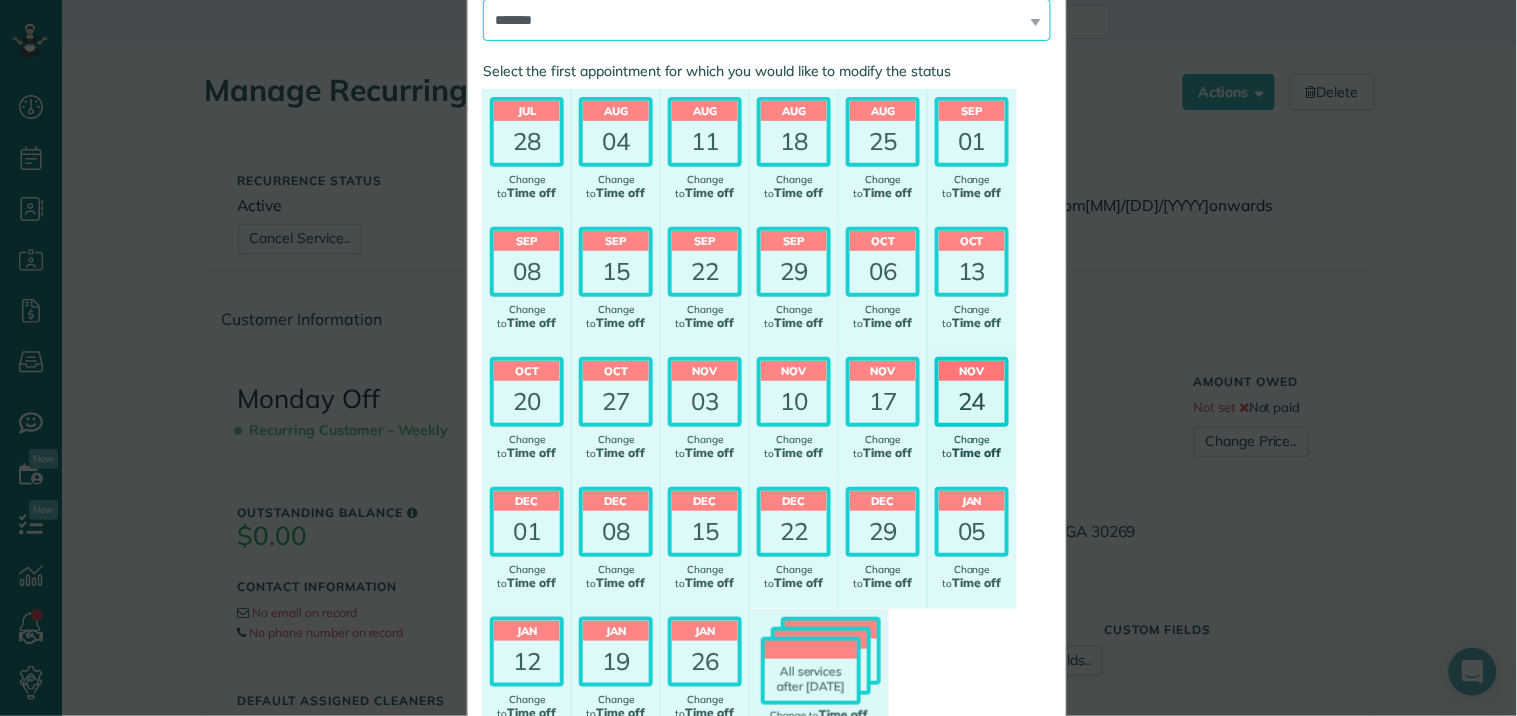 scroll, scrollTop: 281, scrollLeft: 0, axis: vertical 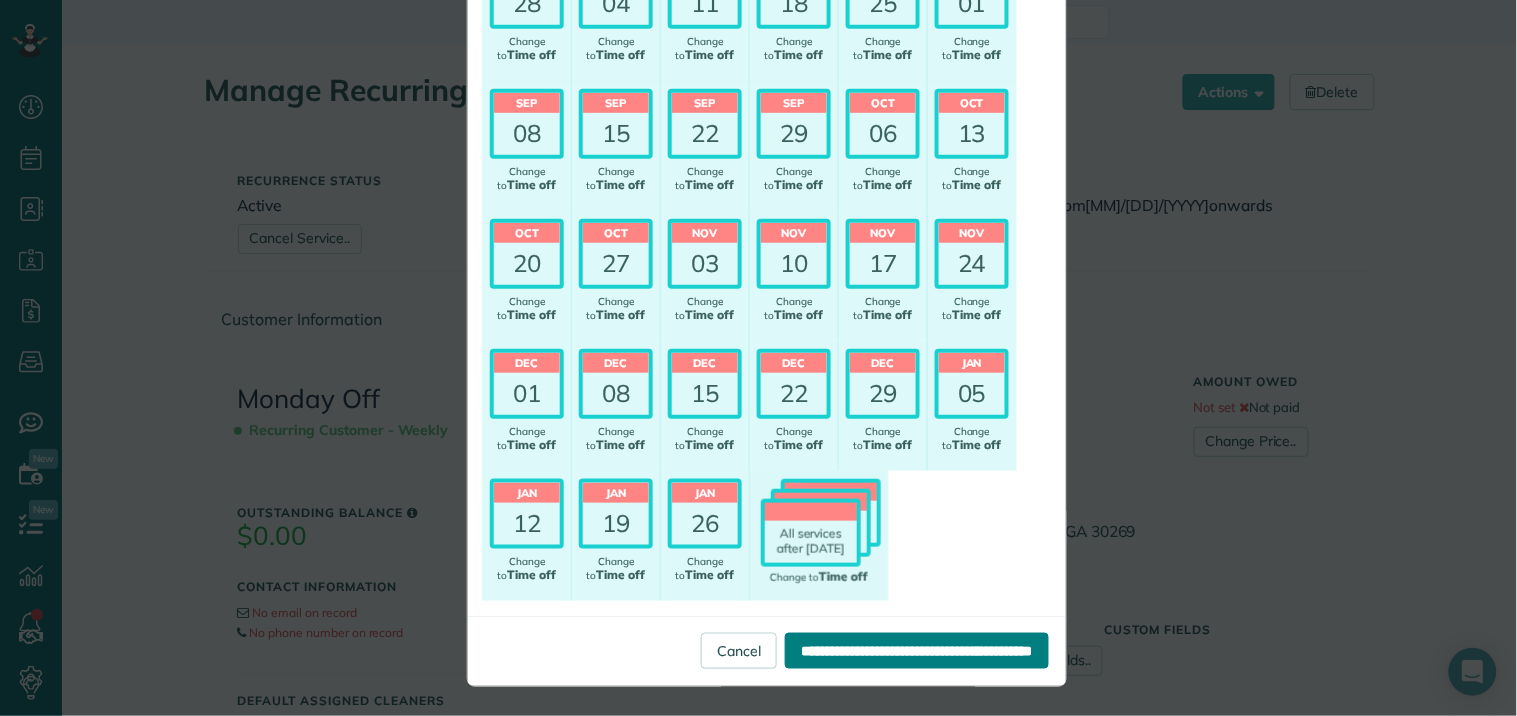click on "**********" at bounding box center (917, 651) 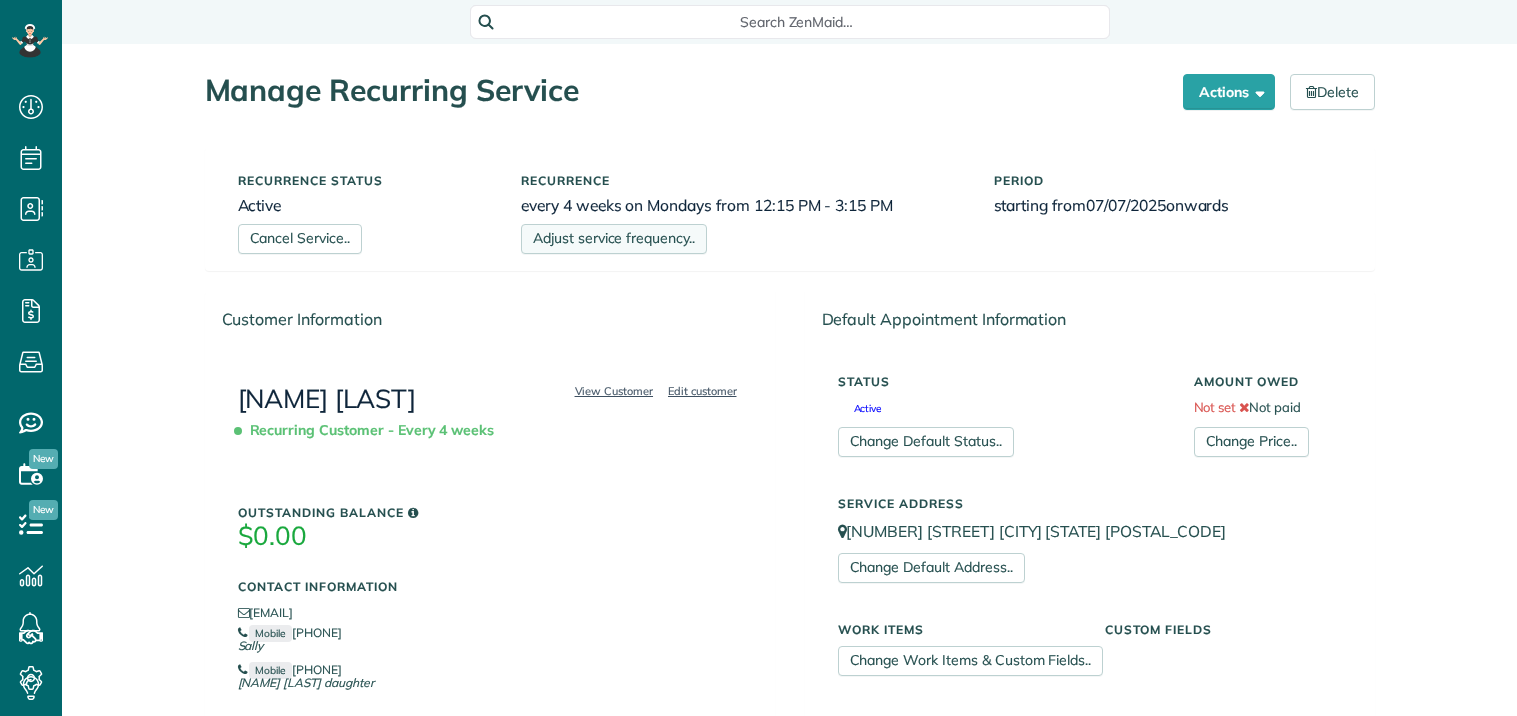 scroll, scrollTop: 0, scrollLeft: 0, axis: both 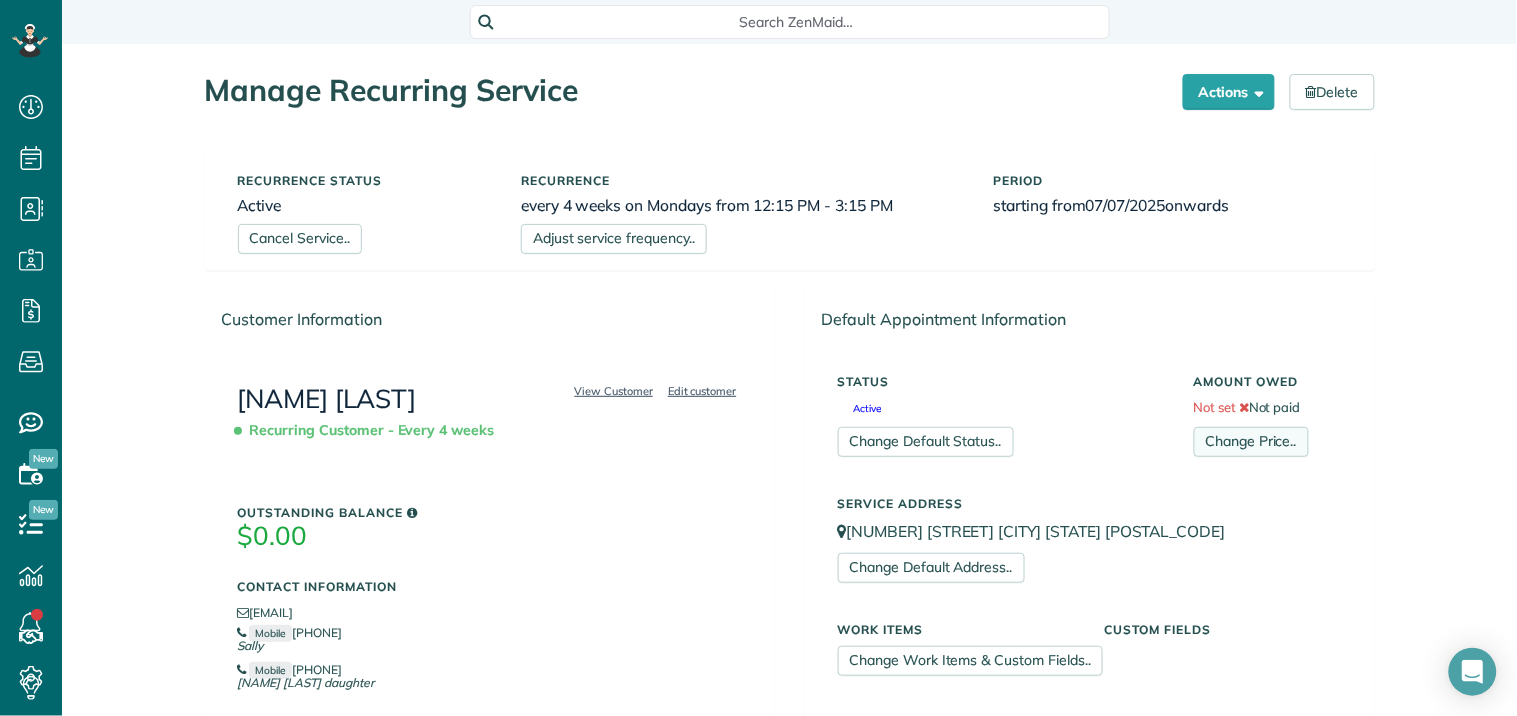 click on "Change Price.." at bounding box center [1251, 442] 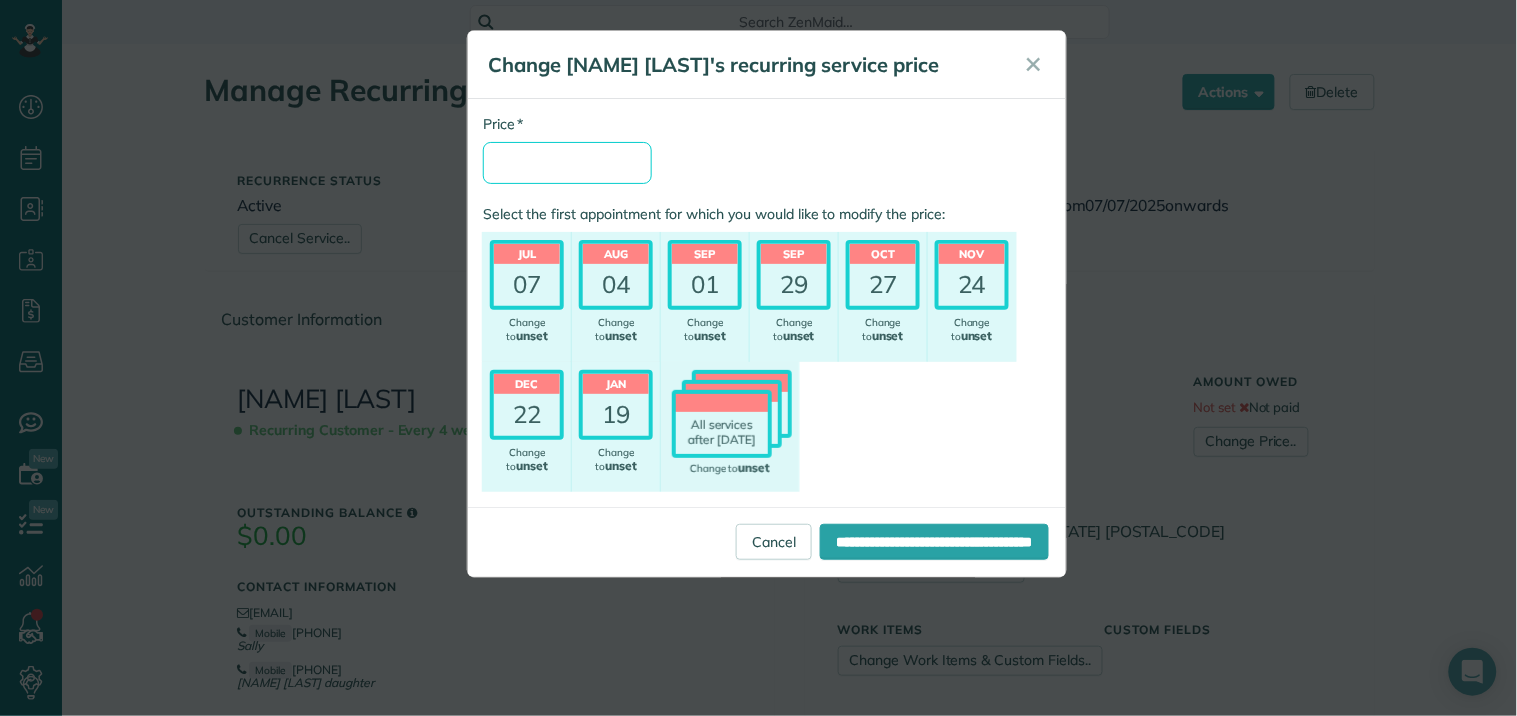 click on "*  Price" at bounding box center (567, 163) 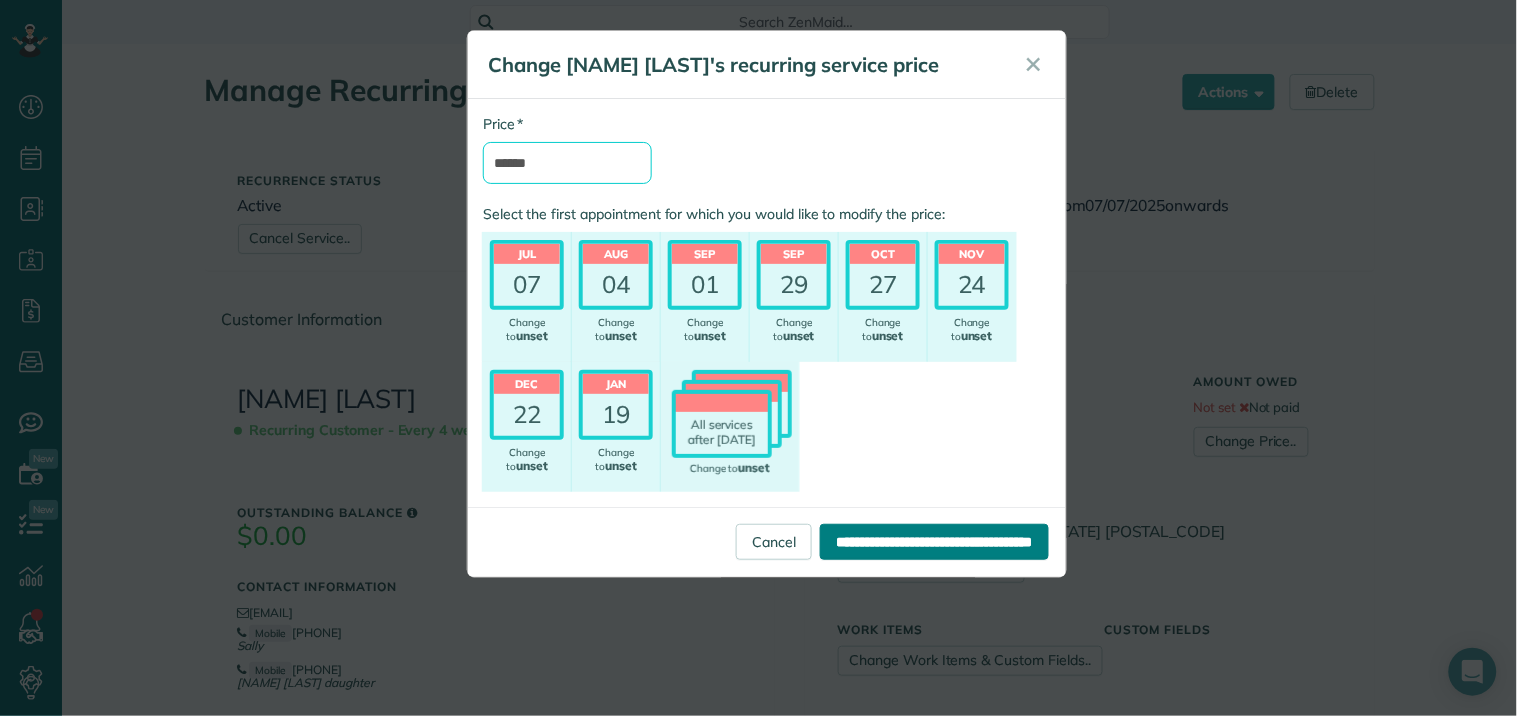 type on "******" 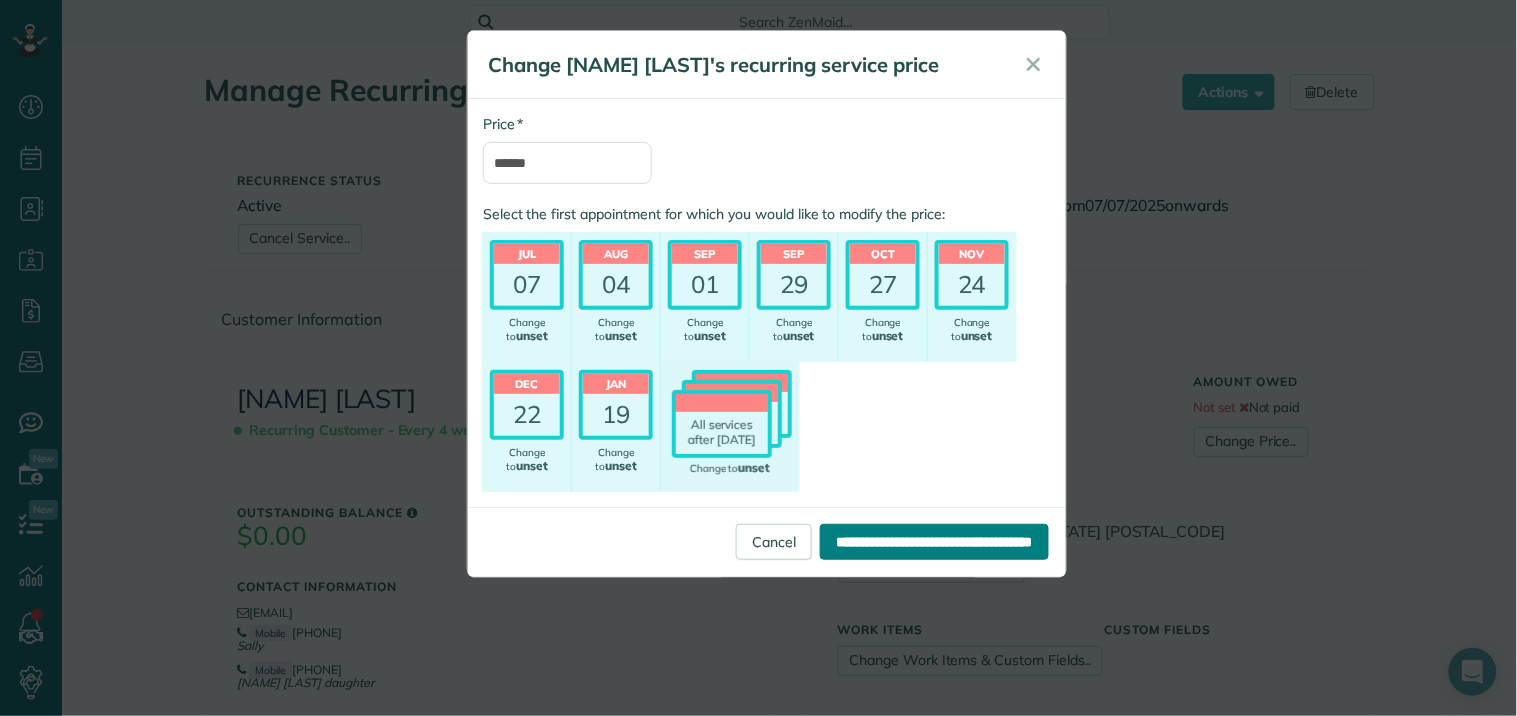 click on "**********" at bounding box center [934, 542] 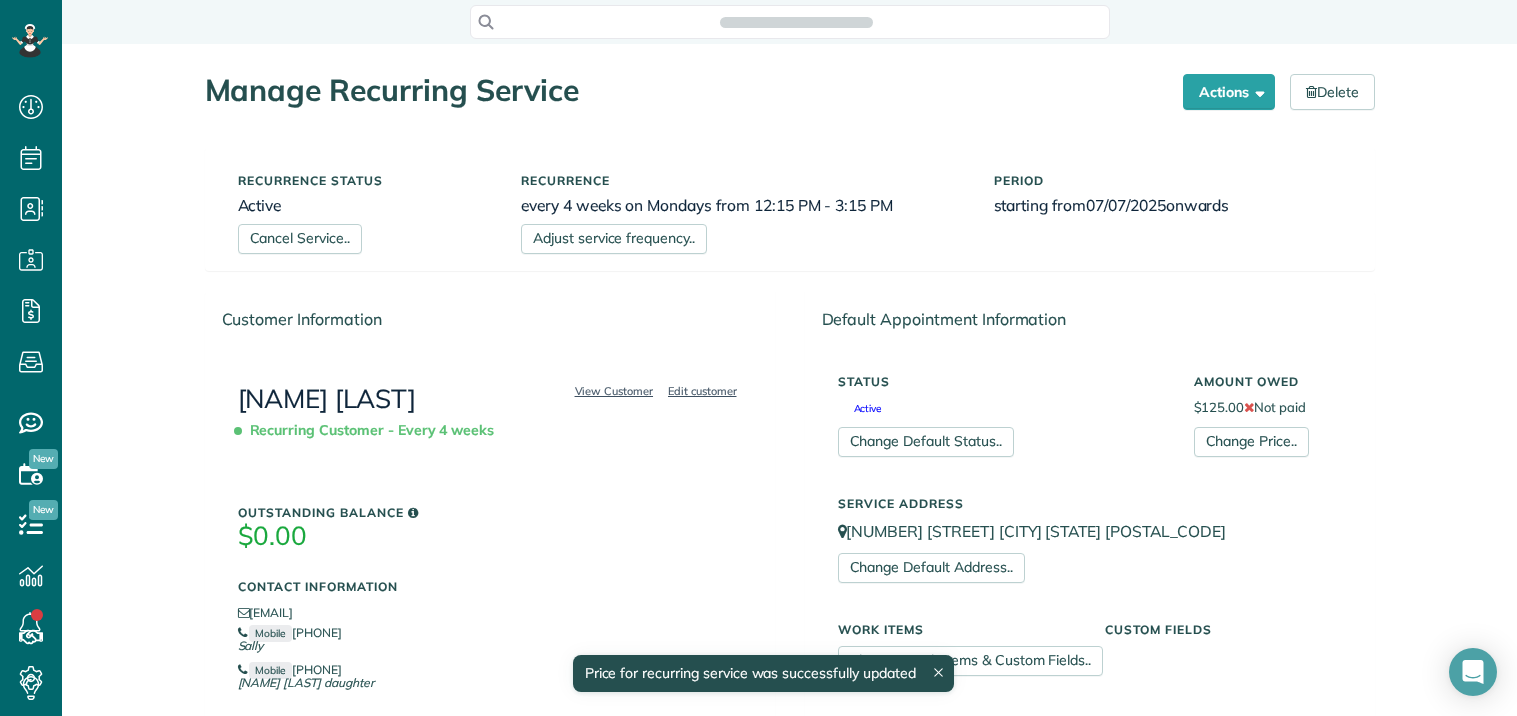 scroll, scrollTop: 0, scrollLeft: 0, axis: both 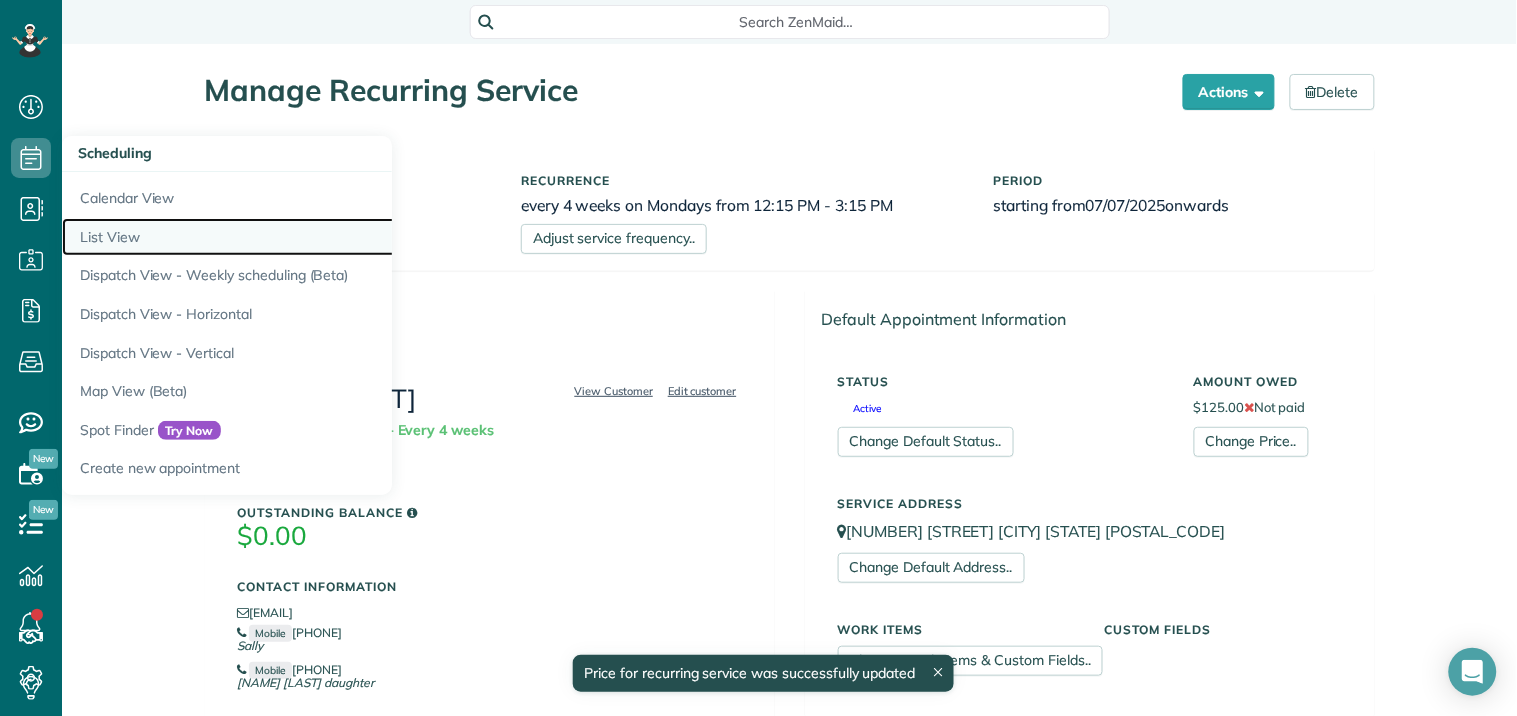 click on "List View" at bounding box center (312, 237) 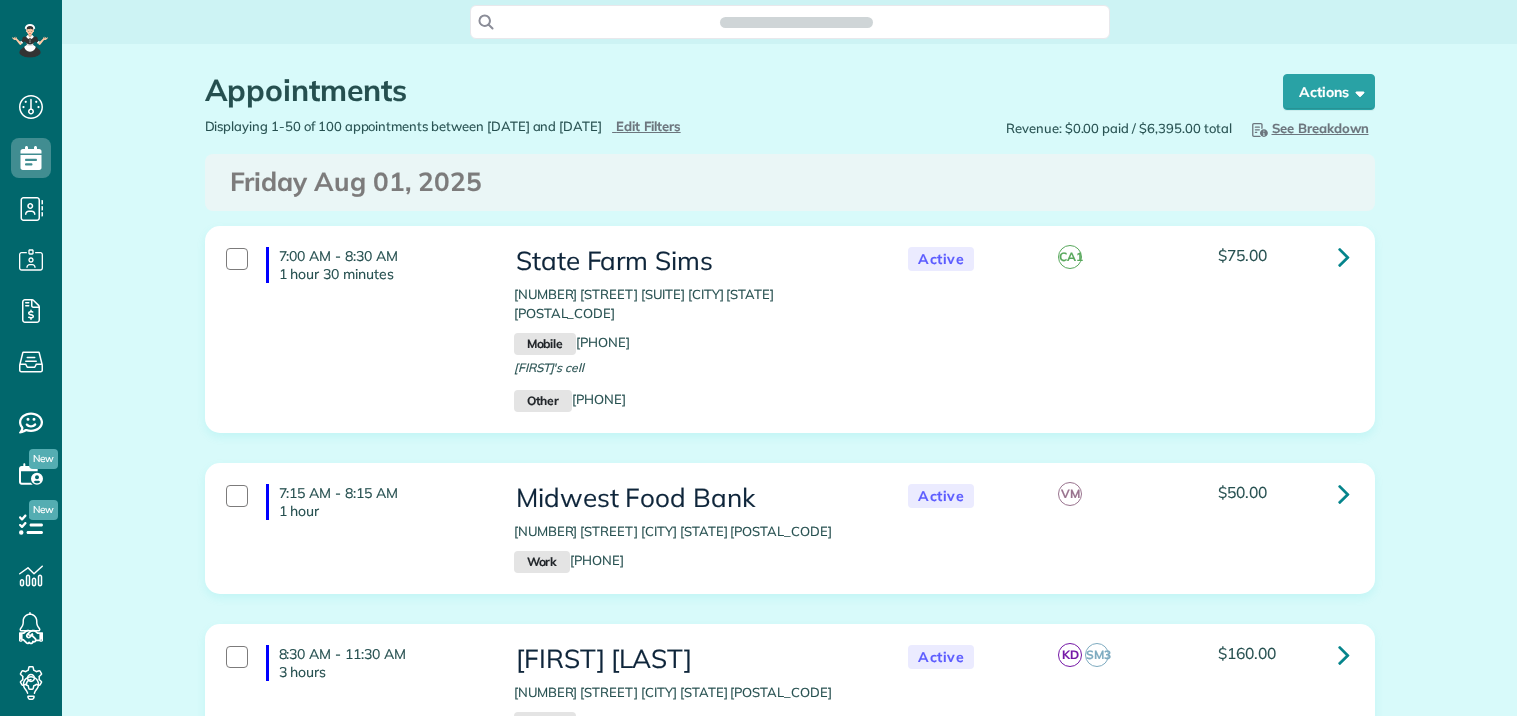 scroll, scrollTop: 0, scrollLeft: 0, axis: both 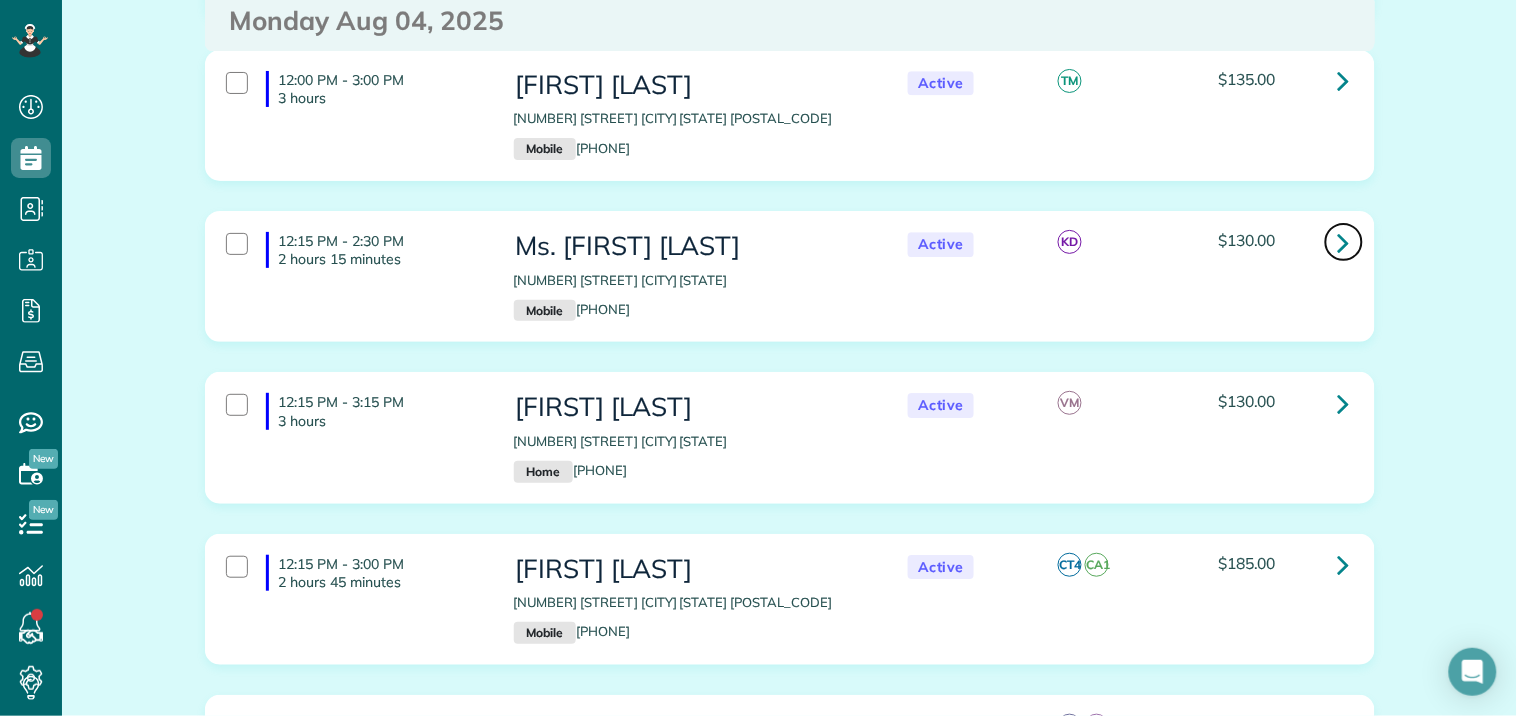 click at bounding box center [1344, 242] 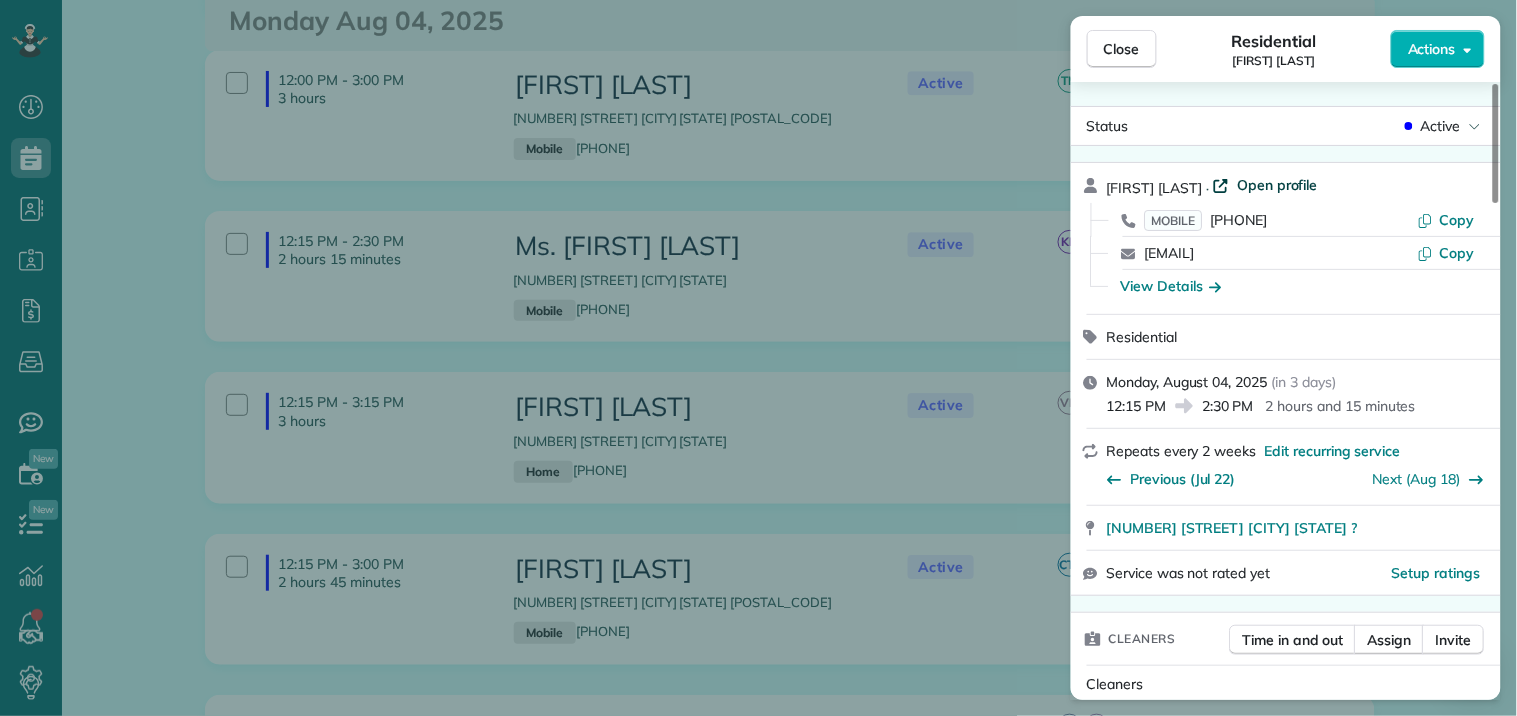 click on "Open profile" at bounding box center (1277, 185) 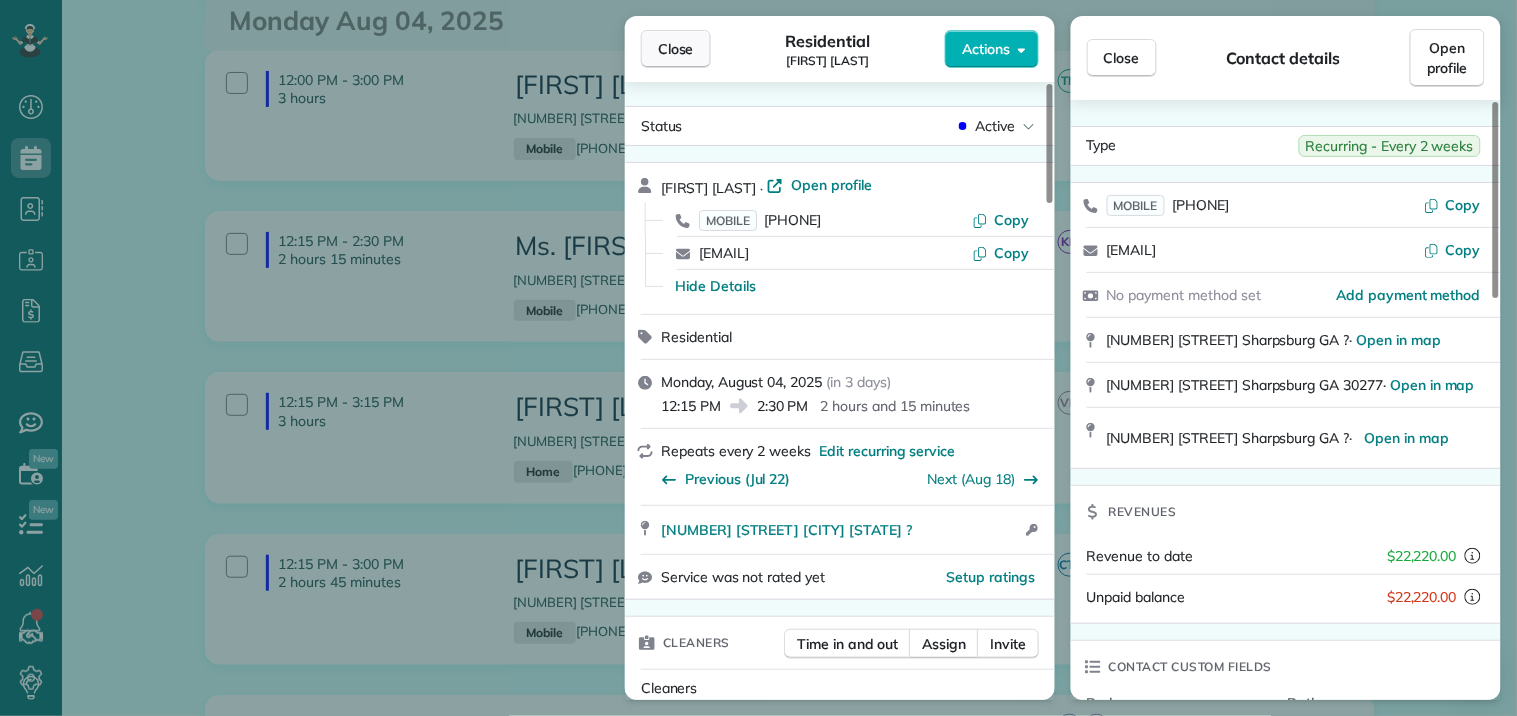 click on "Close" at bounding box center [676, 49] 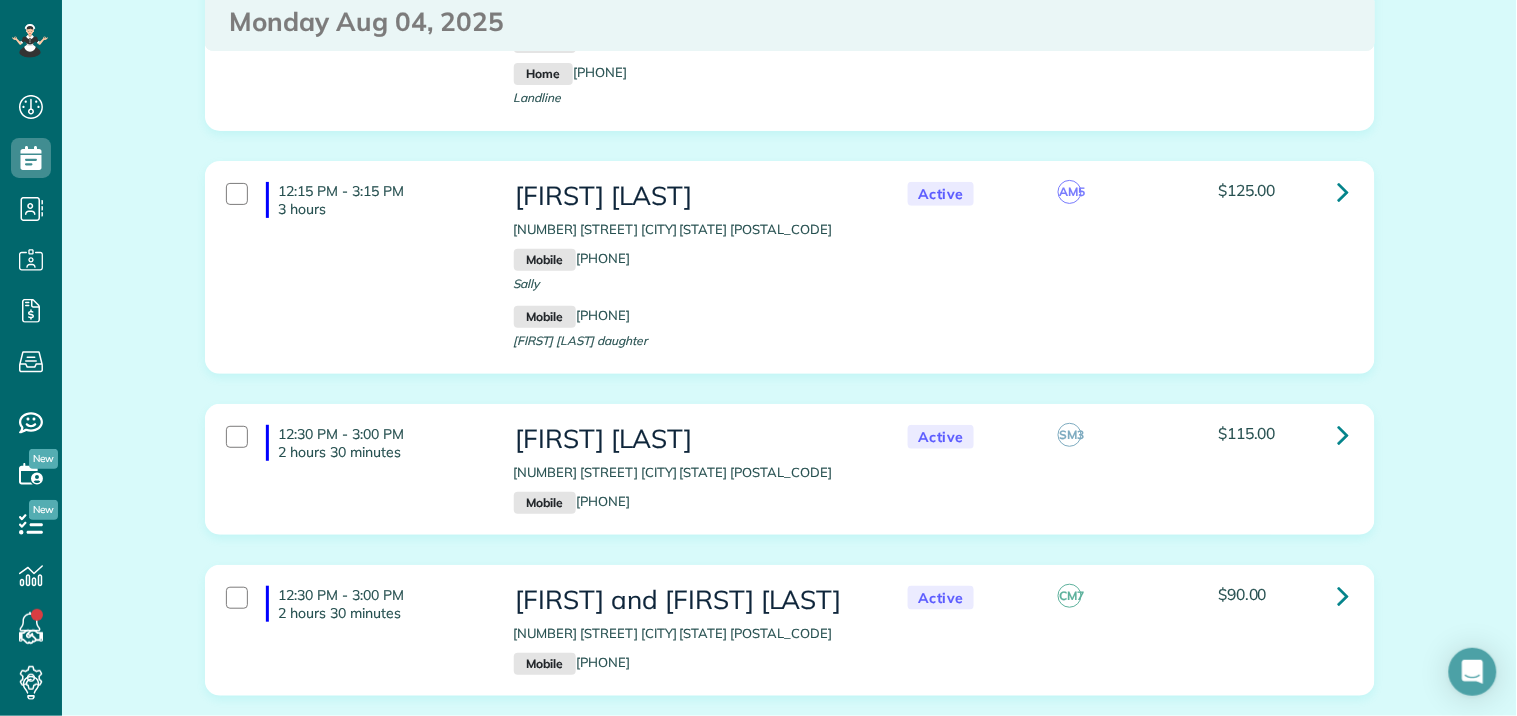 scroll, scrollTop: 6222, scrollLeft: 0, axis: vertical 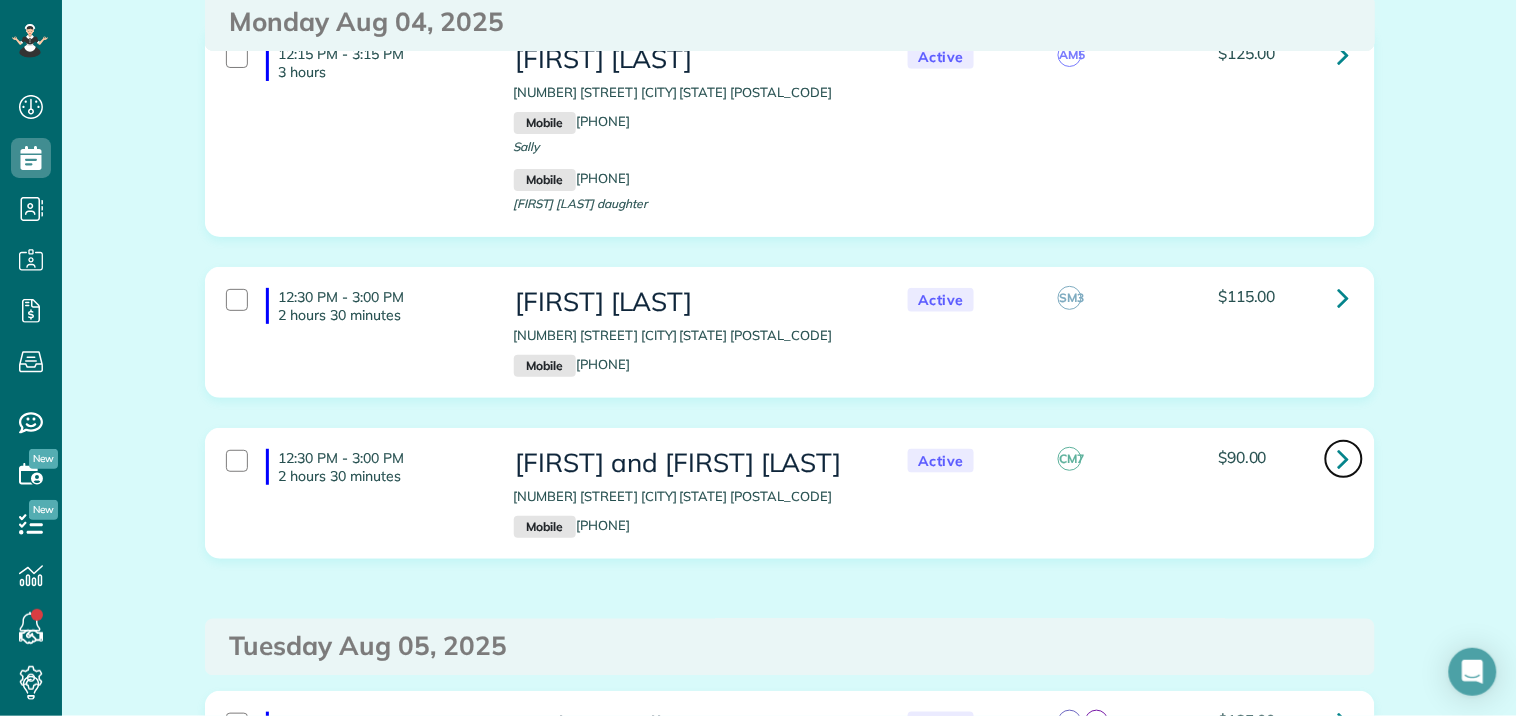 click at bounding box center (1344, 459) 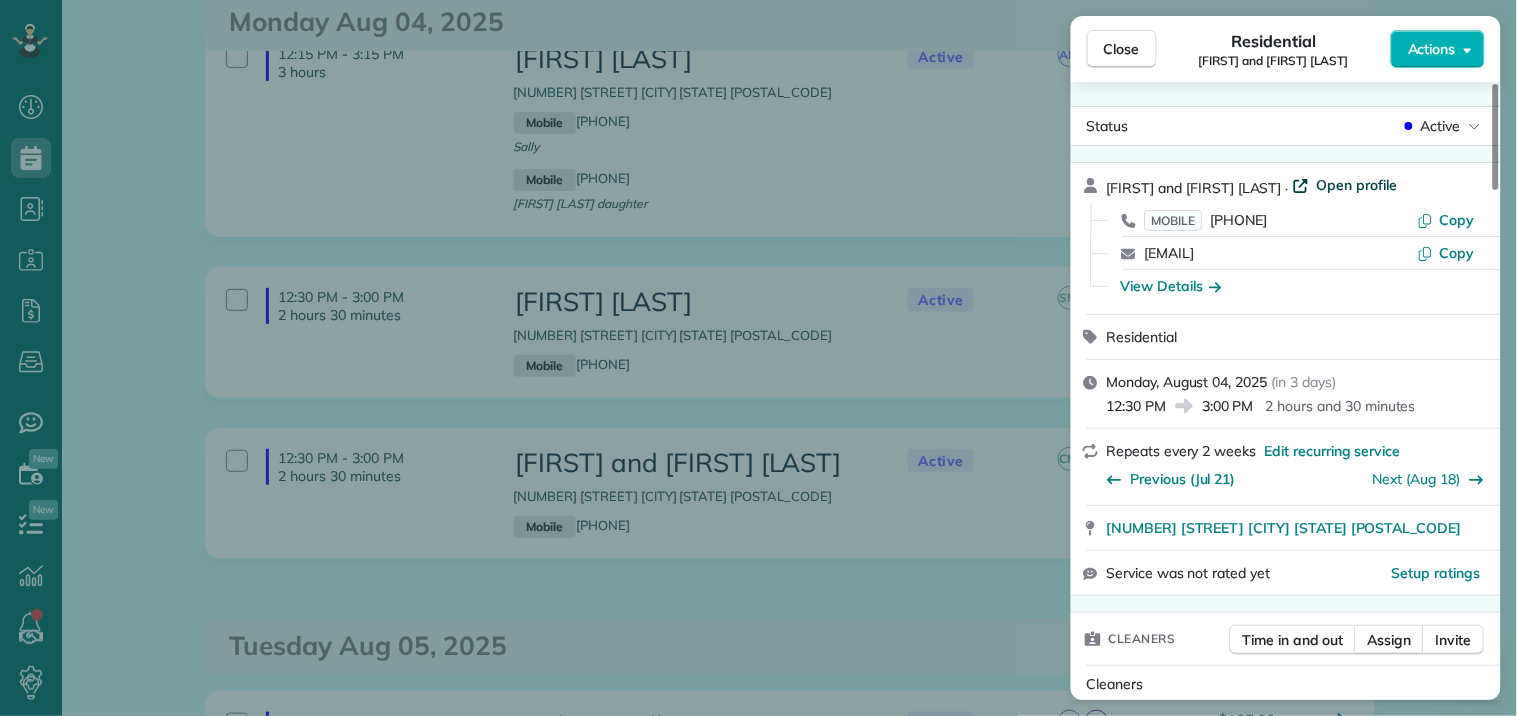 click on "Open profile" at bounding box center (1357, 185) 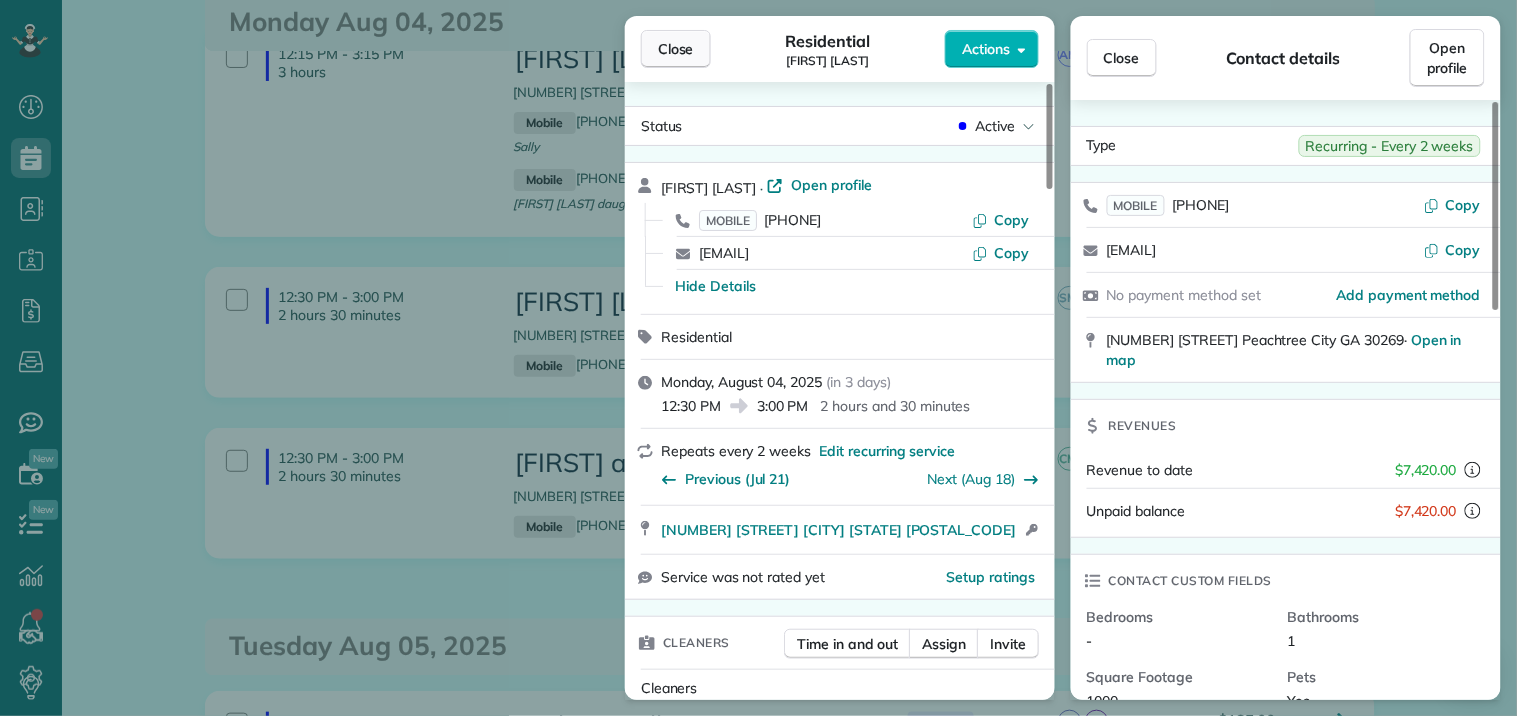 click on "Close" at bounding box center (676, 49) 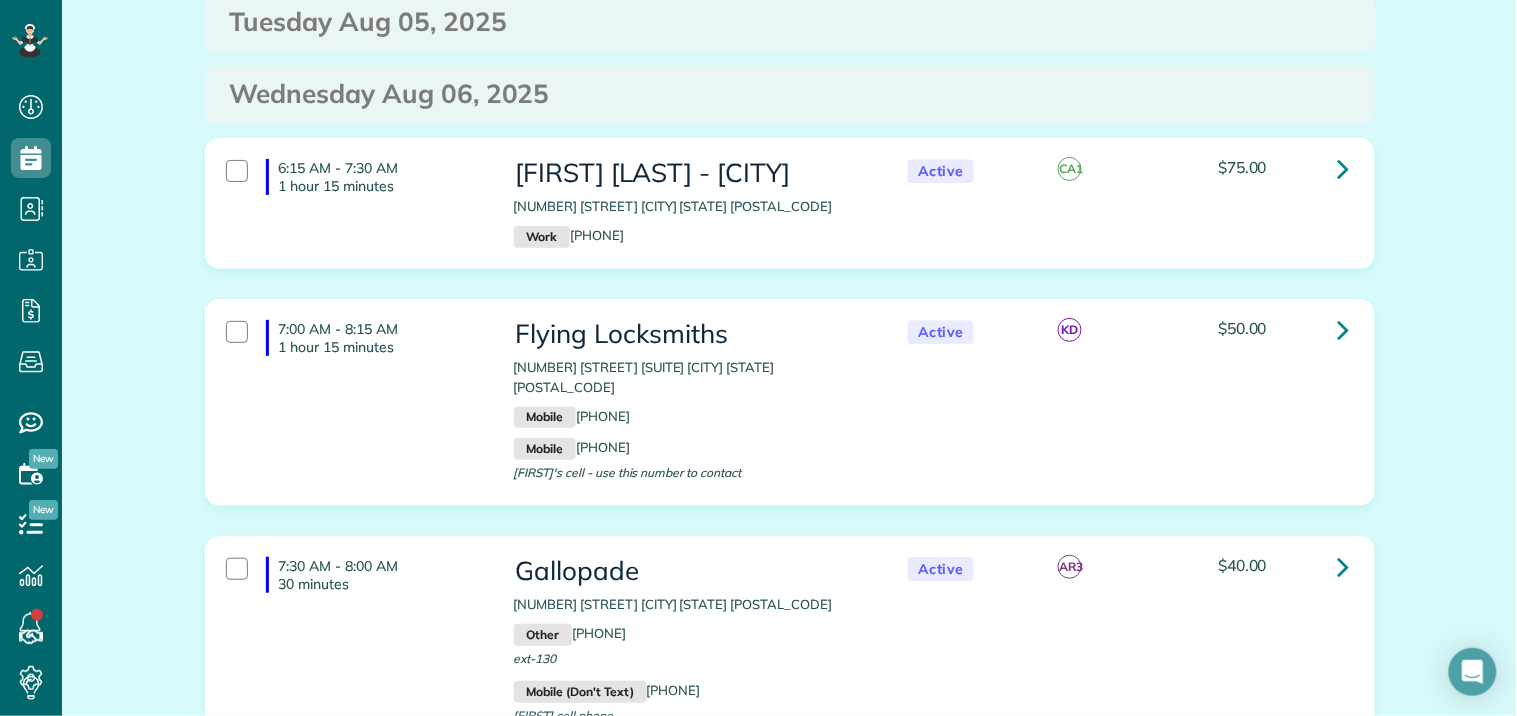 scroll, scrollTop: 9222, scrollLeft: 0, axis: vertical 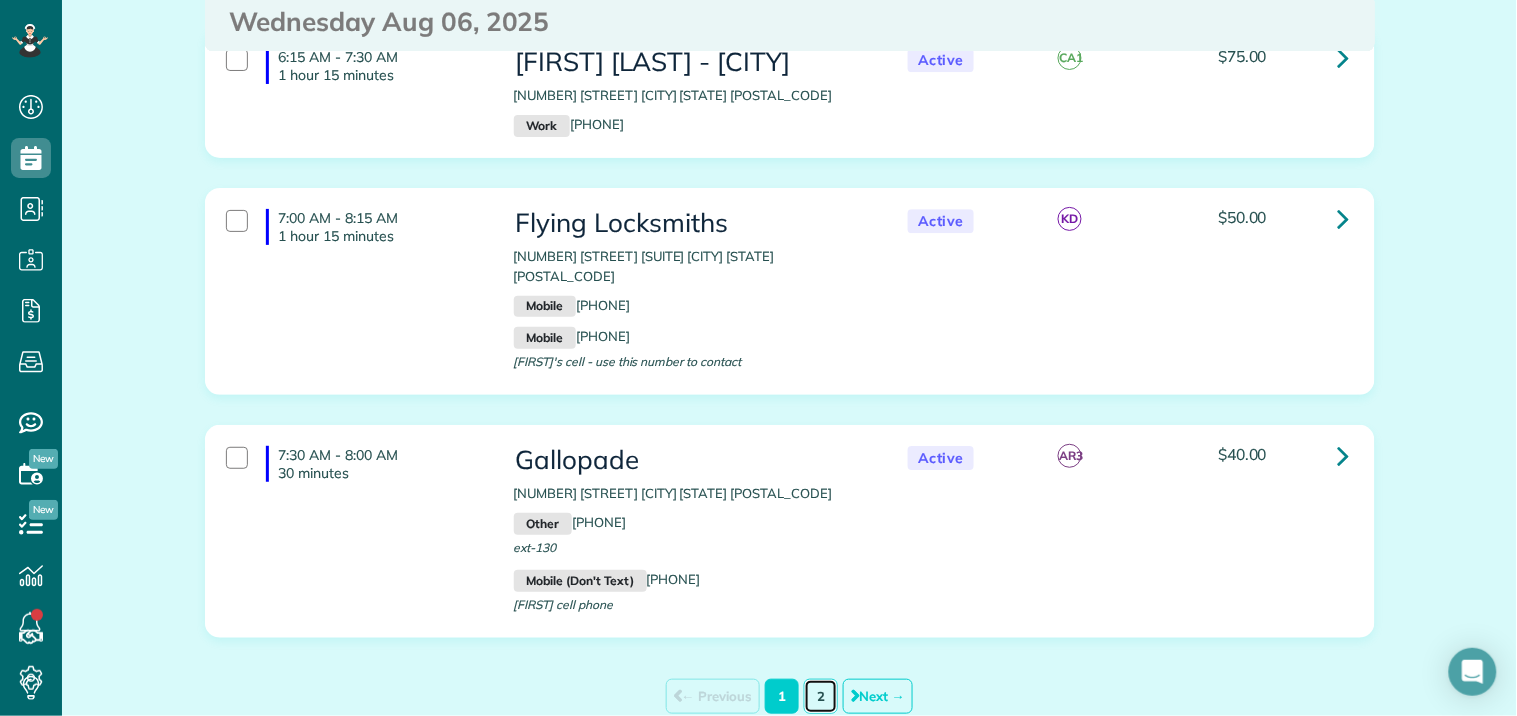 click on "2" at bounding box center (821, 696) 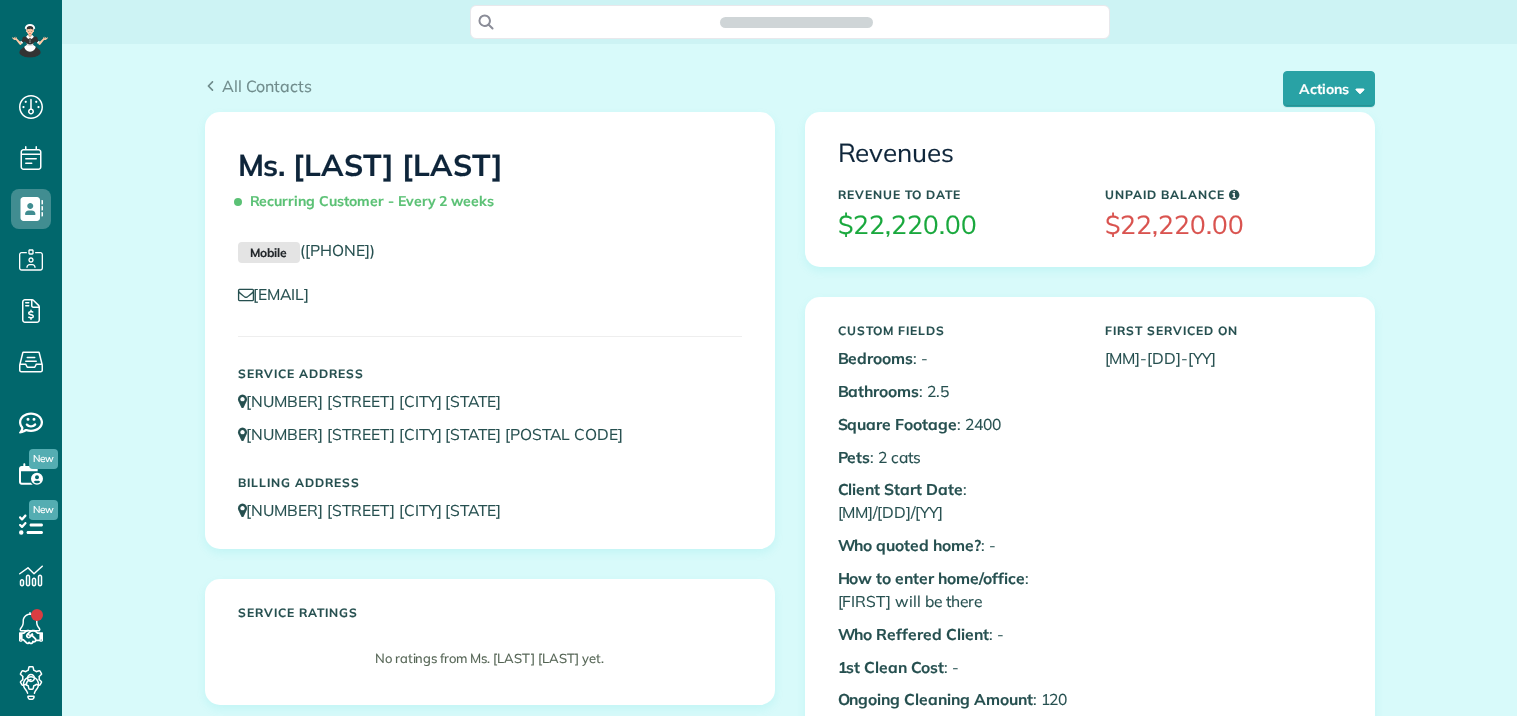 scroll, scrollTop: 0, scrollLeft: 0, axis: both 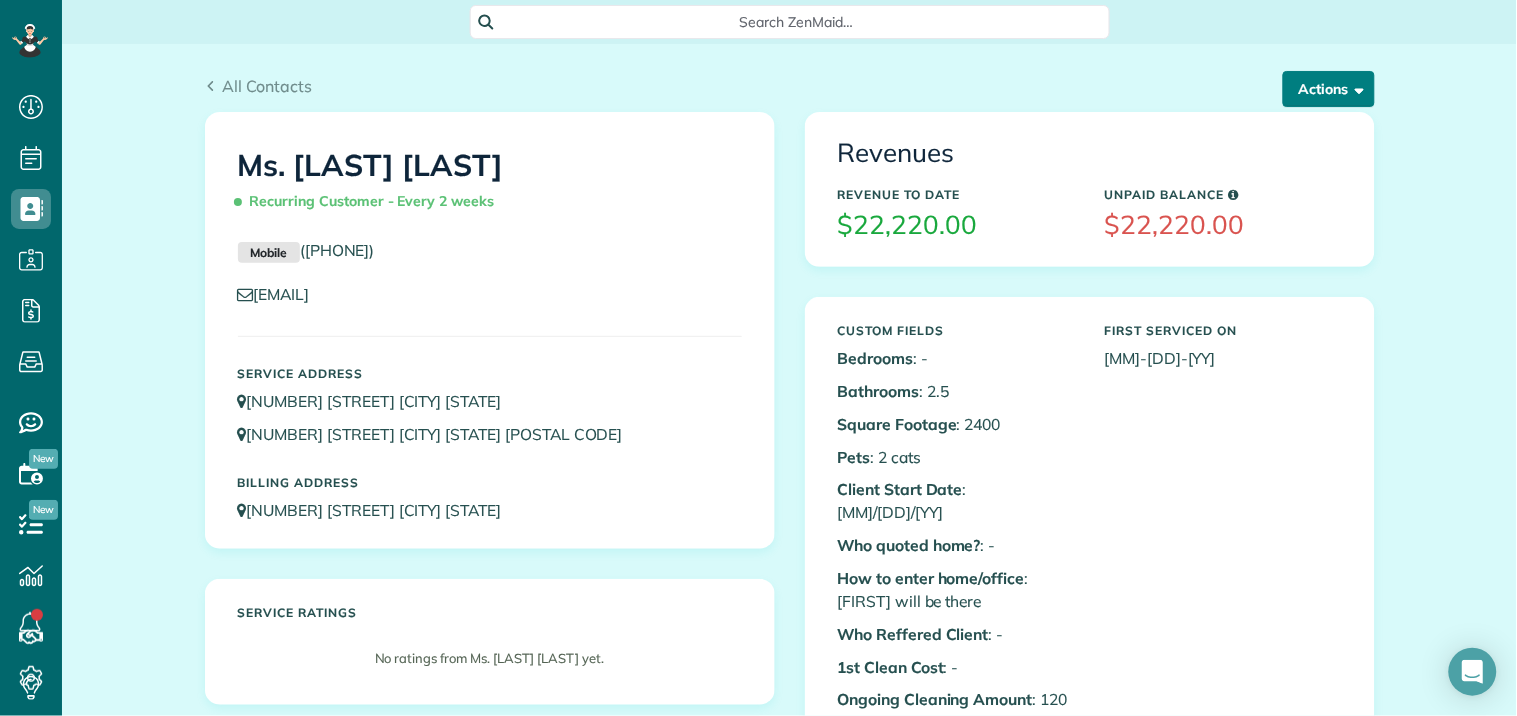 click on "Actions" at bounding box center (1329, 89) 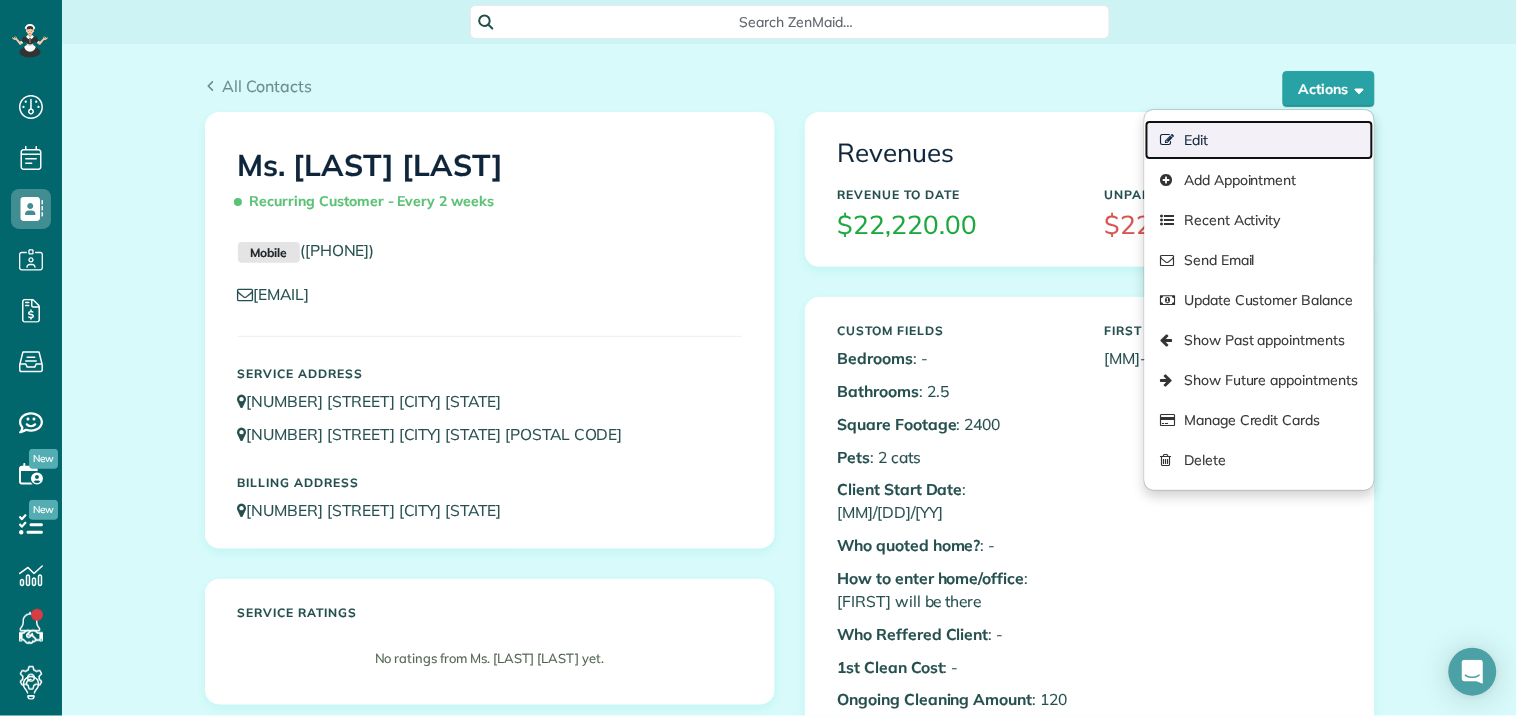 click on "Edit" at bounding box center [1259, 140] 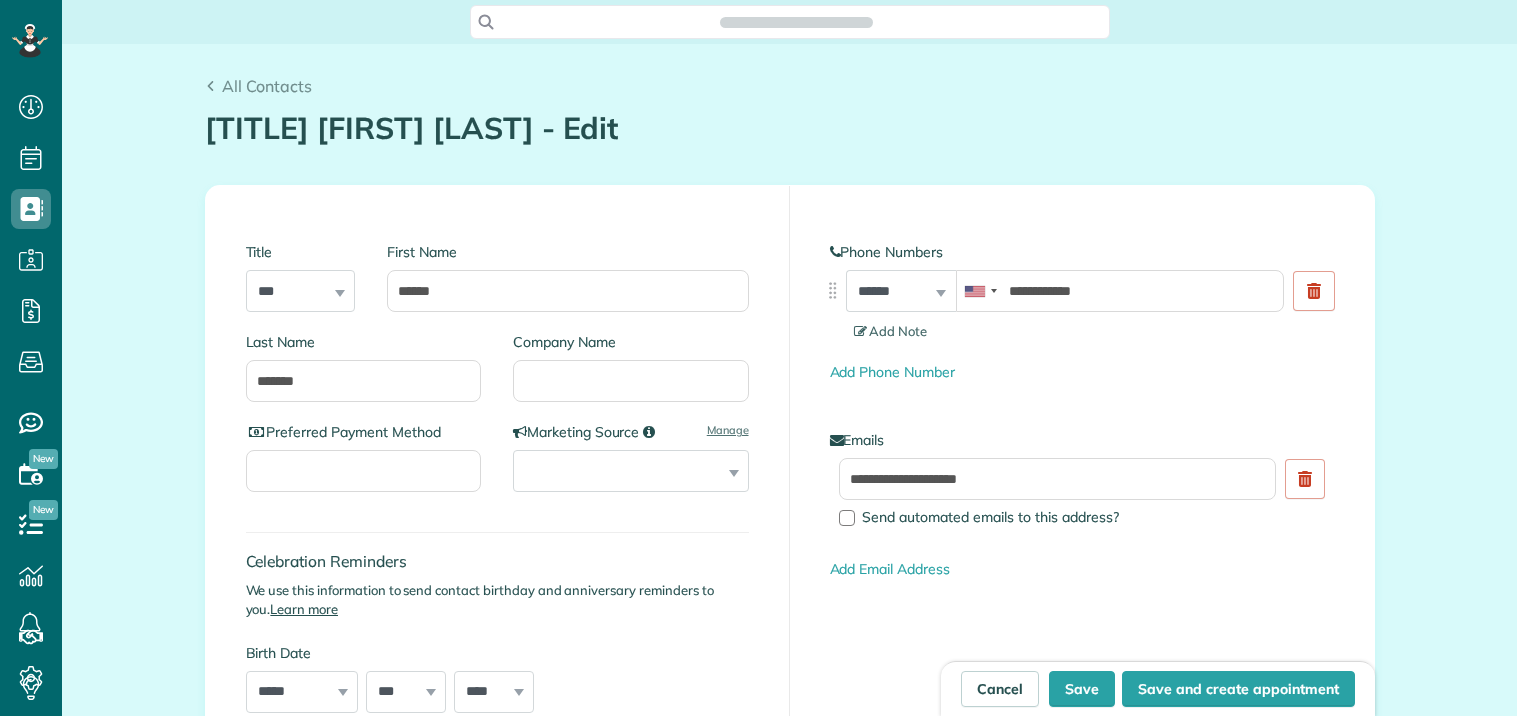scroll, scrollTop: 0, scrollLeft: 0, axis: both 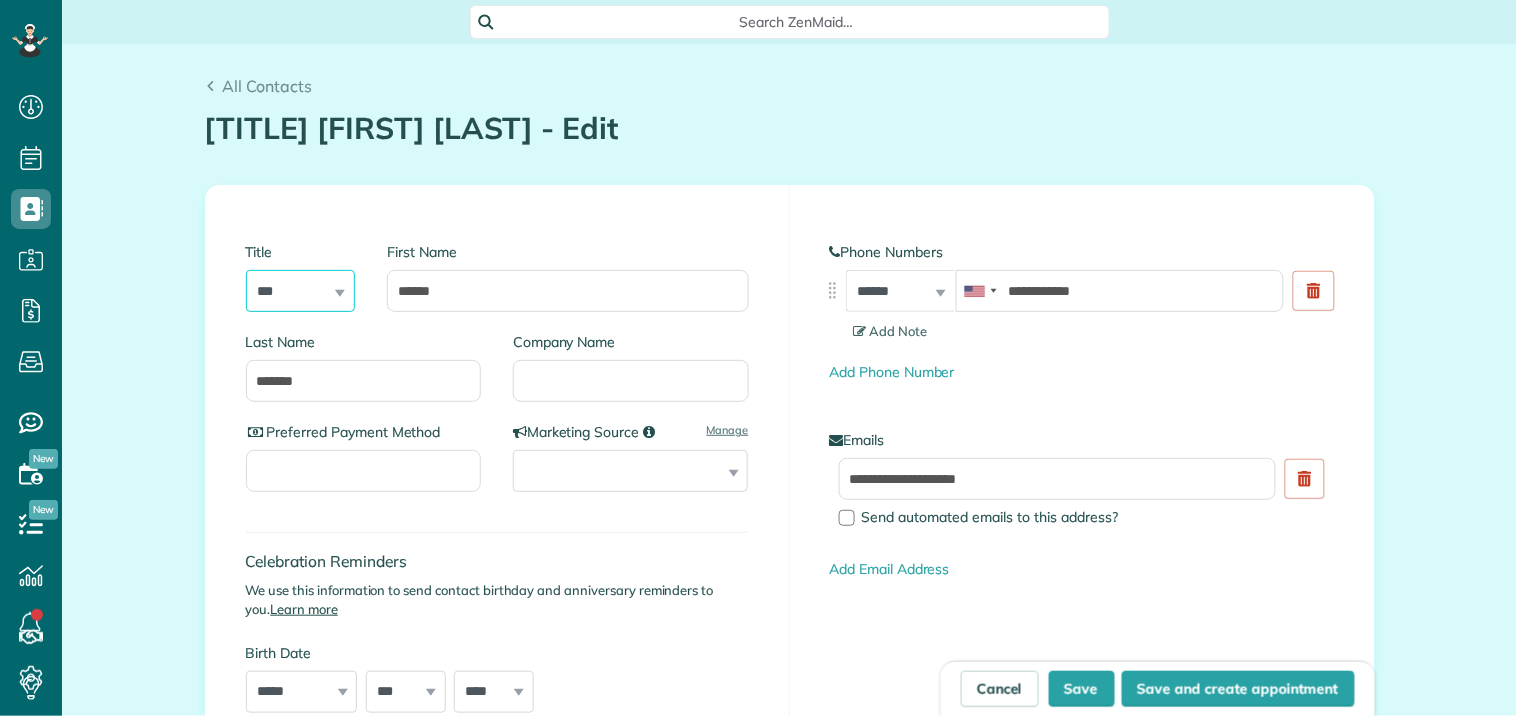 click on "***
****
***
***" at bounding box center (301, 291) 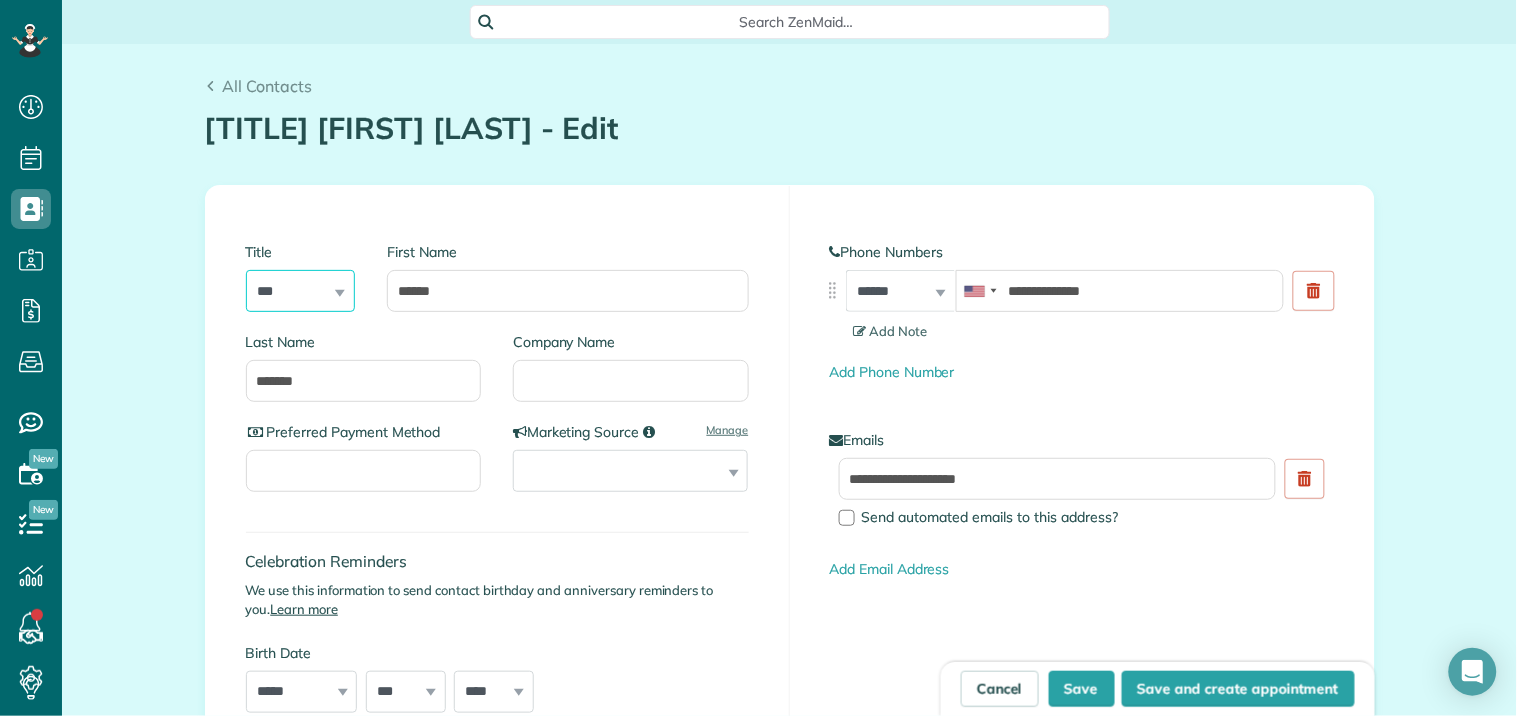 select 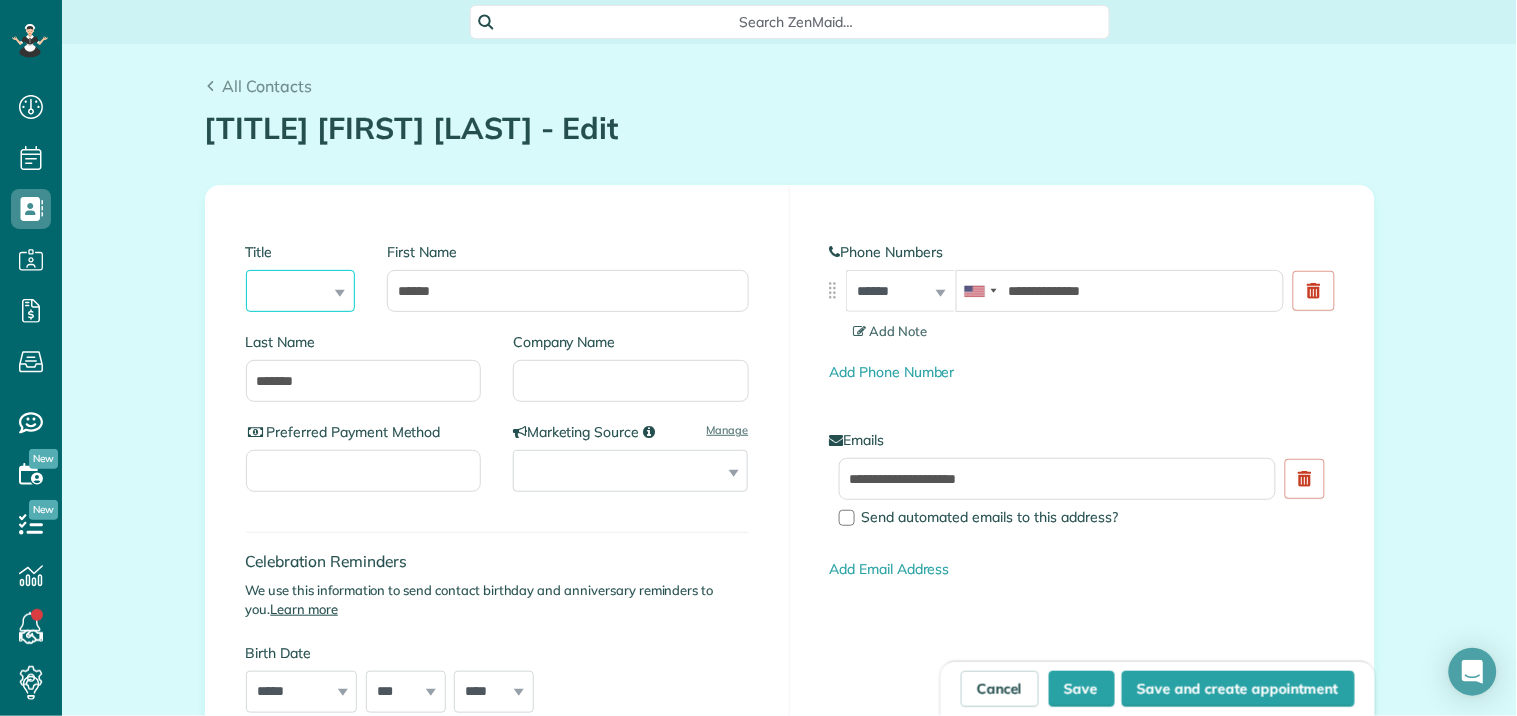 click on "***
****
***
***" at bounding box center (301, 291) 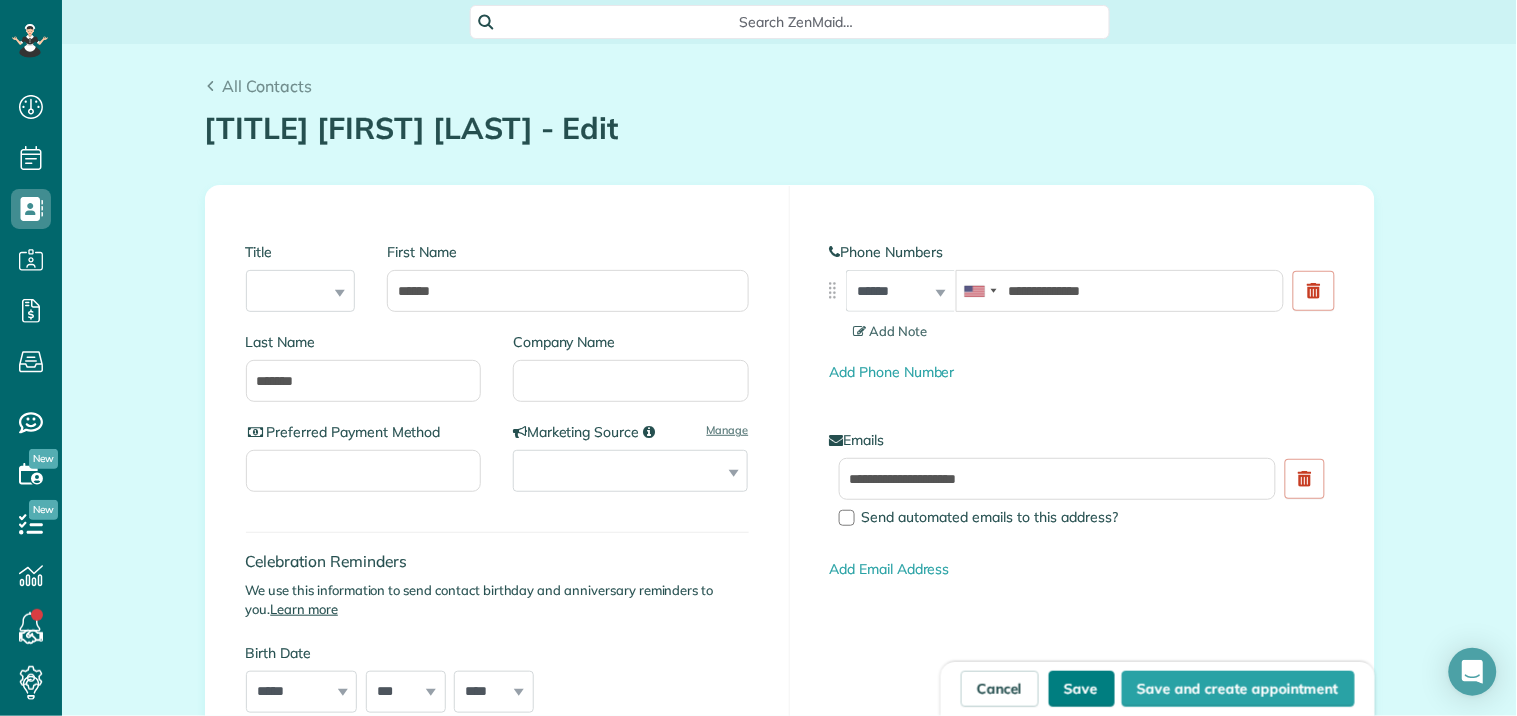 click on "Save" at bounding box center (1082, 689) 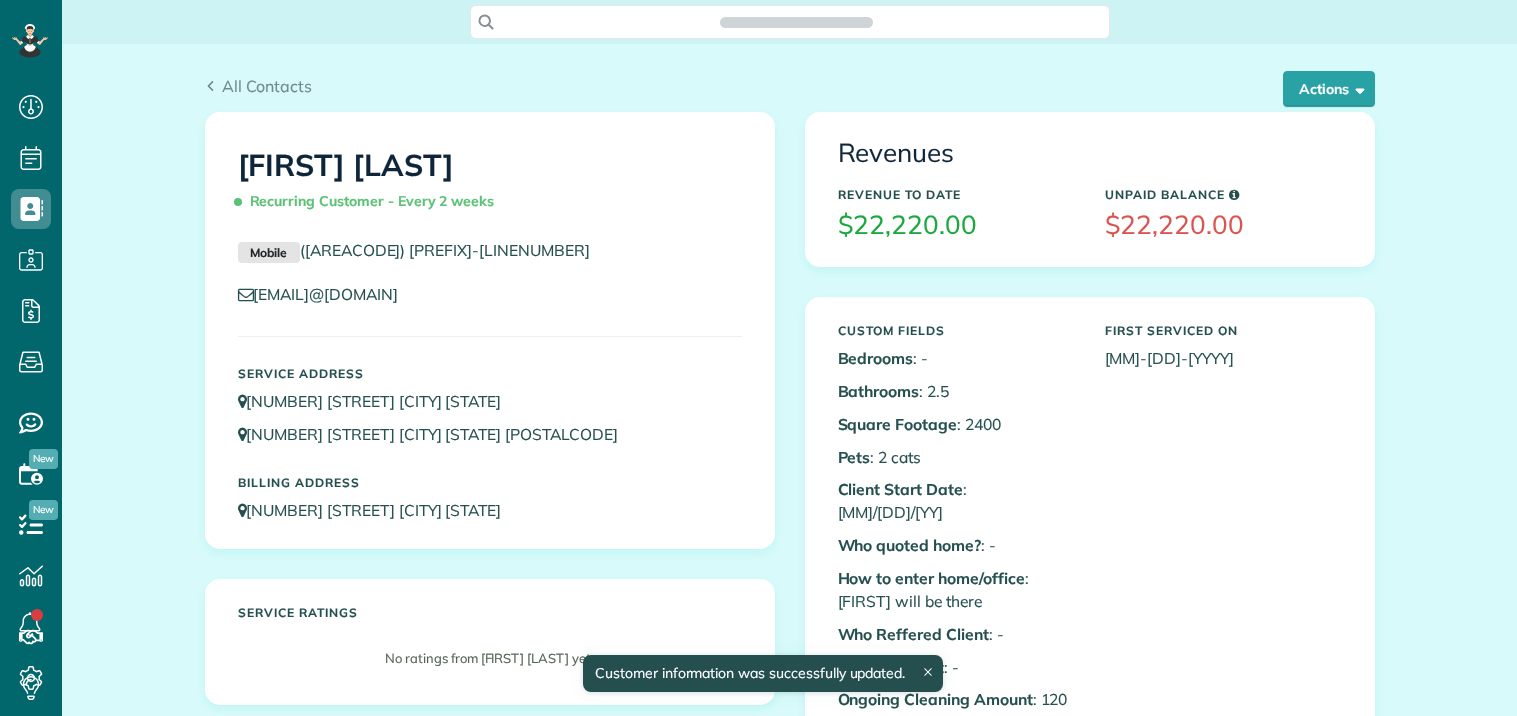 scroll, scrollTop: 0, scrollLeft: 0, axis: both 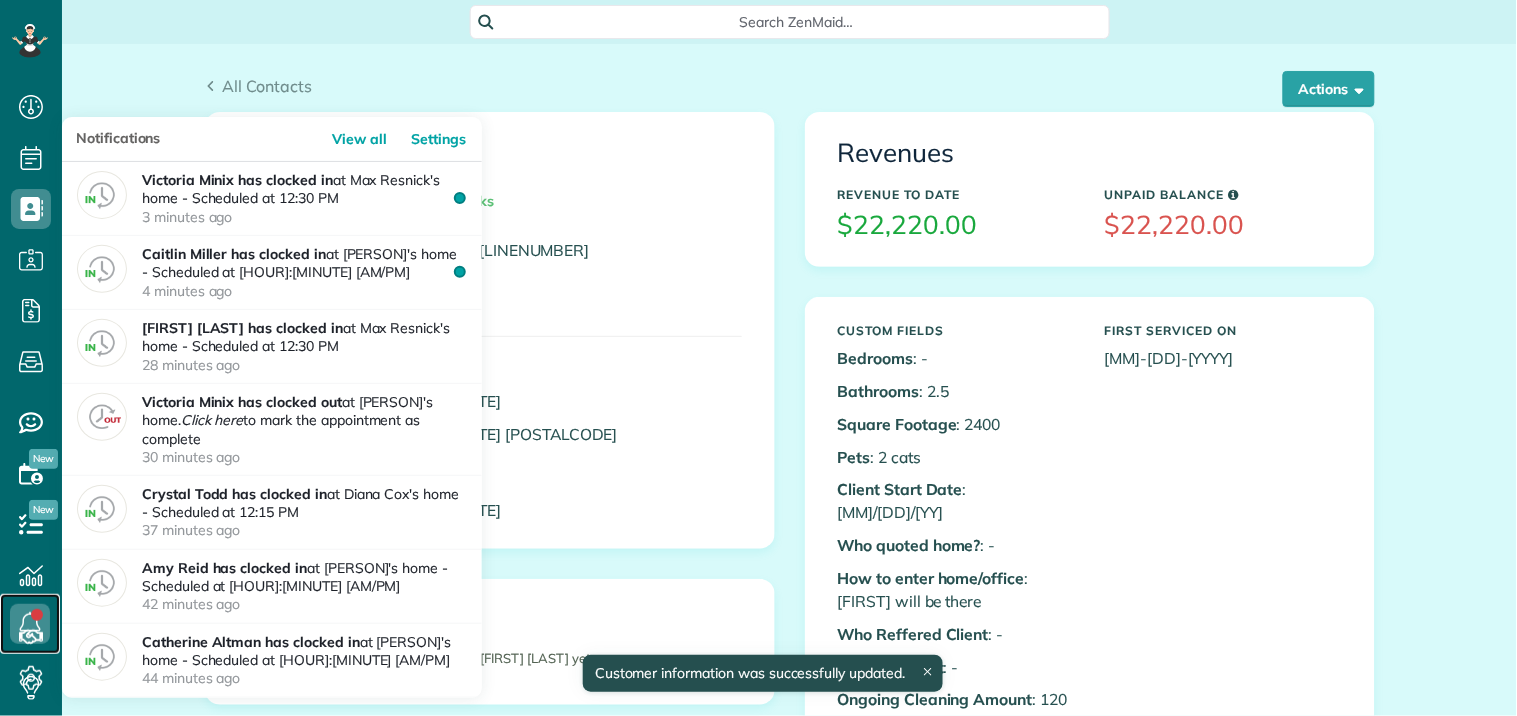click at bounding box center (30, 624) 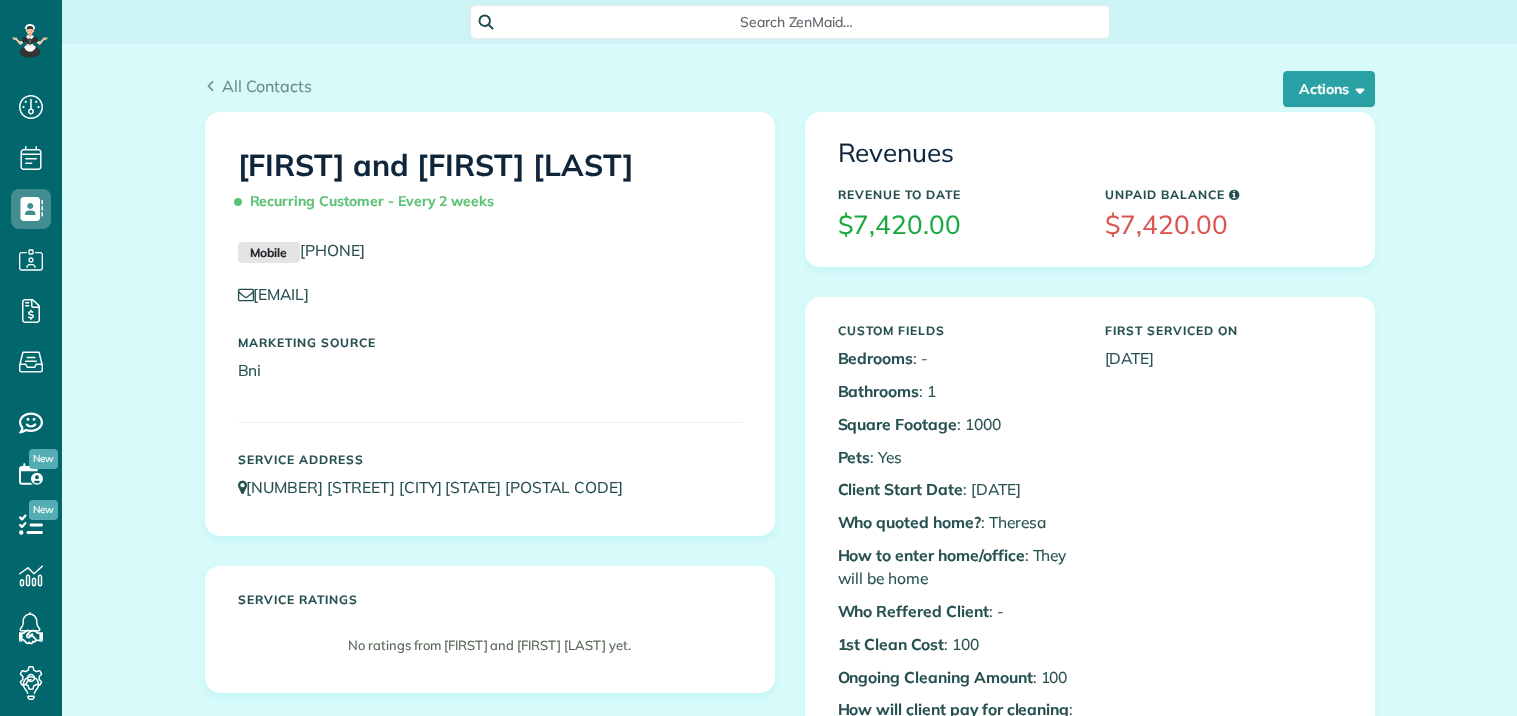 scroll, scrollTop: 0, scrollLeft: 0, axis: both 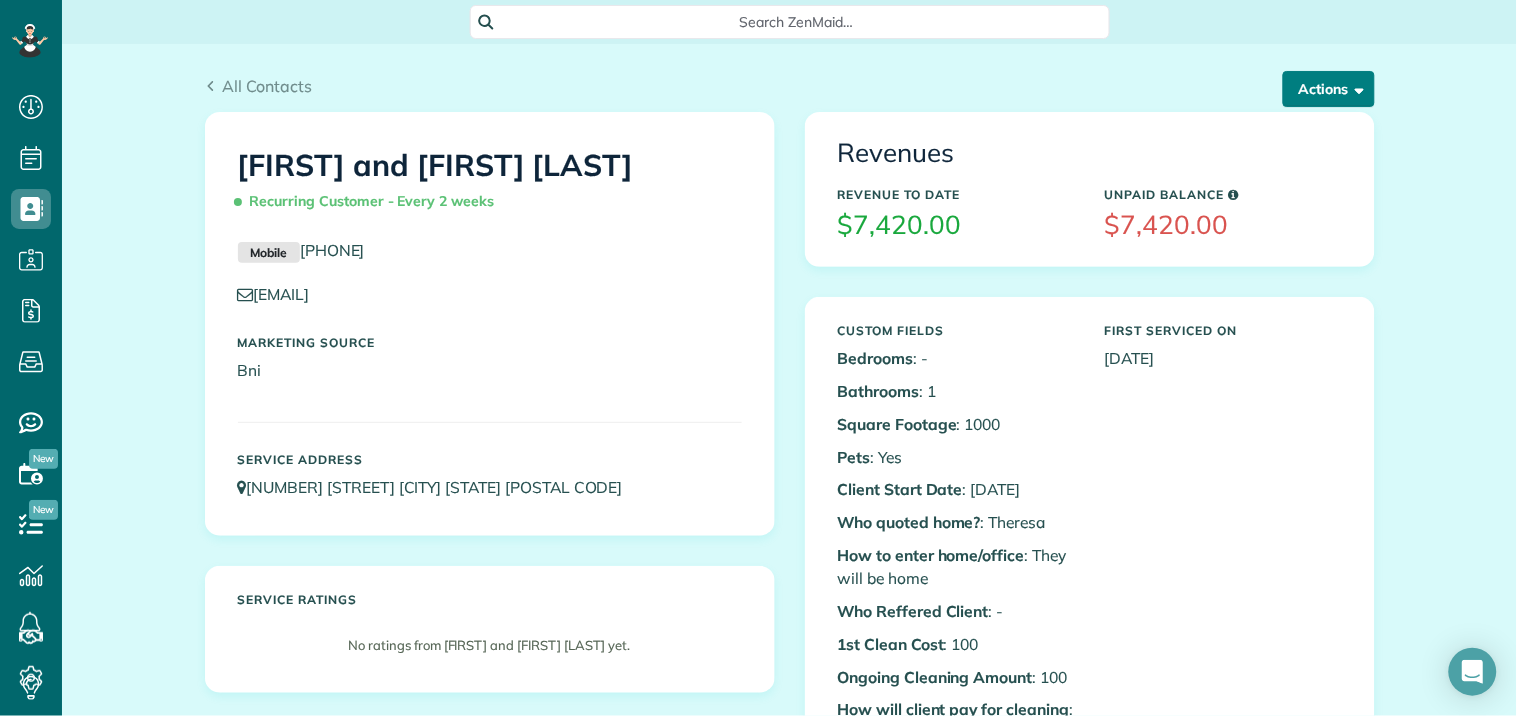 click on "Actions" at bounding box center (1329, 89) 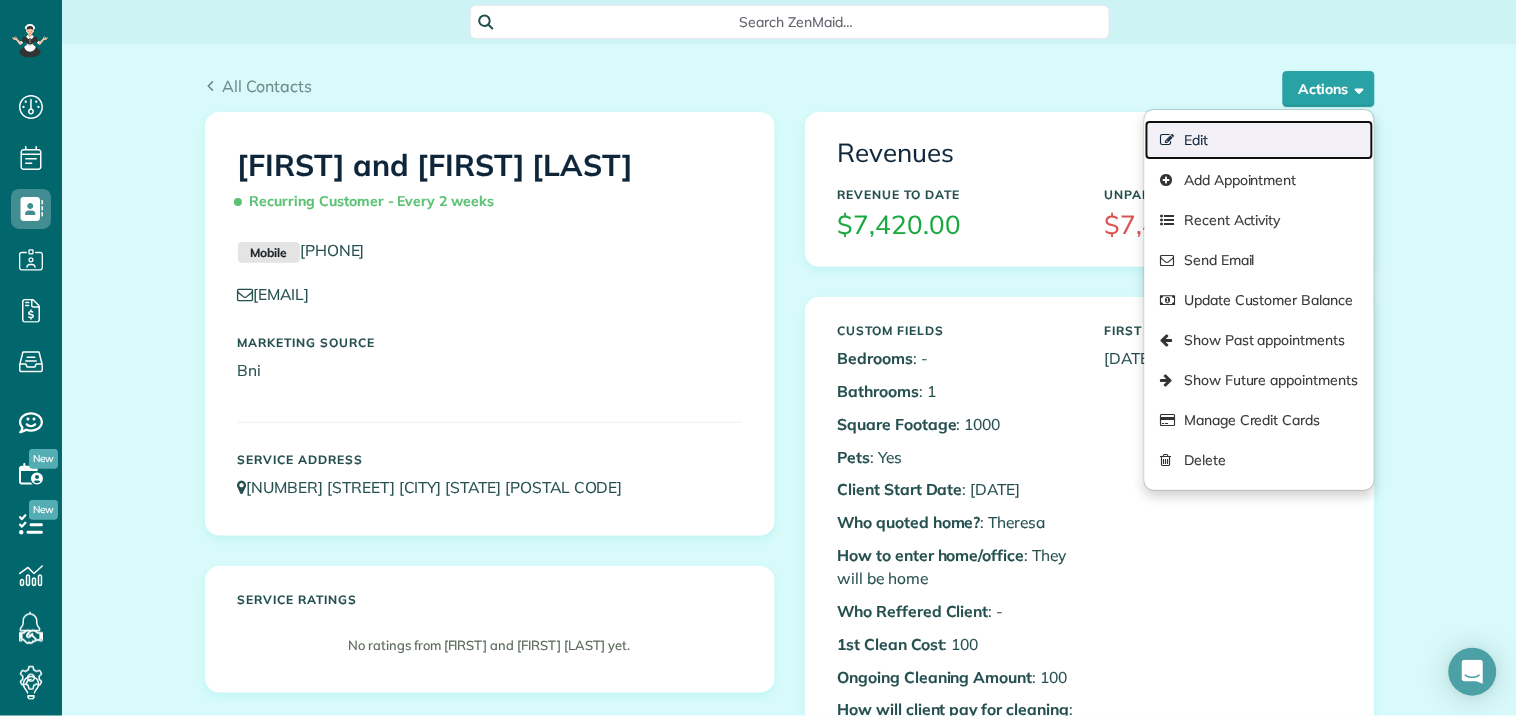 click on "Edit" at bounding box center [1259, 140] 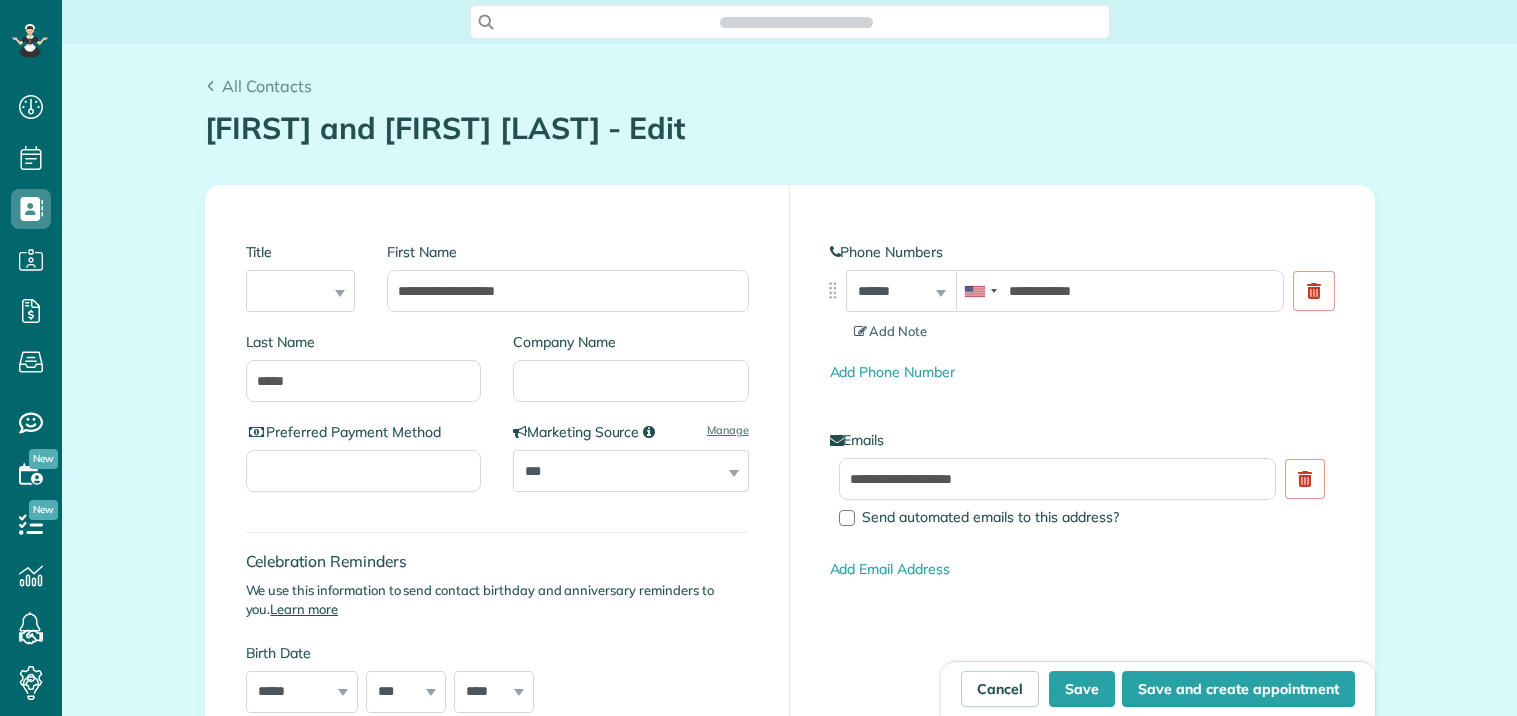 scroll, scrollTop: 0, scrollLeft: 0, axis: both 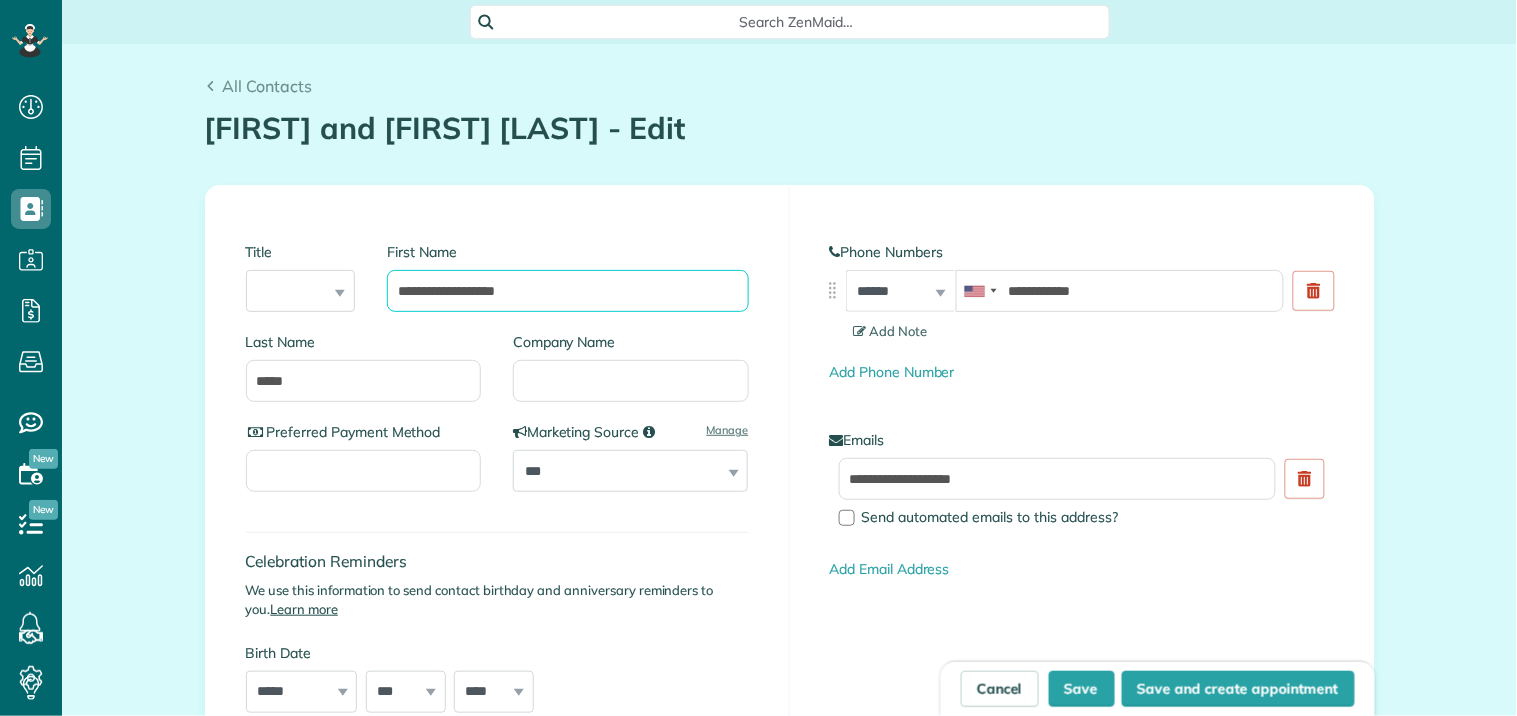 click on "**********" at bounding box center [567, 291] 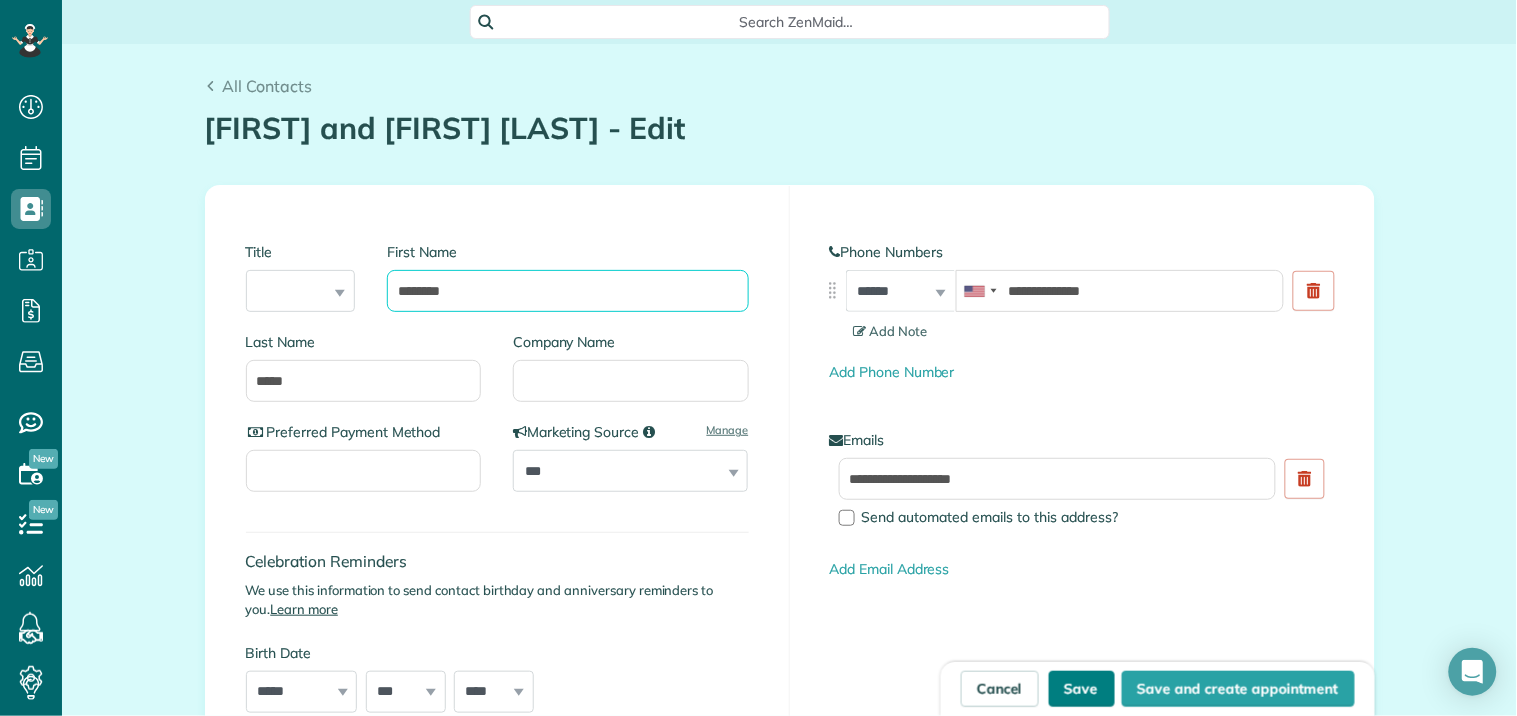 type on "********" 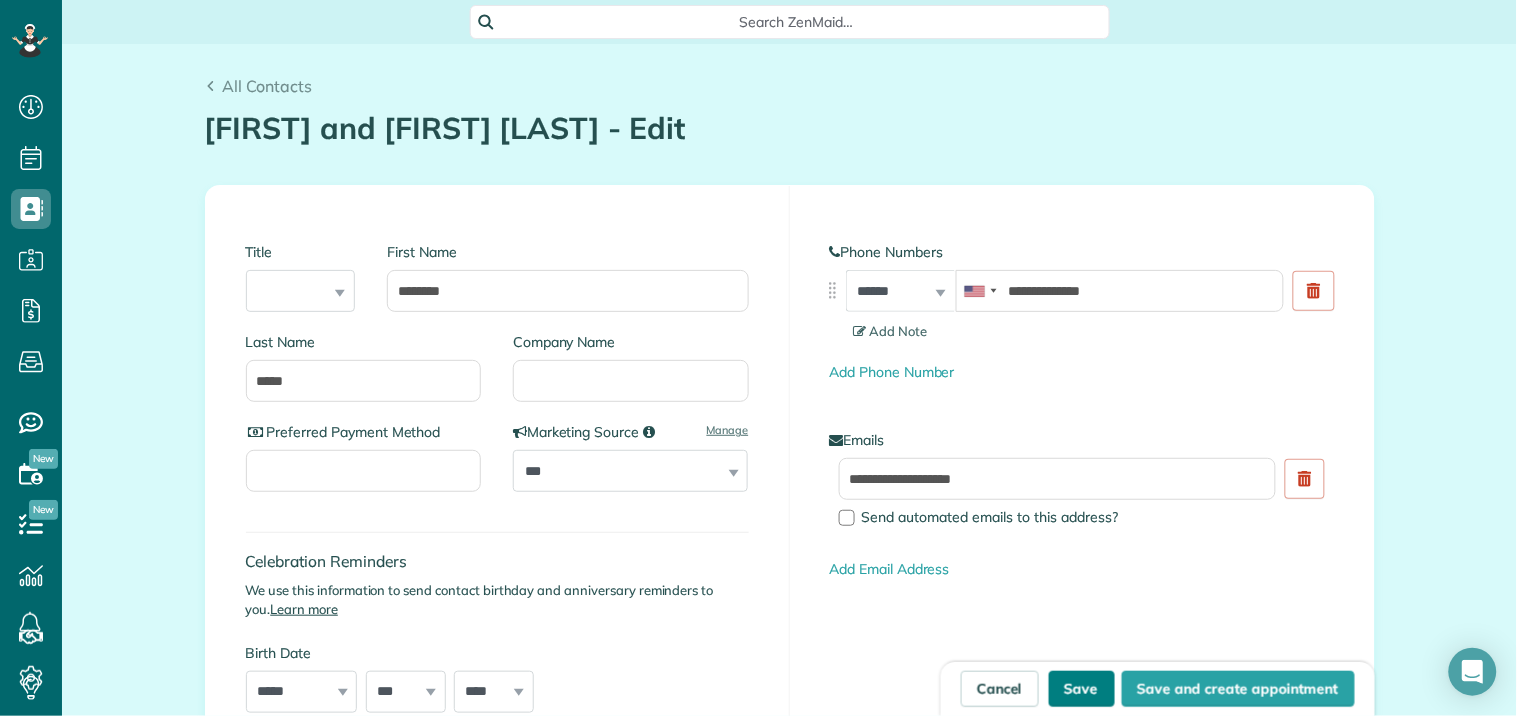 click on "Save" at bounding box center [1082, 689] 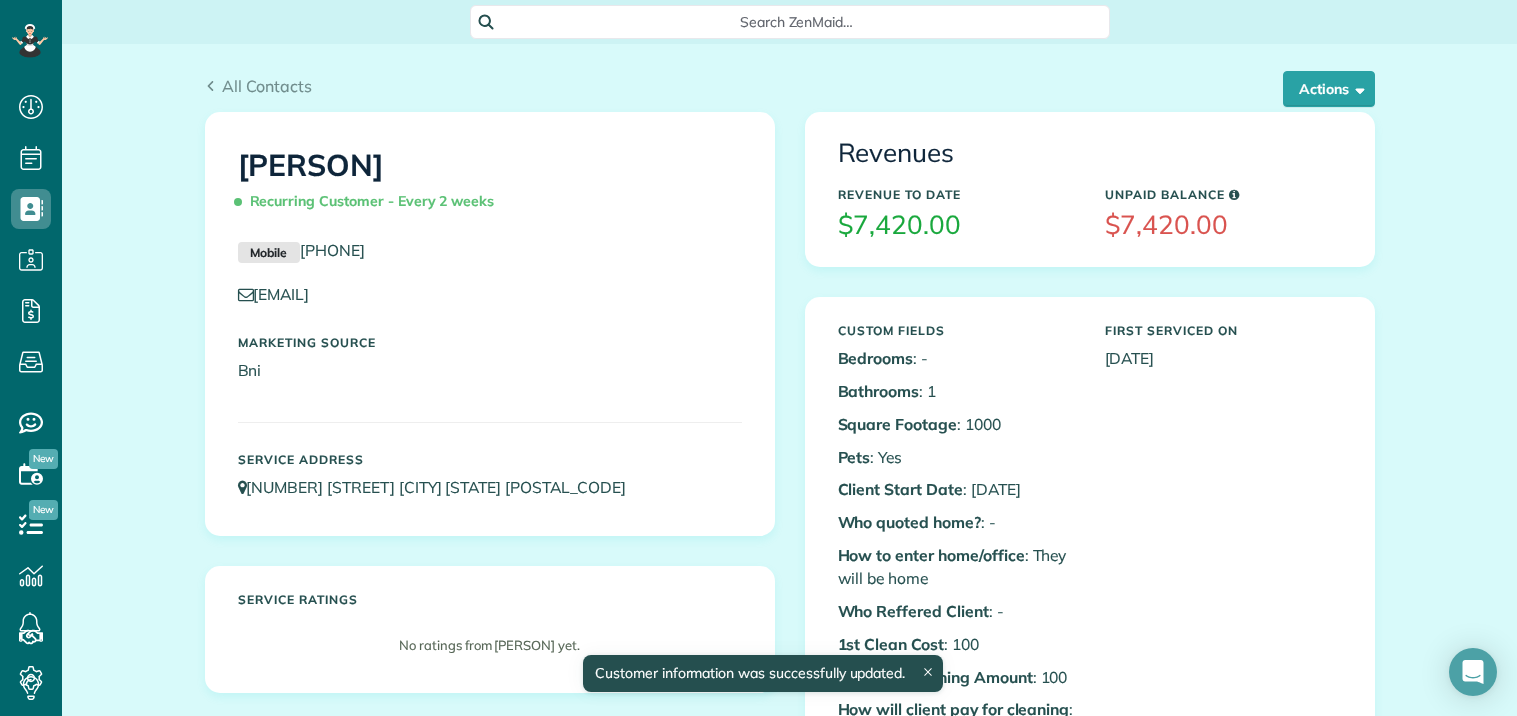 scroll, scrollTop: 0, scrollLeft: 0, axis: both 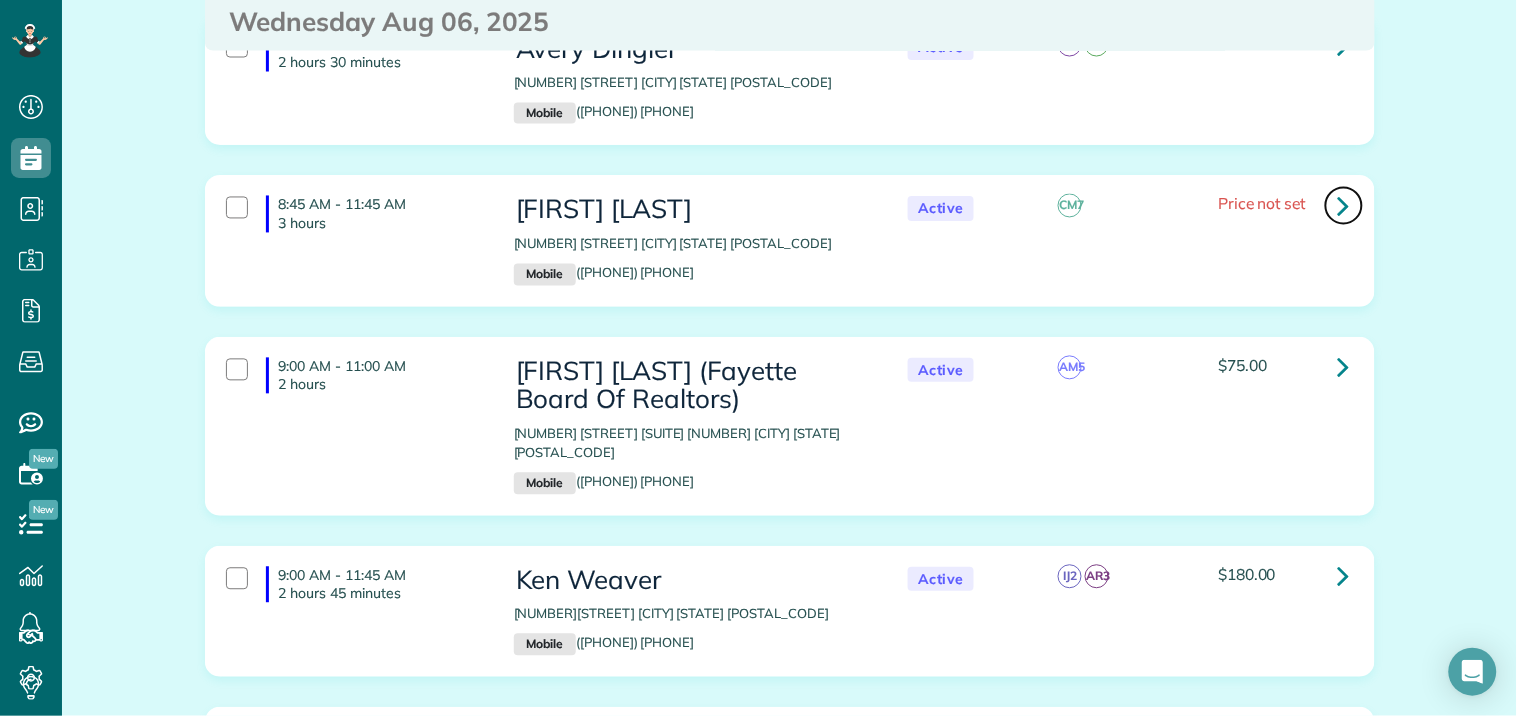 click at bounding box center [1344, 206] 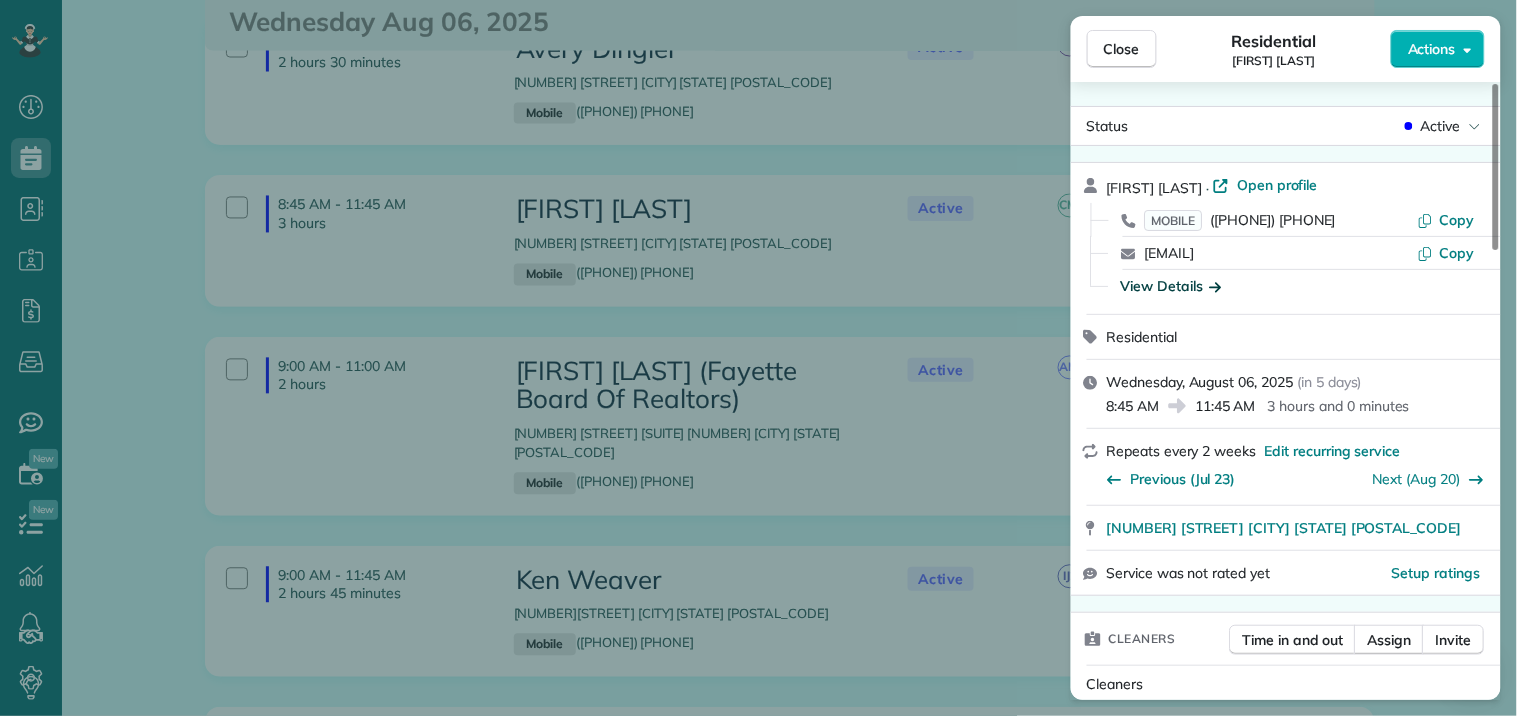 click on "View Details" at bounding box center [1171, 286] 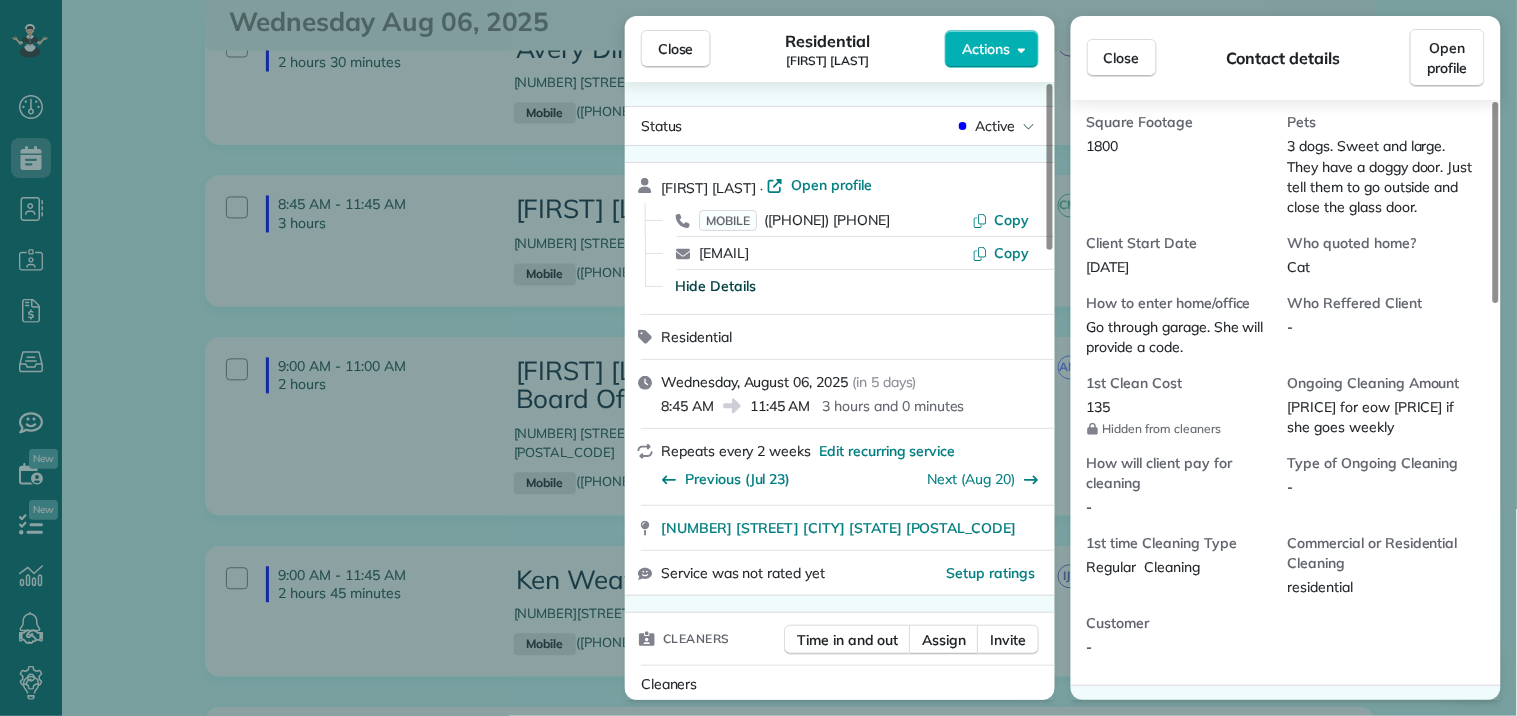 scroll, scrollTop: 0, scrollLeft: 0, axis: both 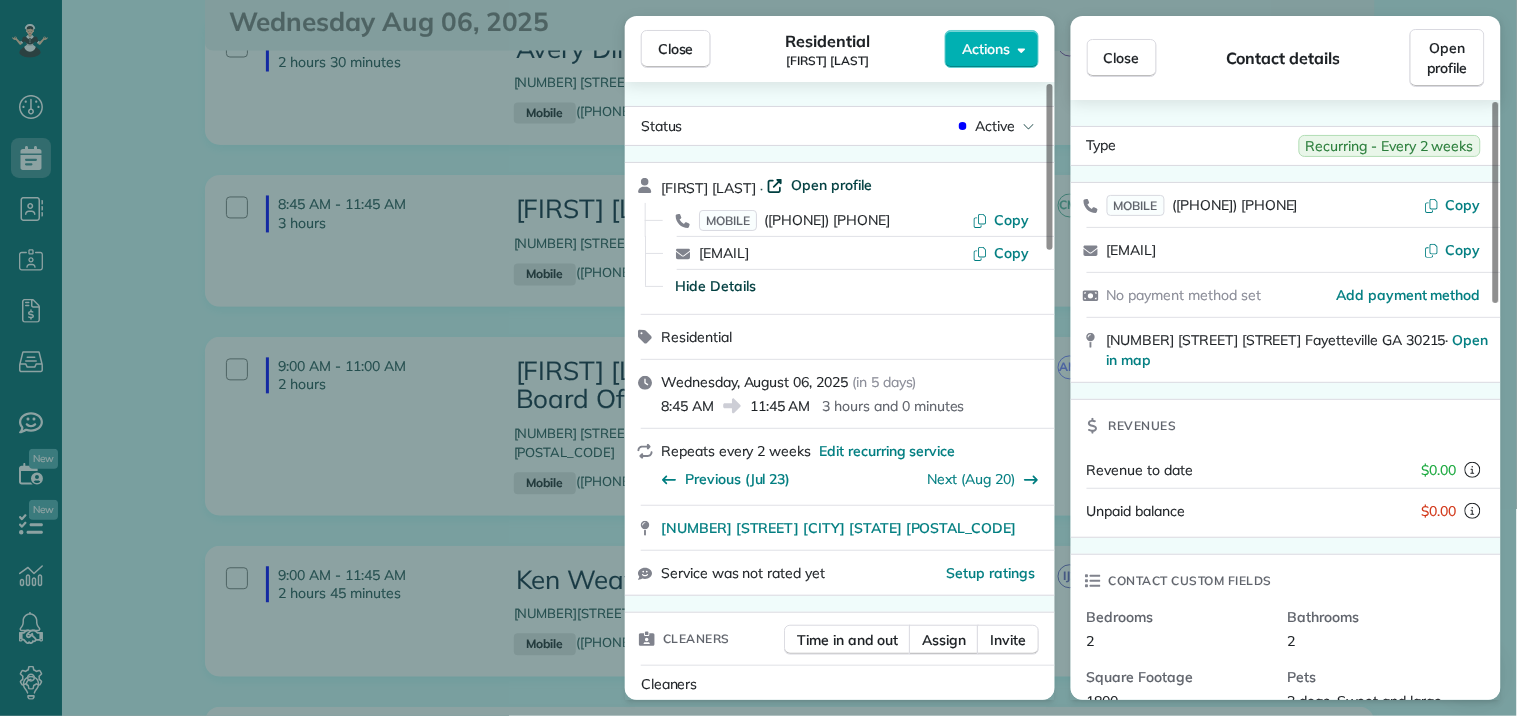 click on "Open profile" at bounding box center [831, 185] 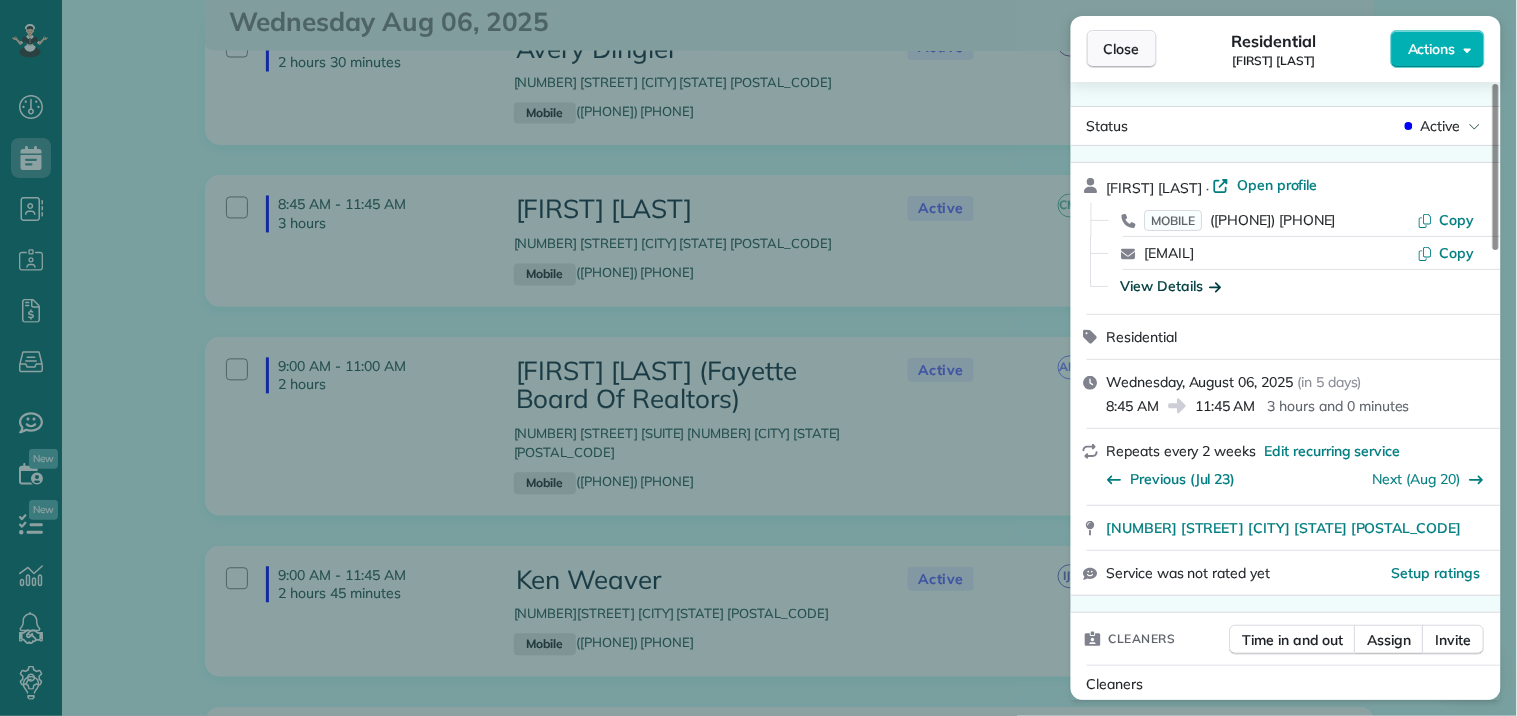 click on "Close" at bounding box center [1122, 49] 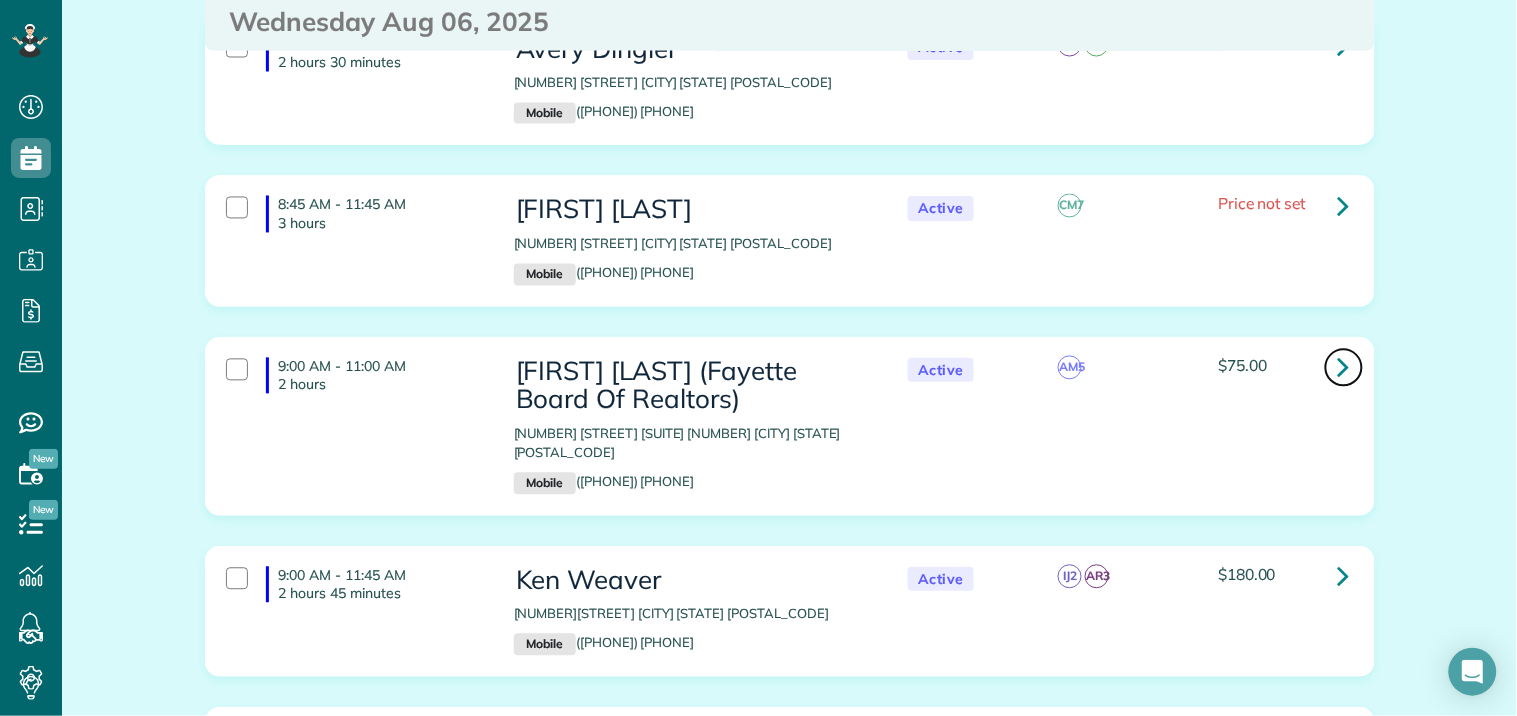 click at bounding box center (1344, 367) 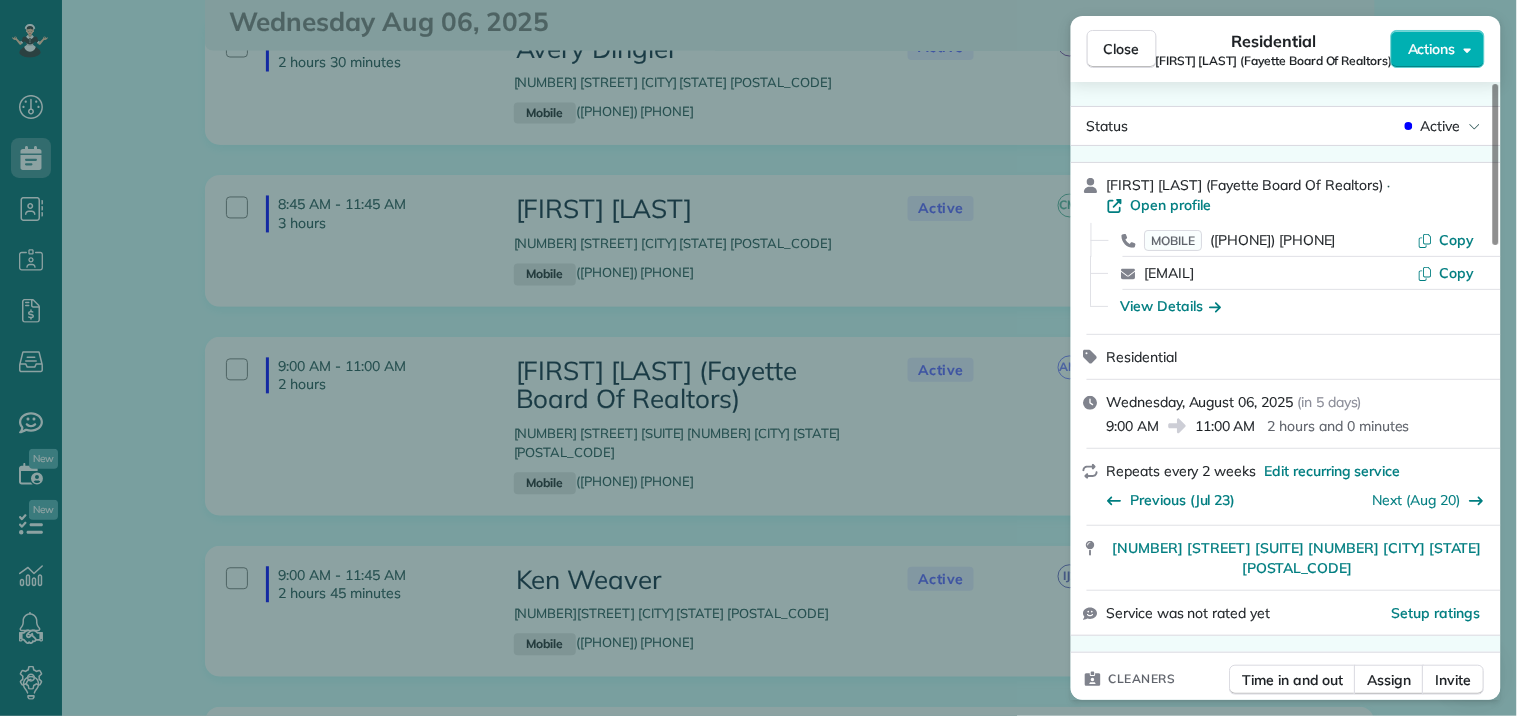 click on "Open profile" at bounding box center [1171, 205] 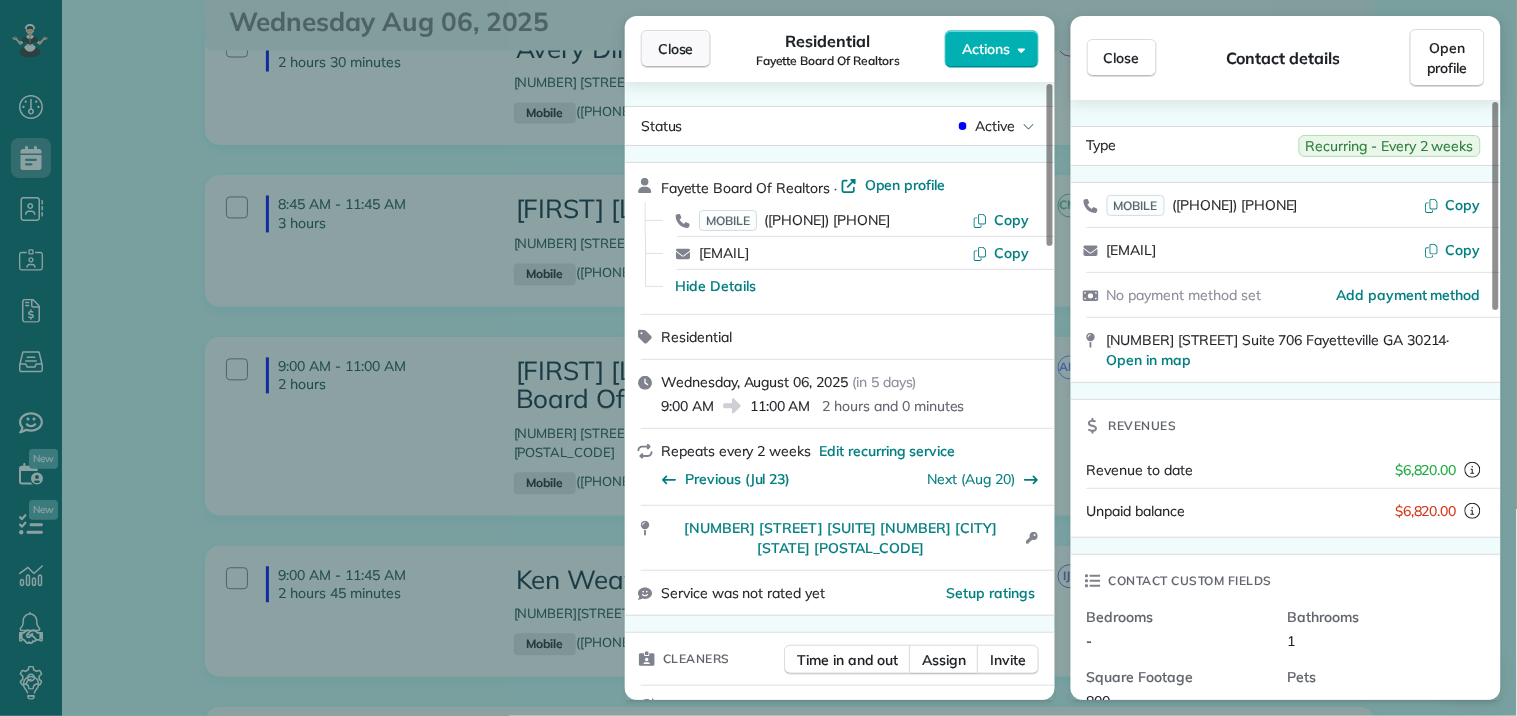 click on "Close" at bounding box center (676, 49) 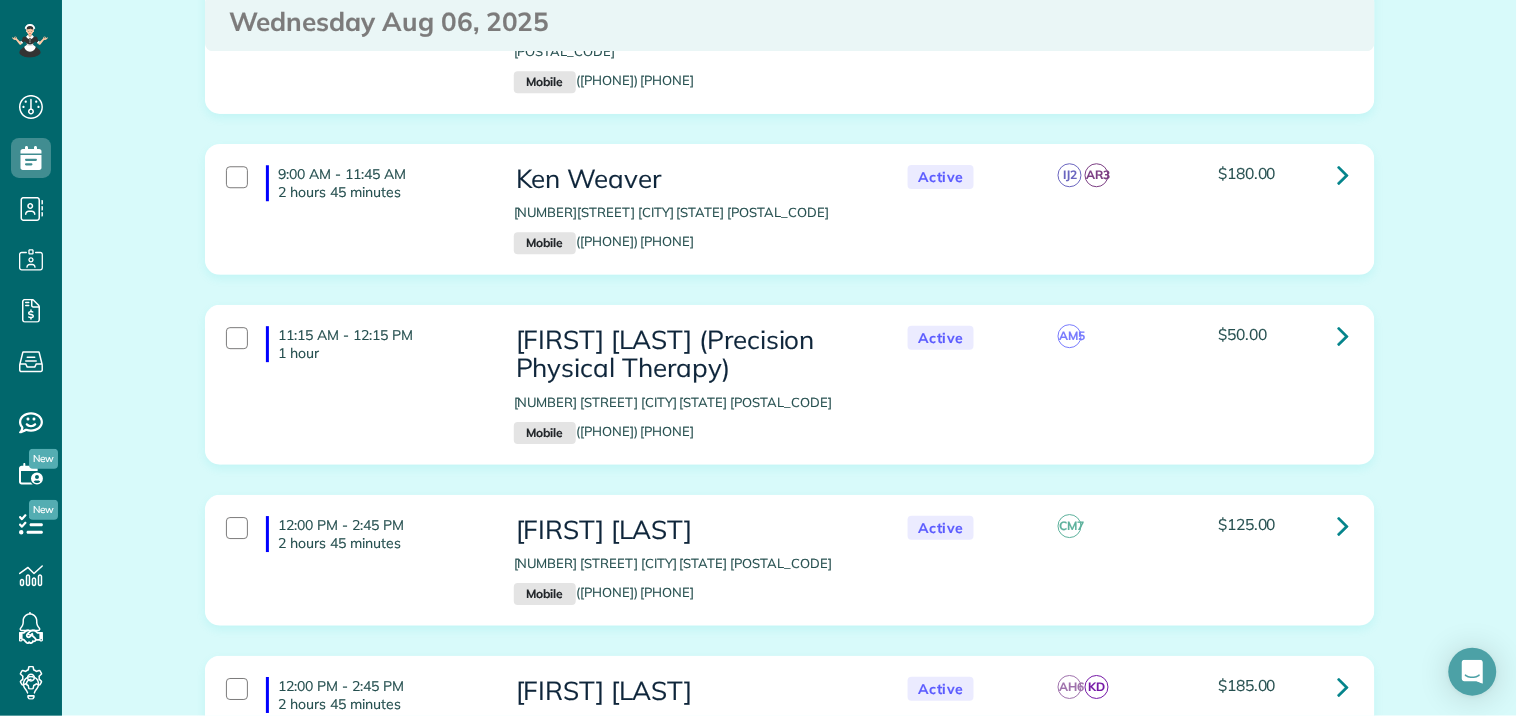 scroll, scrollTop: 1333, scrollLeft: 0, axis: vertical 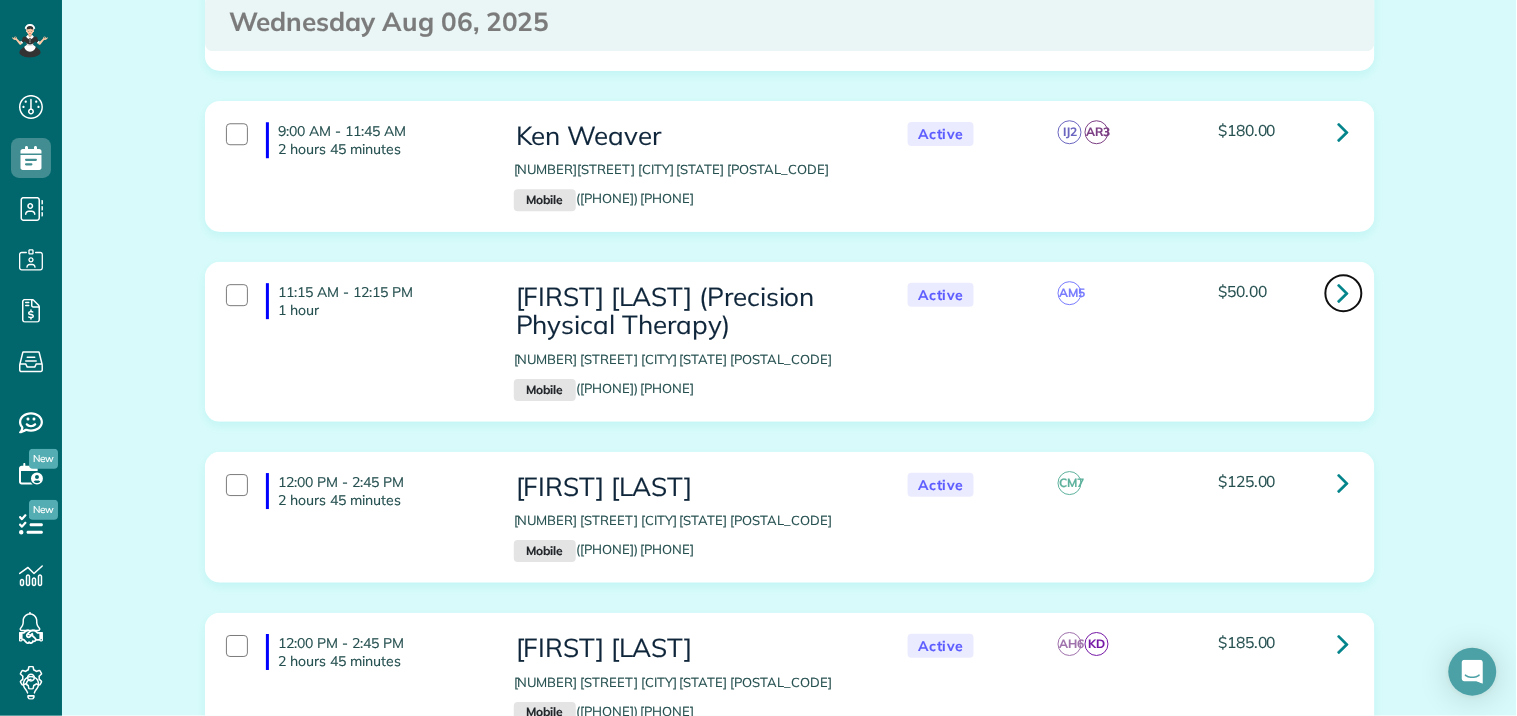 click at bounding box center [1344, 292] 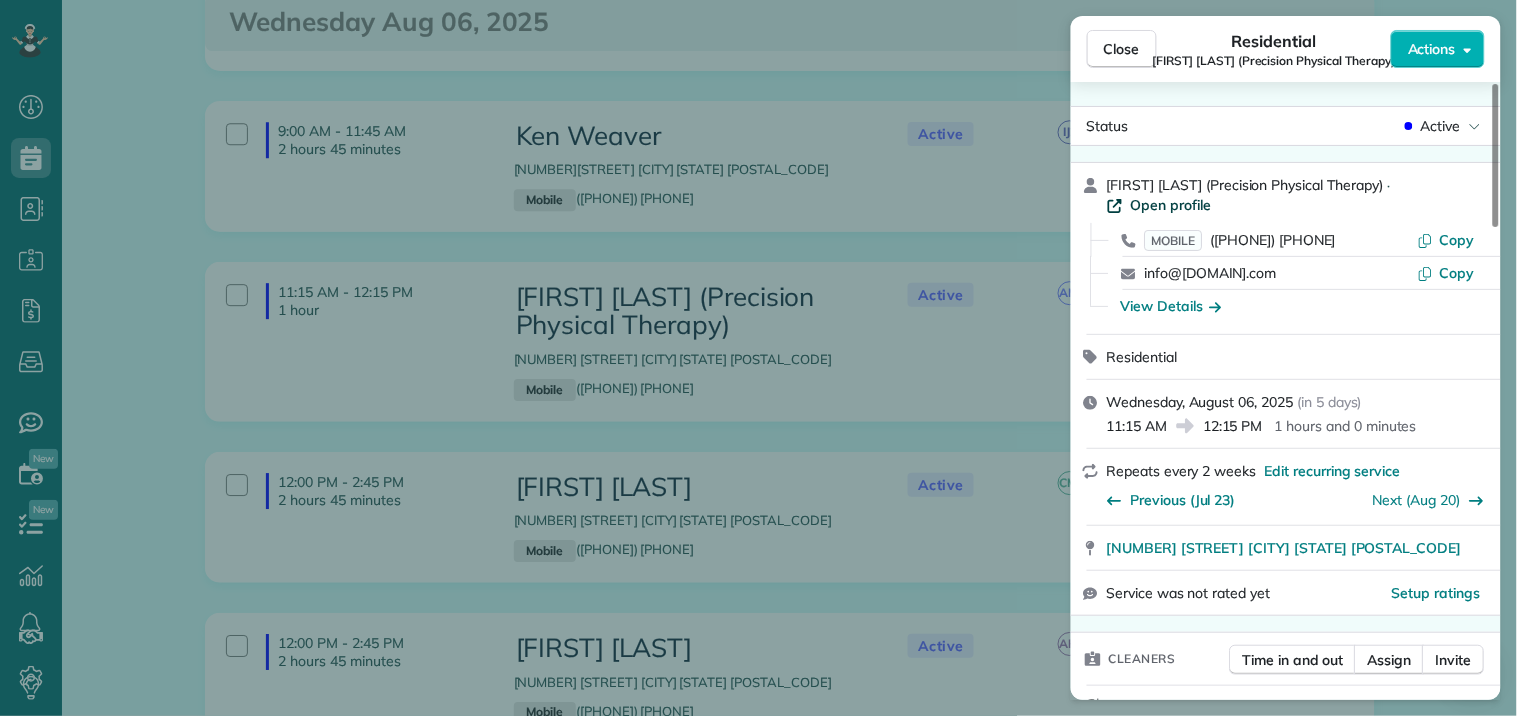 click on "Open profile" at bounding box center (1171, 205) 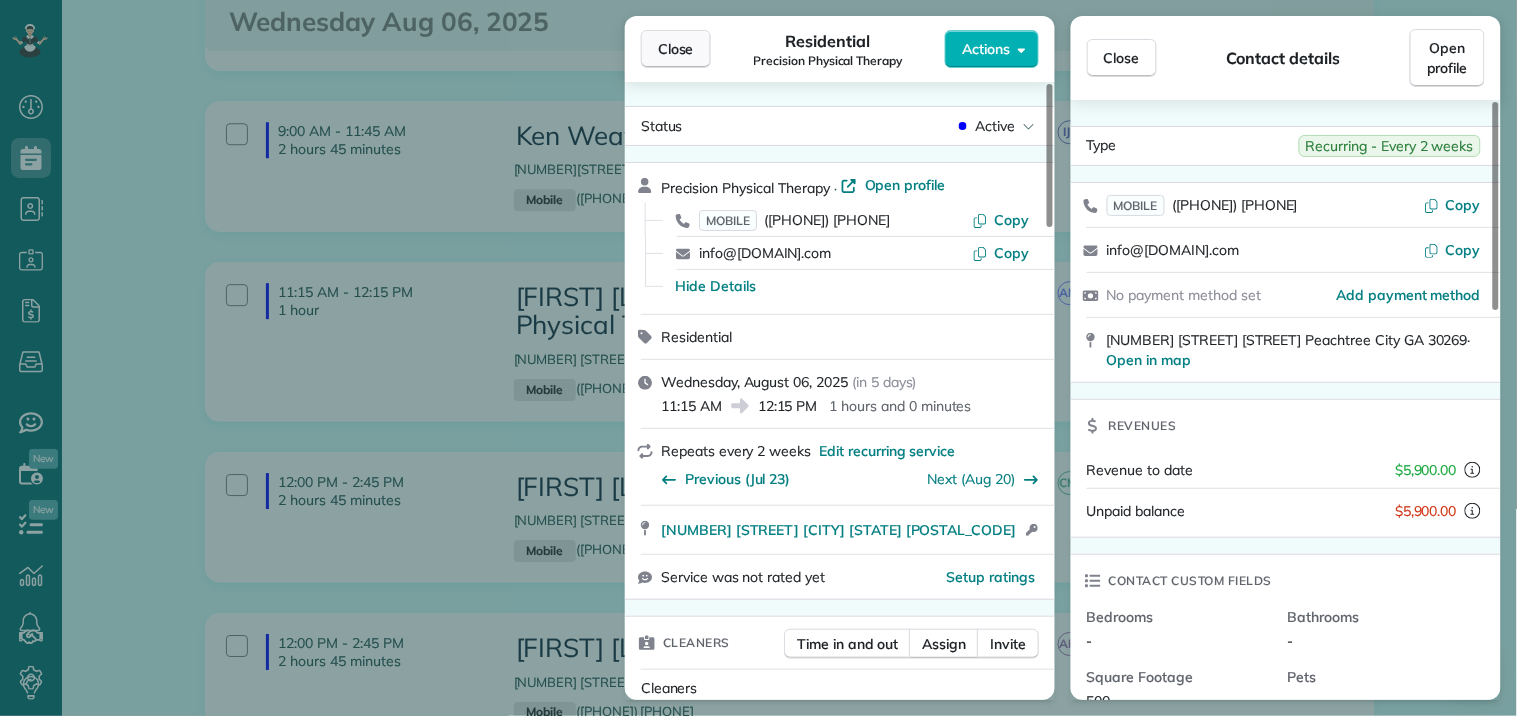 click on "Close" at bounding box center (676, 49) 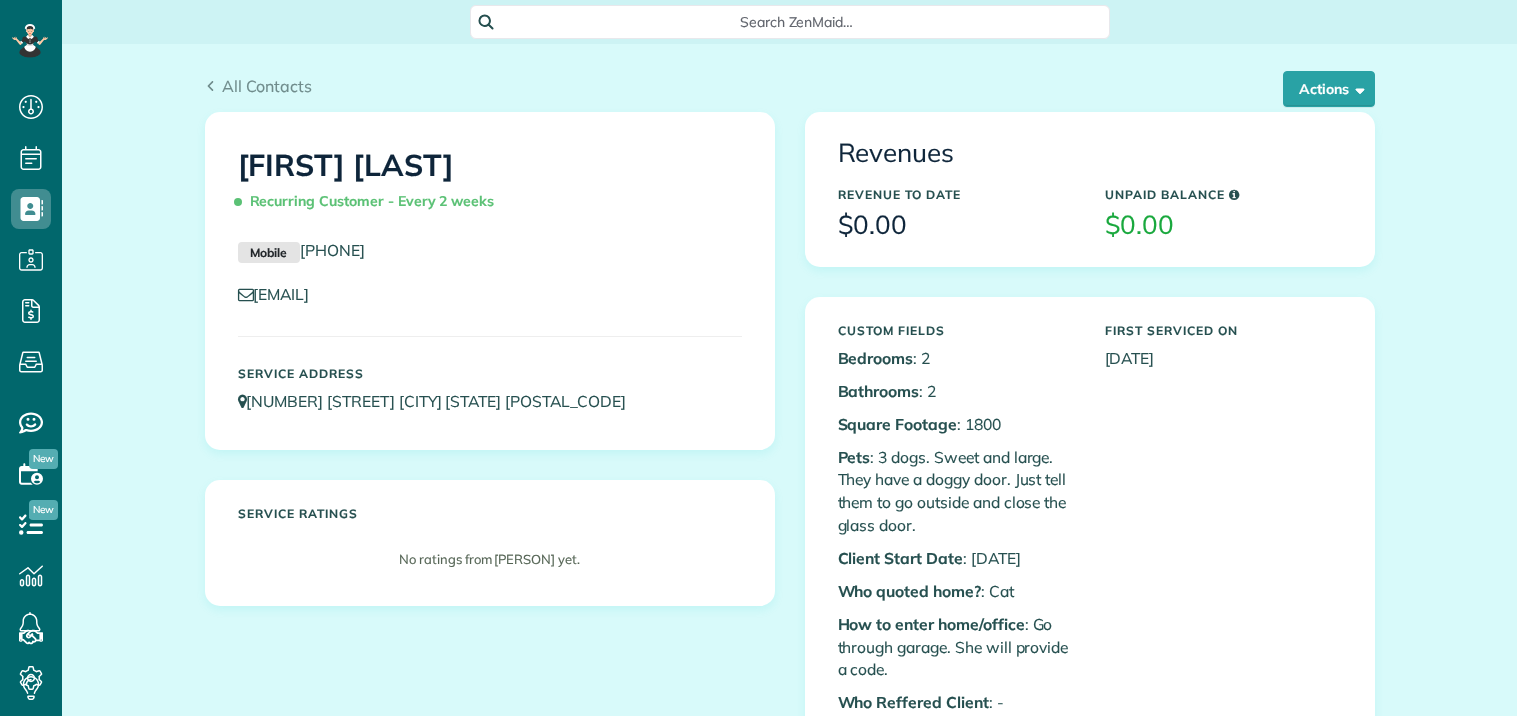 scroll, scrollTop: 0, scrollLeft: 0, axis: both 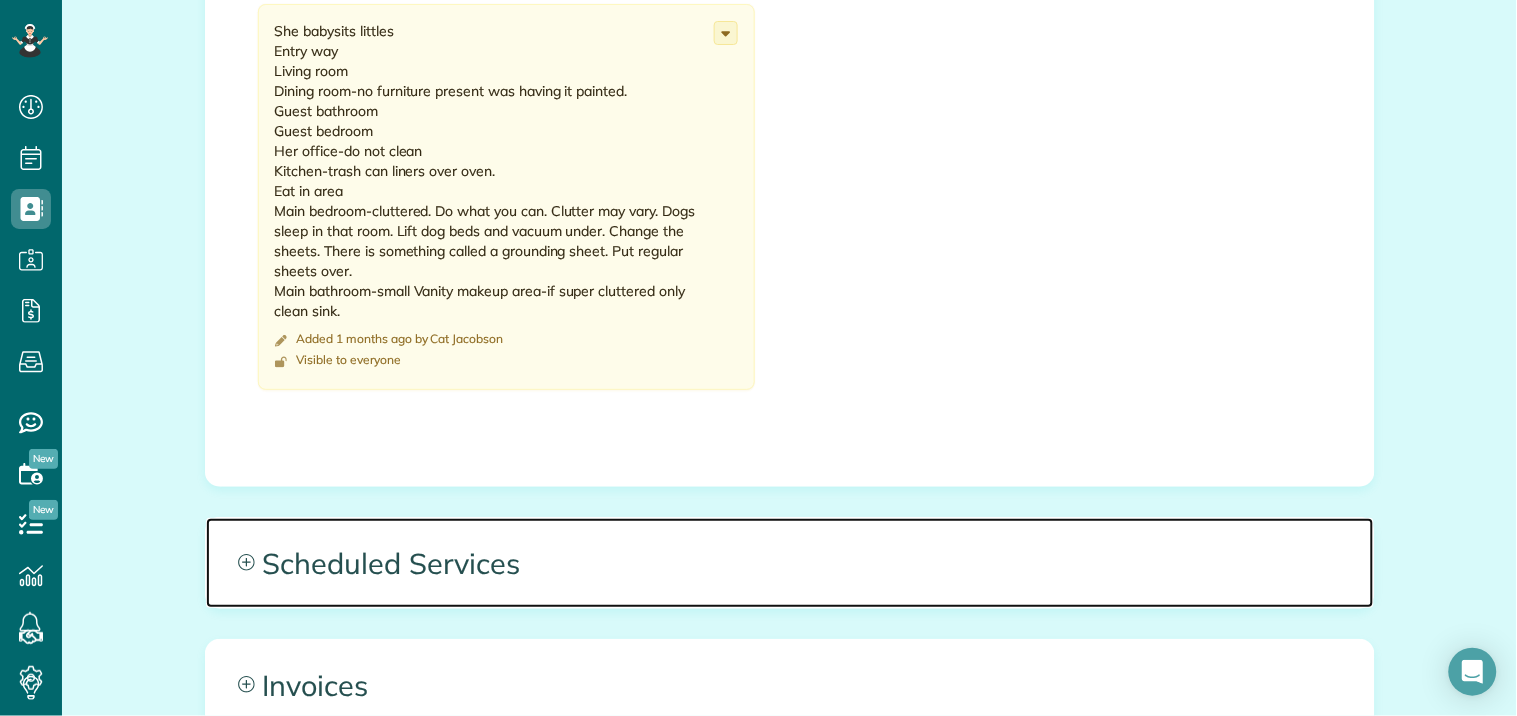 click 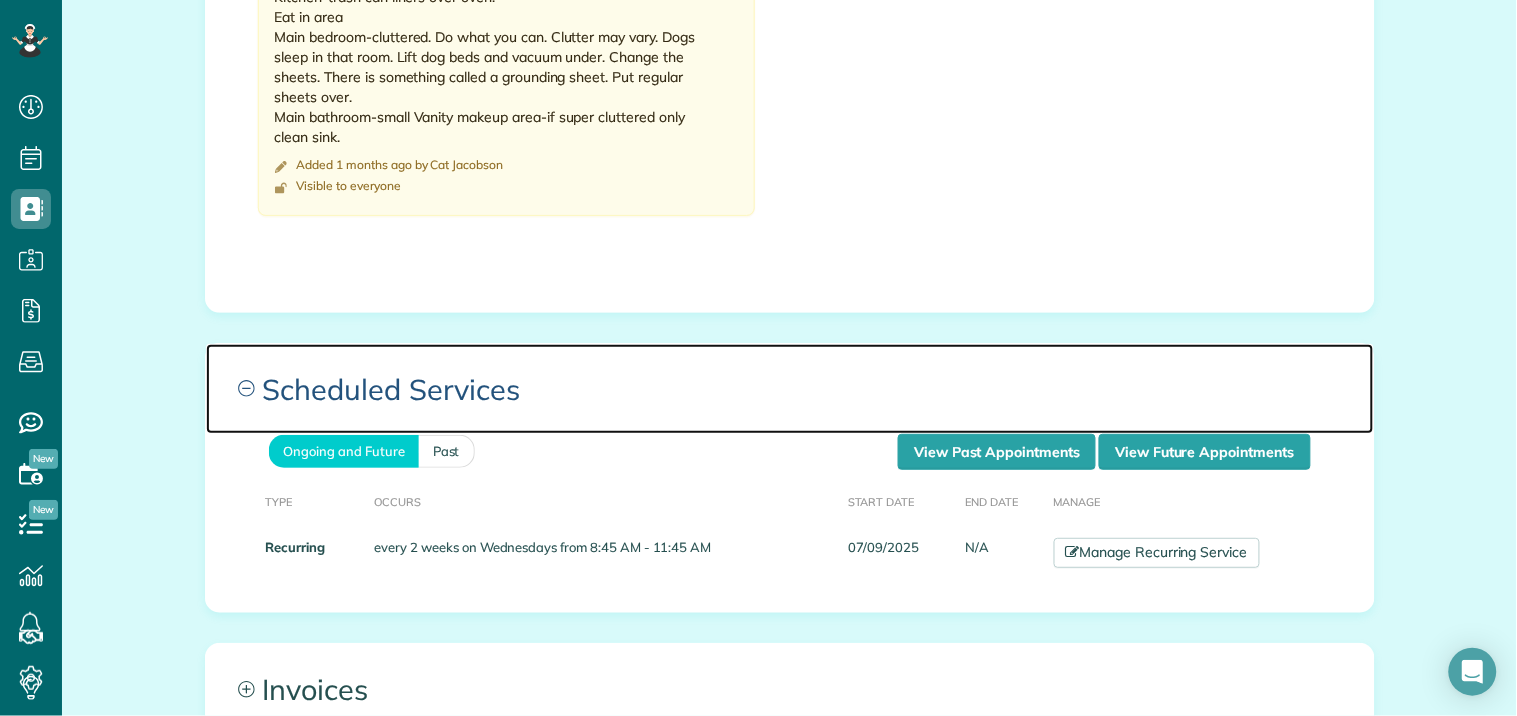 scroll, scrollTop: 2111, scrollLeft: 0, axis: vertical 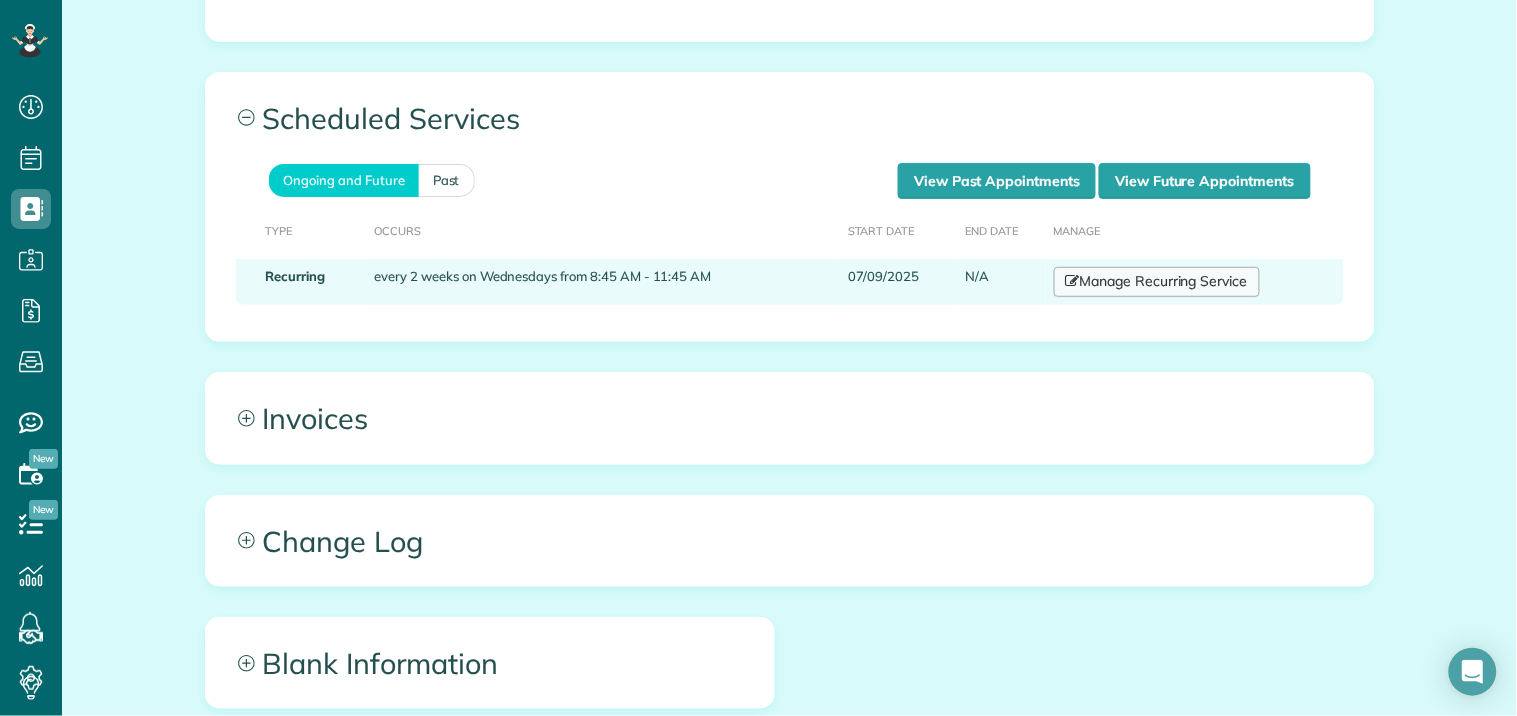click on "Manage Recurring Service" at bounding box center (1157, 282) 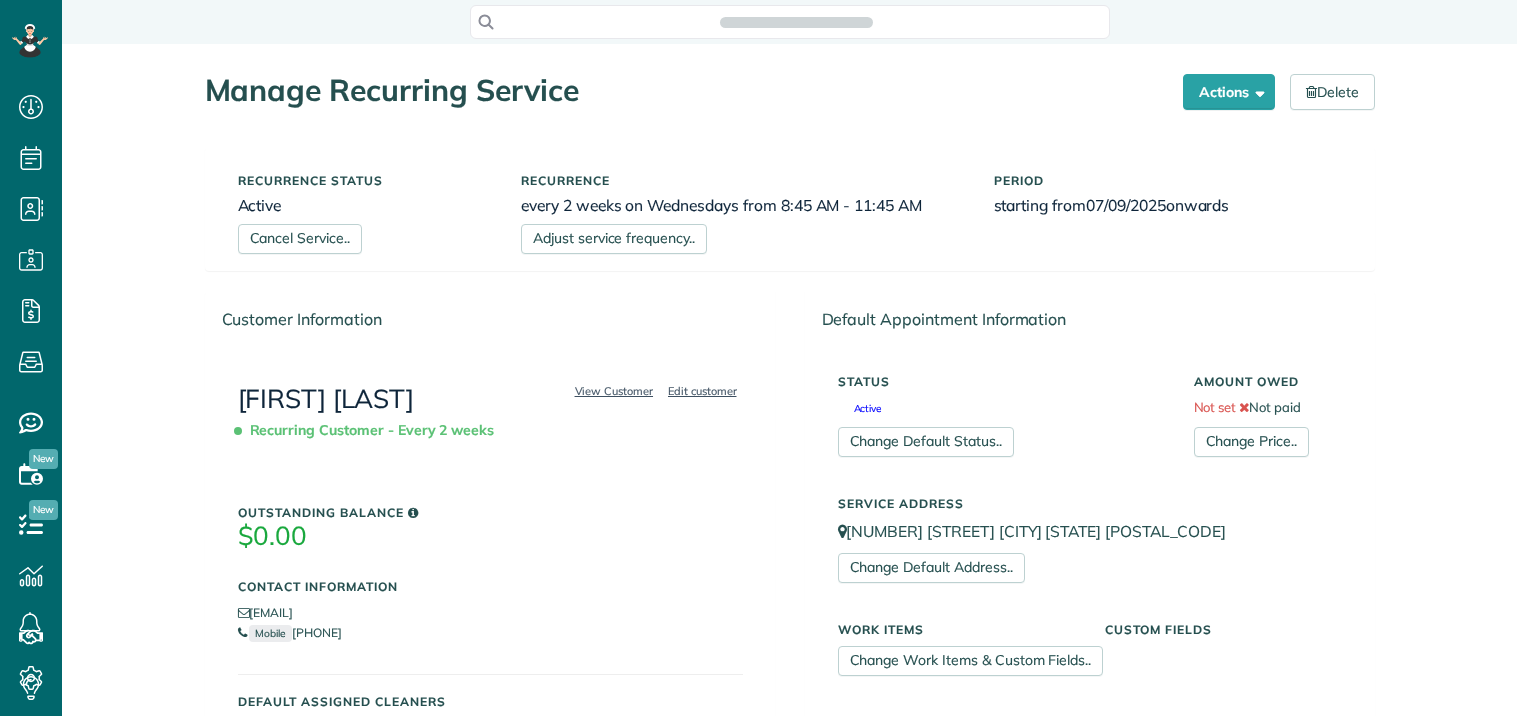 scroll, scrollTop: 0, scrollLeft: 0, axis: both 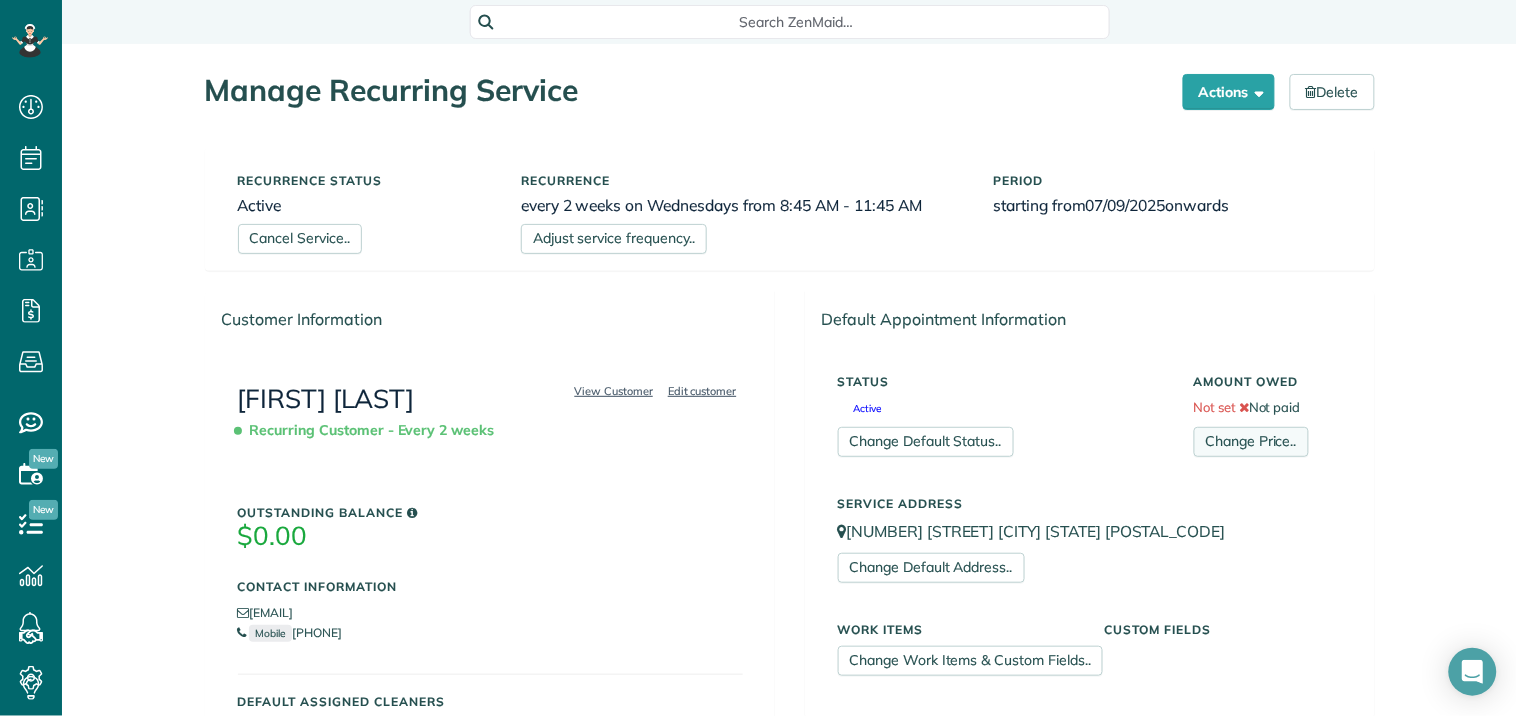 click on "Change Price.." at bounding box center [1251, 442] 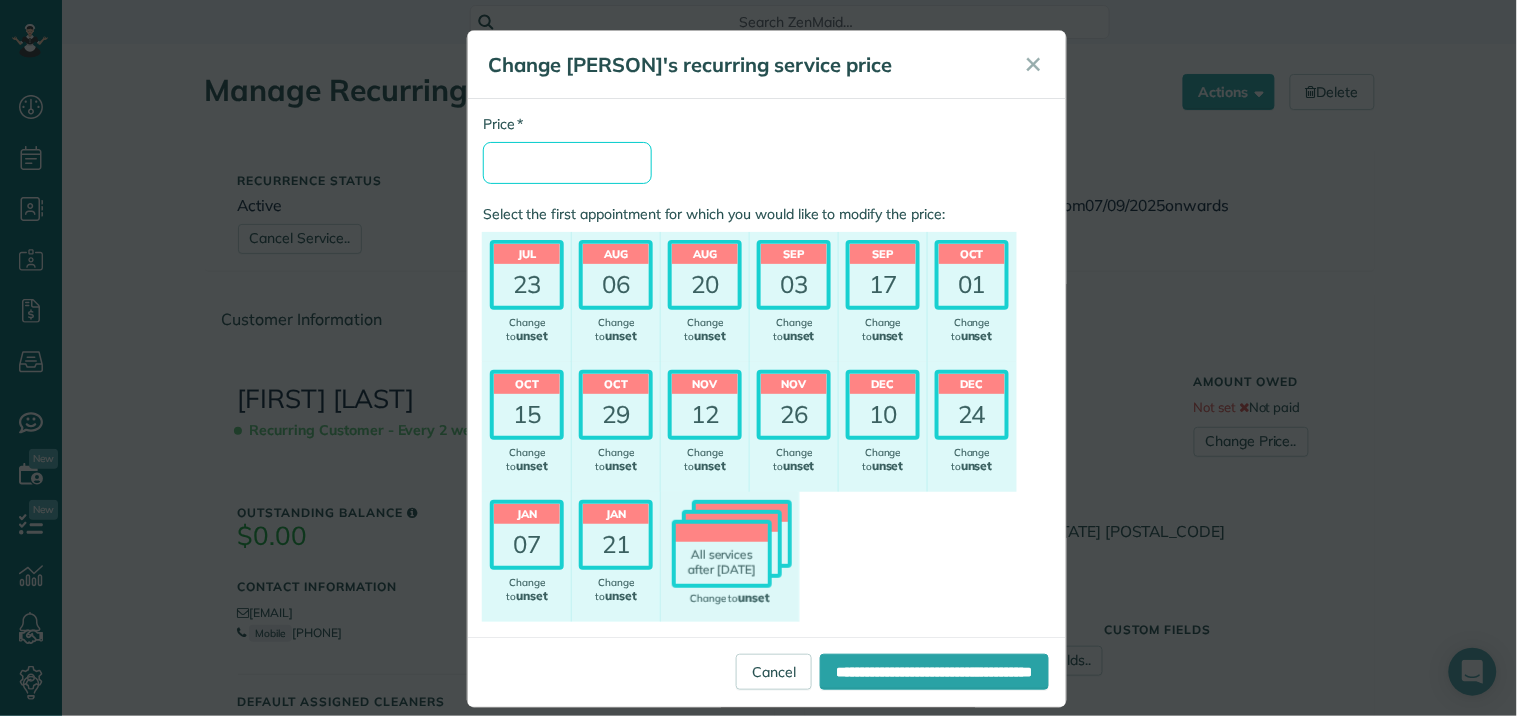 click on "*  Price" at bounding box center (567, 163) 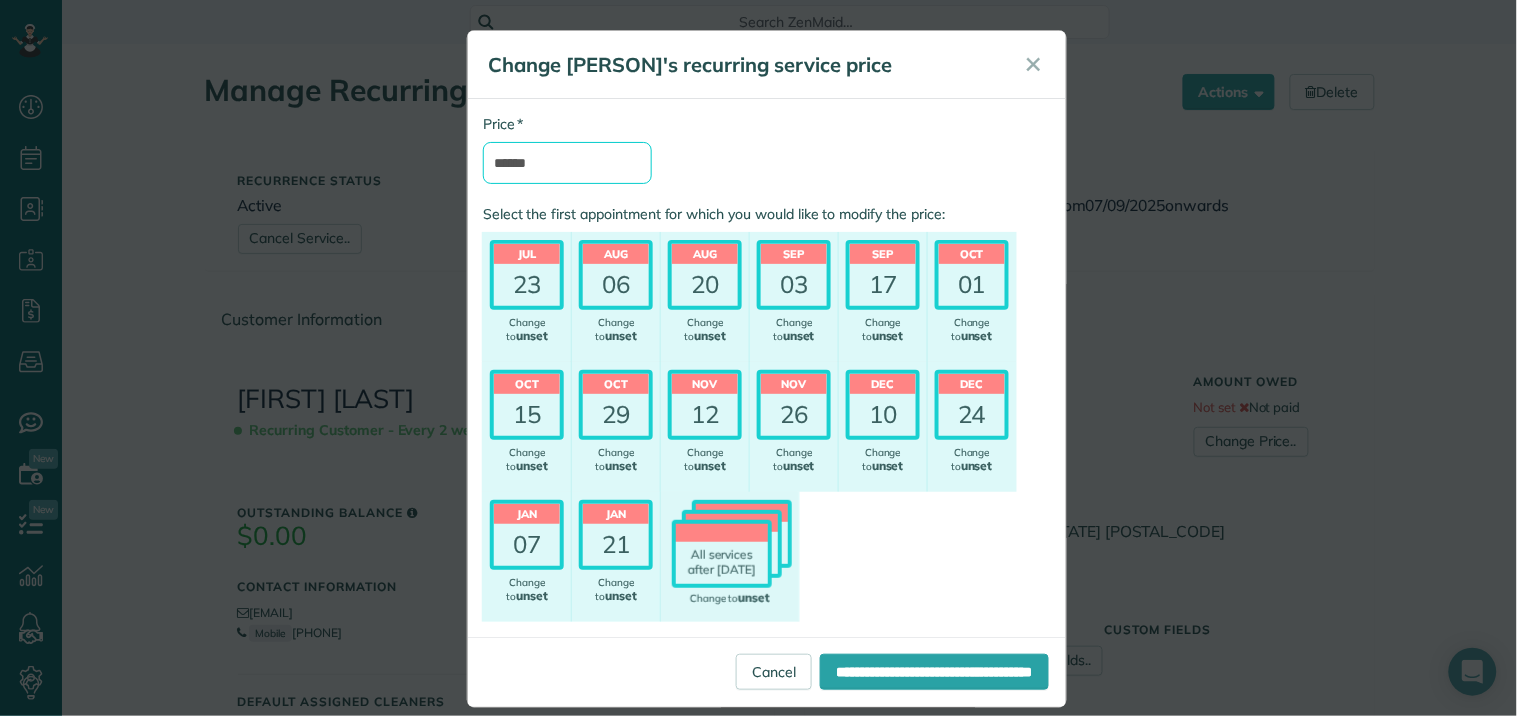 type on "******" 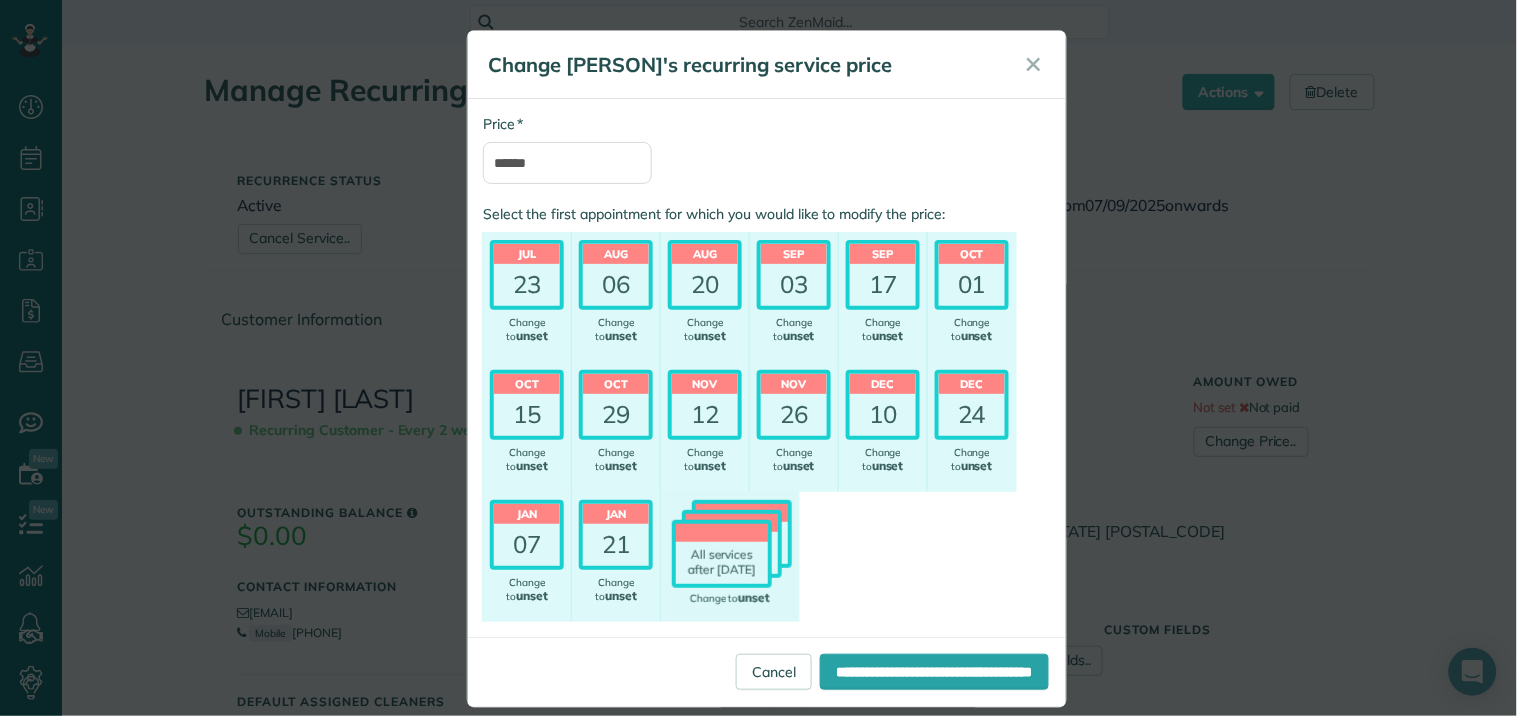 click on "*  Price ******
Select the first appointment for which you would like to modify the price:
Jul
23
No change (unset)
Change to  unset
Aug
06
No change (unset)
Change to  unset
Aug
20
No change (unset)
Change to  unset
Sep
unset" at bounding box center [767, 368] 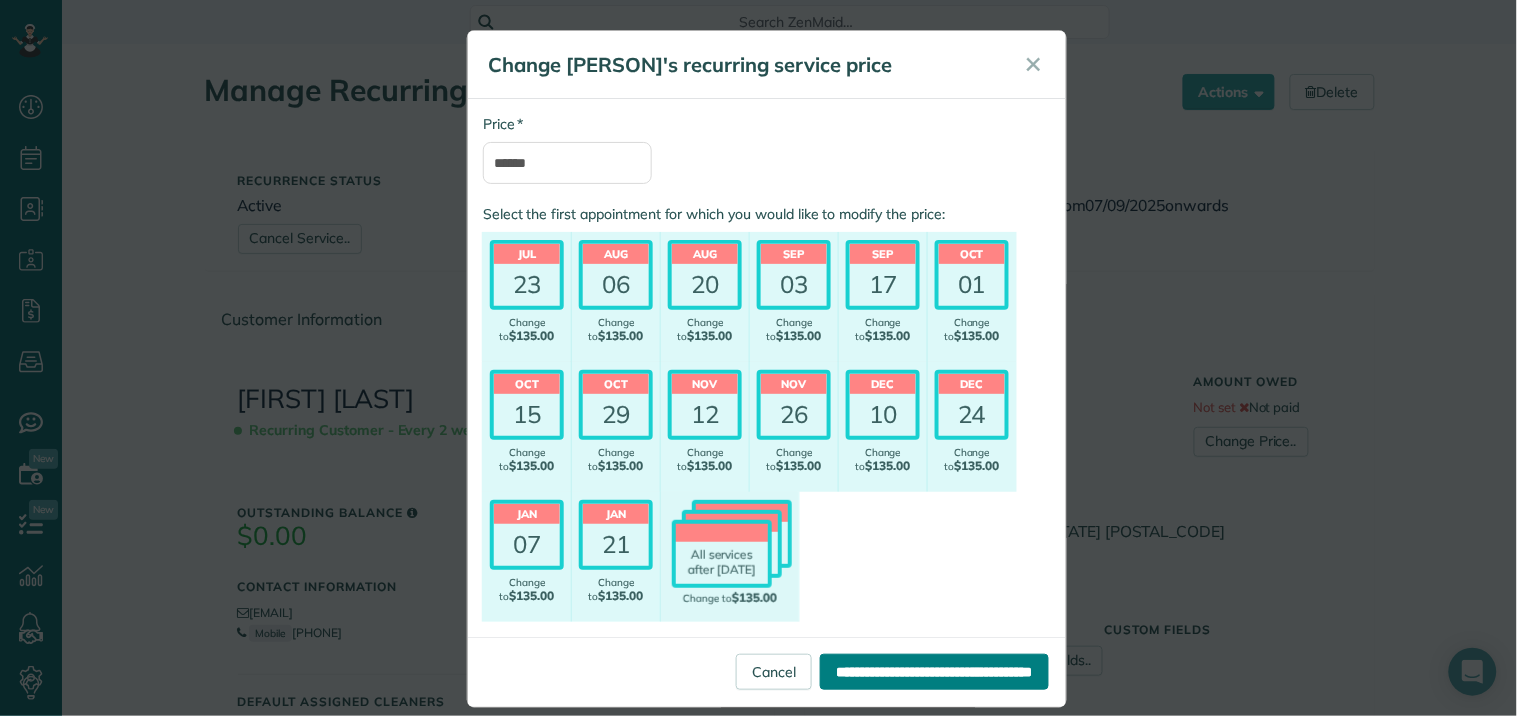 click on "**********" at bounding box center (934, 672) 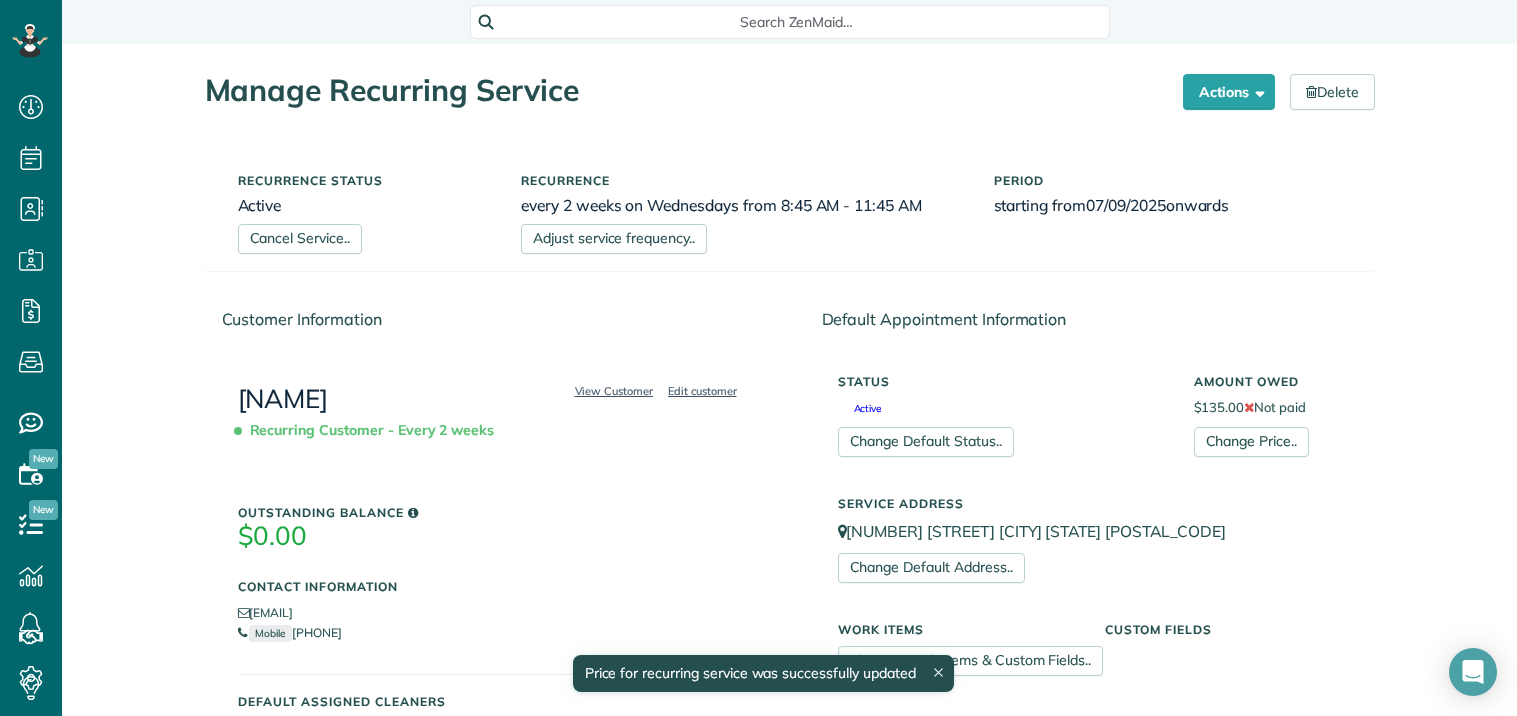 scroll, scrollTop: 0, scrollLeft: 0, axis: both 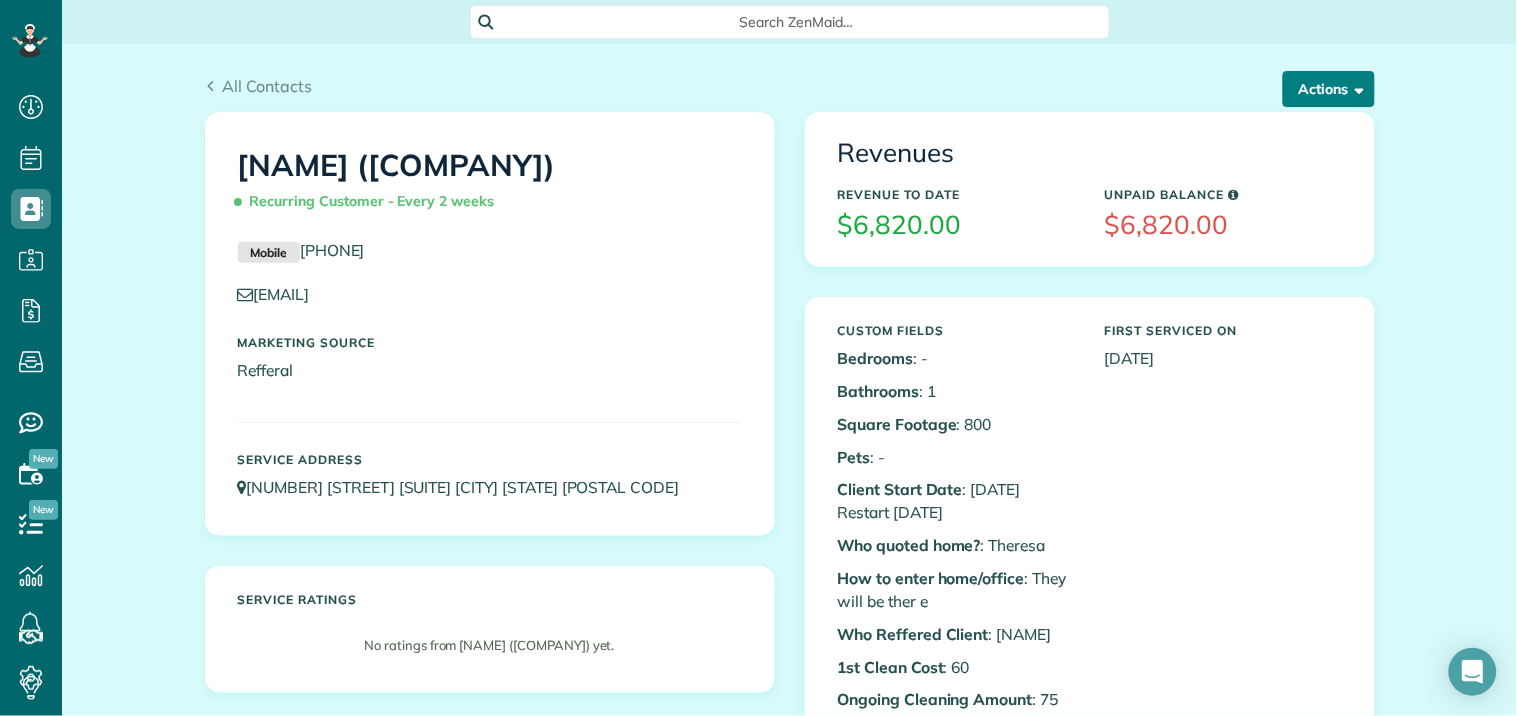 click on "Actions" at bounding box center [1329, 89] 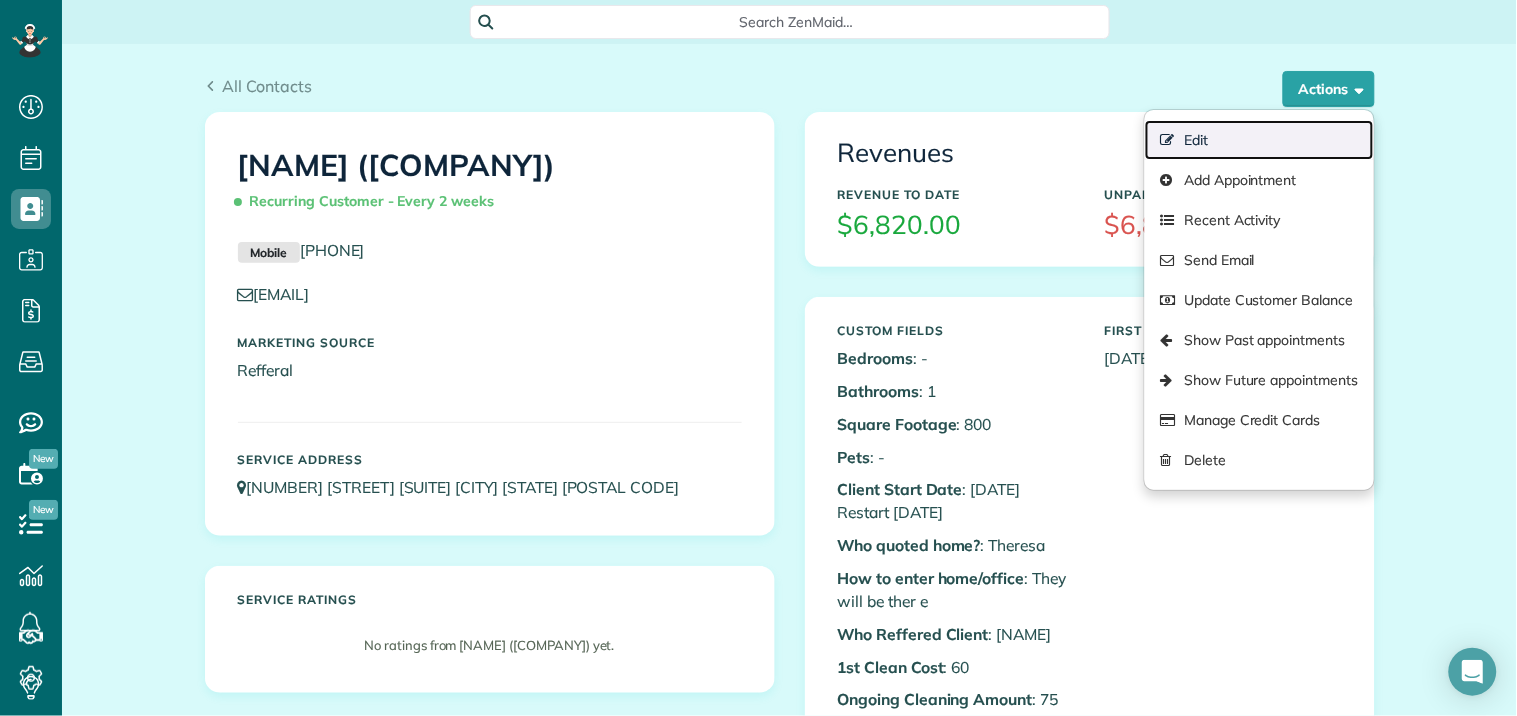 click on "Edit" at bounding box center (1259, 140) 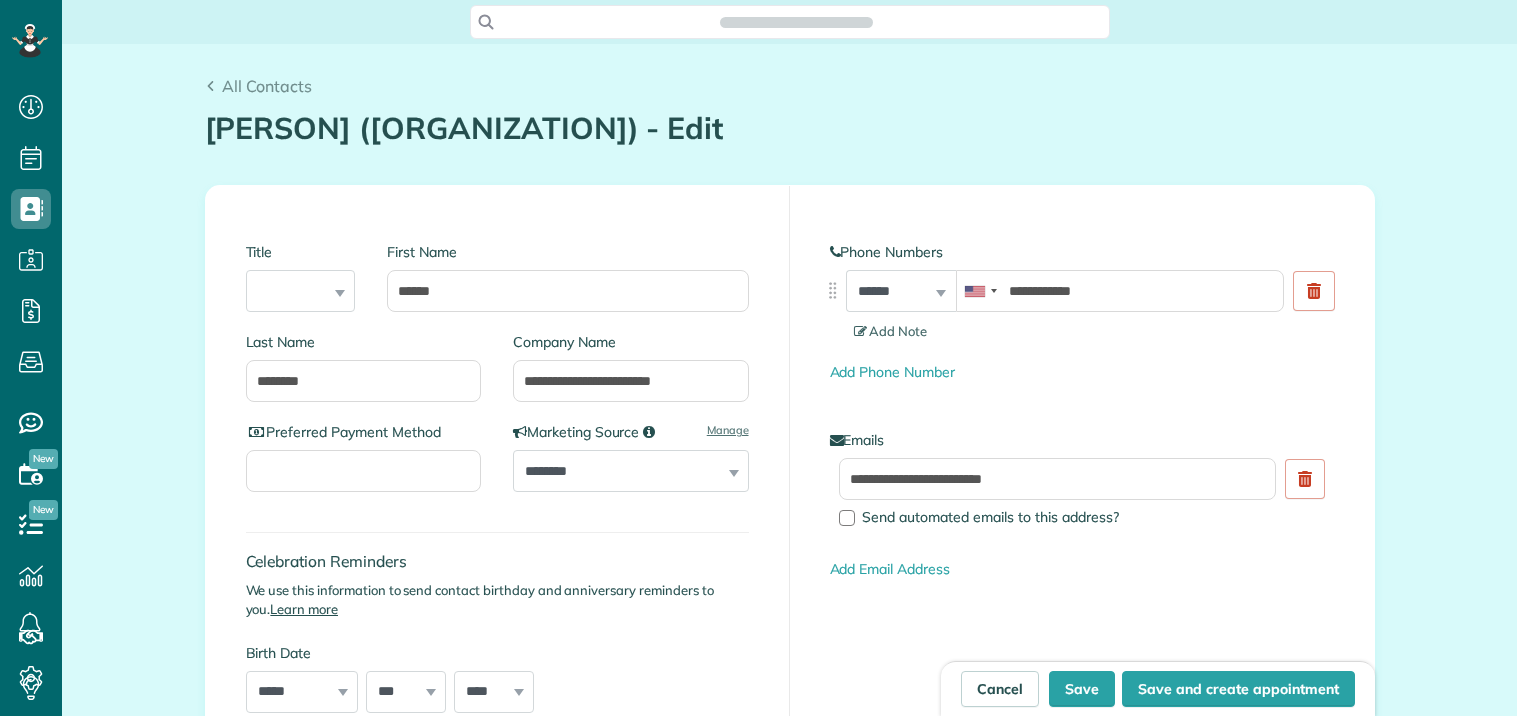 scroll, scrollTop: 0, scrollLeft: 0, axis: both 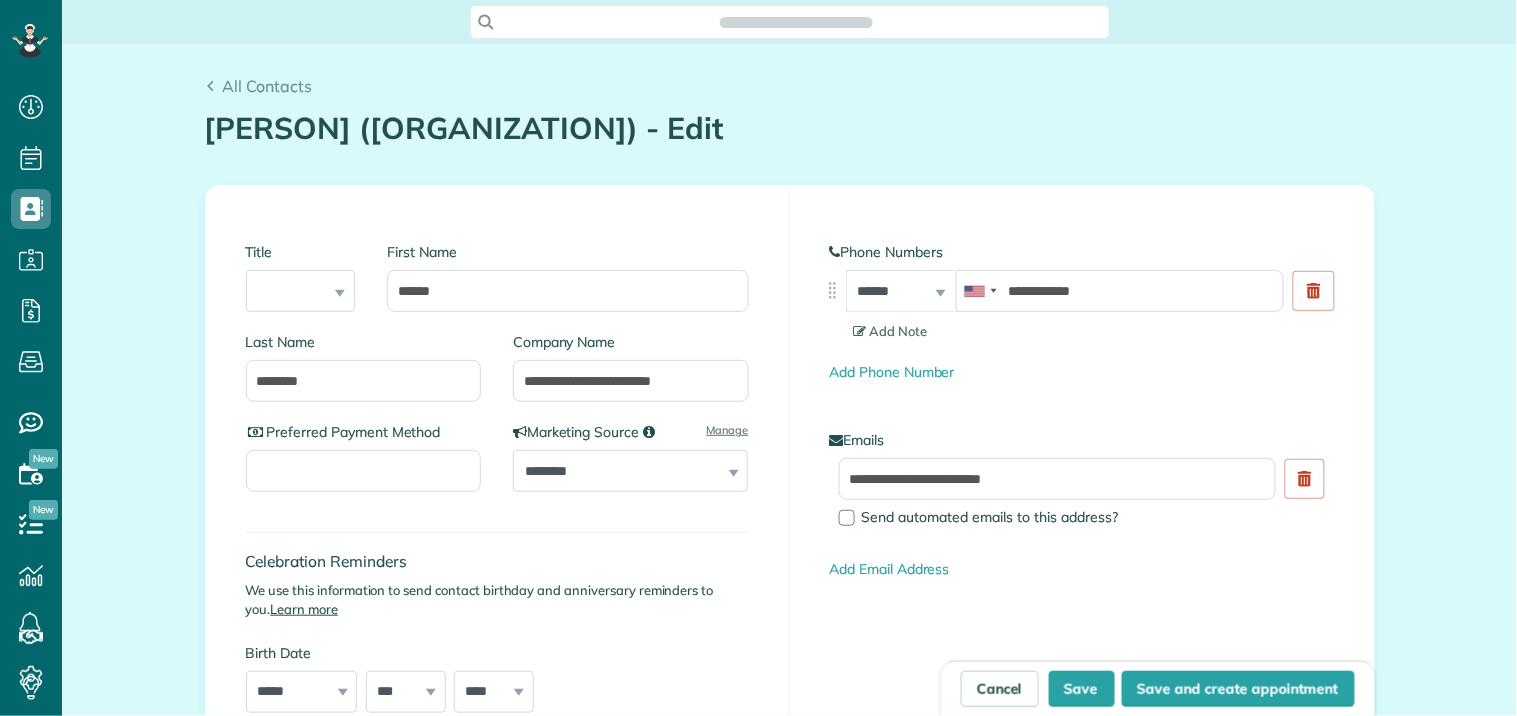 type on "**********" 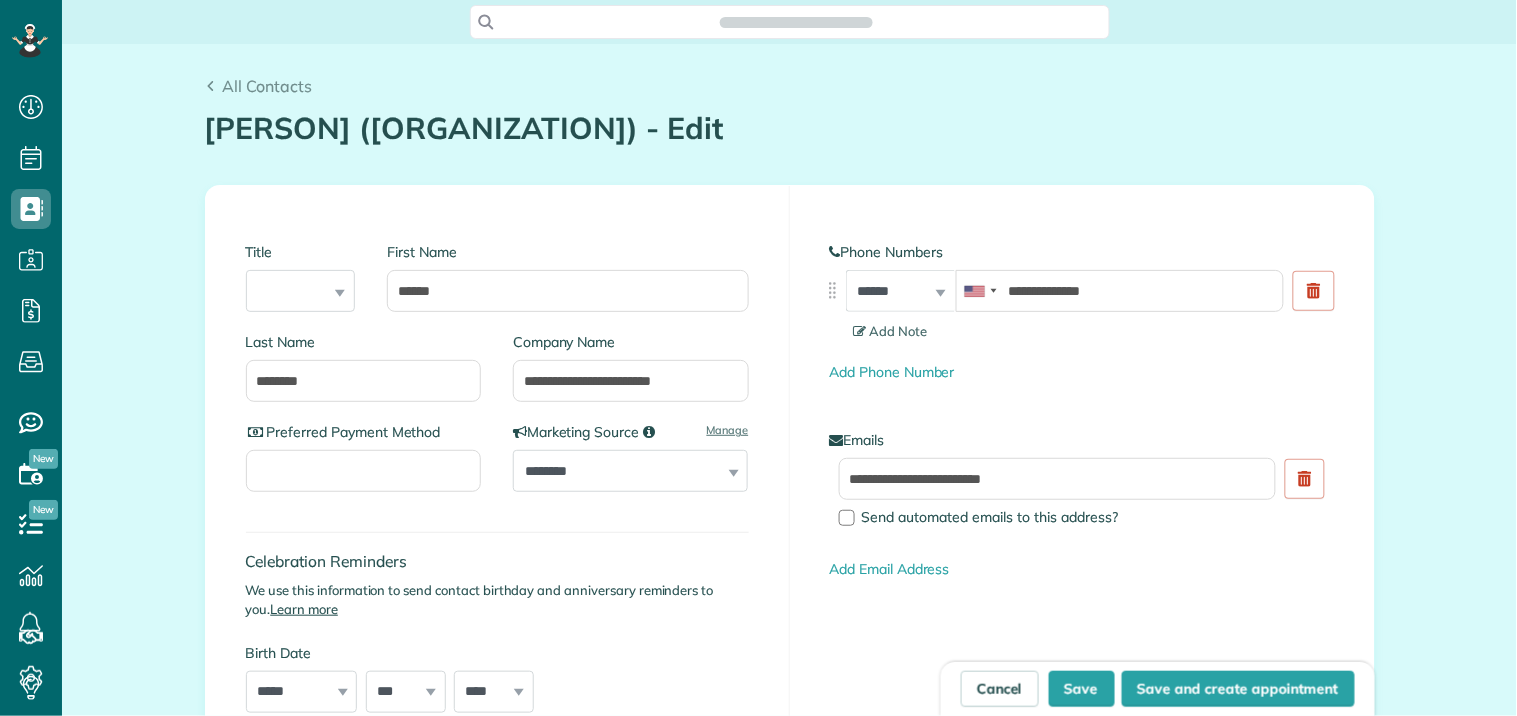 scroll, scrollTop: 716, scrollLeft: 62, axis: both 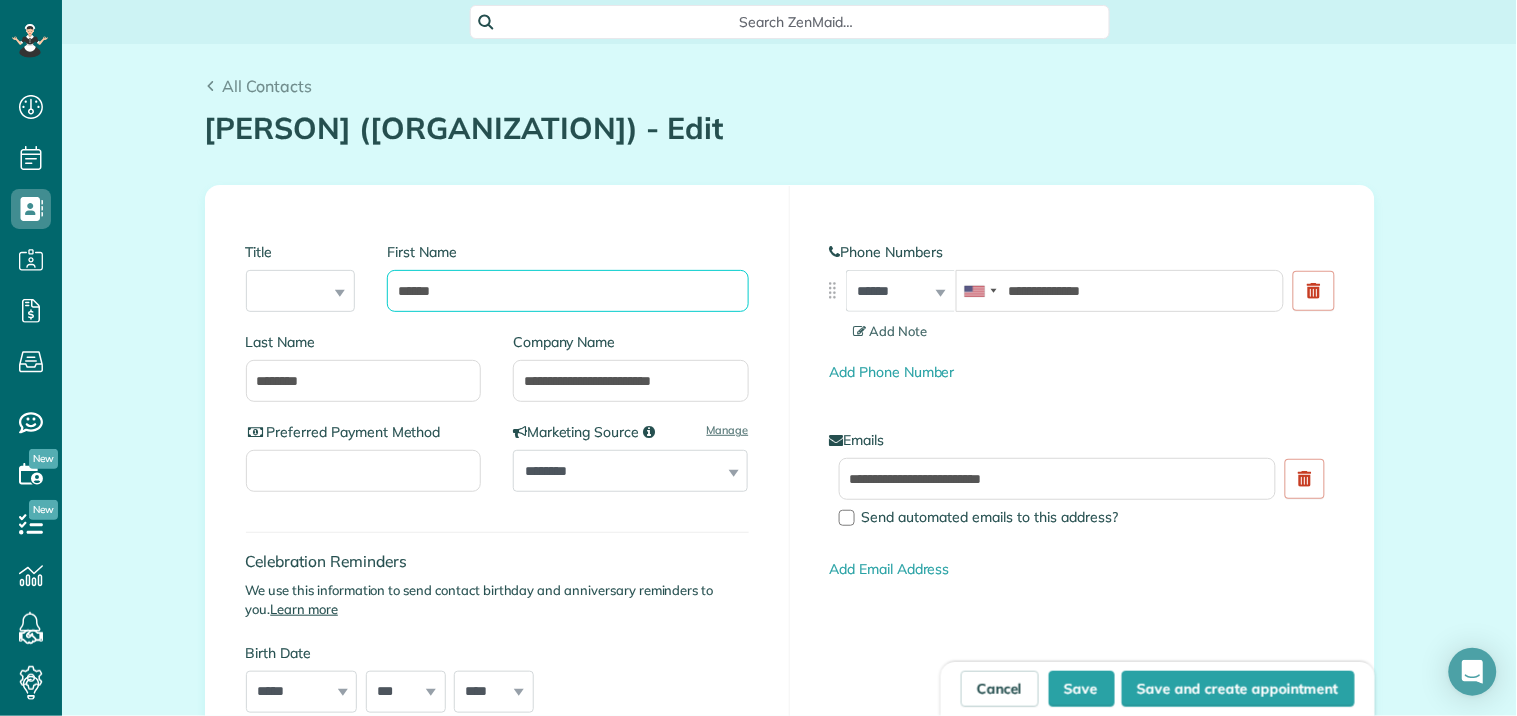 drag, startPoint x: 451, startPoint y: 296, endPoint x: 380, endPoint y: 314, distance: 73.24616 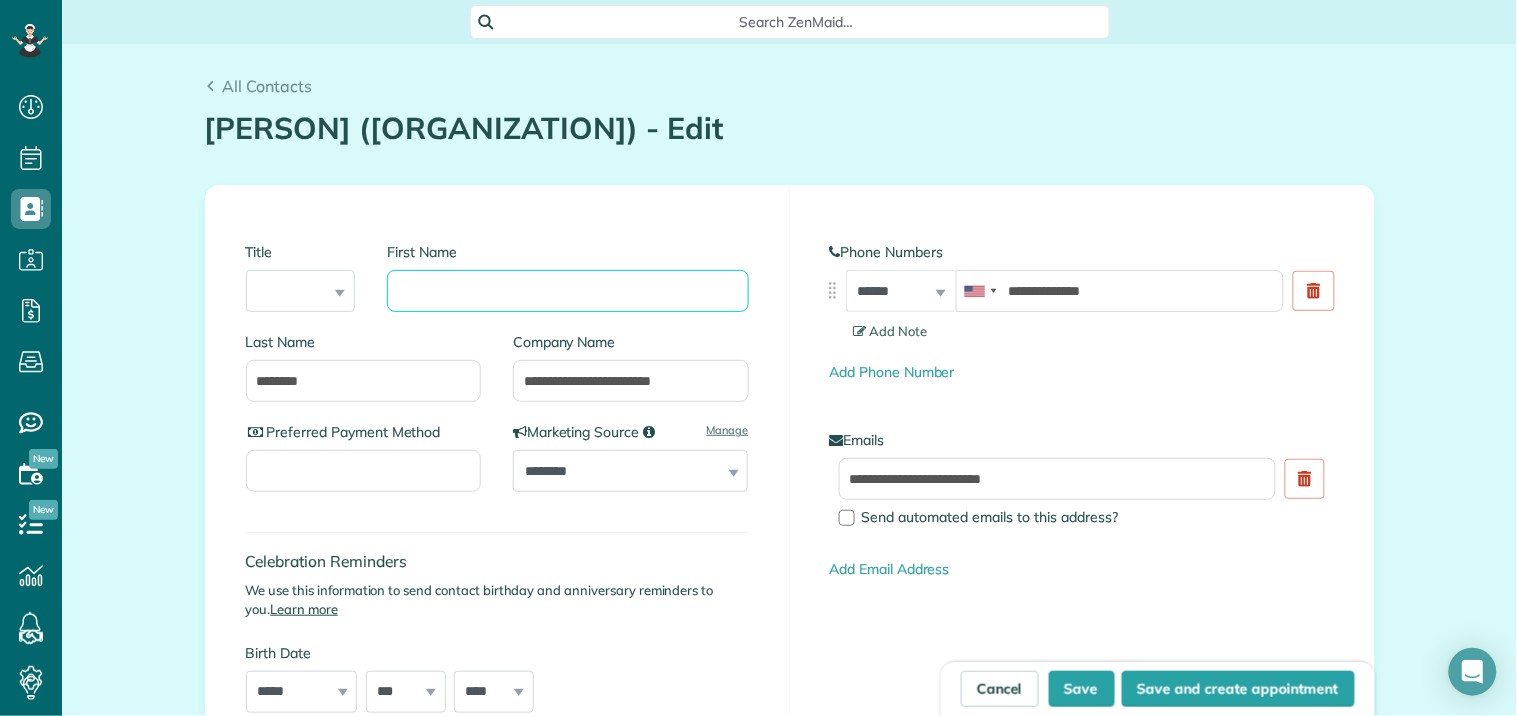type 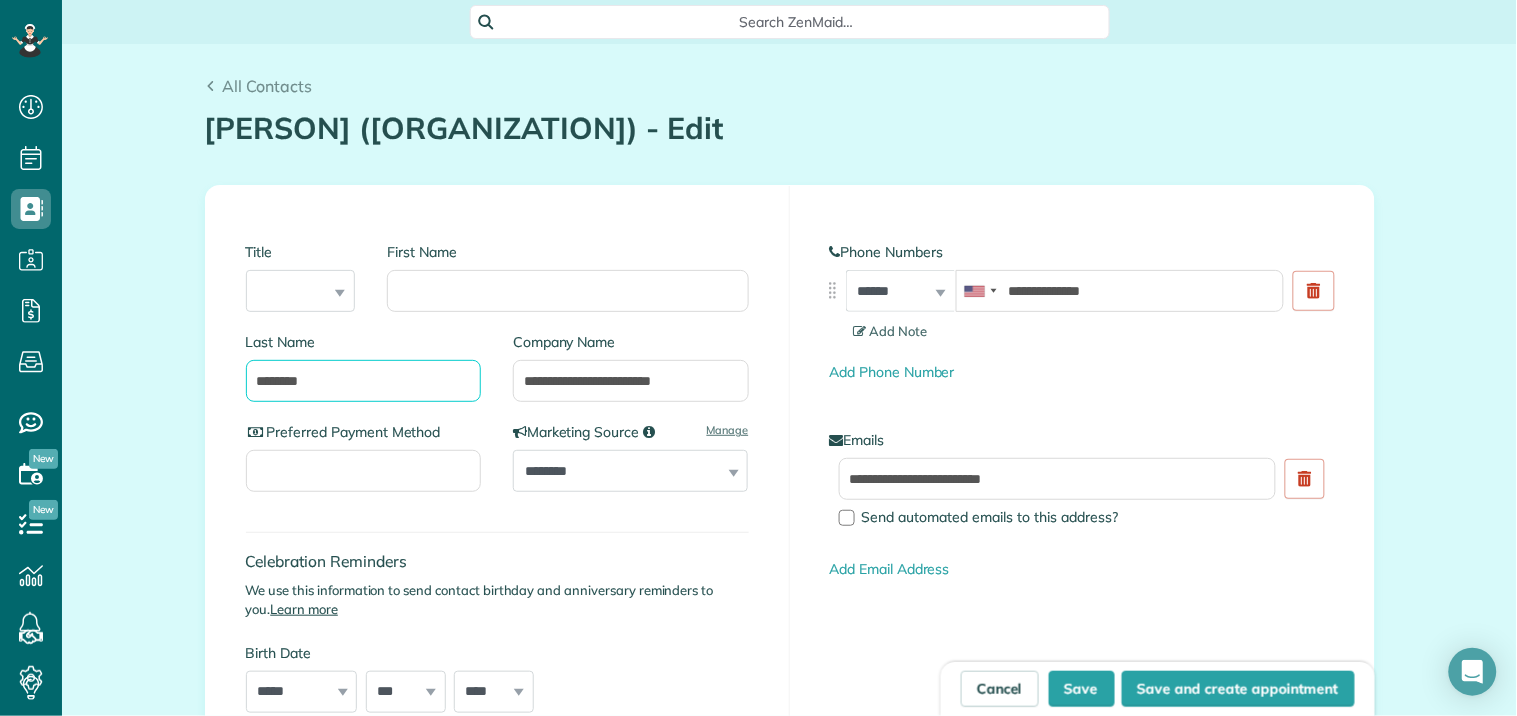 drag, startPoint x: 306, startPoint y: 381, endPoint x: 228, endPoint y: 394, distance: 79.07591 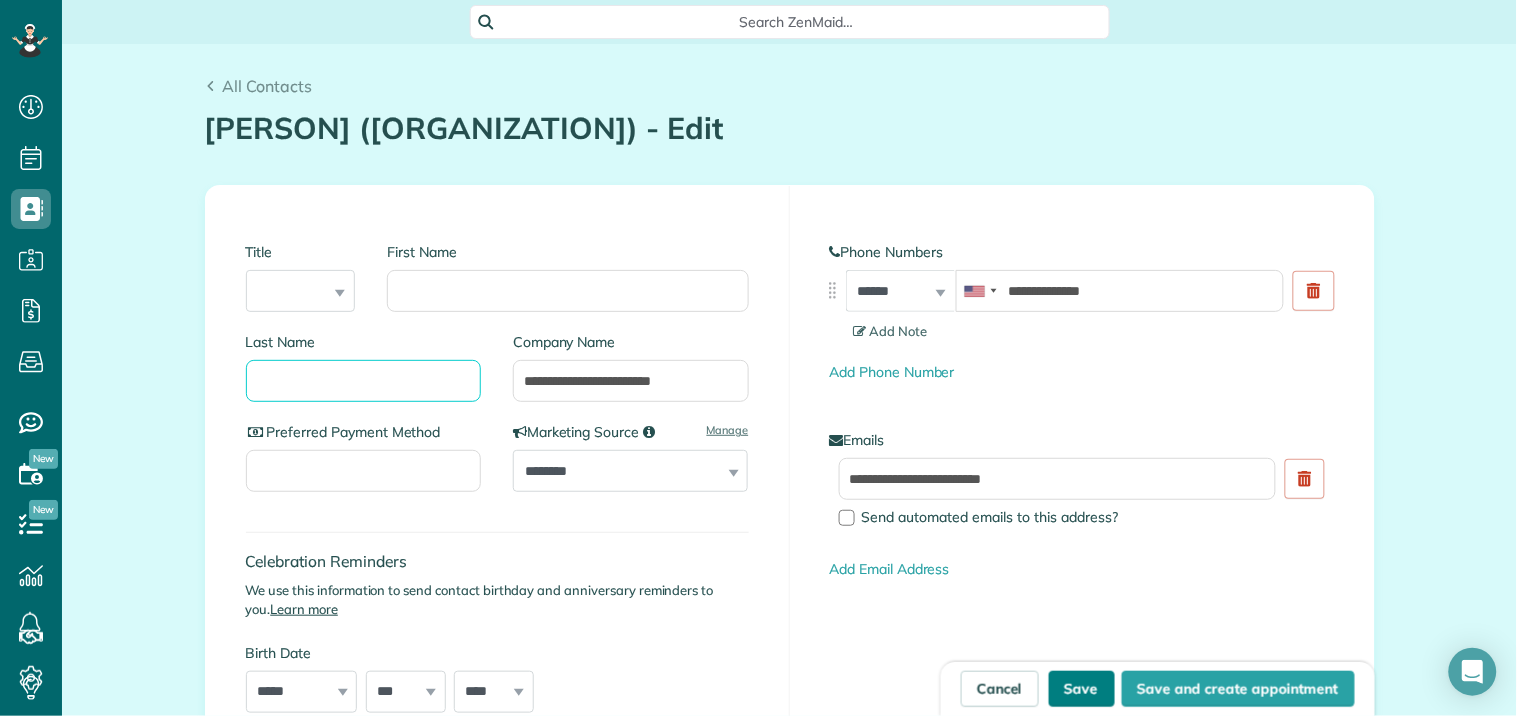type 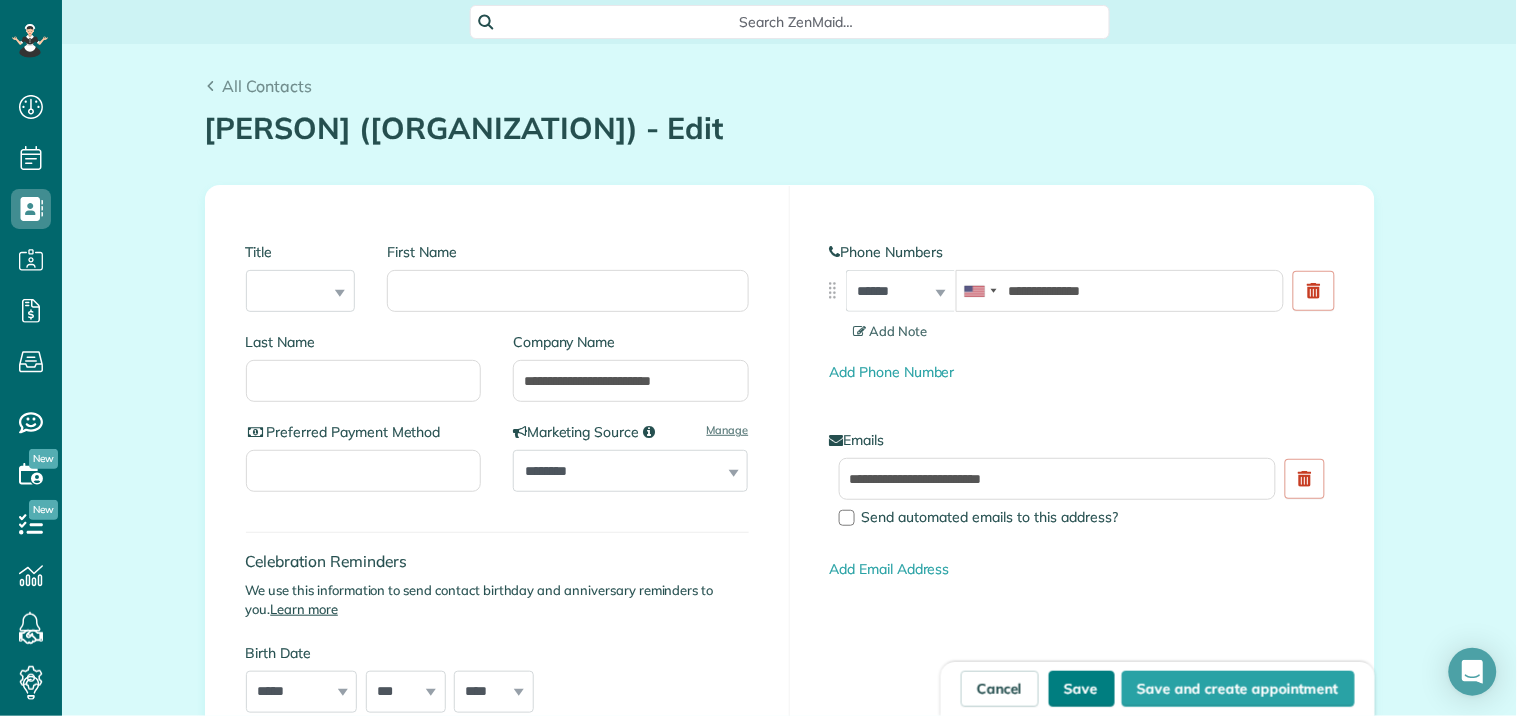 click on "Save" at bounding box center (1082, 689) 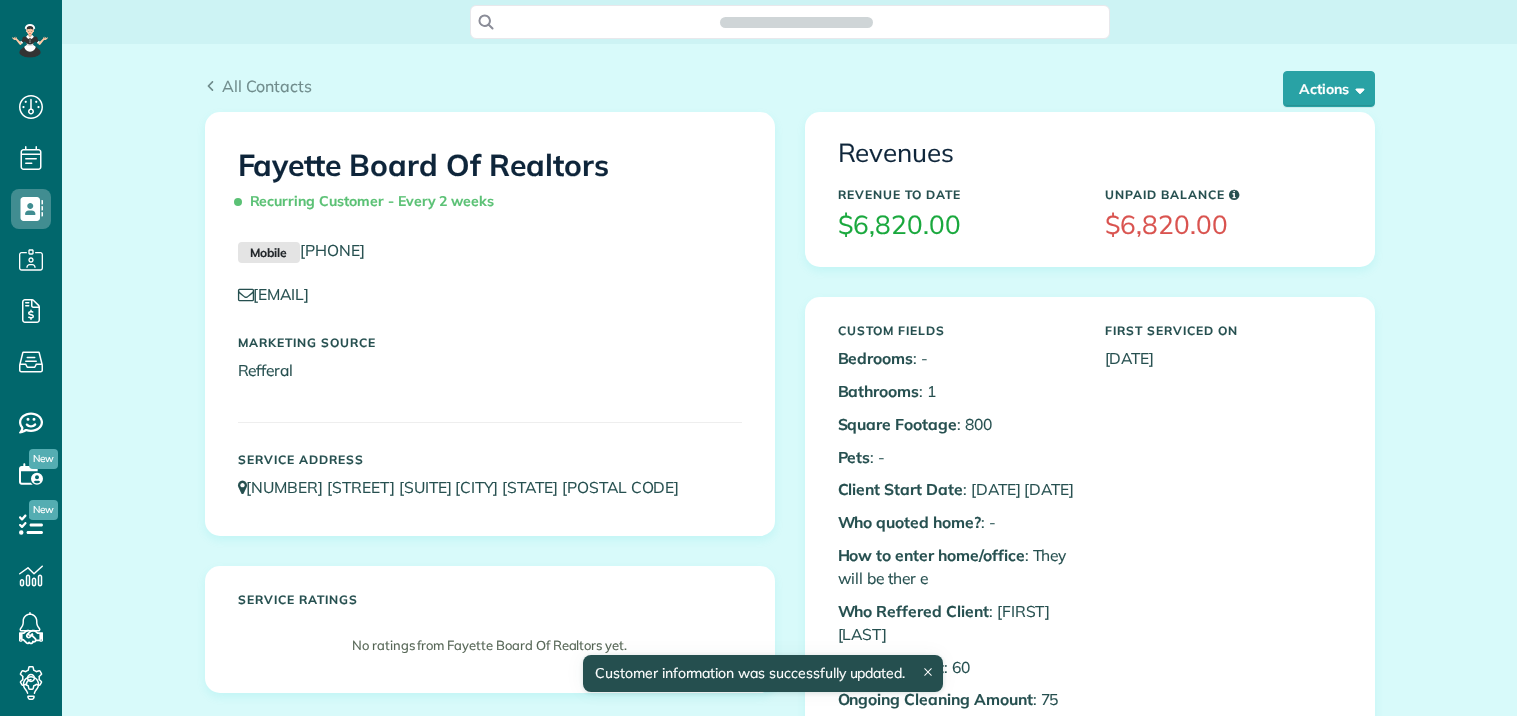 scroll, scrollTop: 0, scrollLeft: 0, axis: both 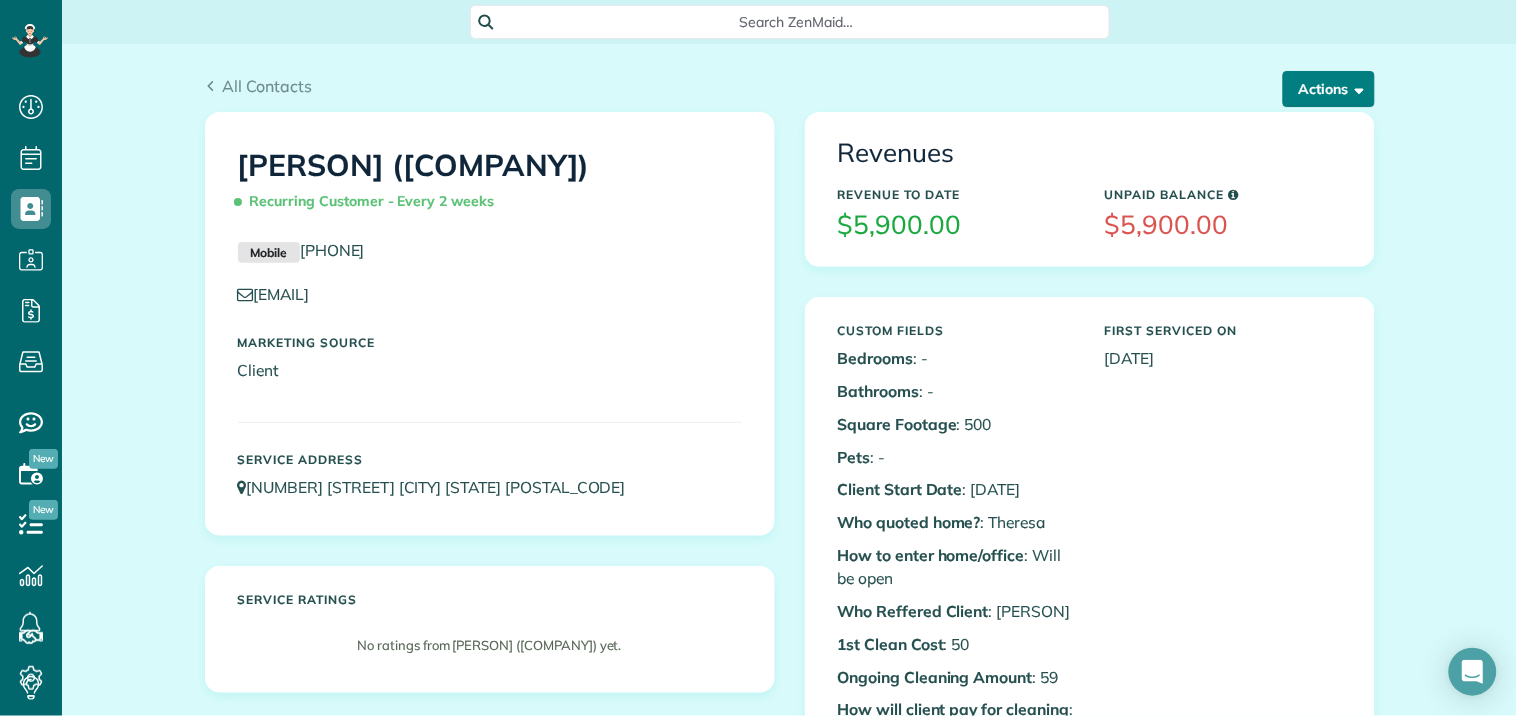 click on "Actions" at bounding box center [1329, 89] 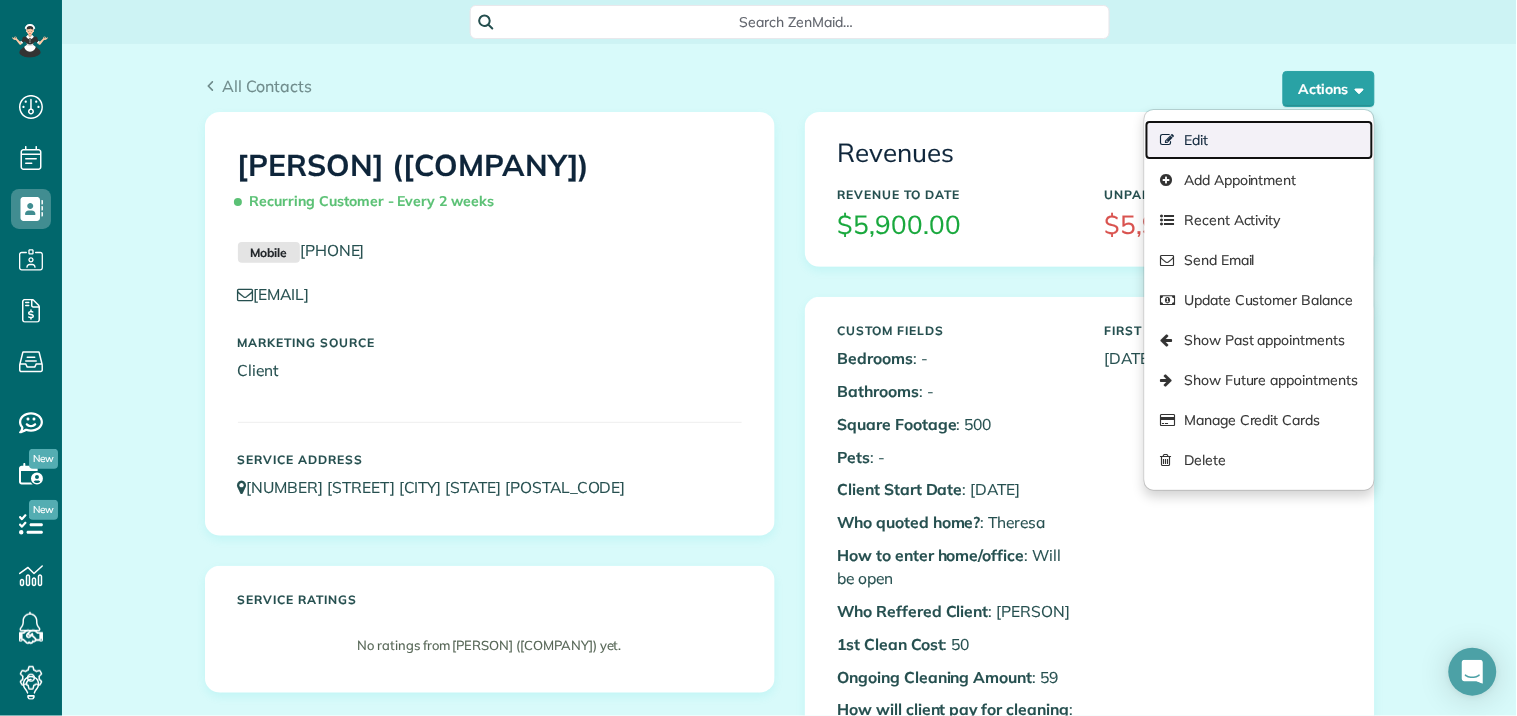 click on "Edit" at bounding box center (1259, 140) 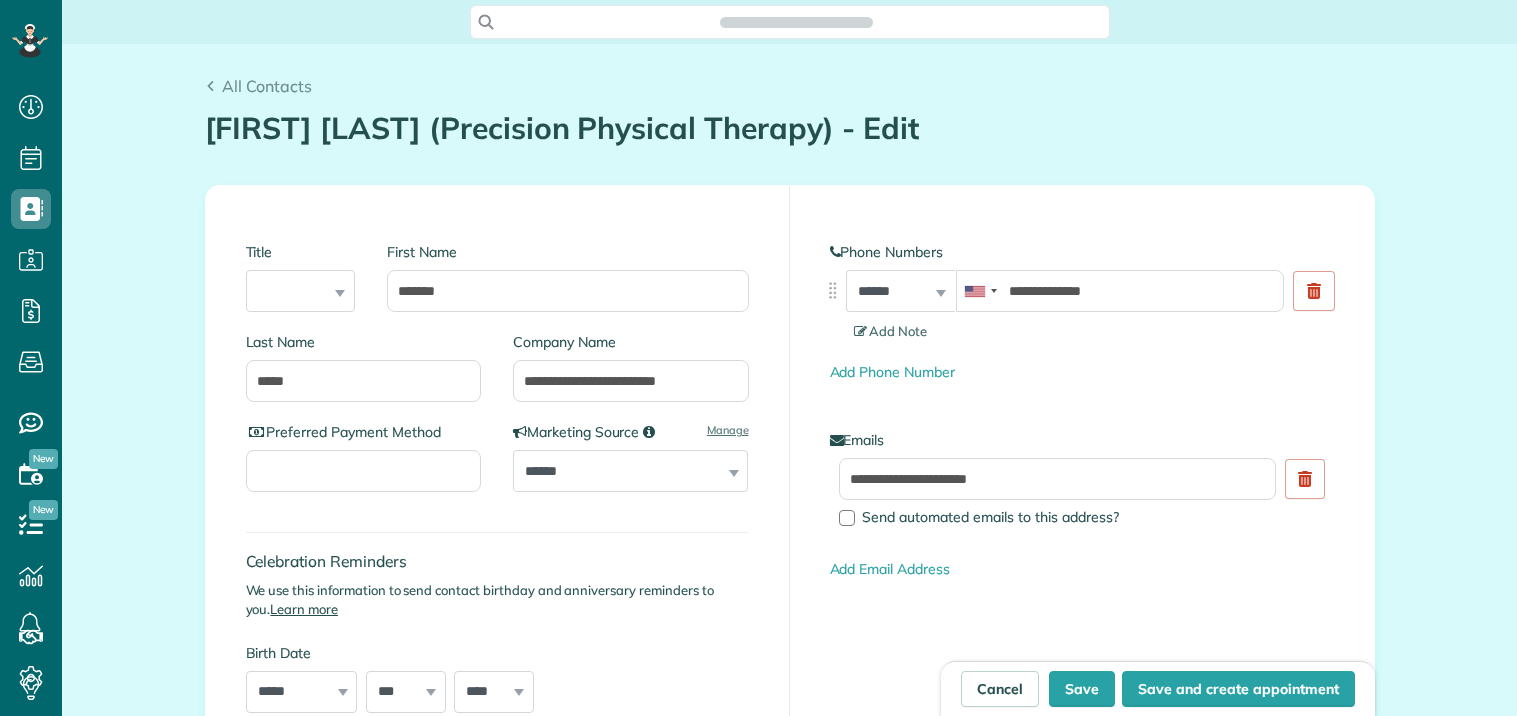 scroll, scrollTop: 0, scrollLeft: 0, axis: both 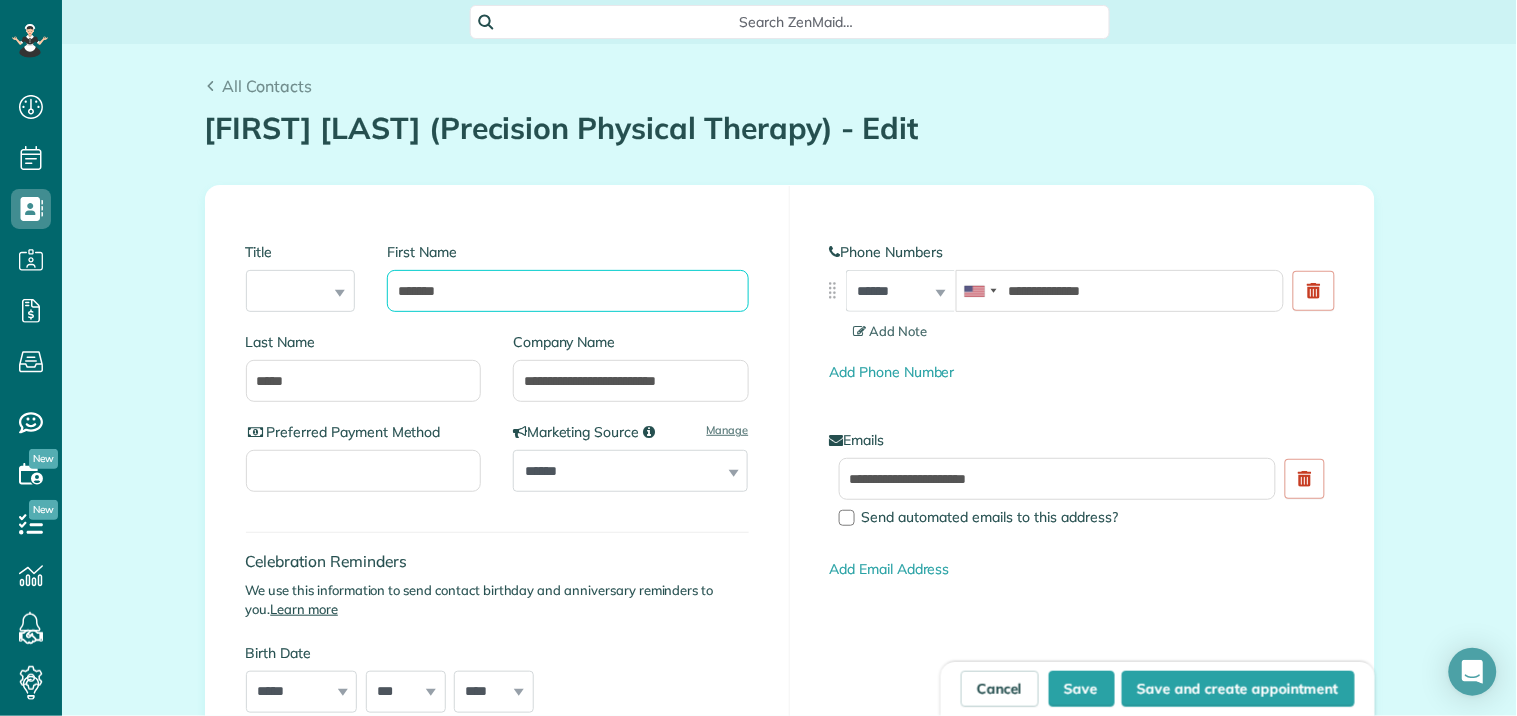 drag, startPoint x: 470, startPoint y: 292, endPoint x: 368, endPoint y: 312, distance: 103.94229 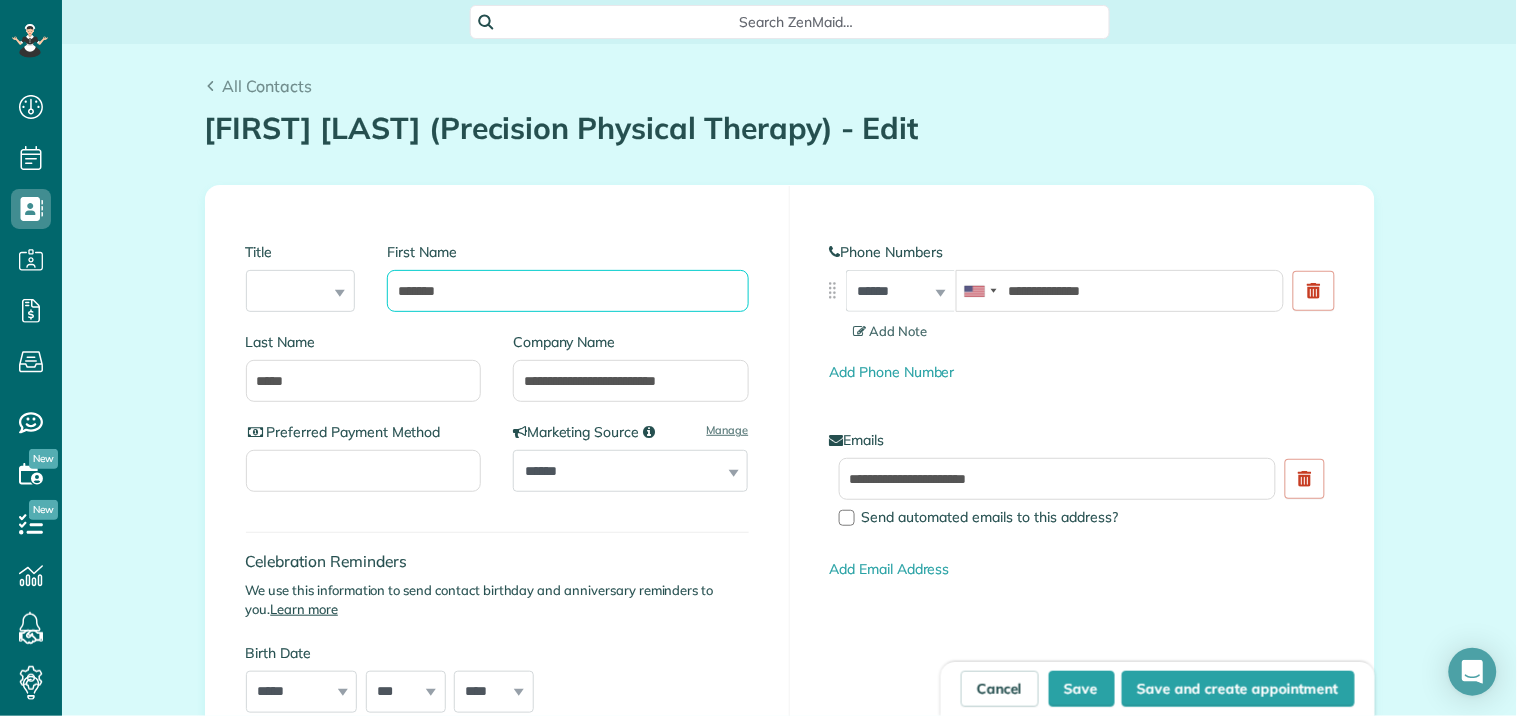 click on "First Name *******" at bounding box center (559, 287) 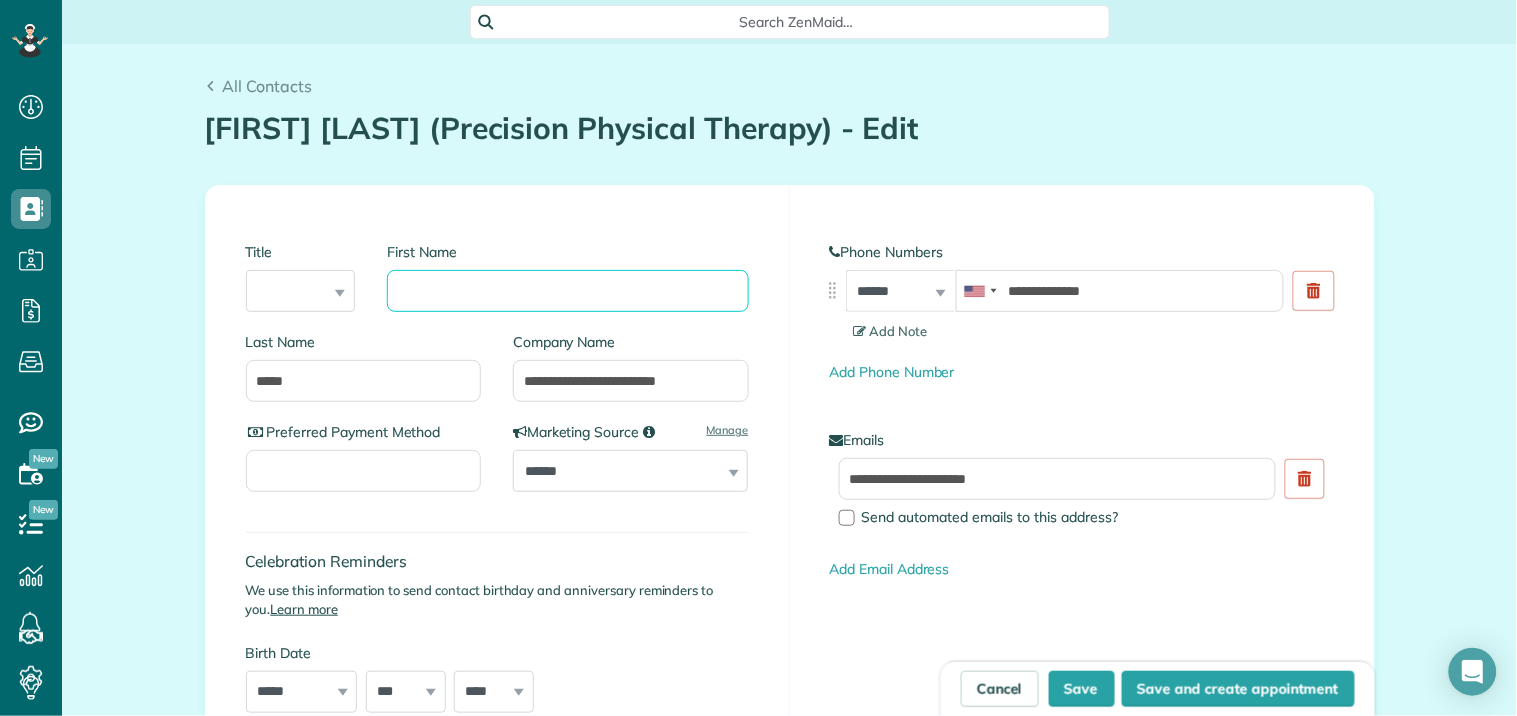type 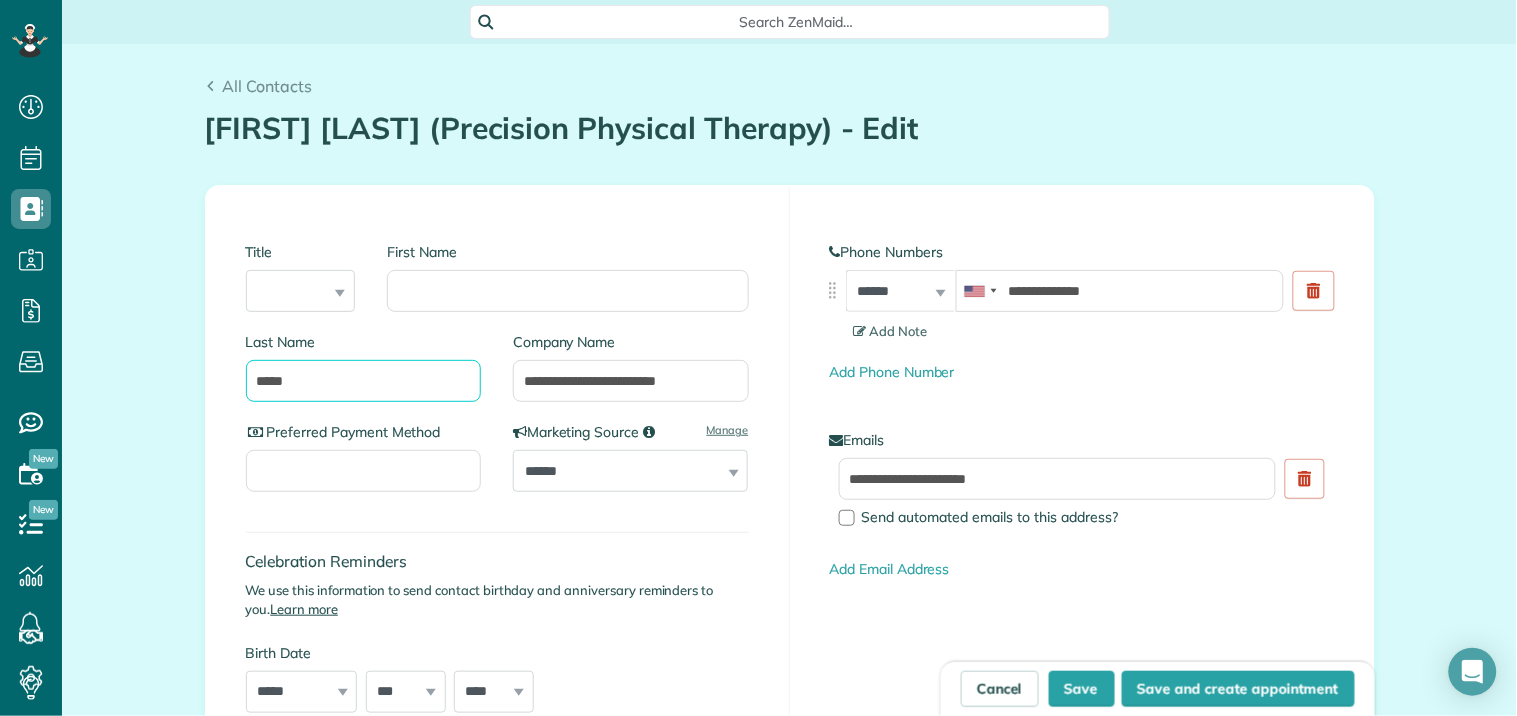 drag, startPoint x: 315, startPoint y: 380, endPoint x: 315, endPoint y: 410, distance: 30 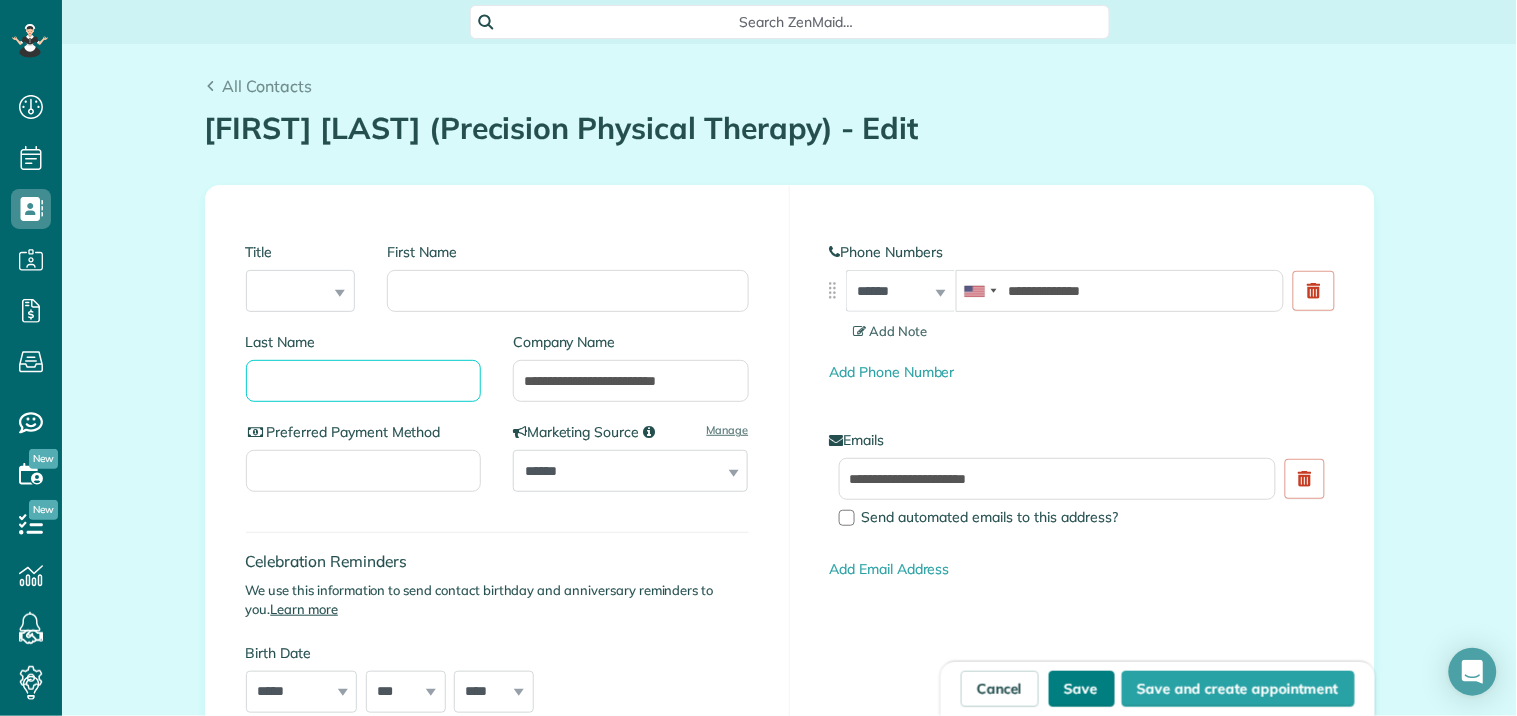 type 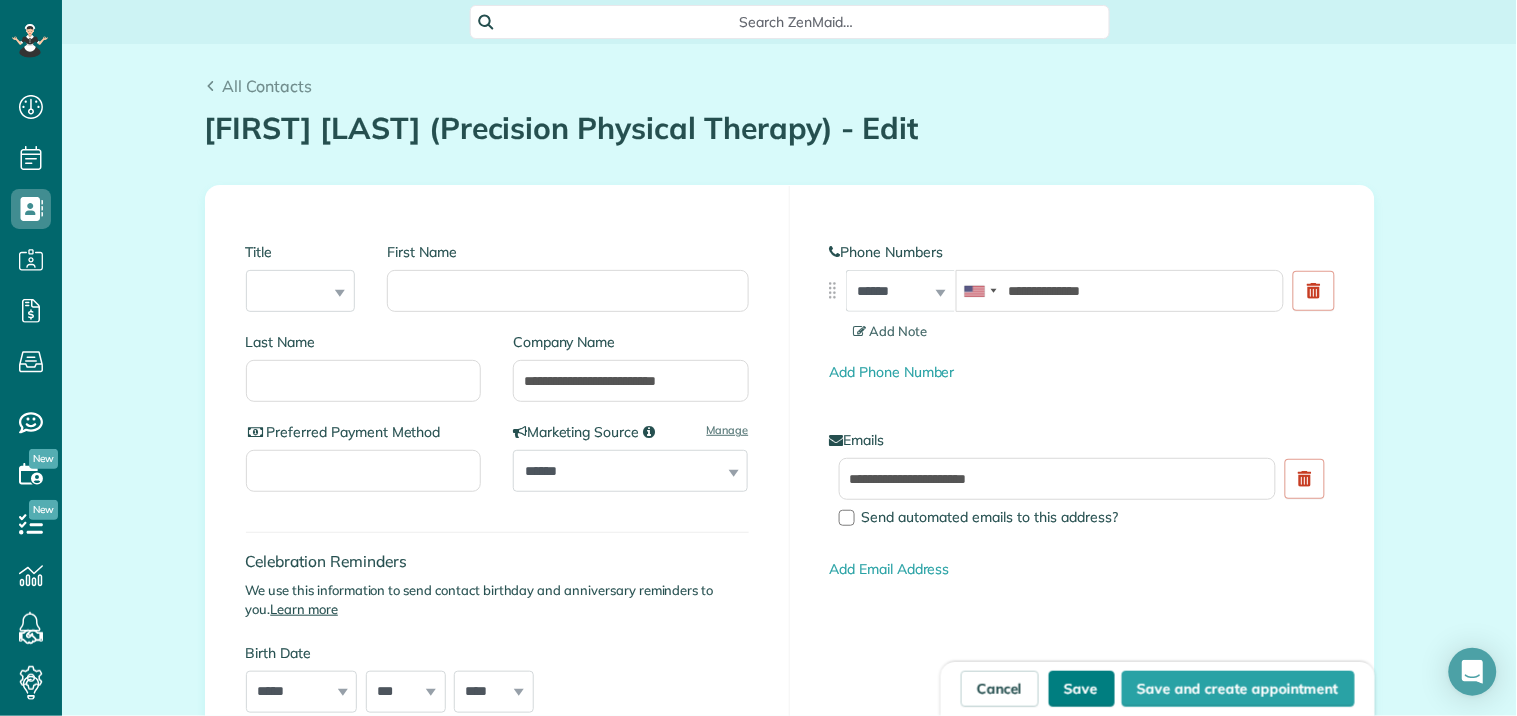 click on "Save" at bounding box center [1082, 689] 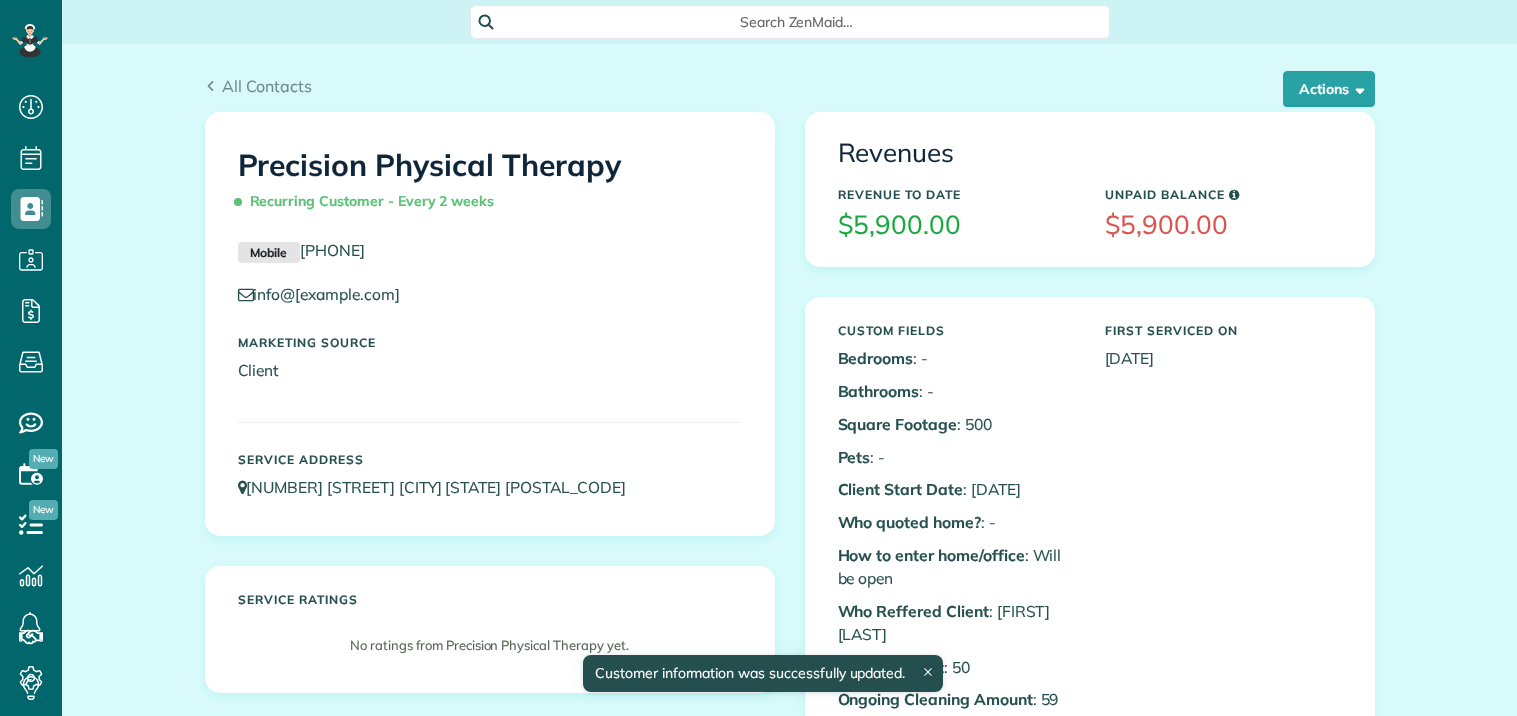 scroll, scrollTop: 0, scrollLeft: 0, axis: both 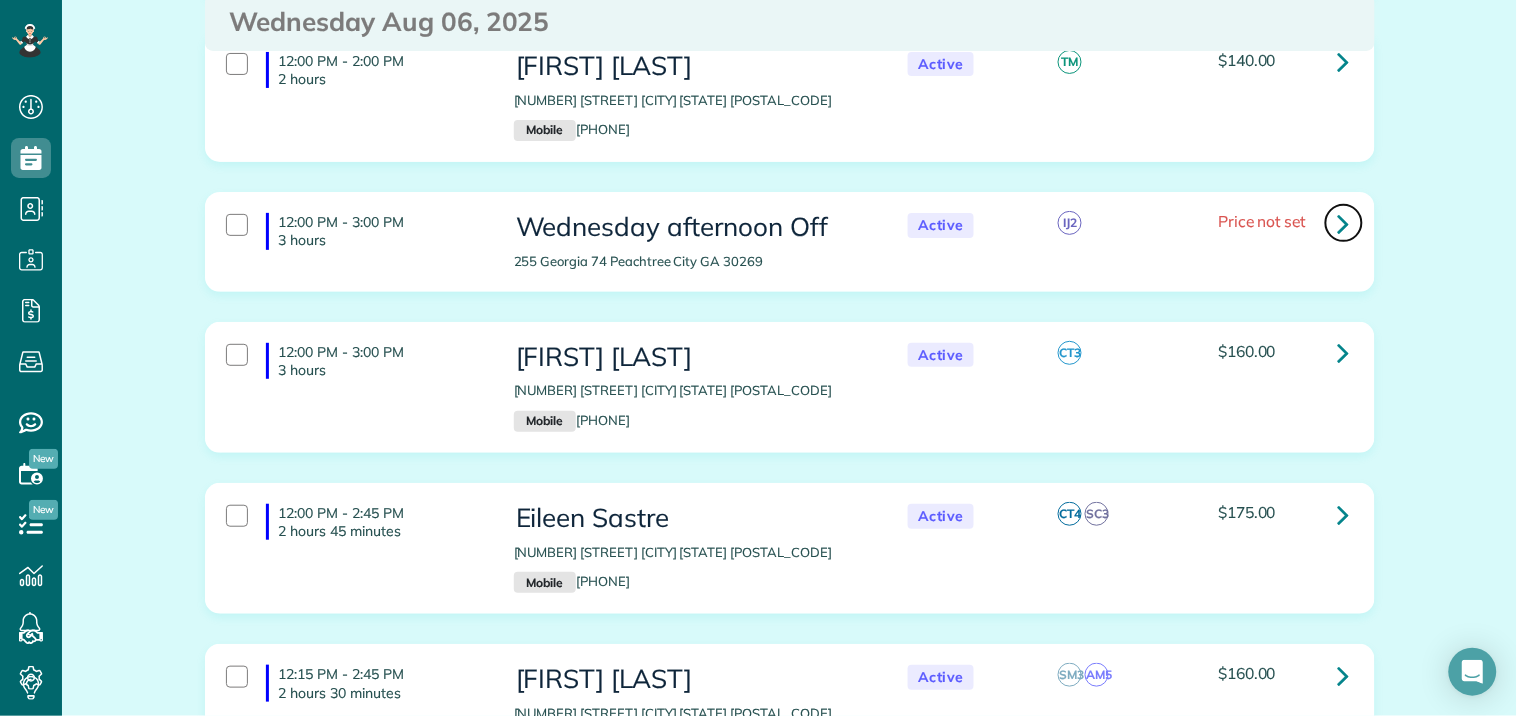 click at bounding box center (1344, 223) 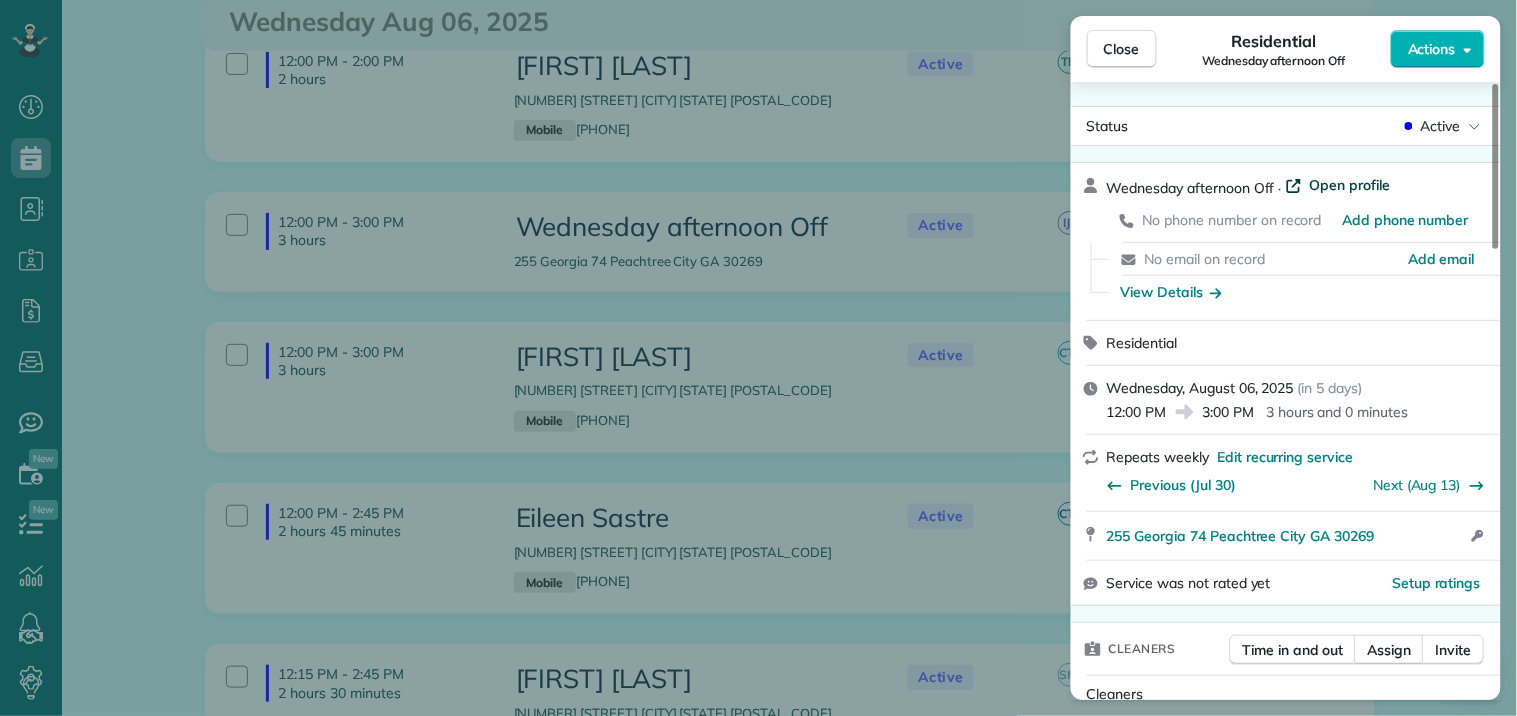 click on "Open profile" at bounding box center (1350, 185) 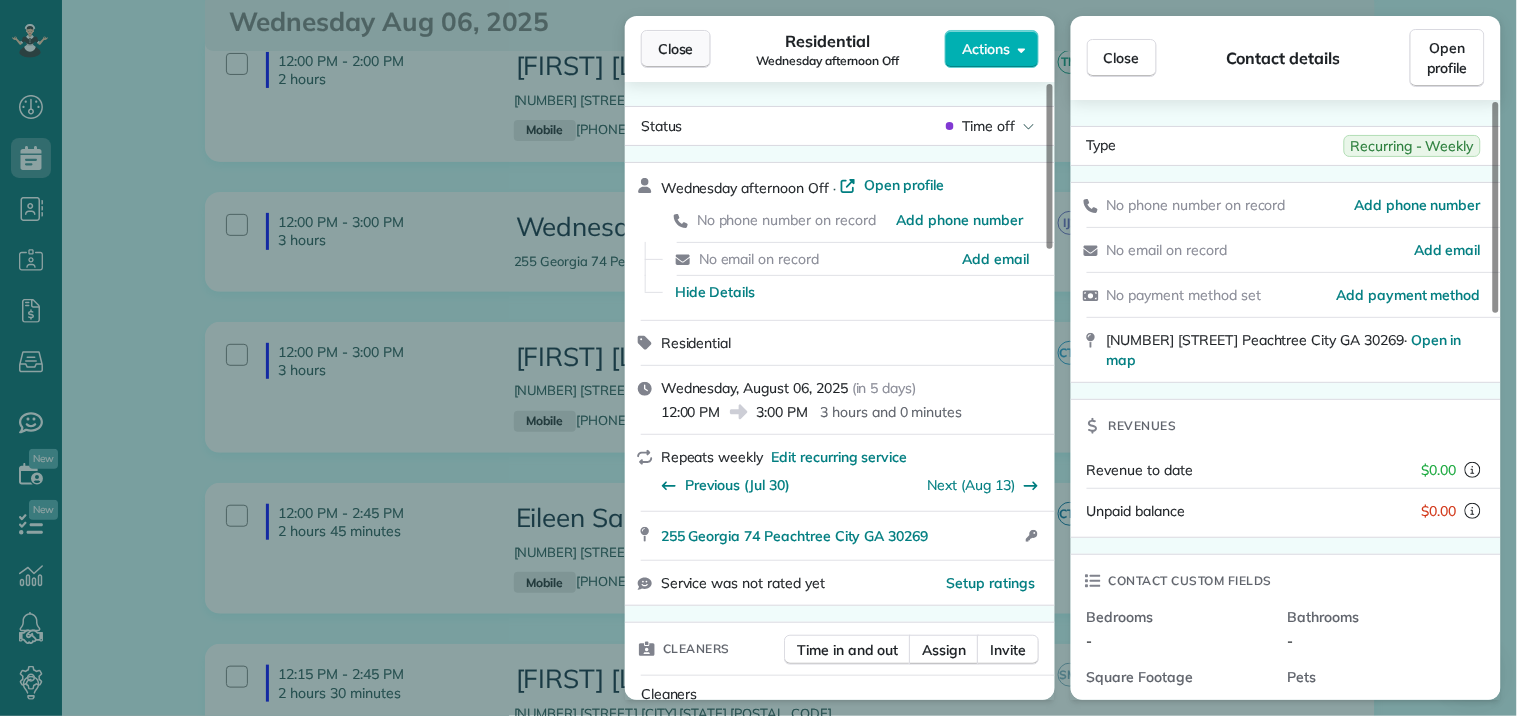 click on "Close" at bounding box center [676, 49] 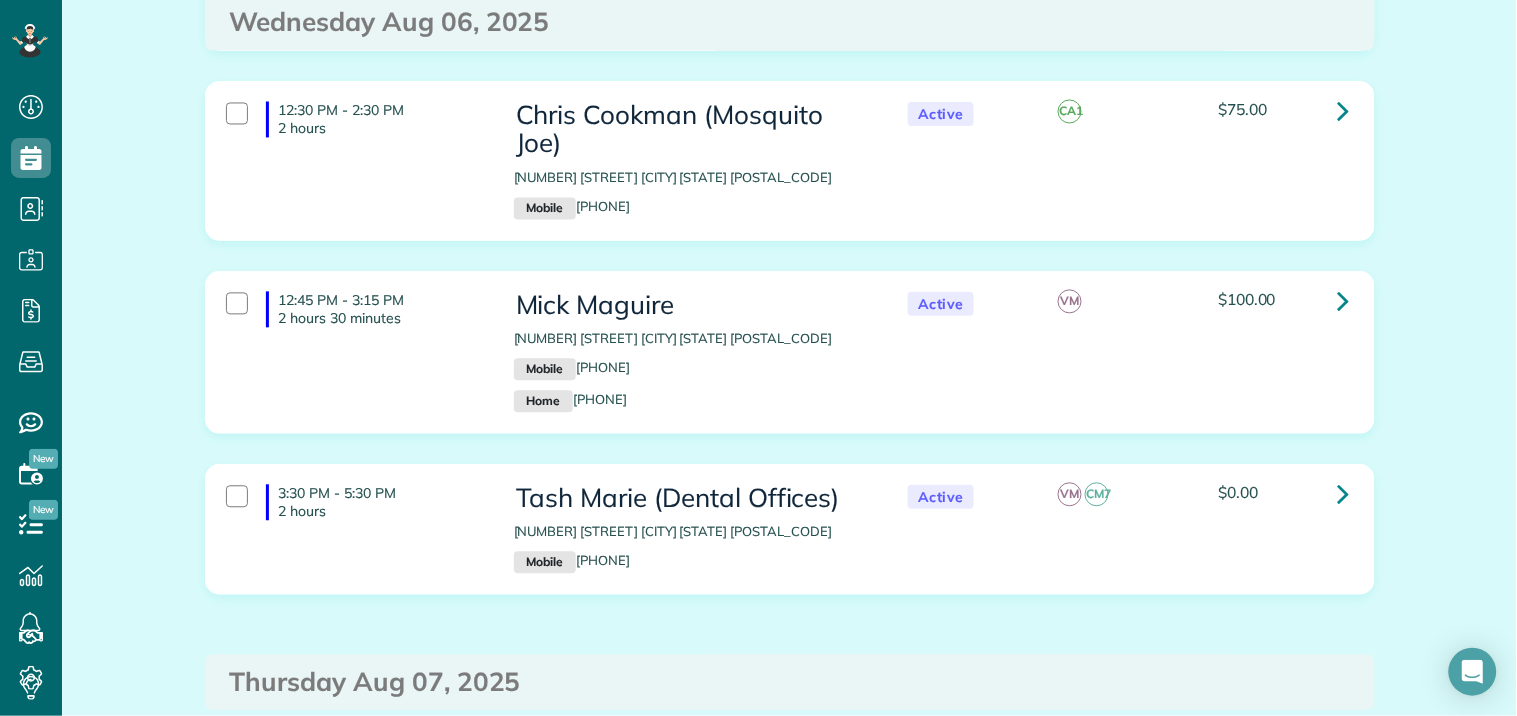 scroll, scrollTop: 2888, scrollLeft: 0, axis: vertical 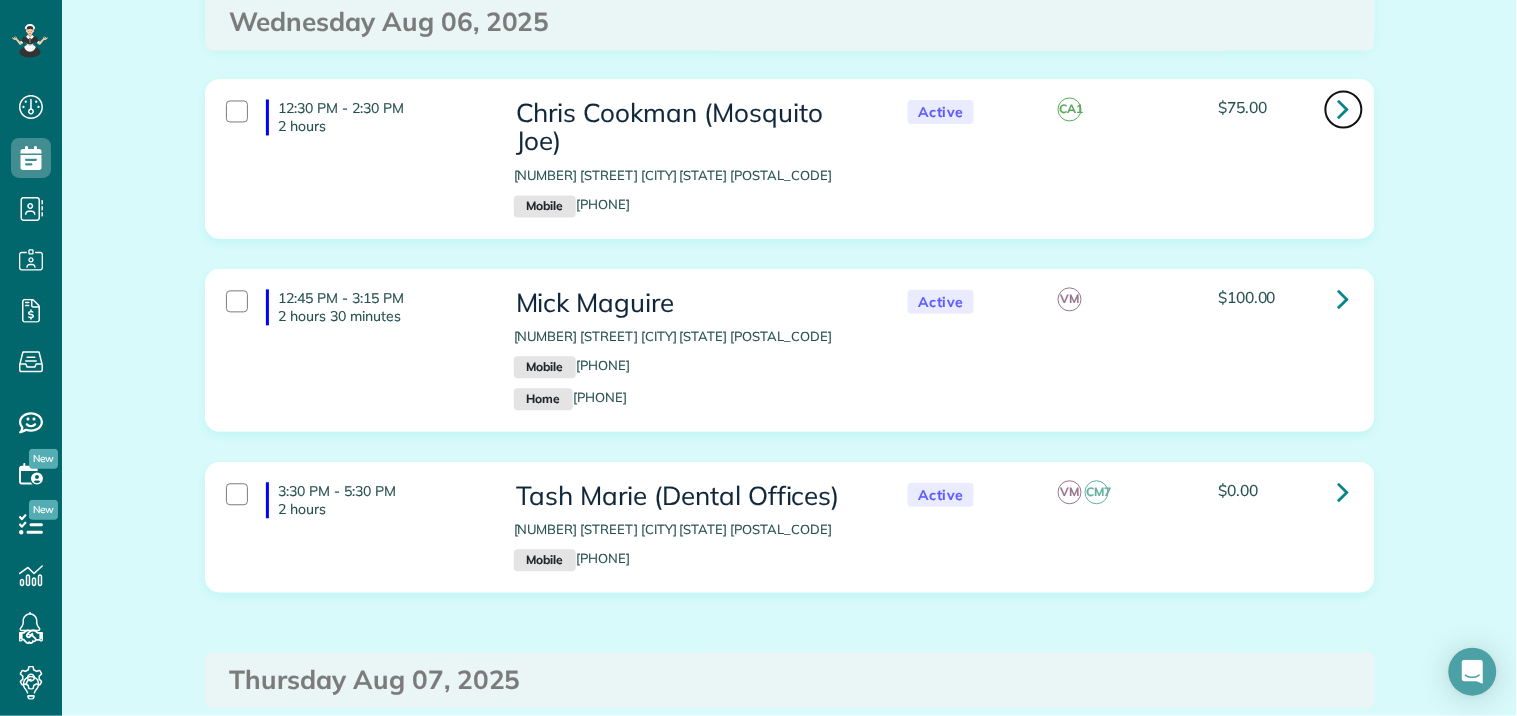 click at bounding box center (1344, 109) 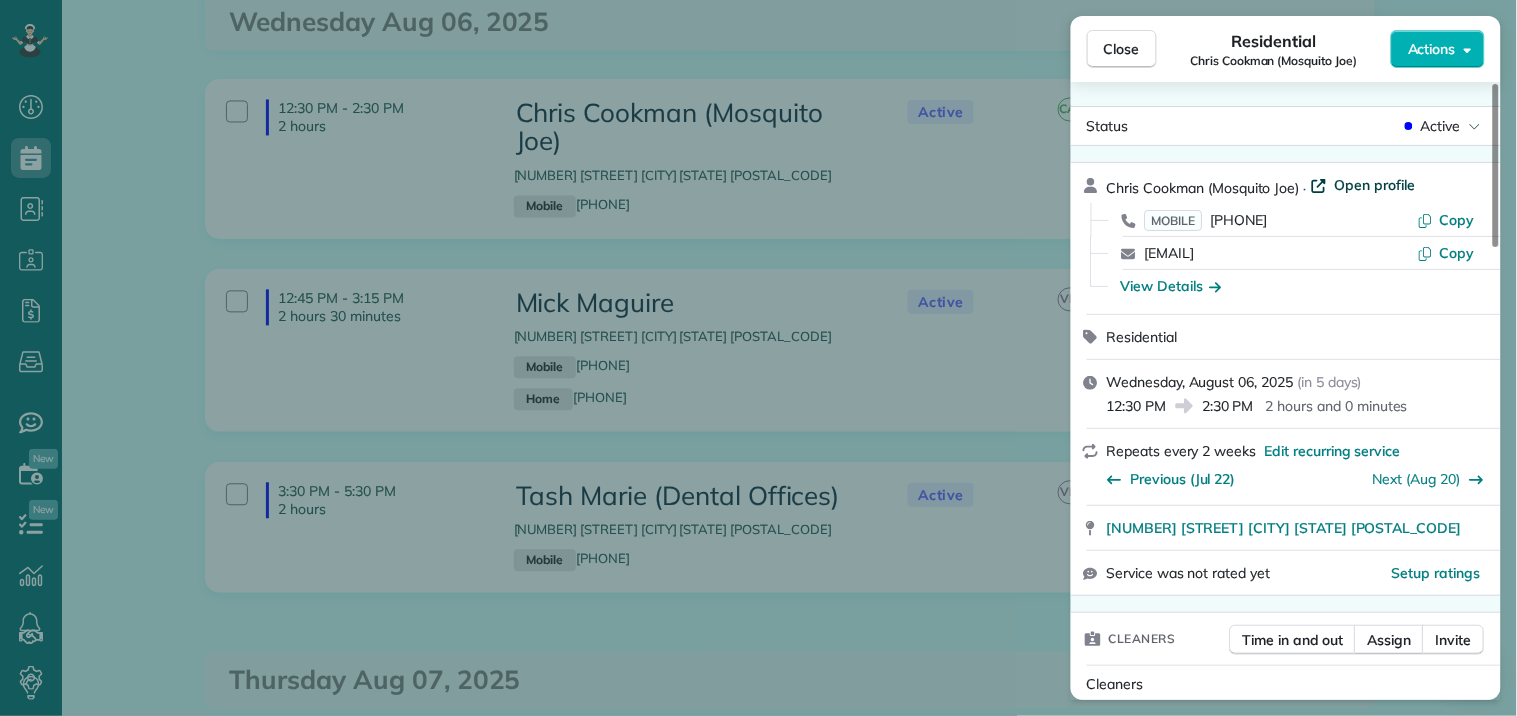 click on "Open profile" at bounding box center (1375, 185) 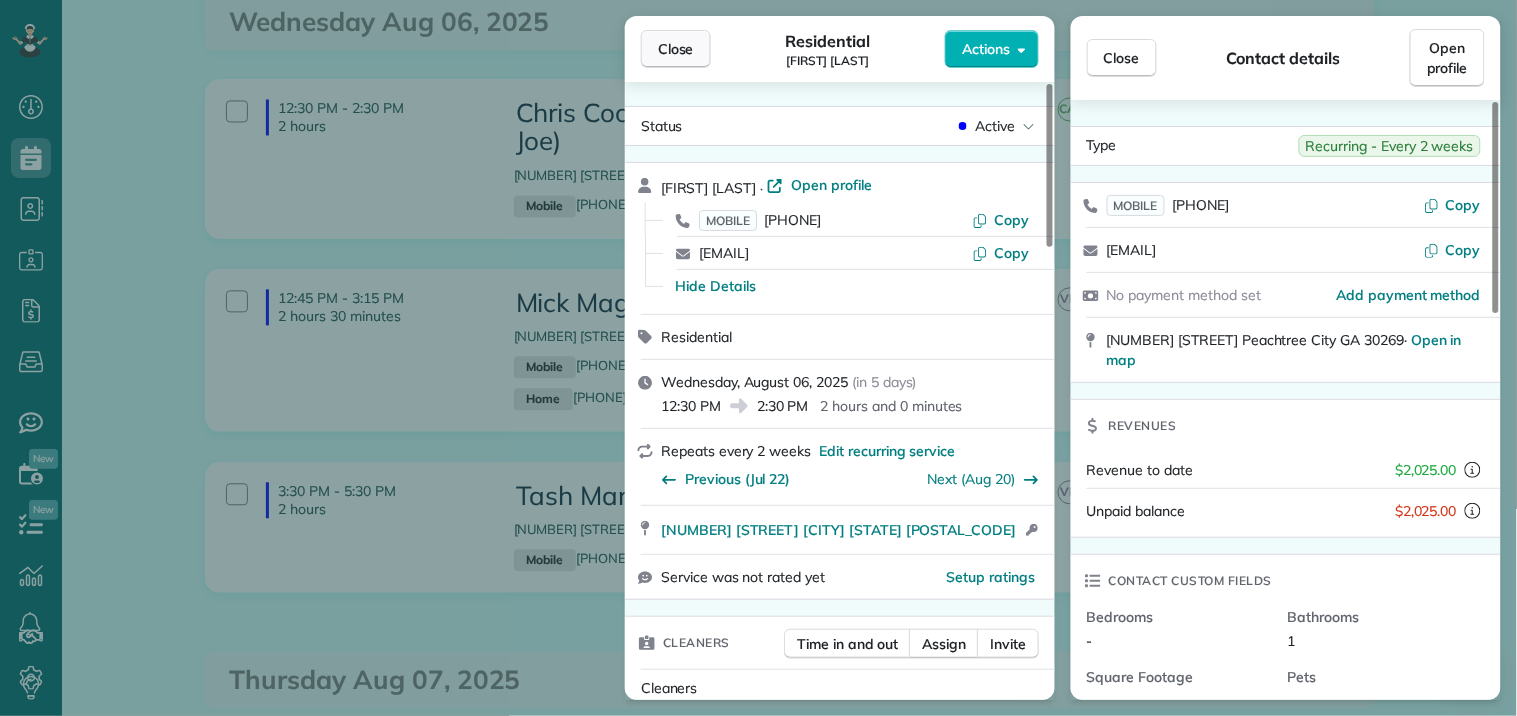 click on "Close" at bounding box center [676, 49] 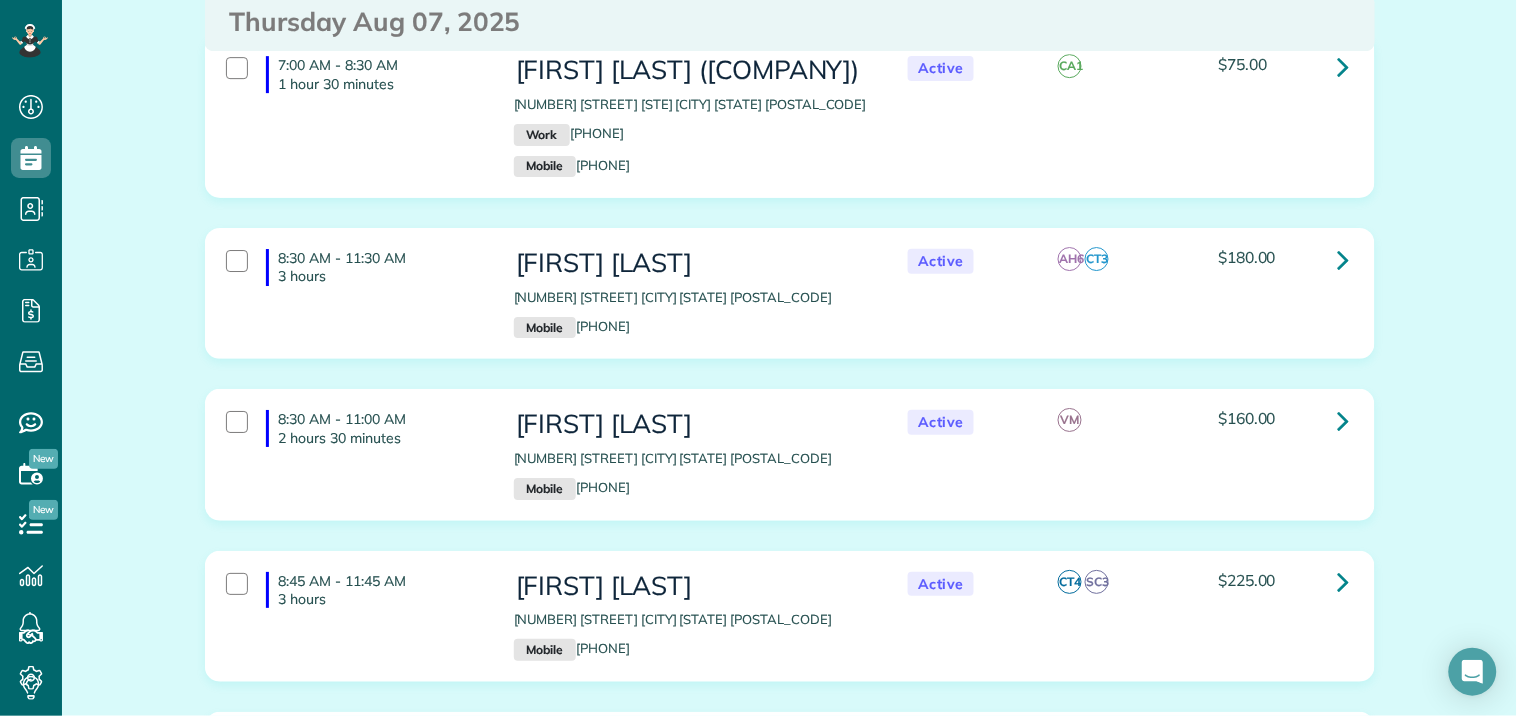 scroll, scrollTop: 3444, scrollLeft: 0, axis: vertical 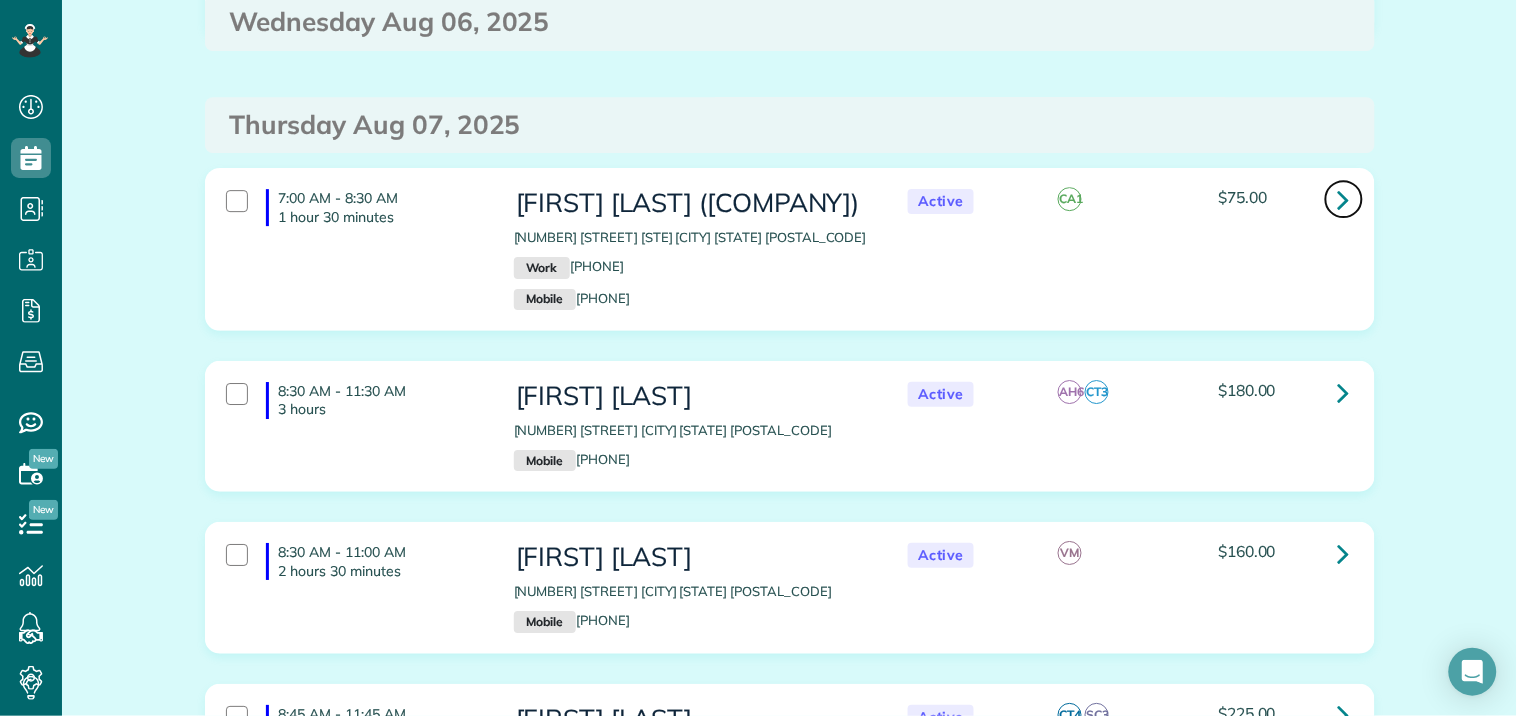 click at bounding box center [1344, 199] 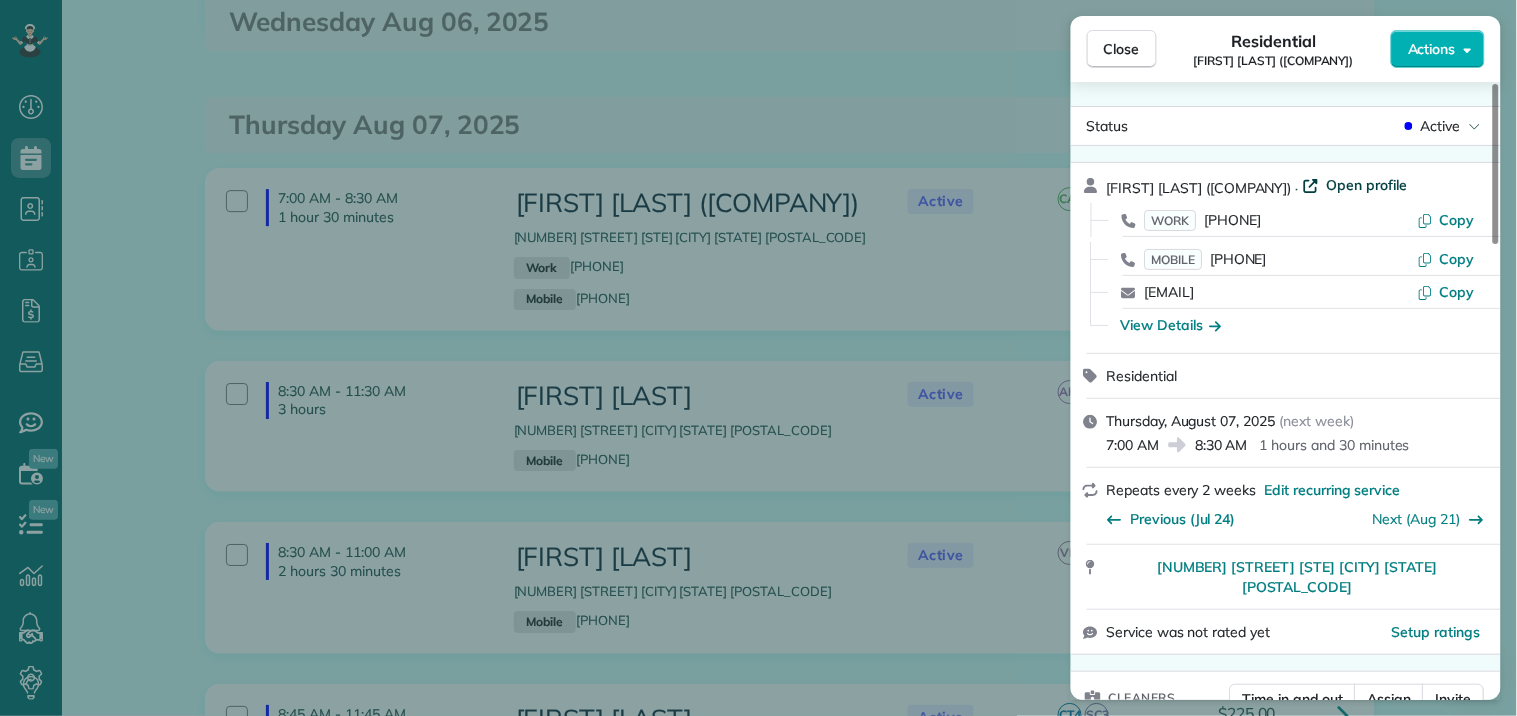 click on "Open profile" at bounding box center (1367, 185) 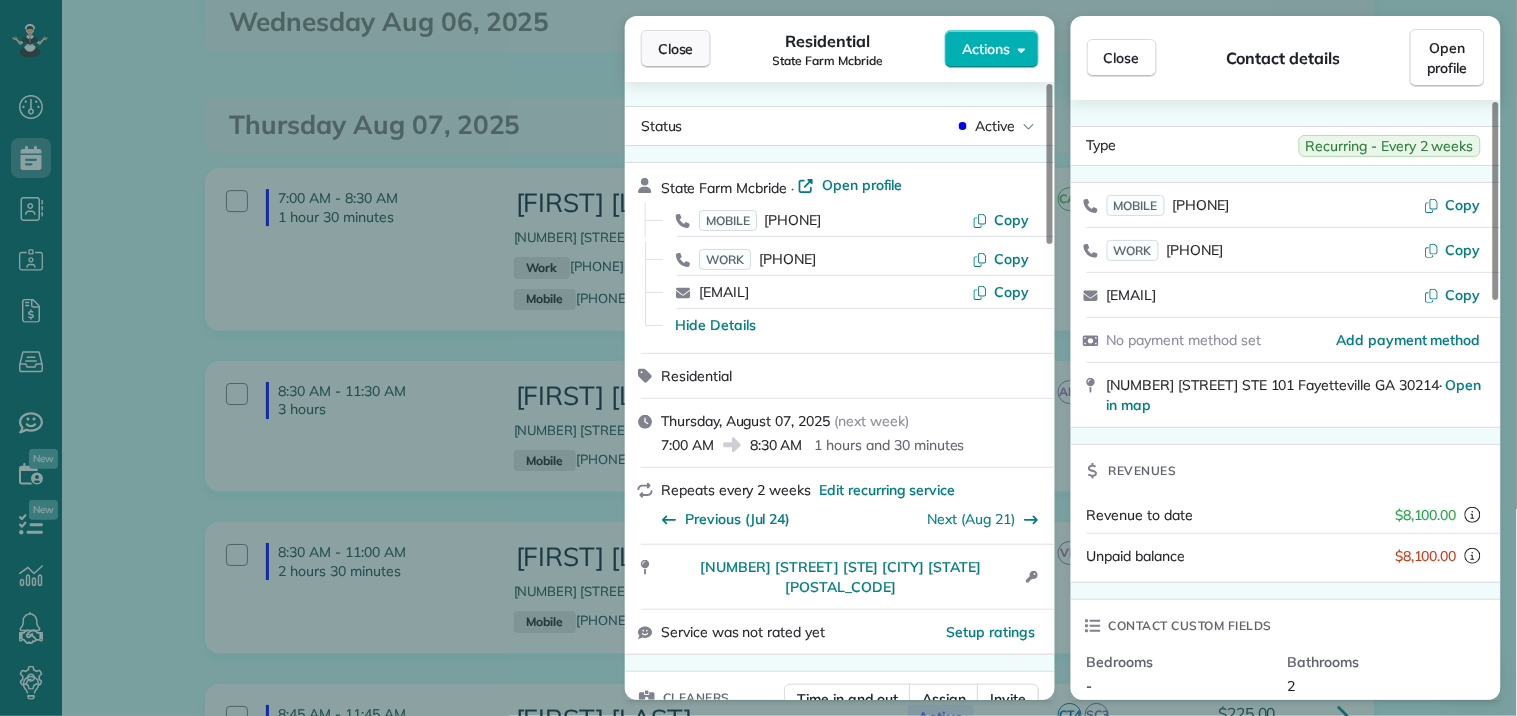 click on "Close" at bounding box center [676, 49] 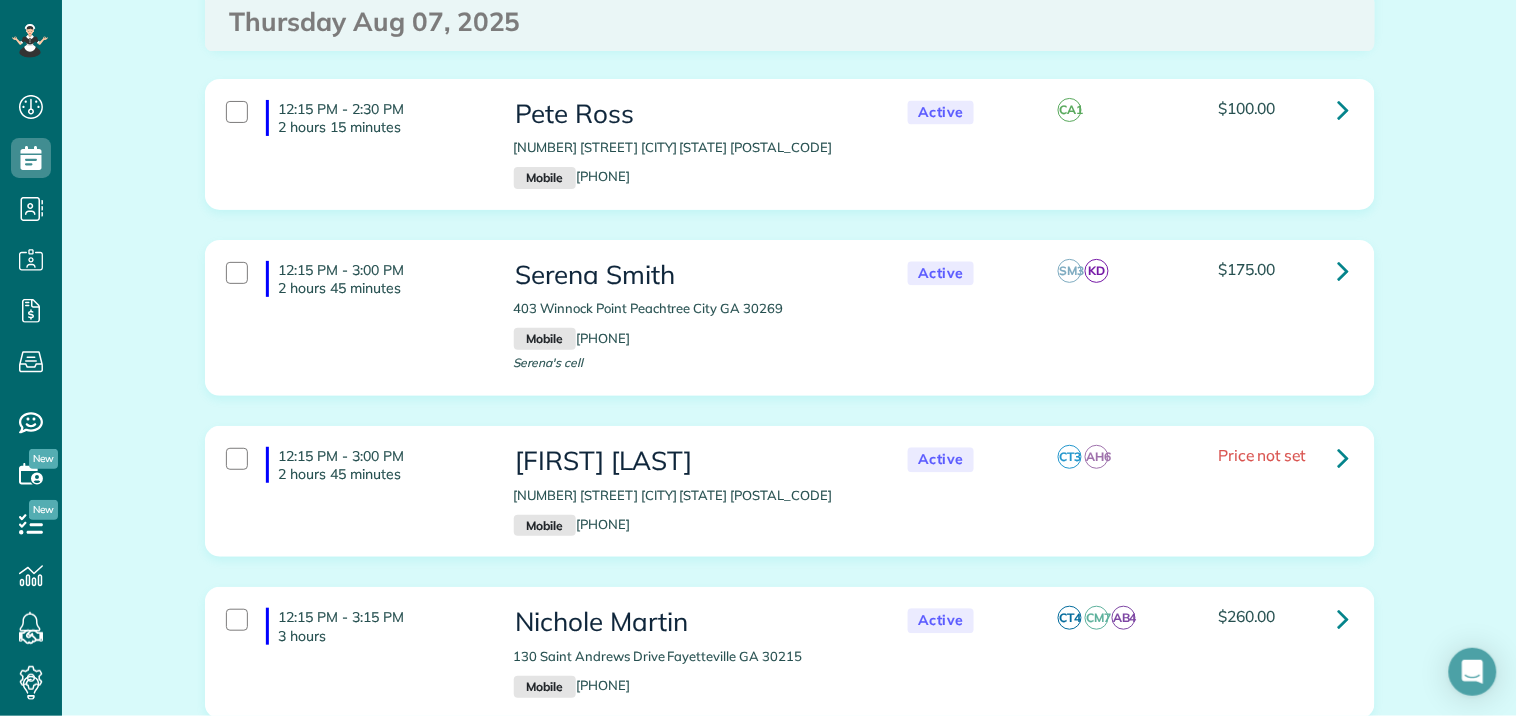 scroll, scrollTop: 5111, scrollLeft: 0, axis: vertical 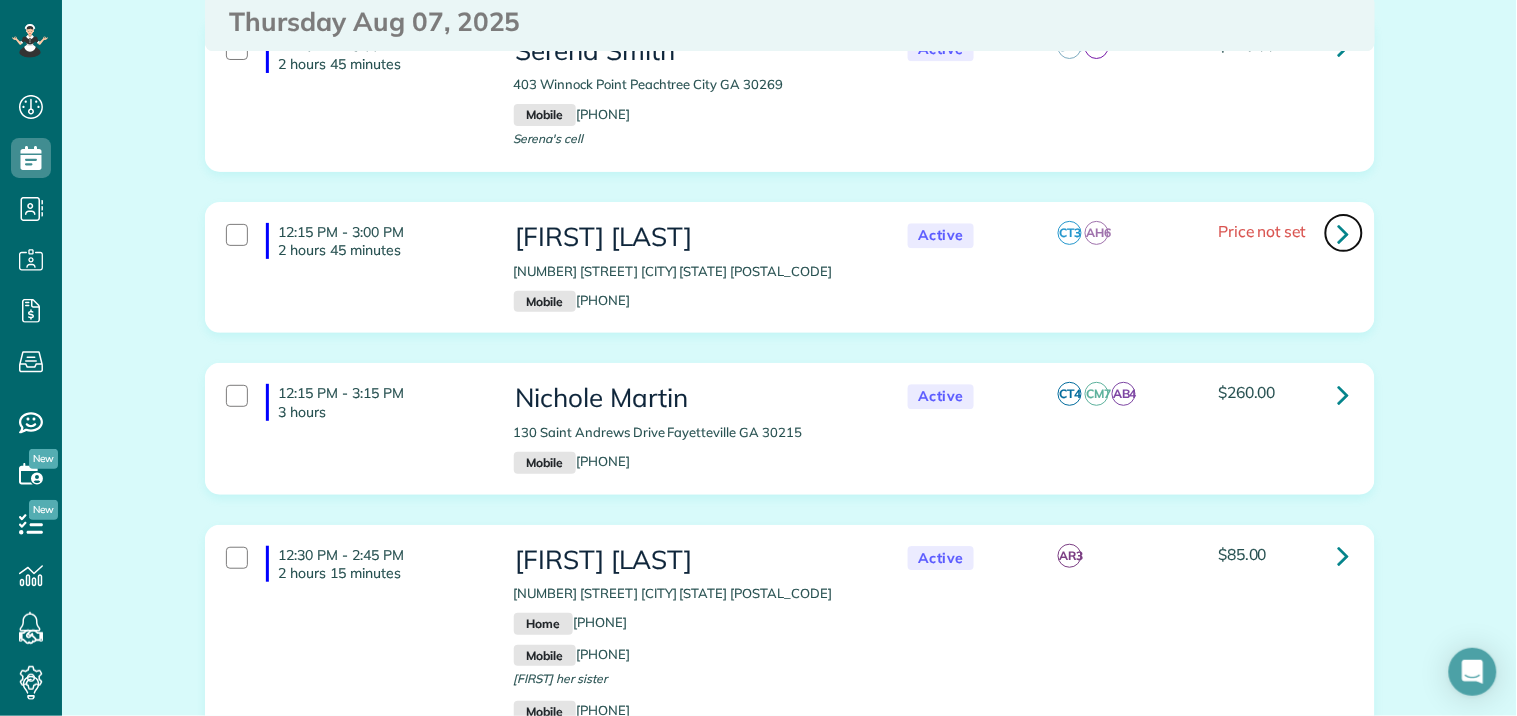 click at bounding box center (1344, 233) 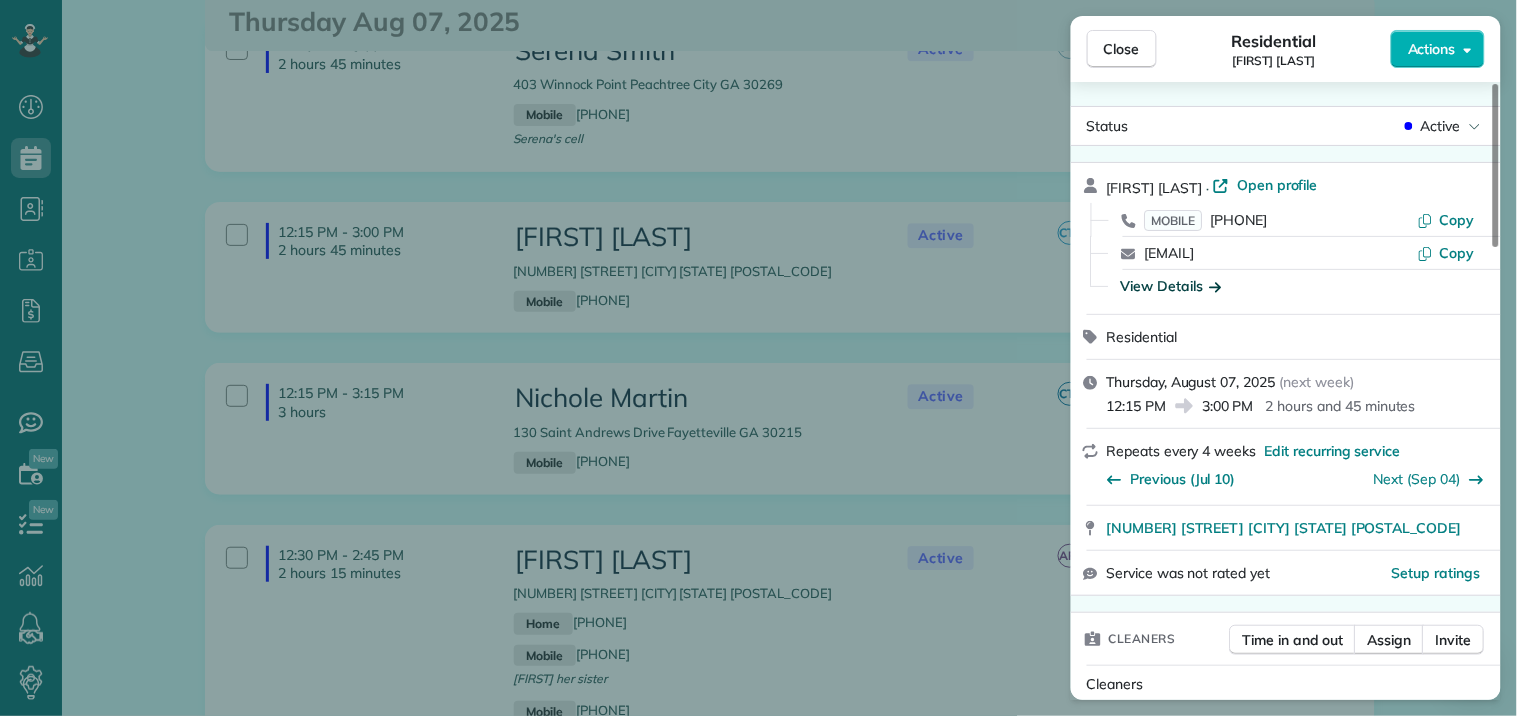 click on "View Details" at bounding box center (1171, 286) 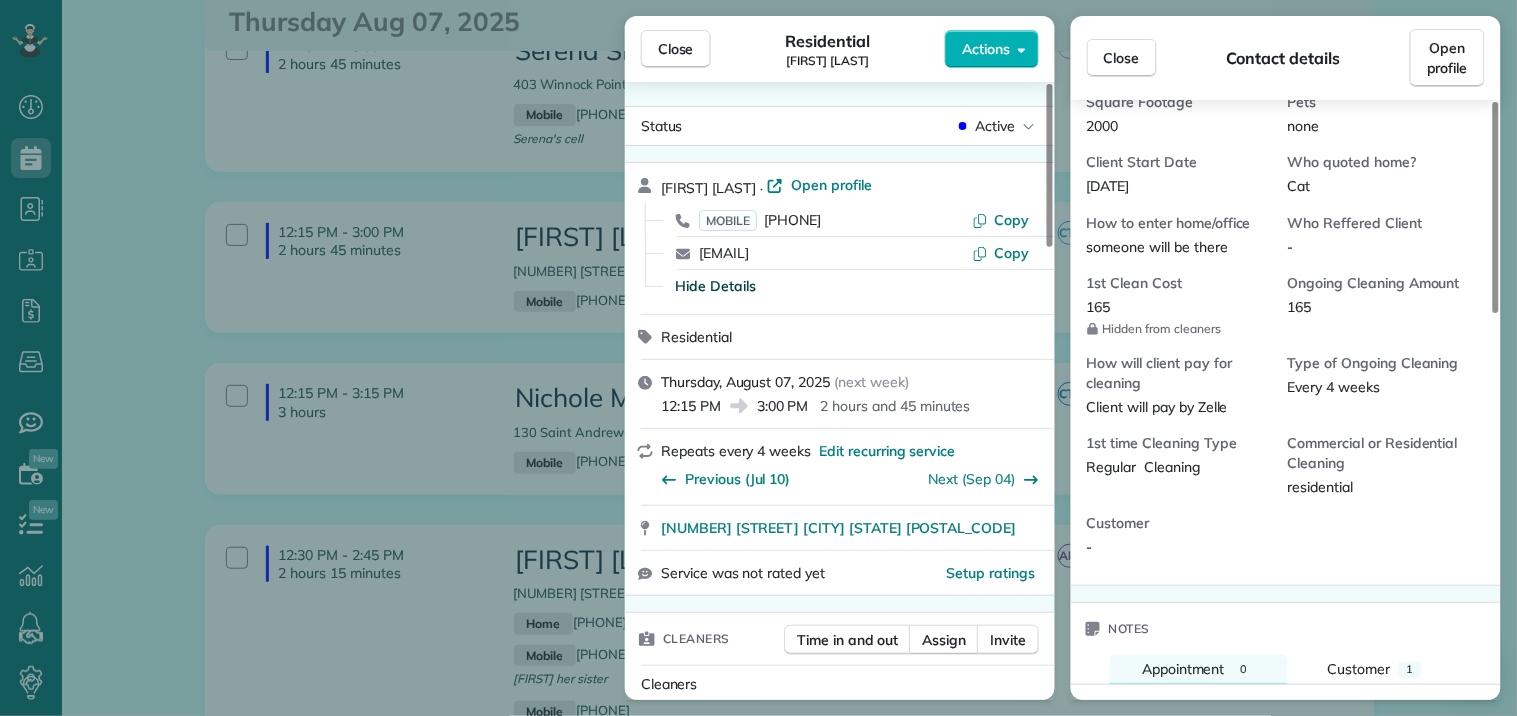 scroll, scrollTop: 0, scrollLeft: 0, axis: both 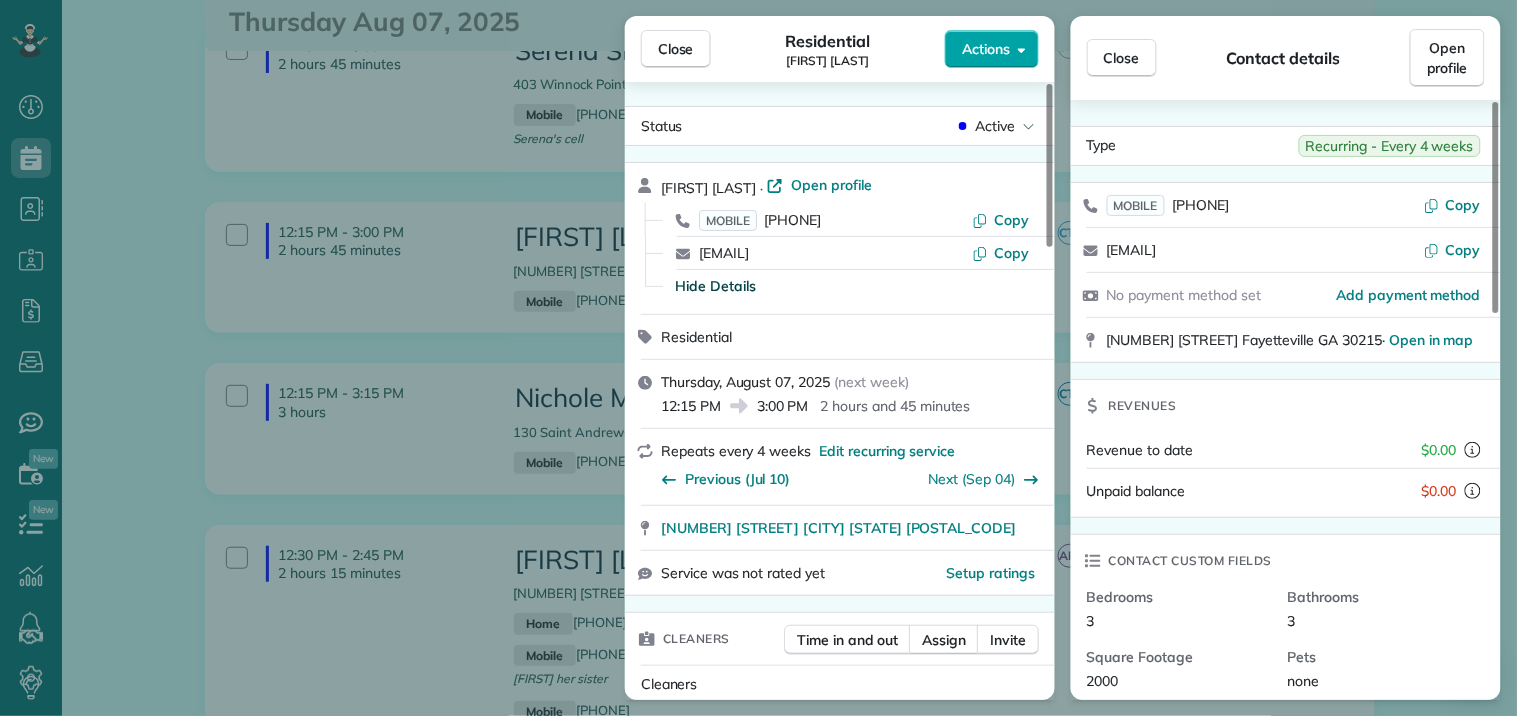 click on "Actions" at bounding box center [986, 49] 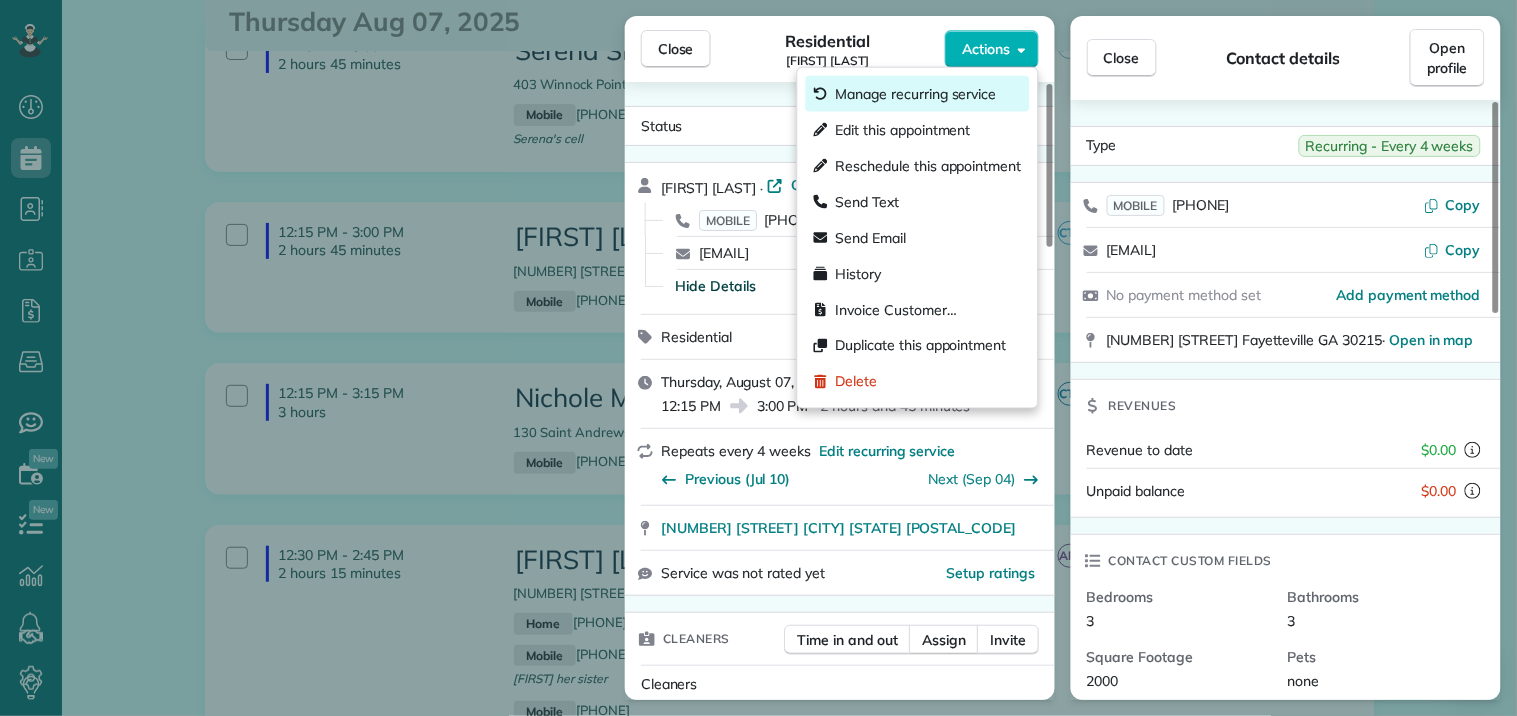 click on "Manage recurring service" at bounding box center [916, 94] 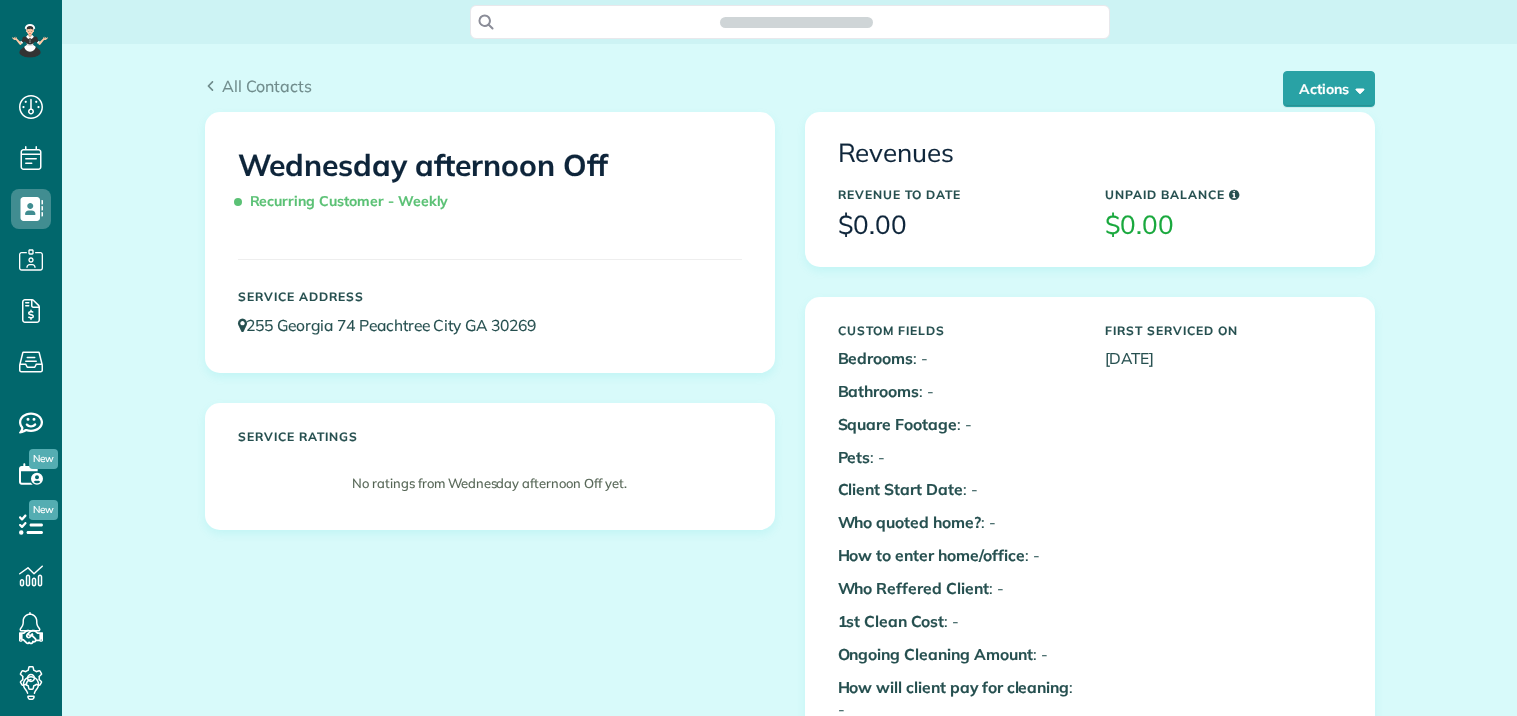 scroll, scrollTop: 0, scrollLeft: 0, axis: both 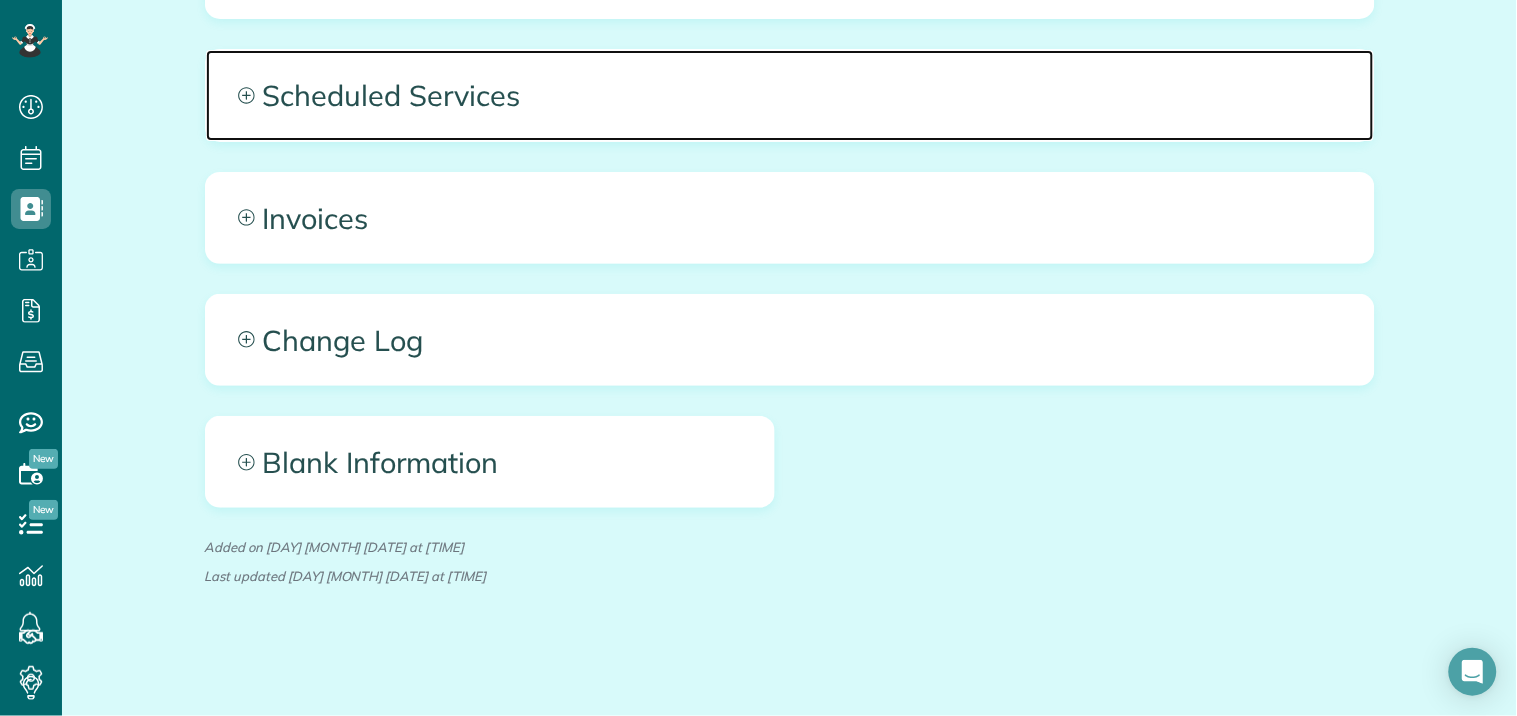 click on "Scheduled Services" at bounding box center (790, 95) 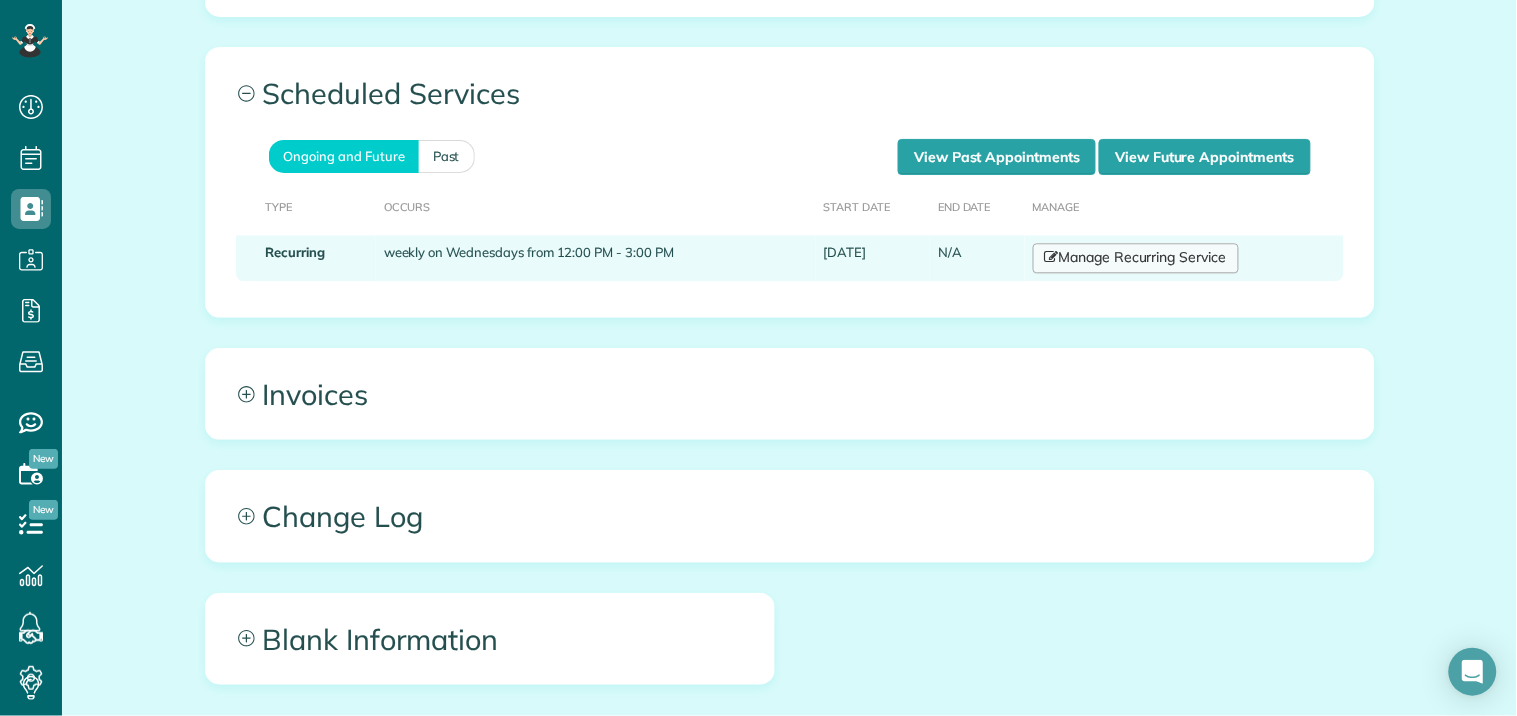 click on "Manage Recurring Service" at bounding box center [1136, 258] 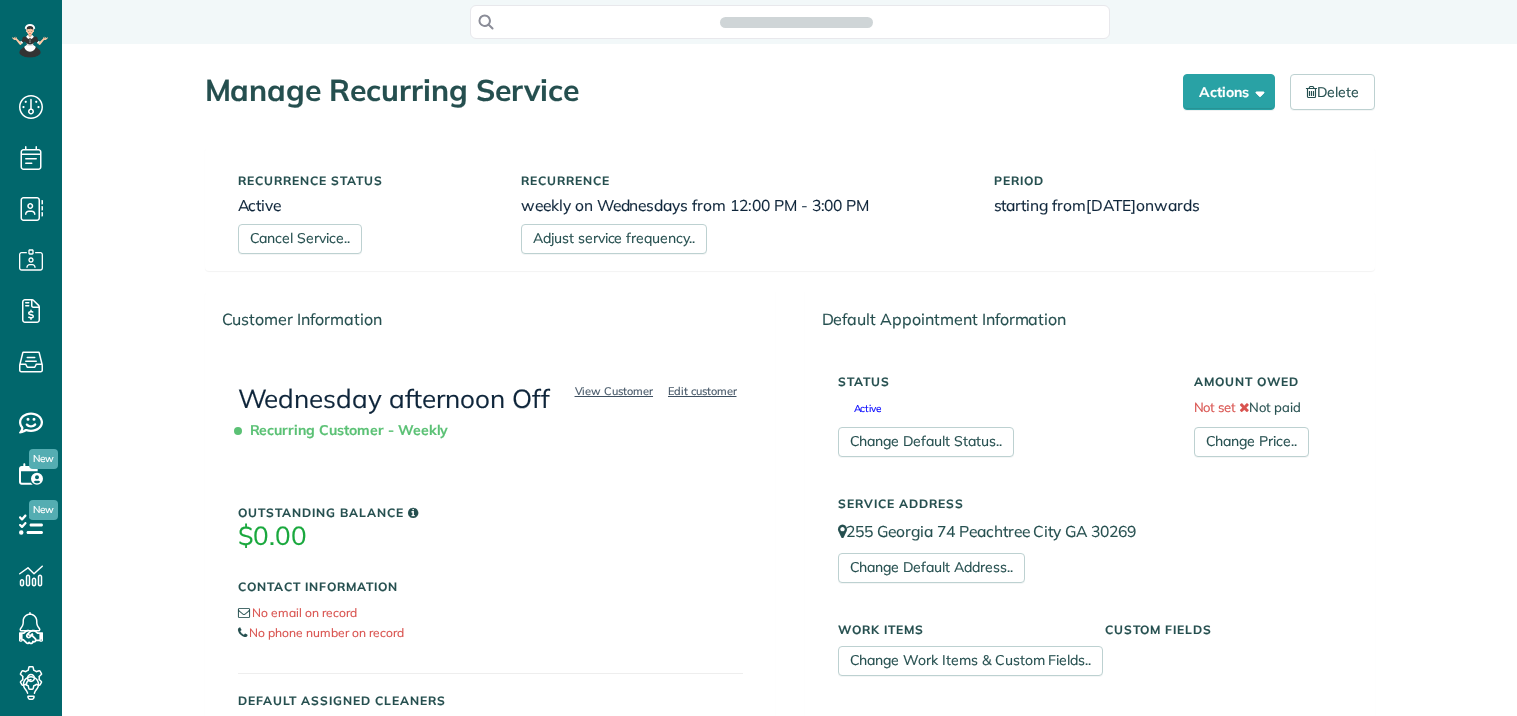 scroll, scrollTop: 0, scrollLeft: 0, axis: both 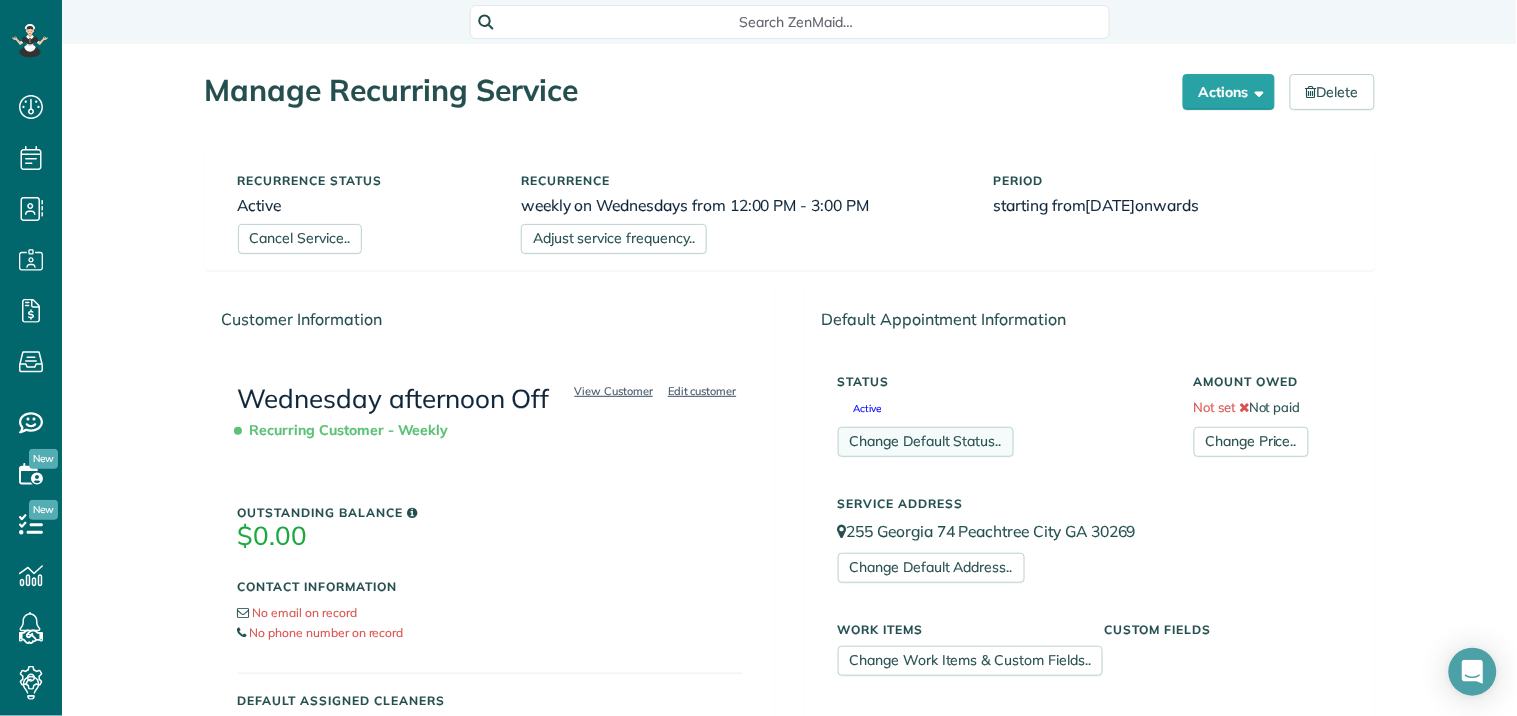 click on "Change Default Status.." at bounding box center (926, 442) 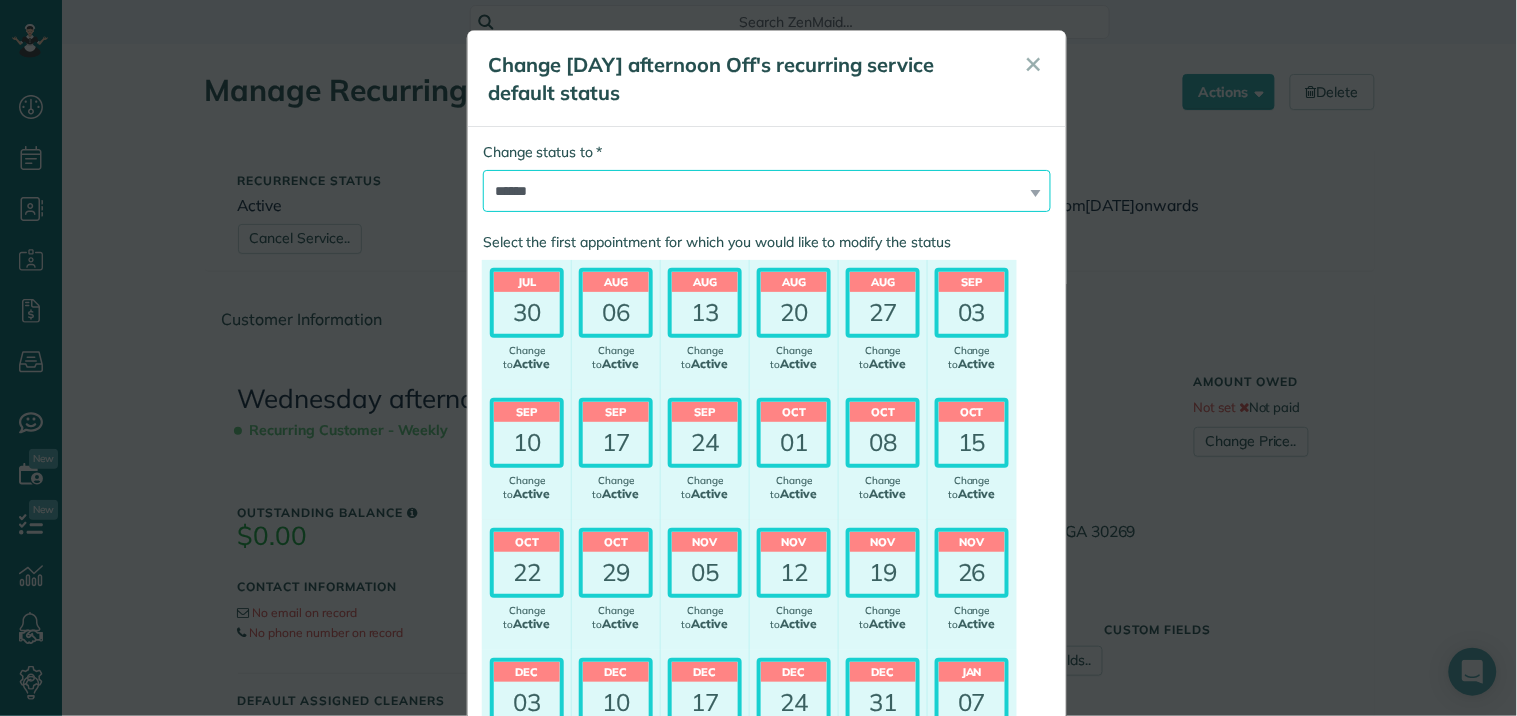 click on "******
*****
*******
********
********
*********
*********" at bounding box center [767, 191] 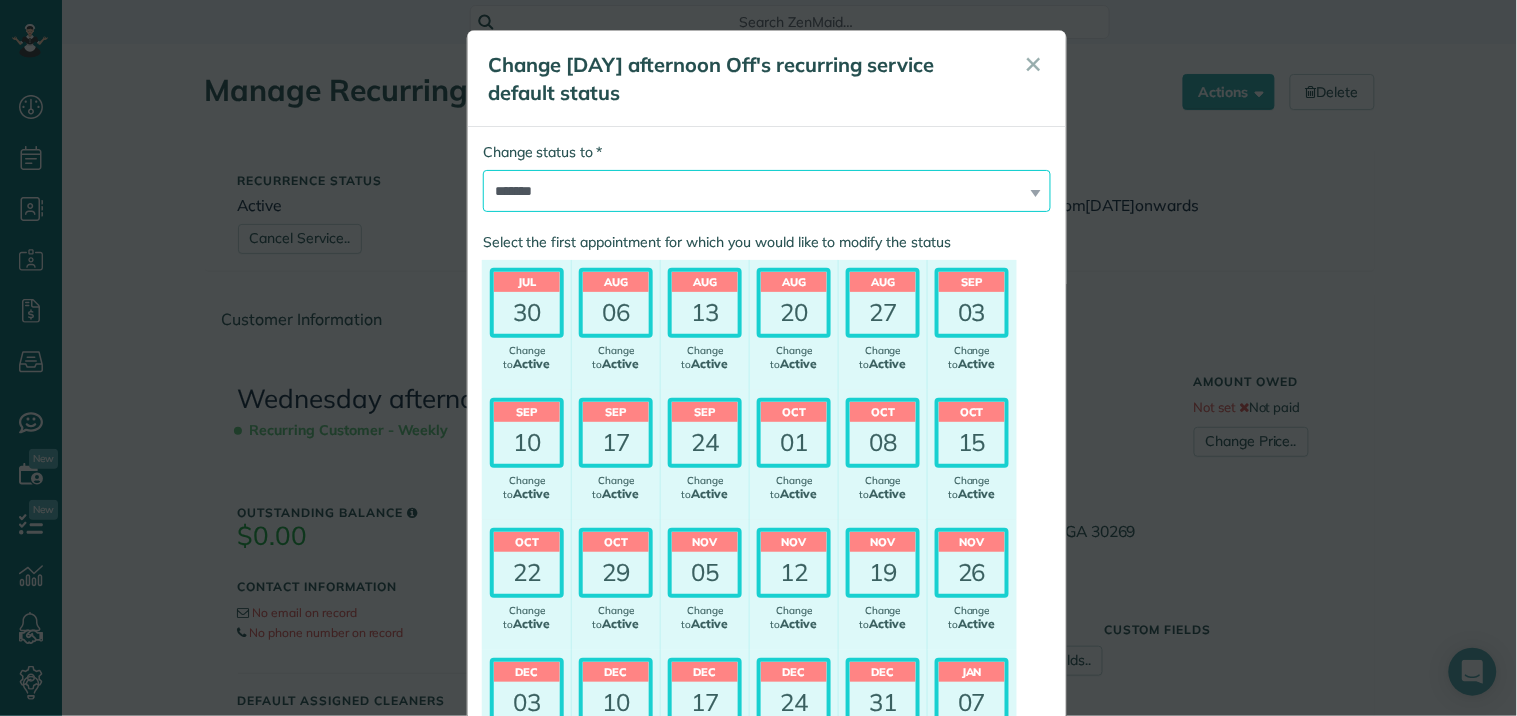 click on "******
*****
*******
********
********
*********
*********" at bounding box center (767, 191) 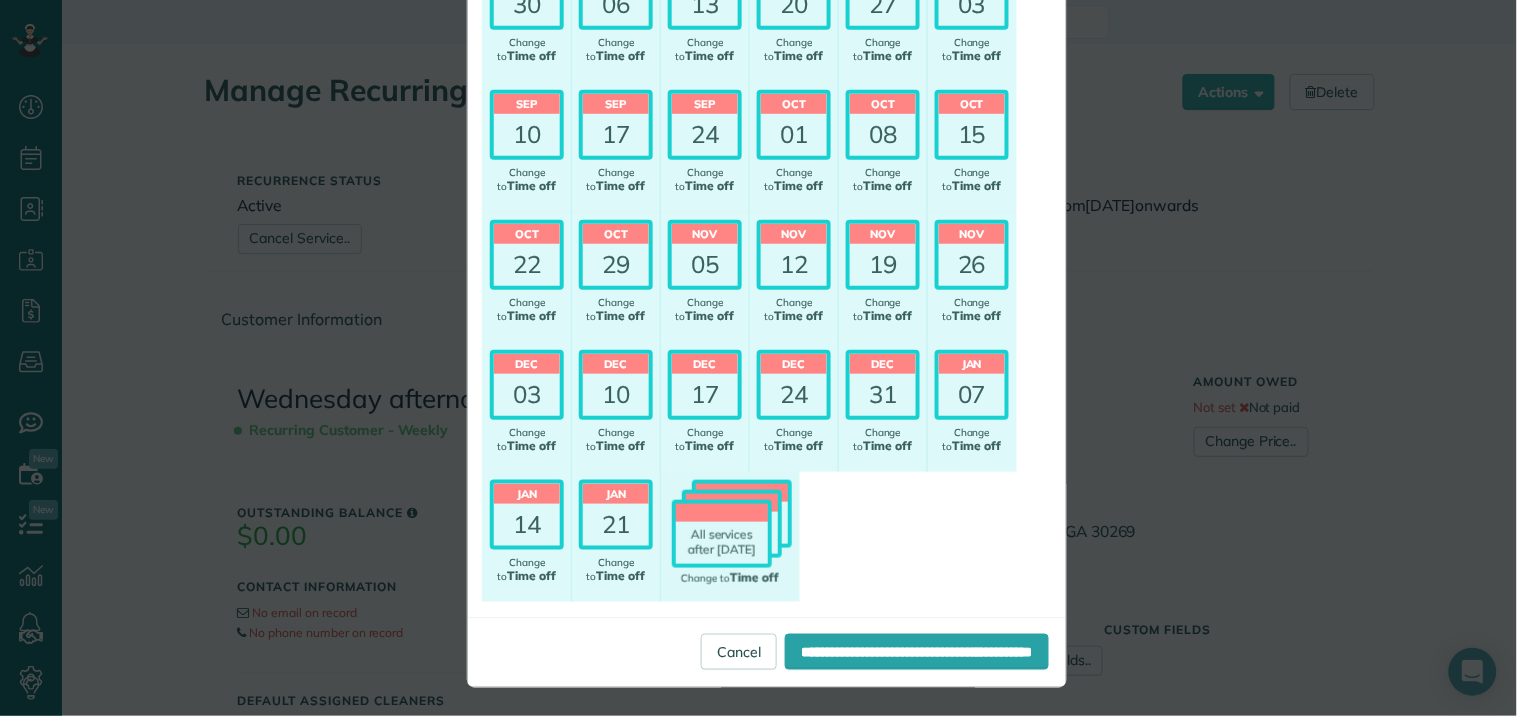 scroll, scrollTop: 310, scrollLeft: 0, axis: vertical 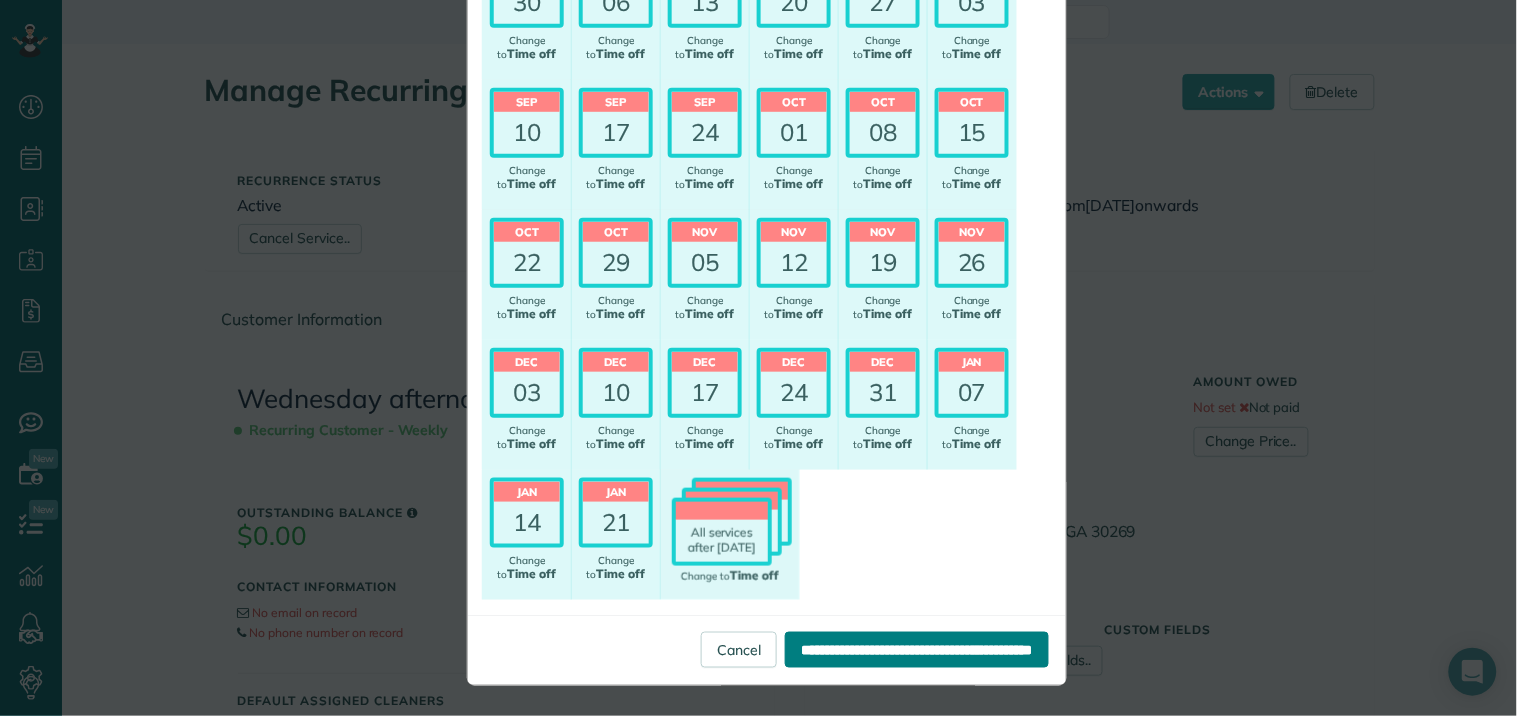 click on "**********" at bounding box center [917, 650] 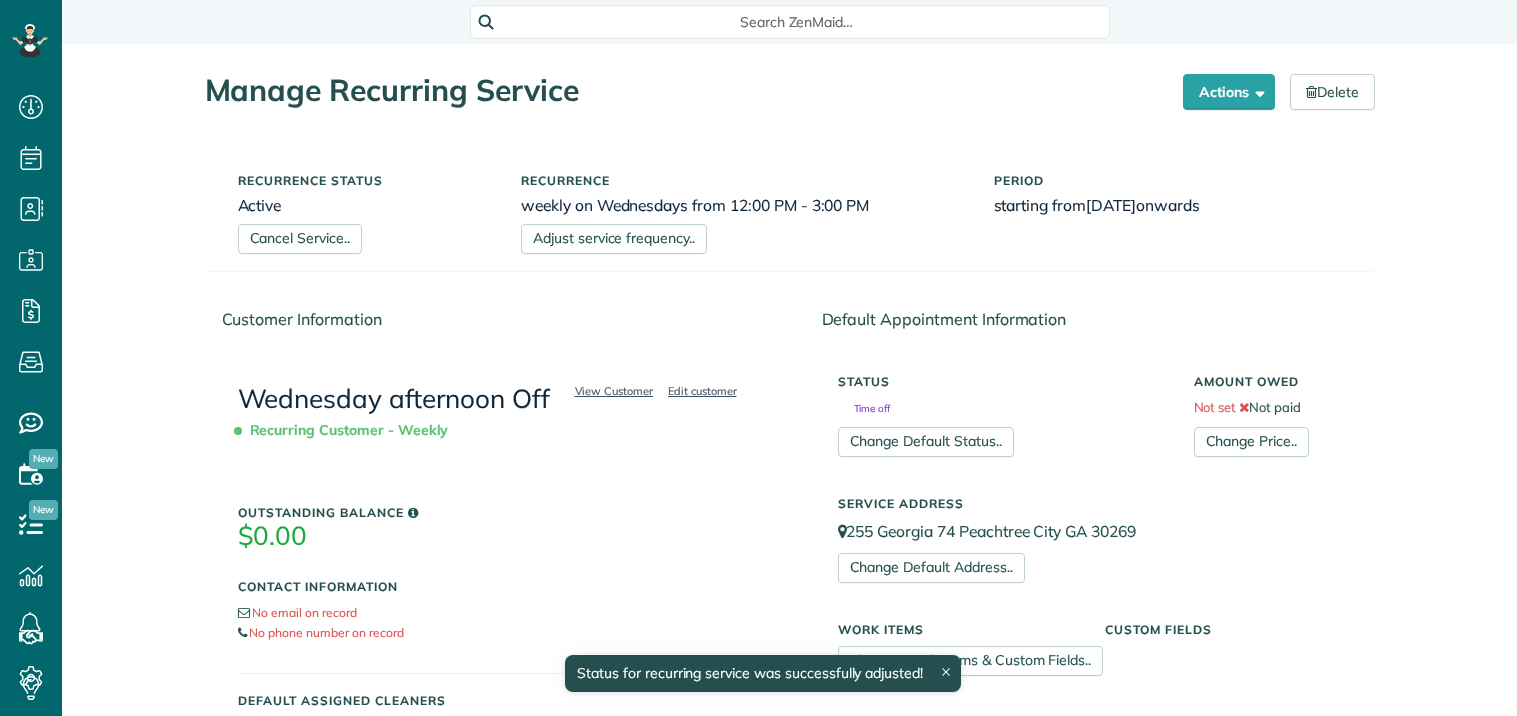 scroll, scrollTop: 0, scrollLeft: 0, axis: both 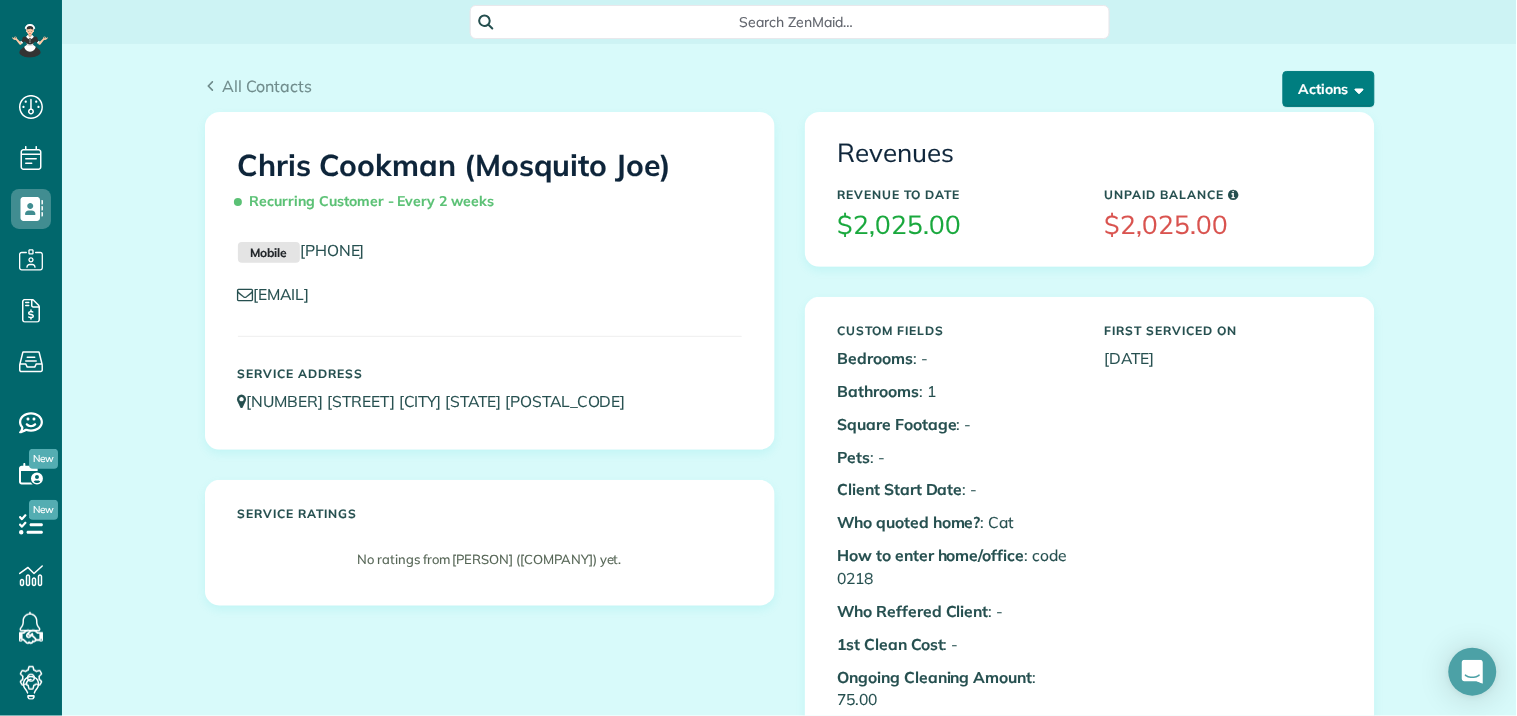click on "Actions" at bounding box center (1329, 89) 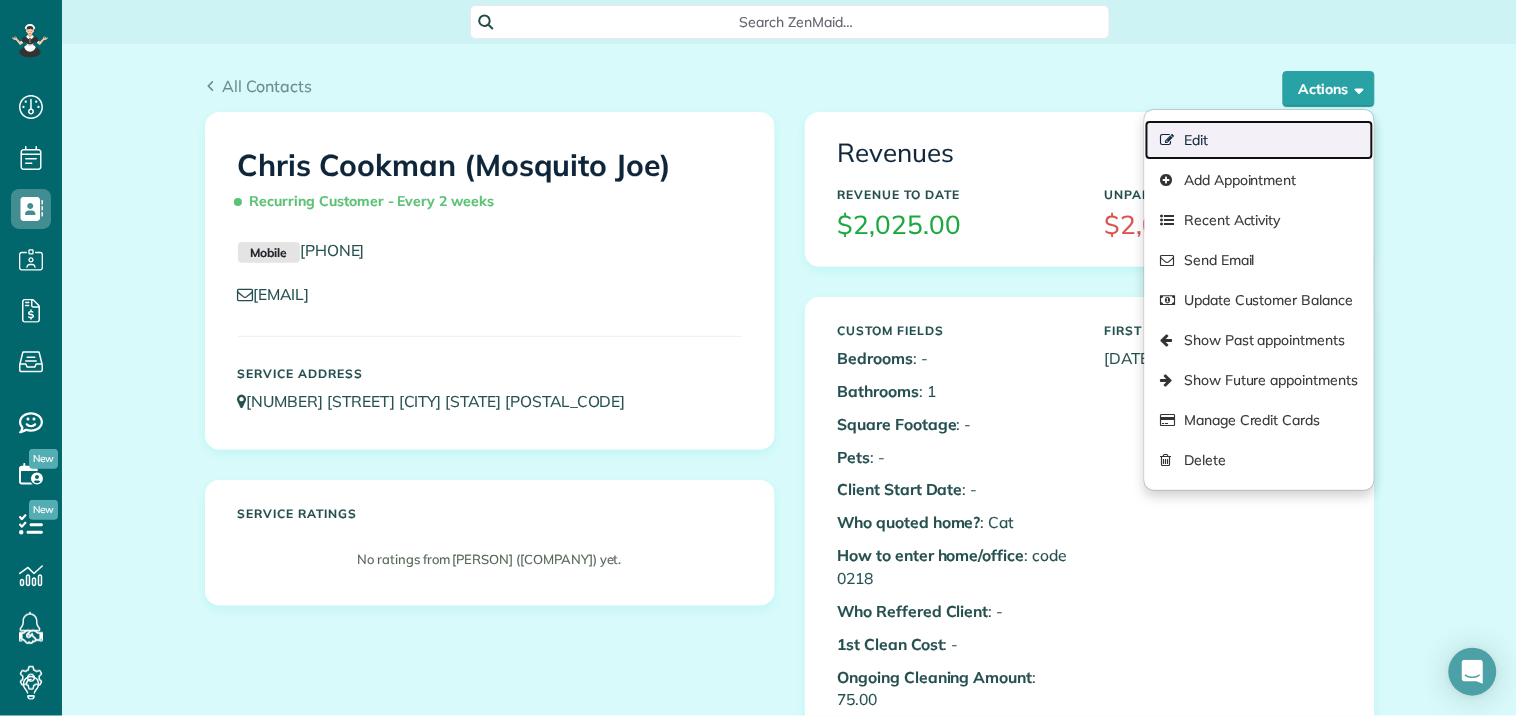click on "Edit" at bounding box center (1259, 140) 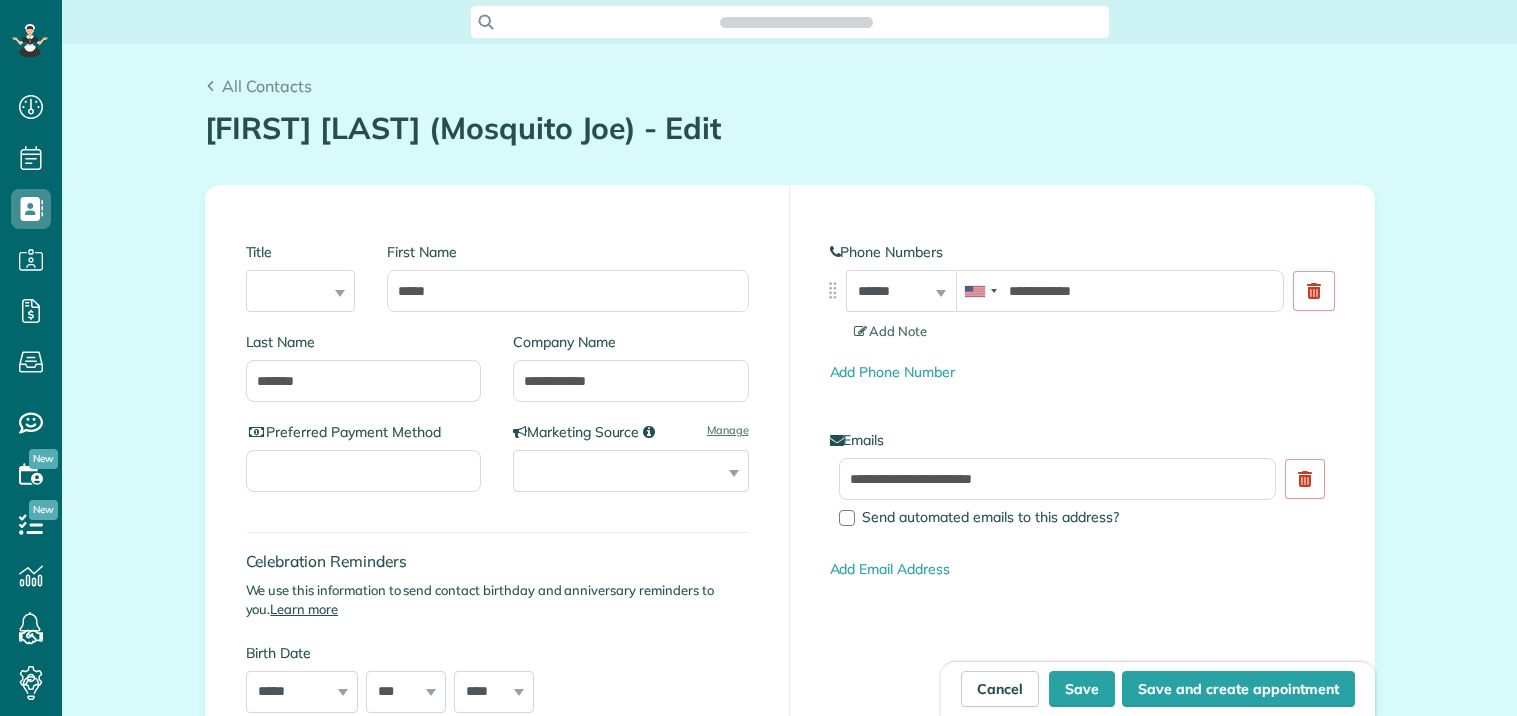scroll, scrollTop: 0, scrollLeft: 0, axis: both 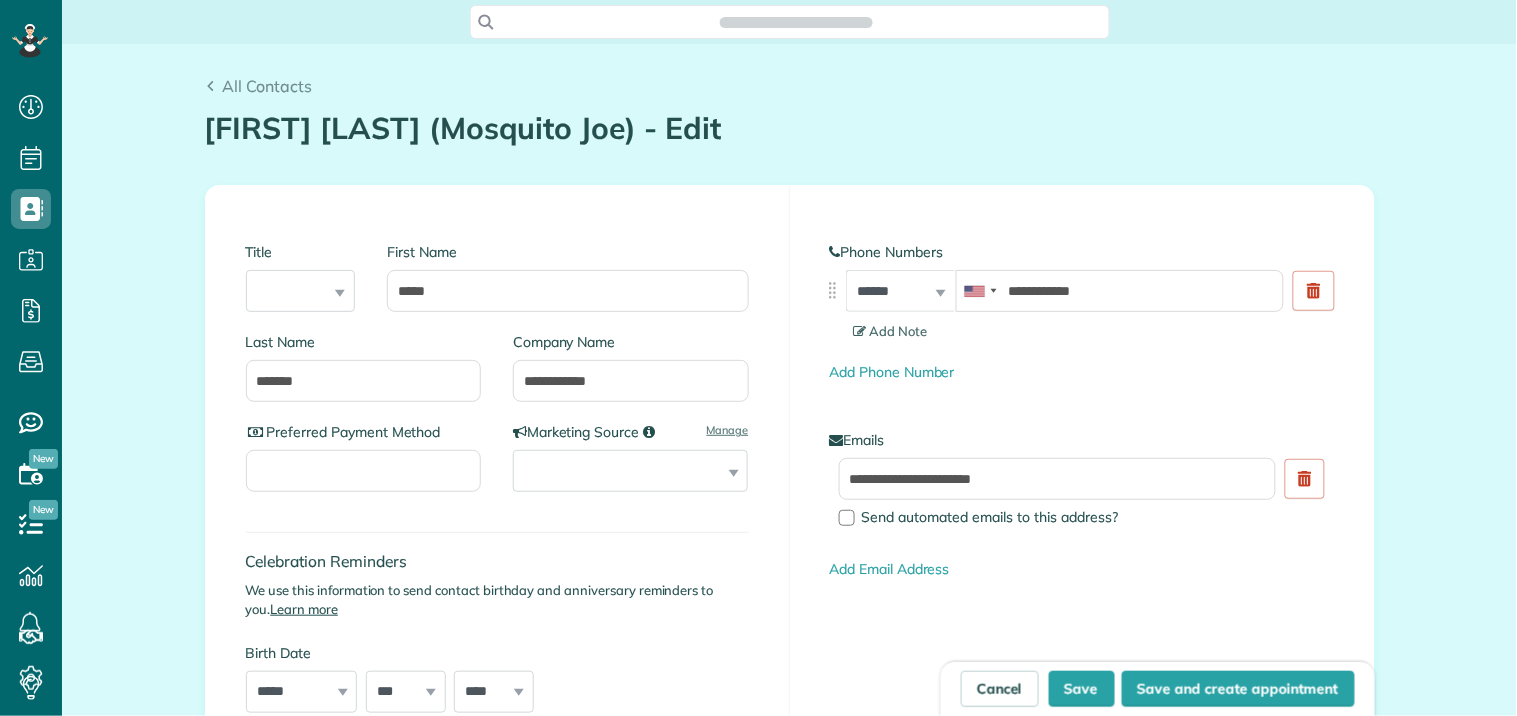 type on "**********" 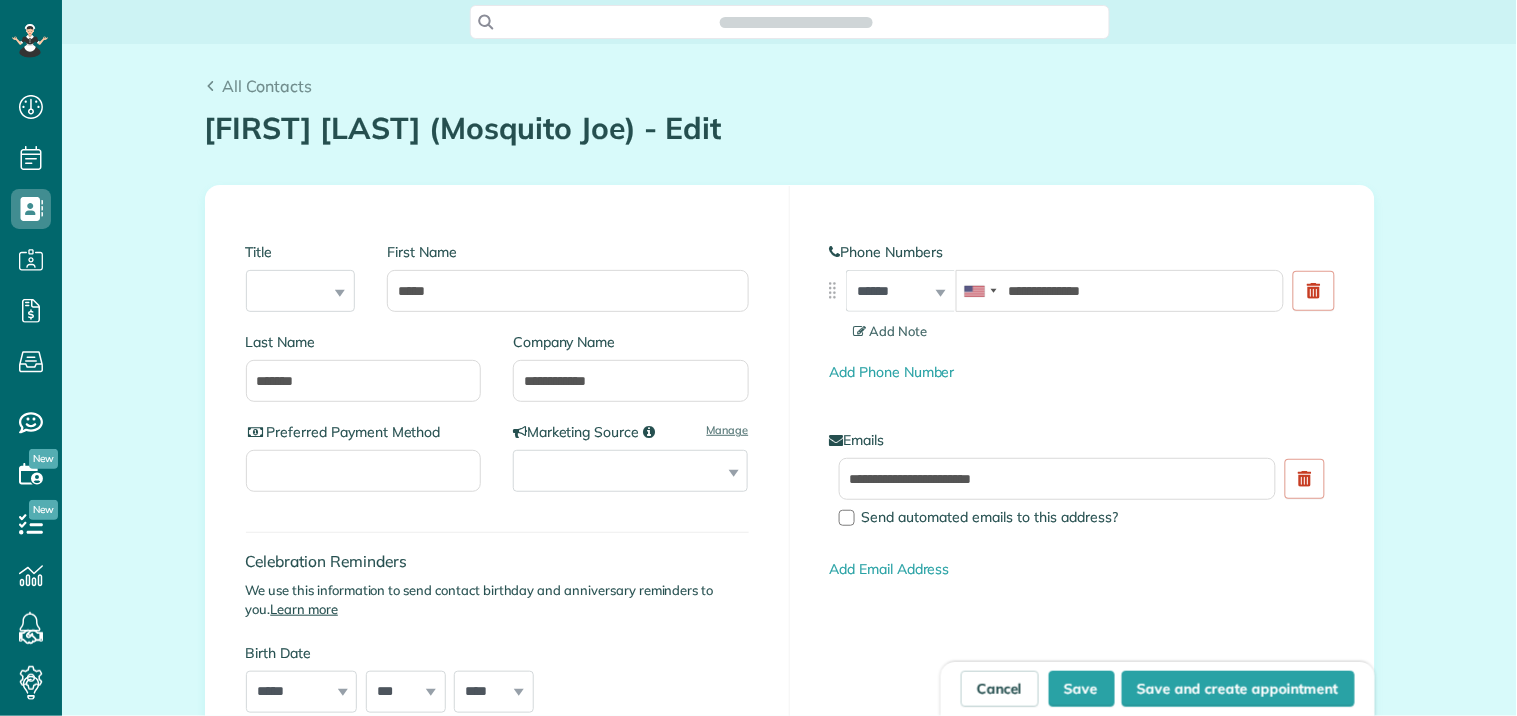 scroll, scrollTop: 716, scrollLeft: 62, axis: both 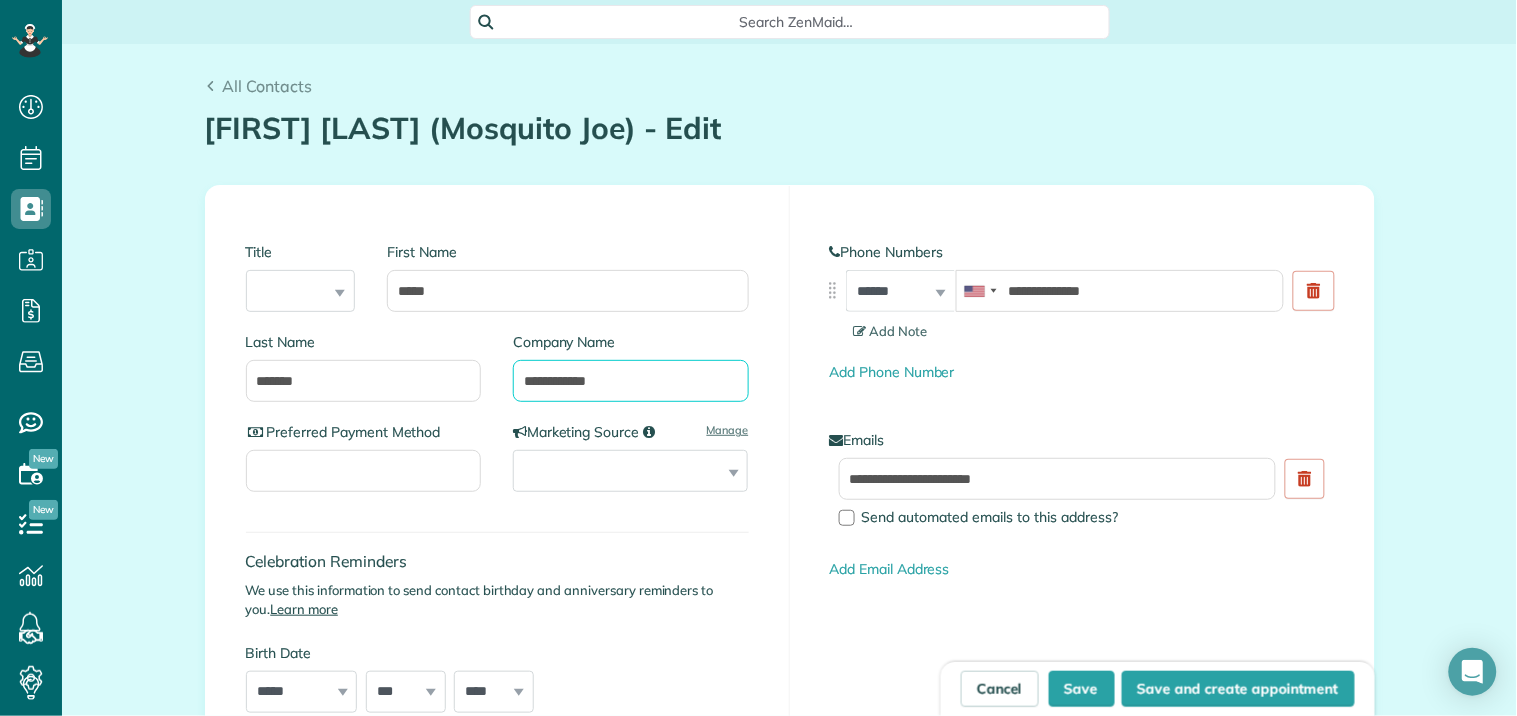 drag, startPoint x: 513, startPoint y: 377, endPoint x: 673, endPoint y: 388, distance: 160.37769 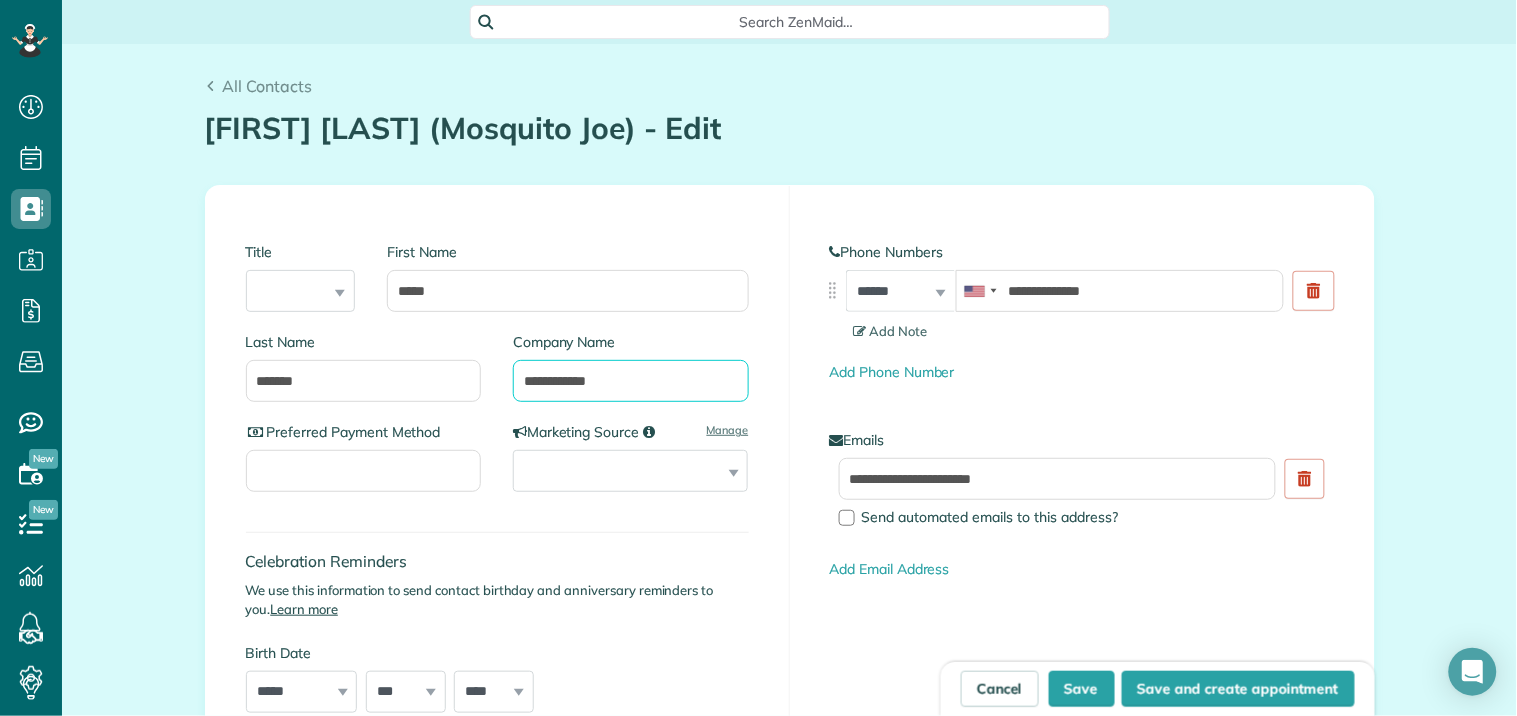 click on "**********" at bounding box center (631, 381) 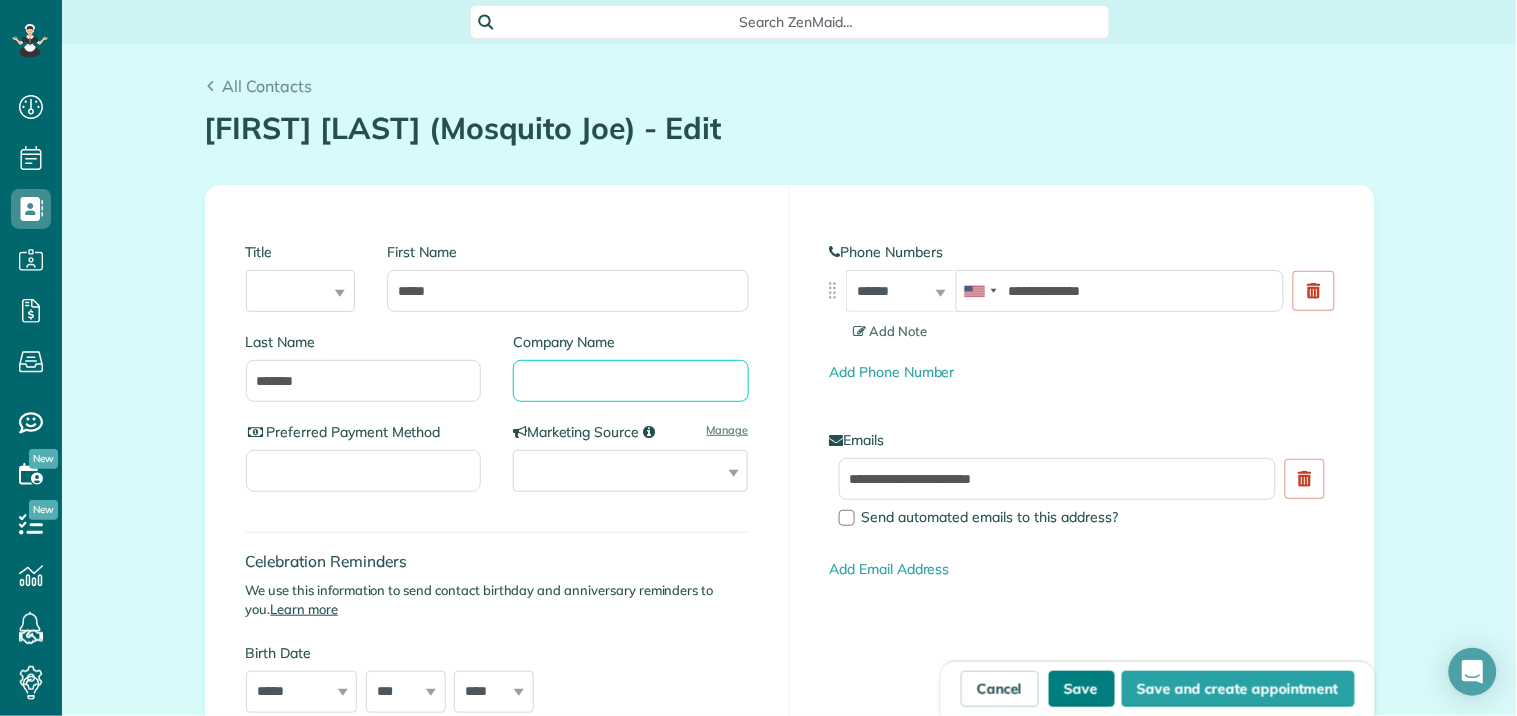 type 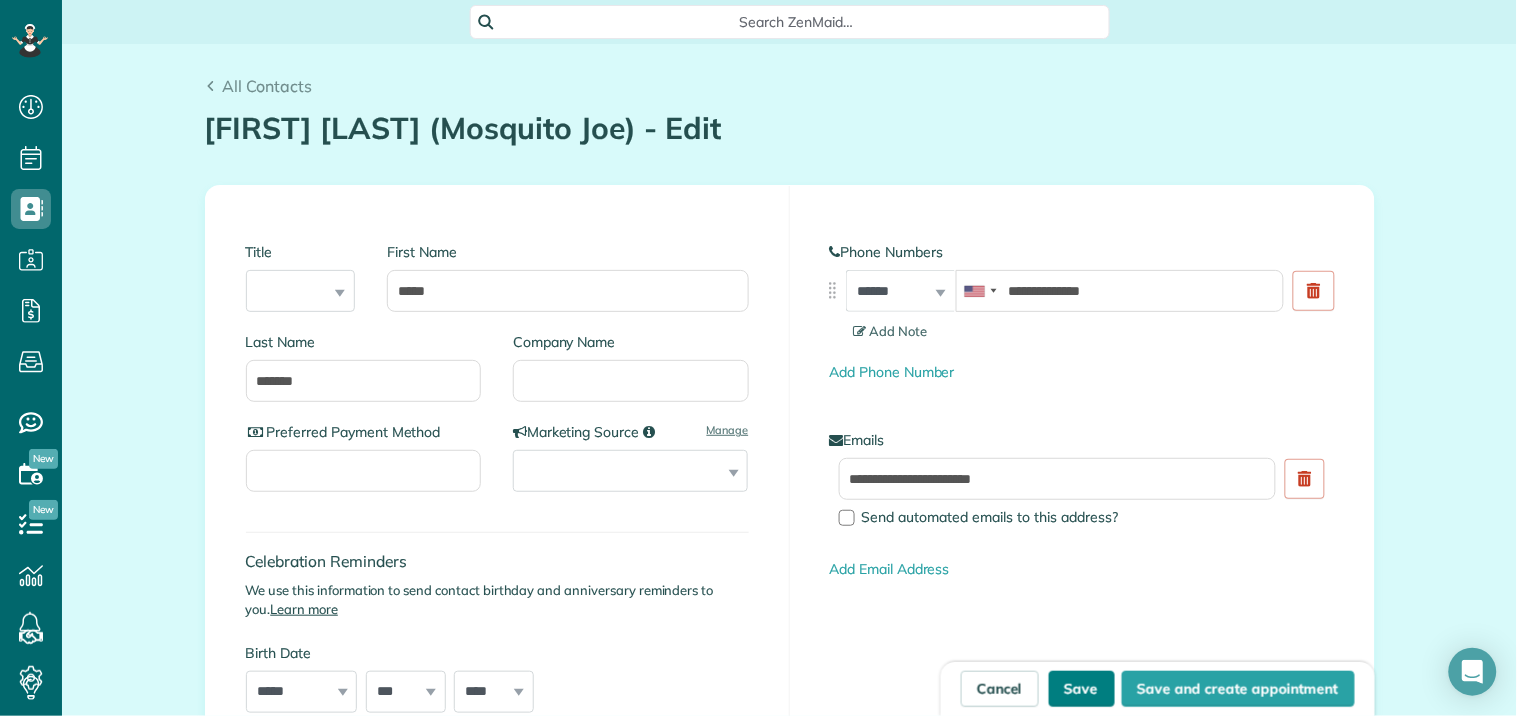click on "Save" at bounding box center (1082, 689) 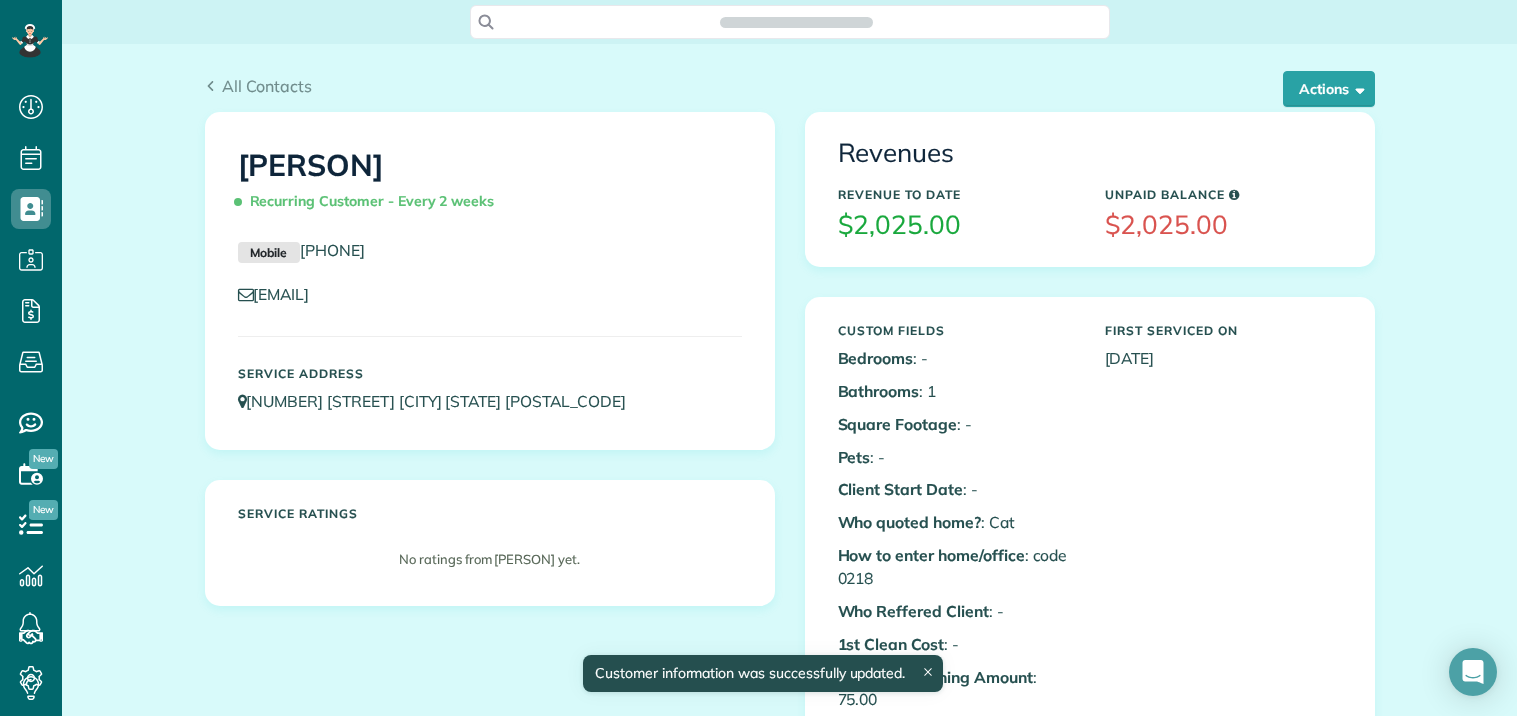 scroll, scrollTop: 0, scrollLeft: 0, axis: both 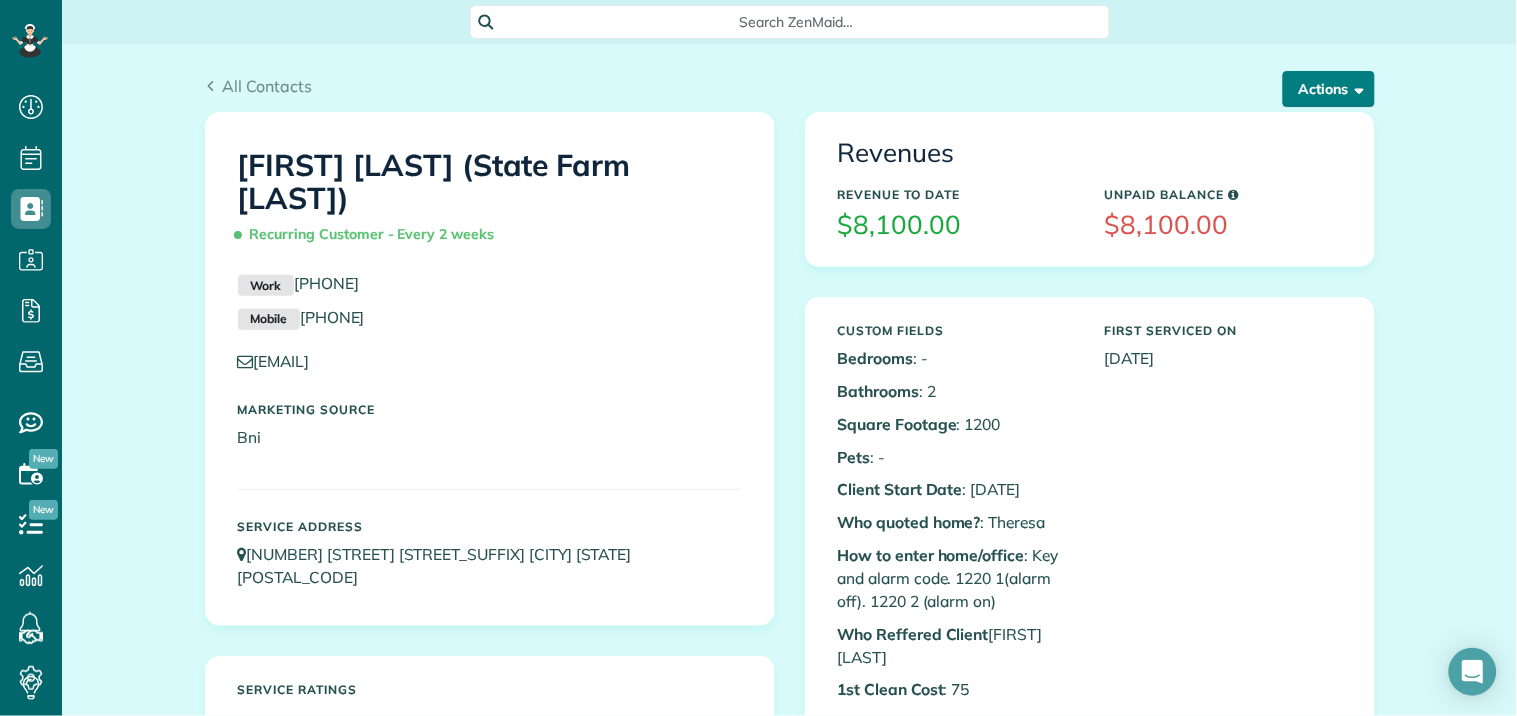 click on "Actions" at bounding box center (1329, 89) 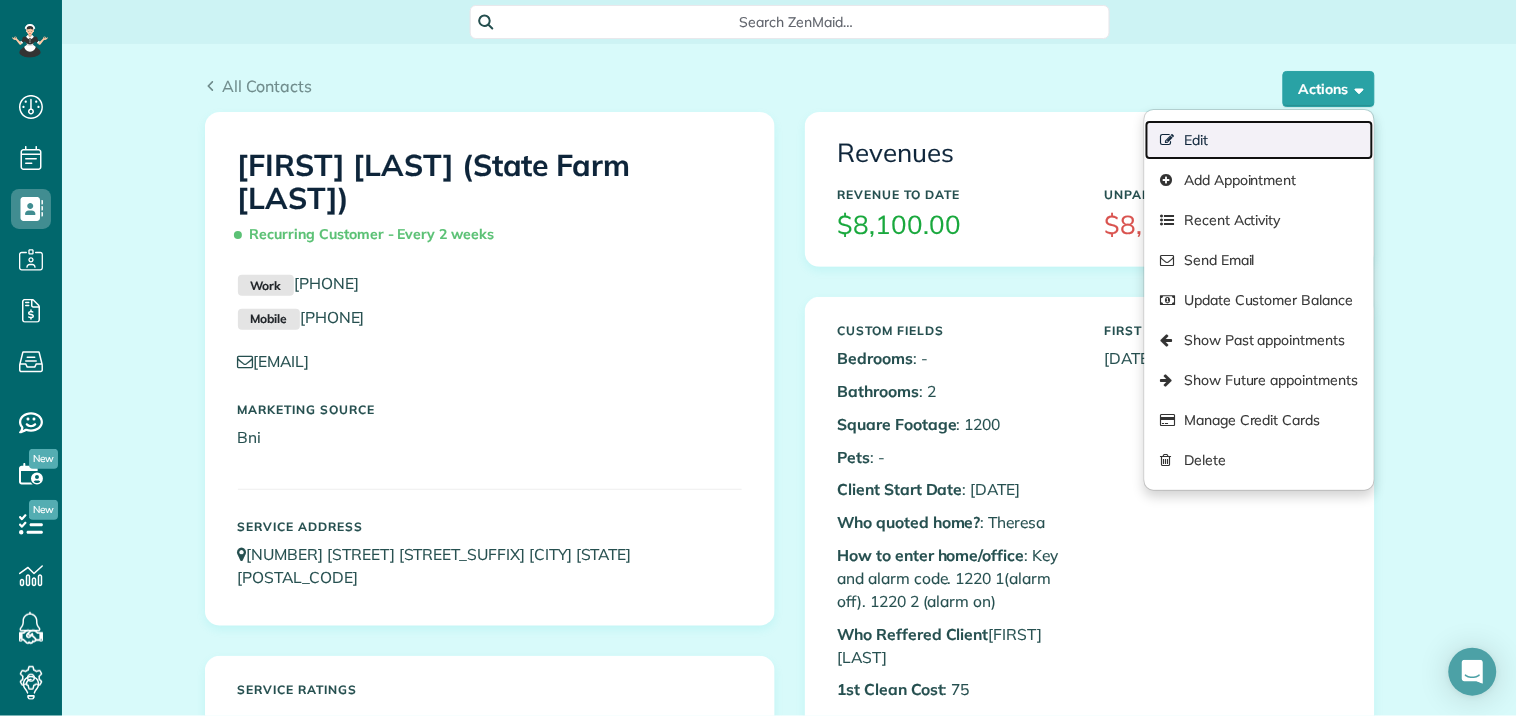 click on "Edit" at bounding box center [1259, 140] 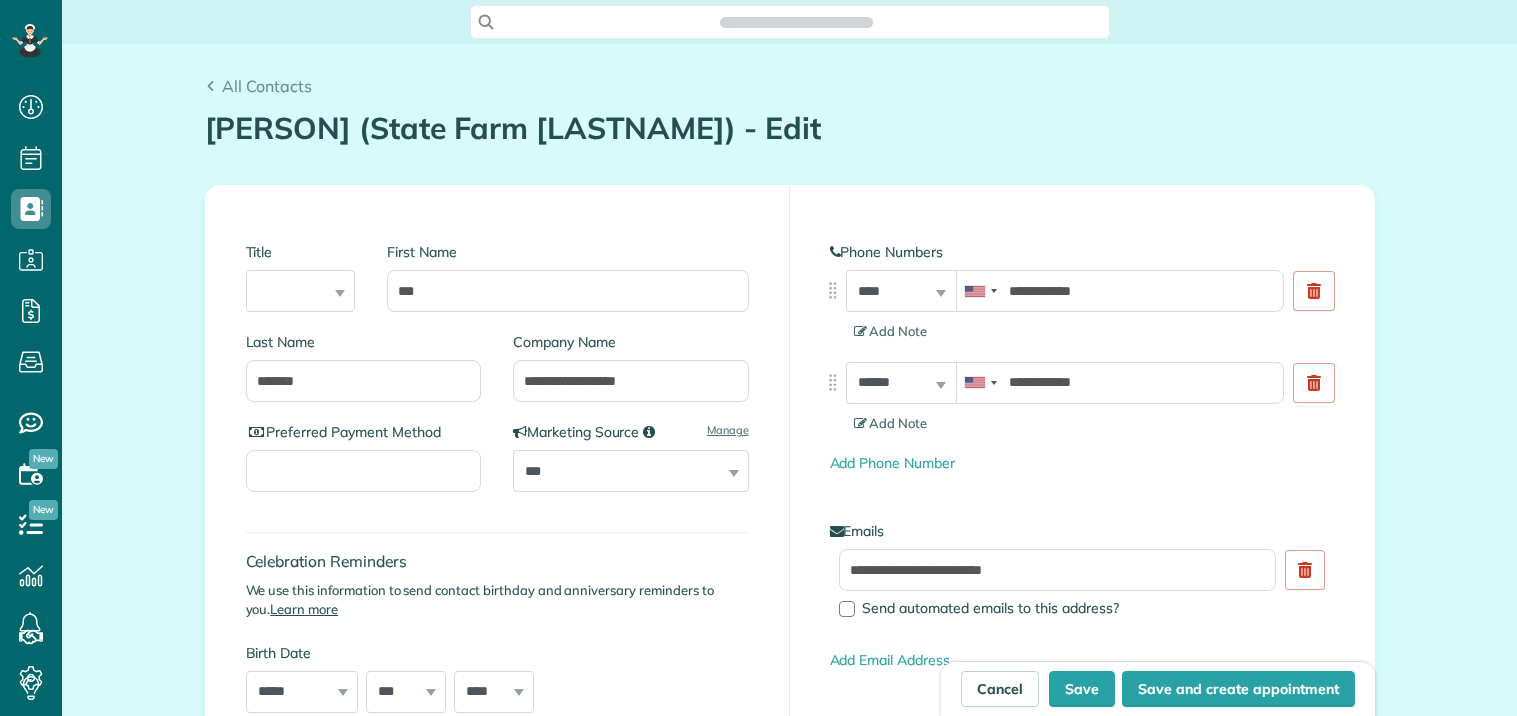 scroll, scrollTop: 0, scrollLeft: 0, axis: both 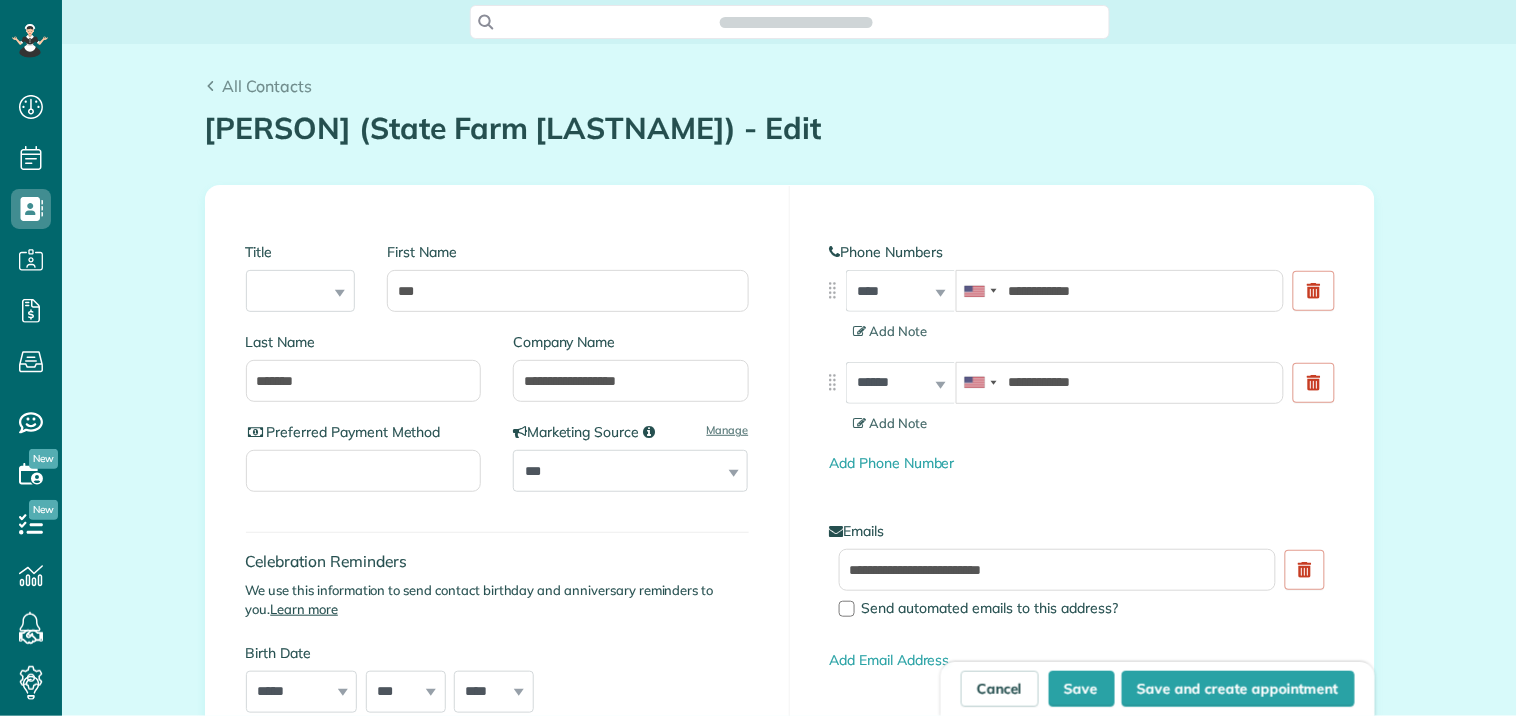 type on "**********" 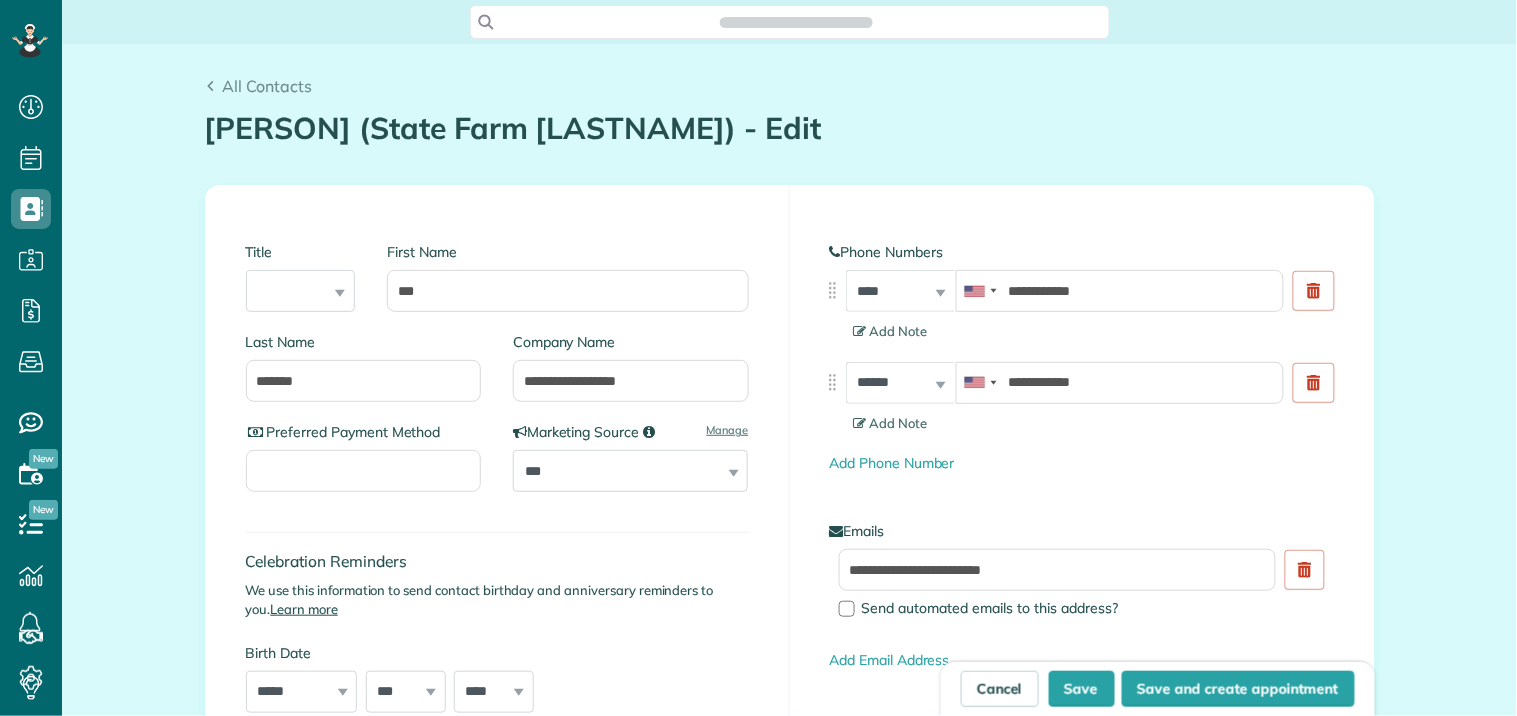 type on "**********" 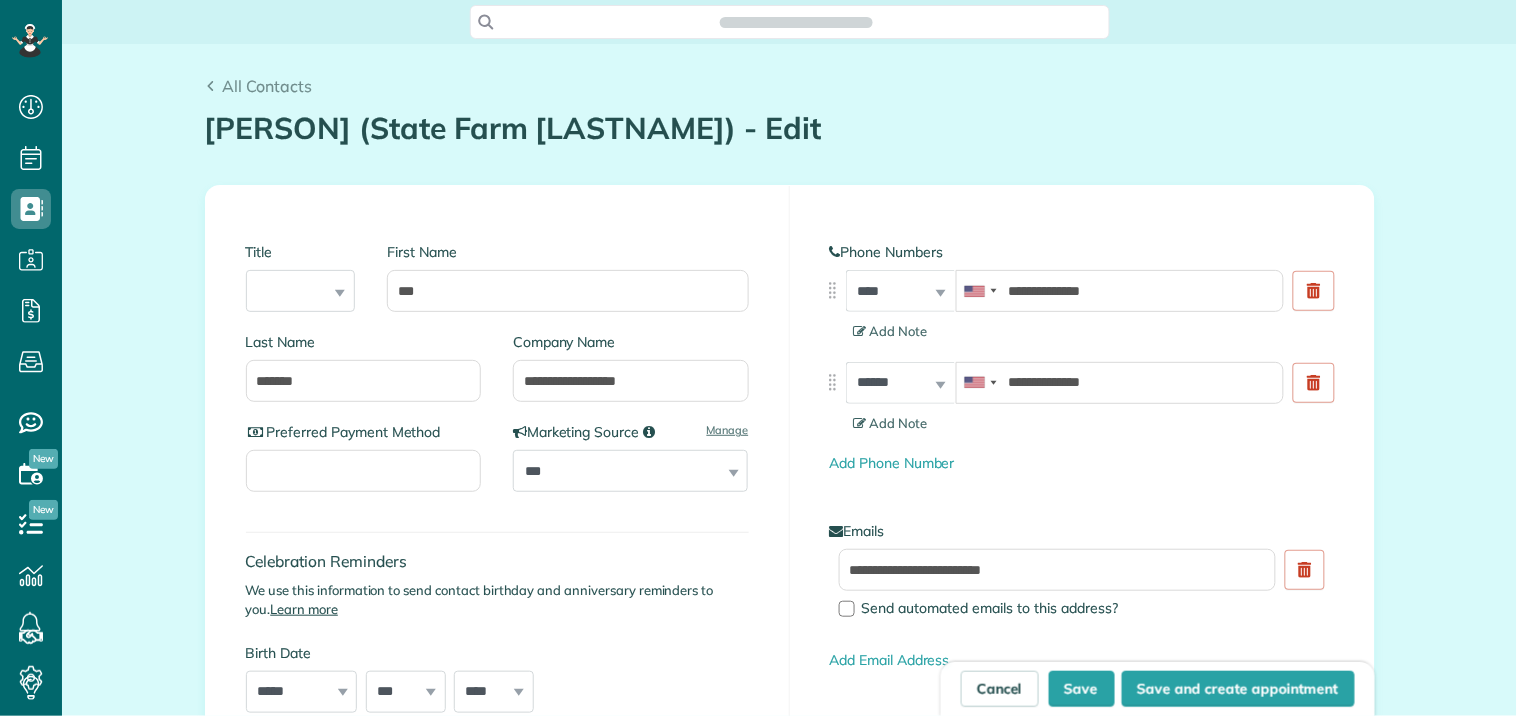 scroll, scrollTop: 716, scrollLeft: 62, axis: both 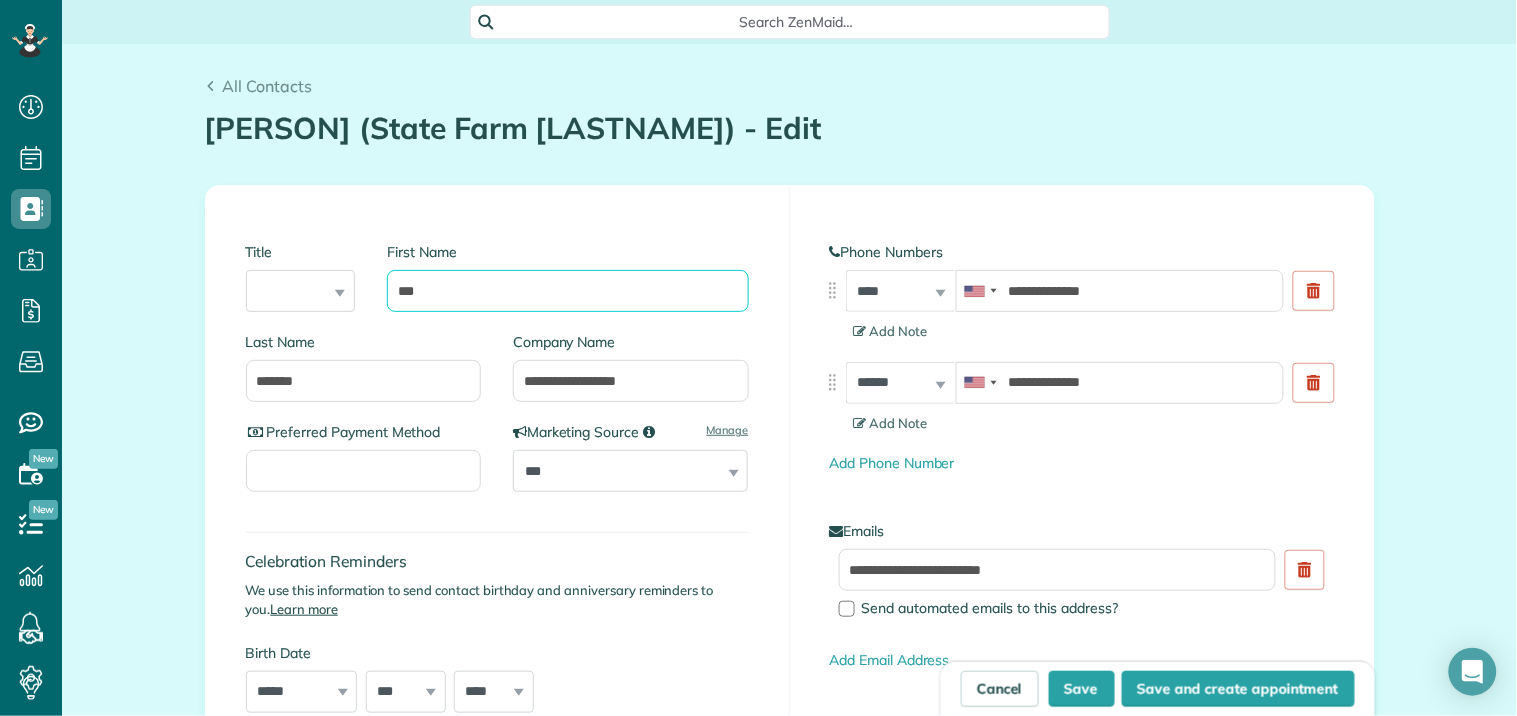drag, startPoint x: 448, startPoint y: 298, endPoint x: 374, endPoint y: 314, distance: 75.70998 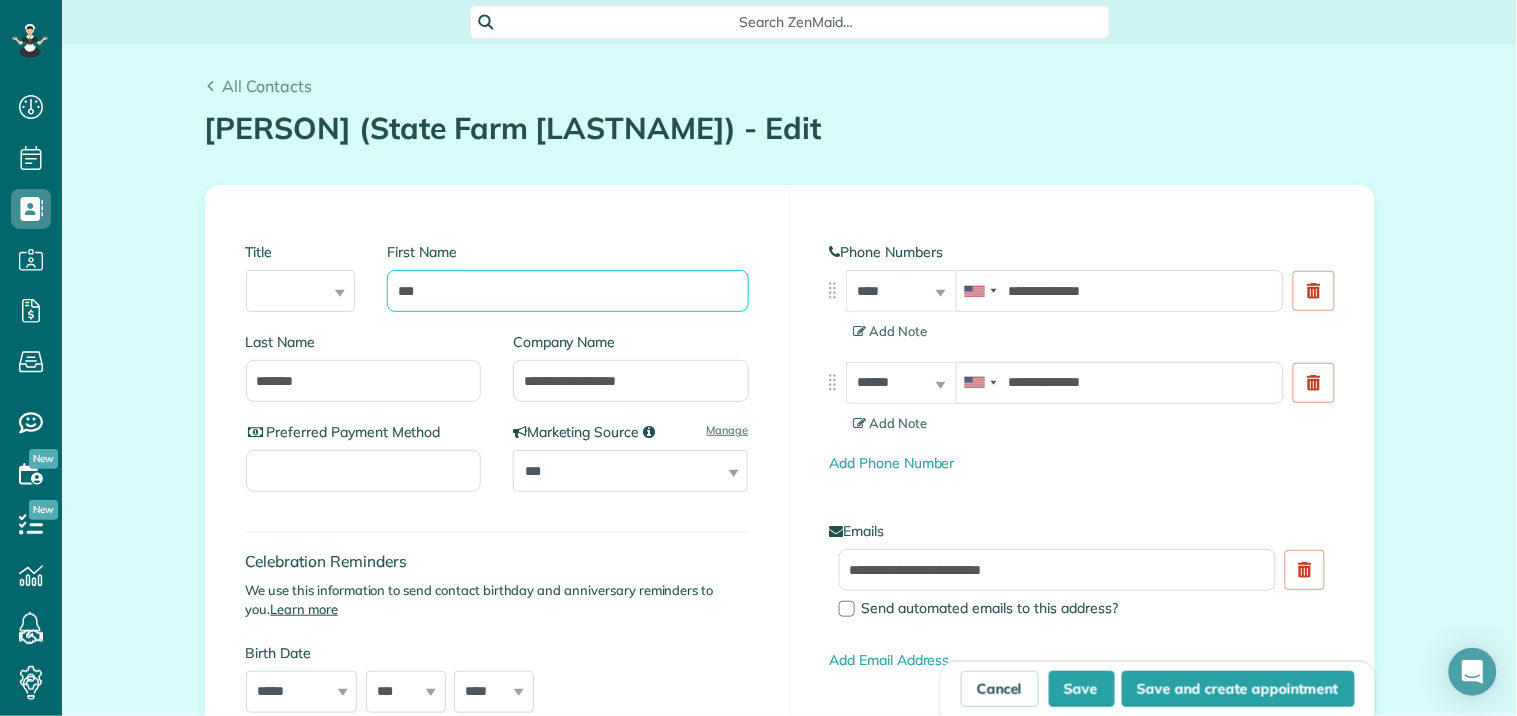 click on "First Name [PERSON]" at bounding box center [559, 287] 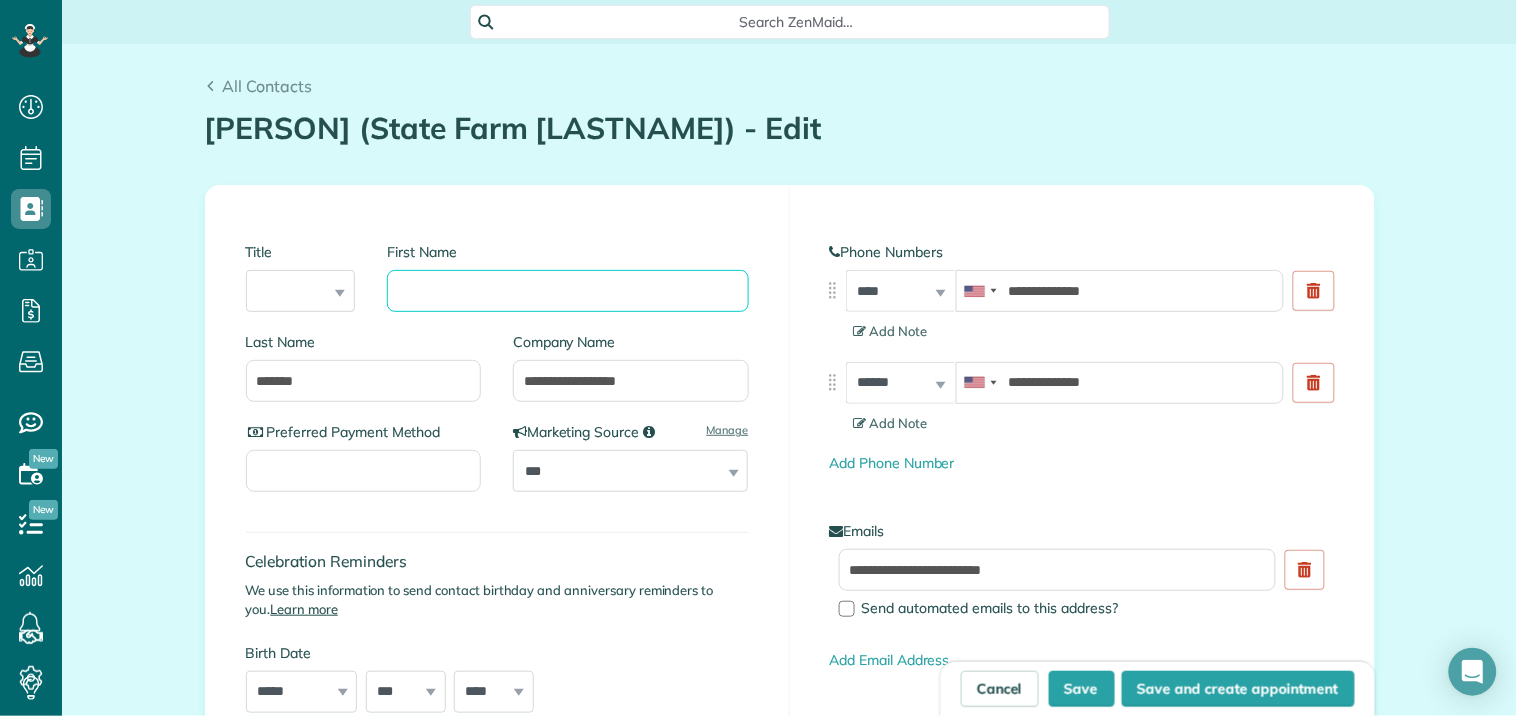 type 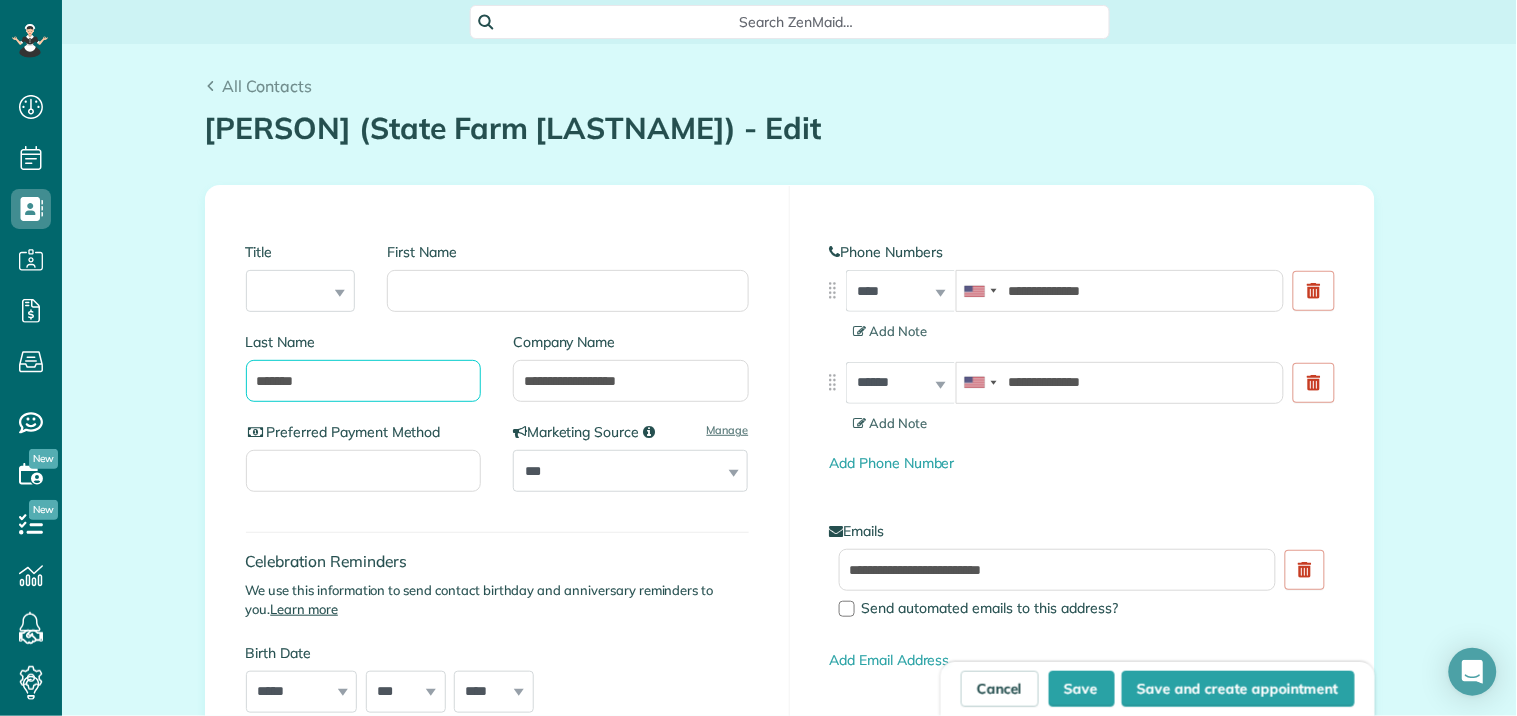 drag, startPoint x: 312, startPoint y: 380, endPoint x: 254, endPoint y: 401, distance: 61.68468 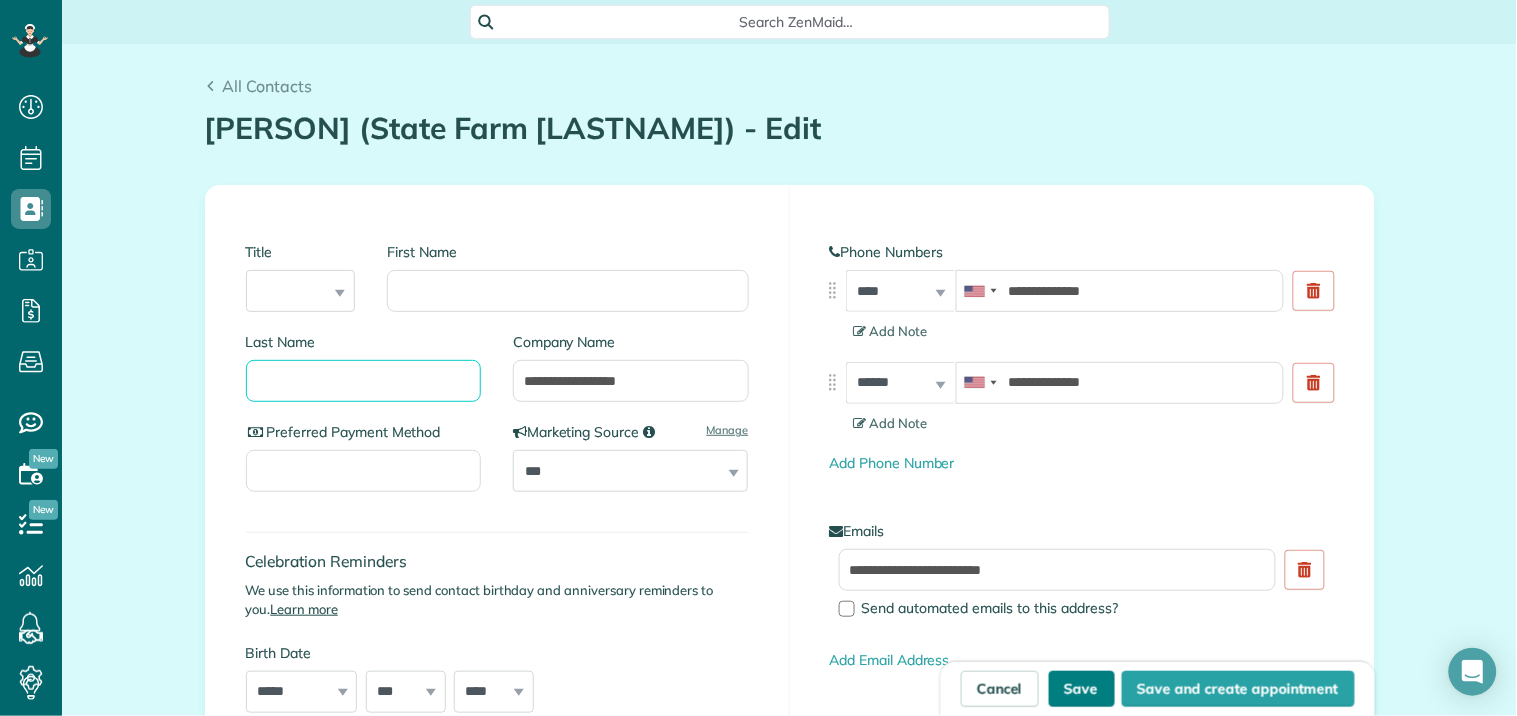 type 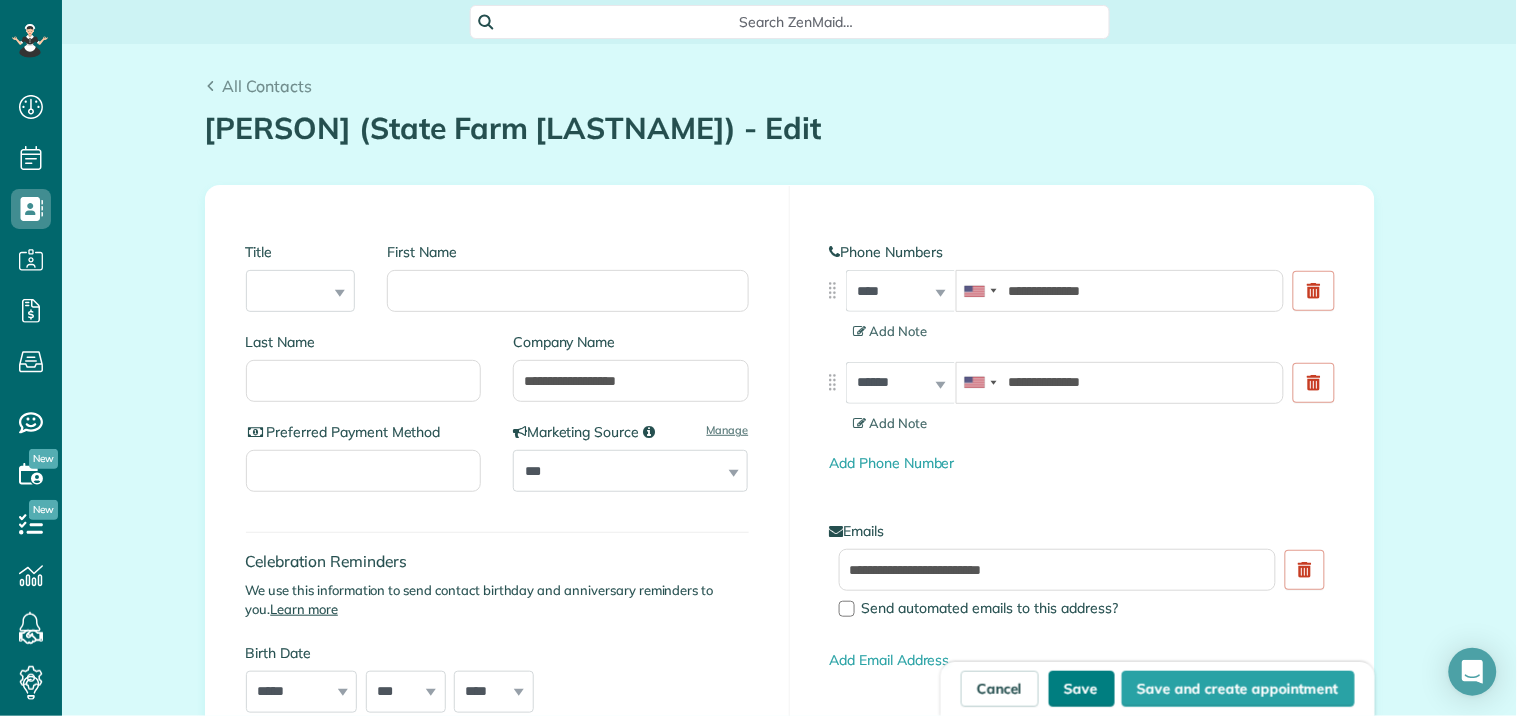 click on "Save" at bounding box center [1082, 689] 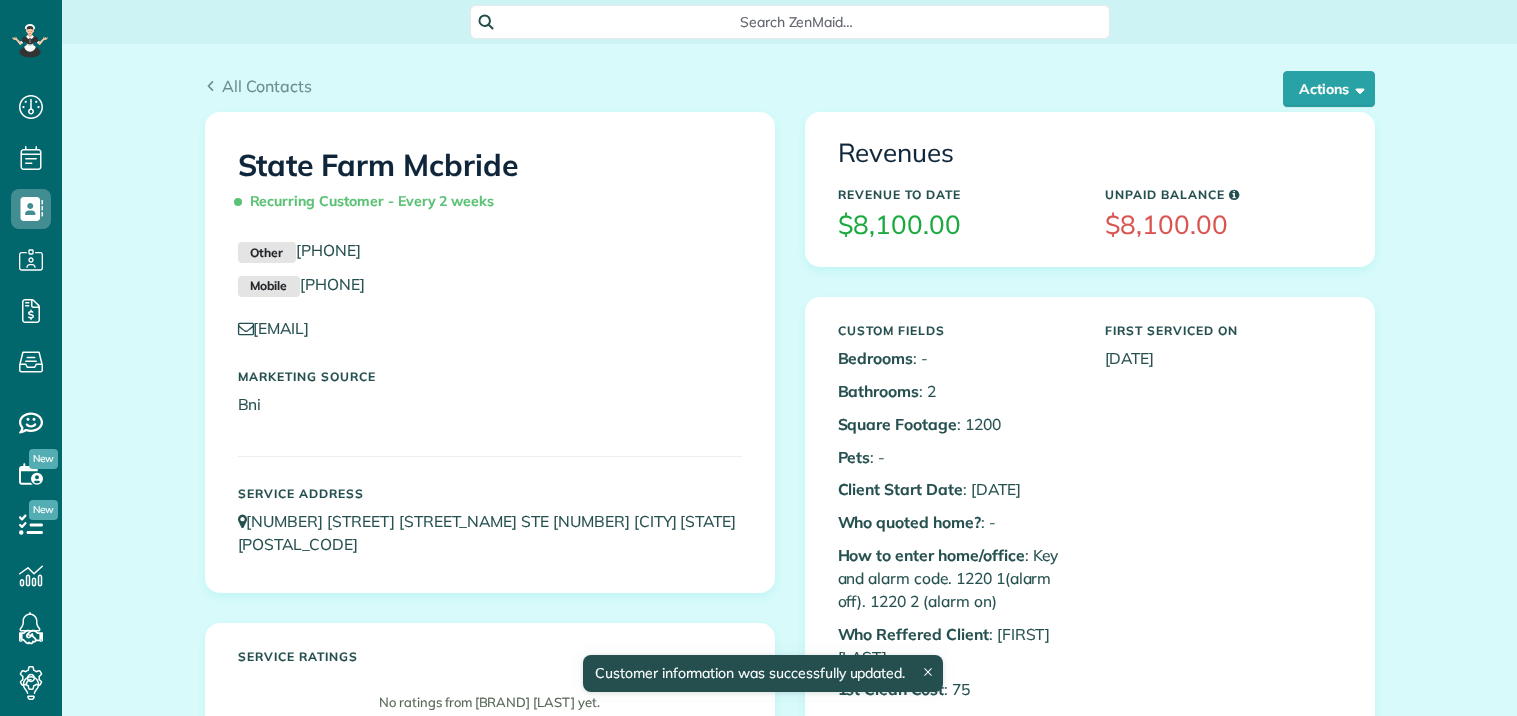 scroll, scrollTop: 0, scrollLeft: 0, axis: both 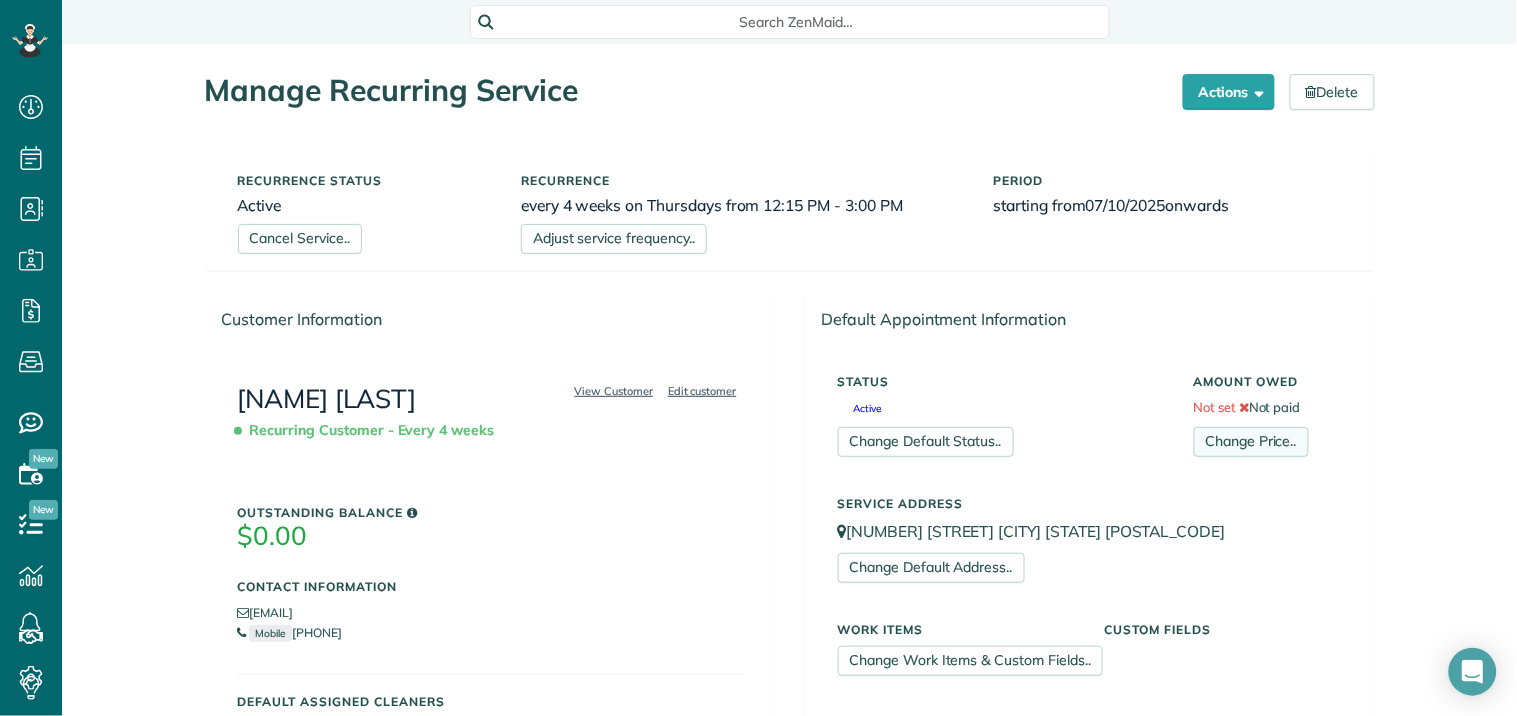 click on "Change Price.." at bounding box center [1251, 442] 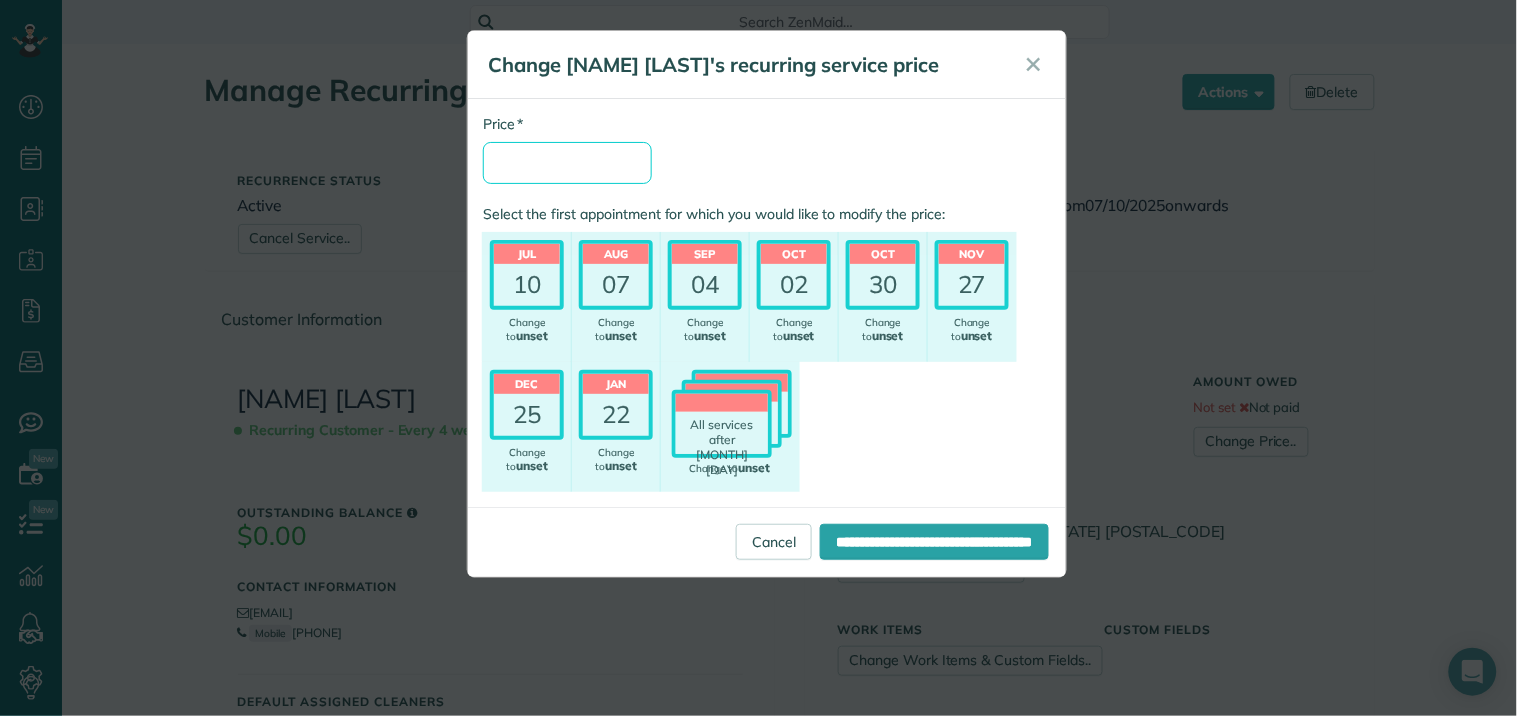 click on "*  Price" at bounding box center [567, 163] 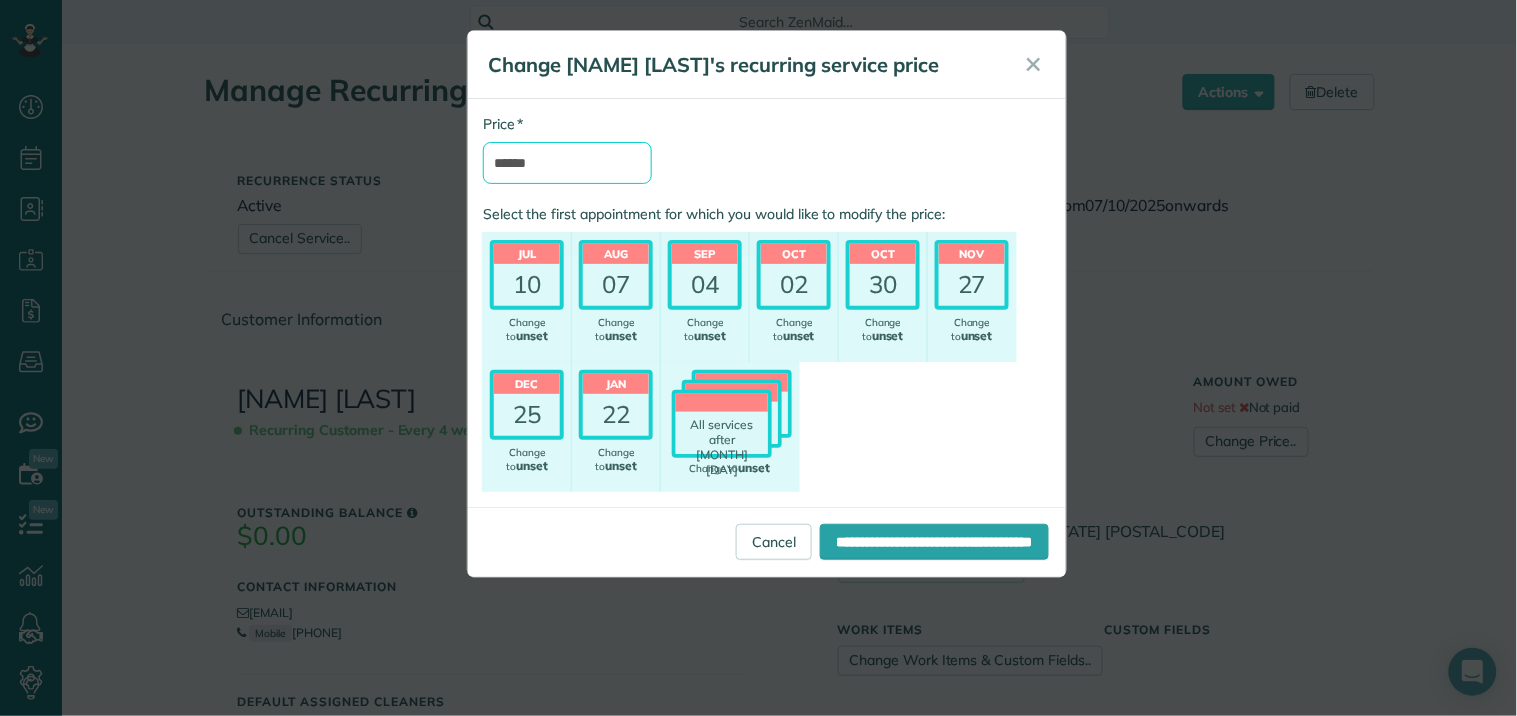 type on "******" 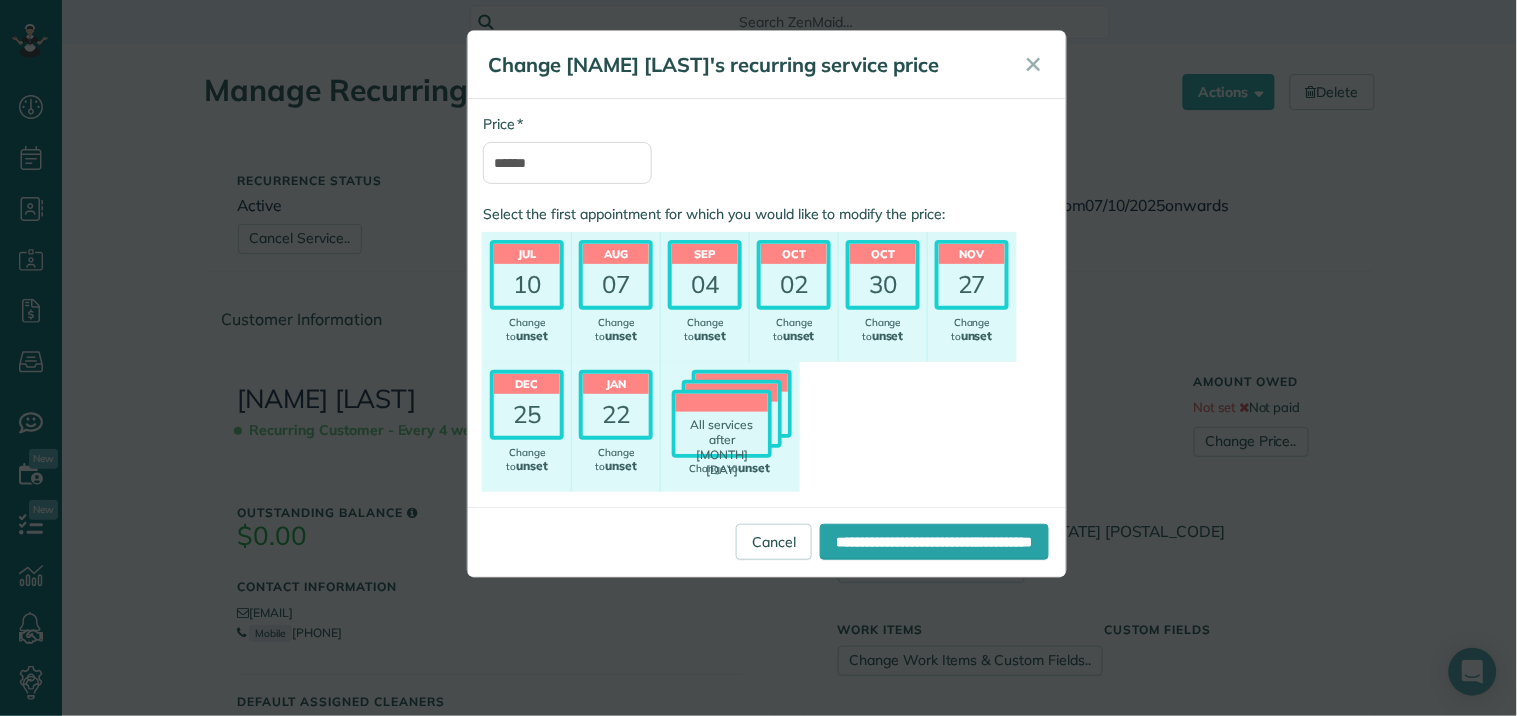 click on "*  Price ******
Select the first appointment for which you would like to modify the price:
Jul
10
No change ($0.00)
Change to  unset
Aug
07
No change (unset)
Change to  unset
Sep
04
No change (unset)
Change to  unset
Oct
unset" at bounding box center (767, 303) 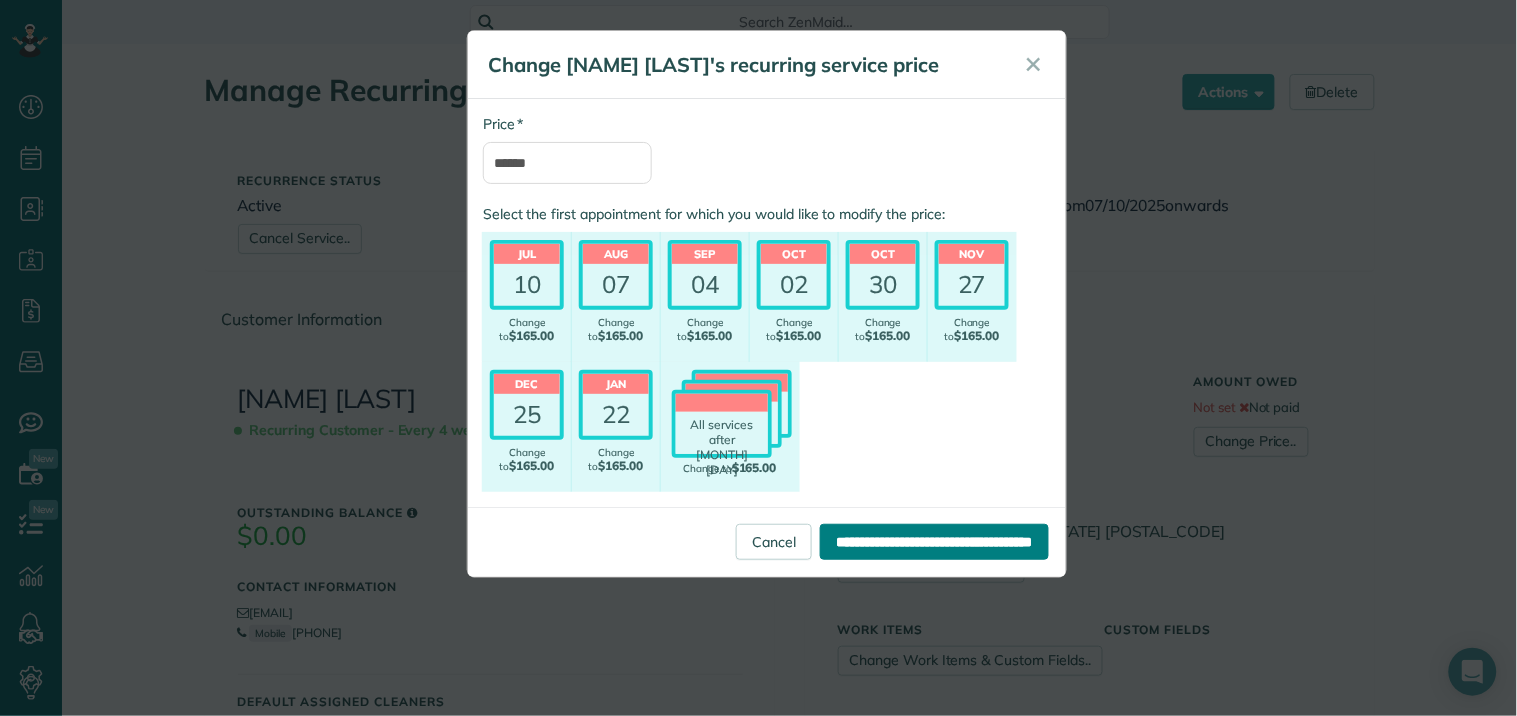 click on "**********" at bounding box center [934, 542] 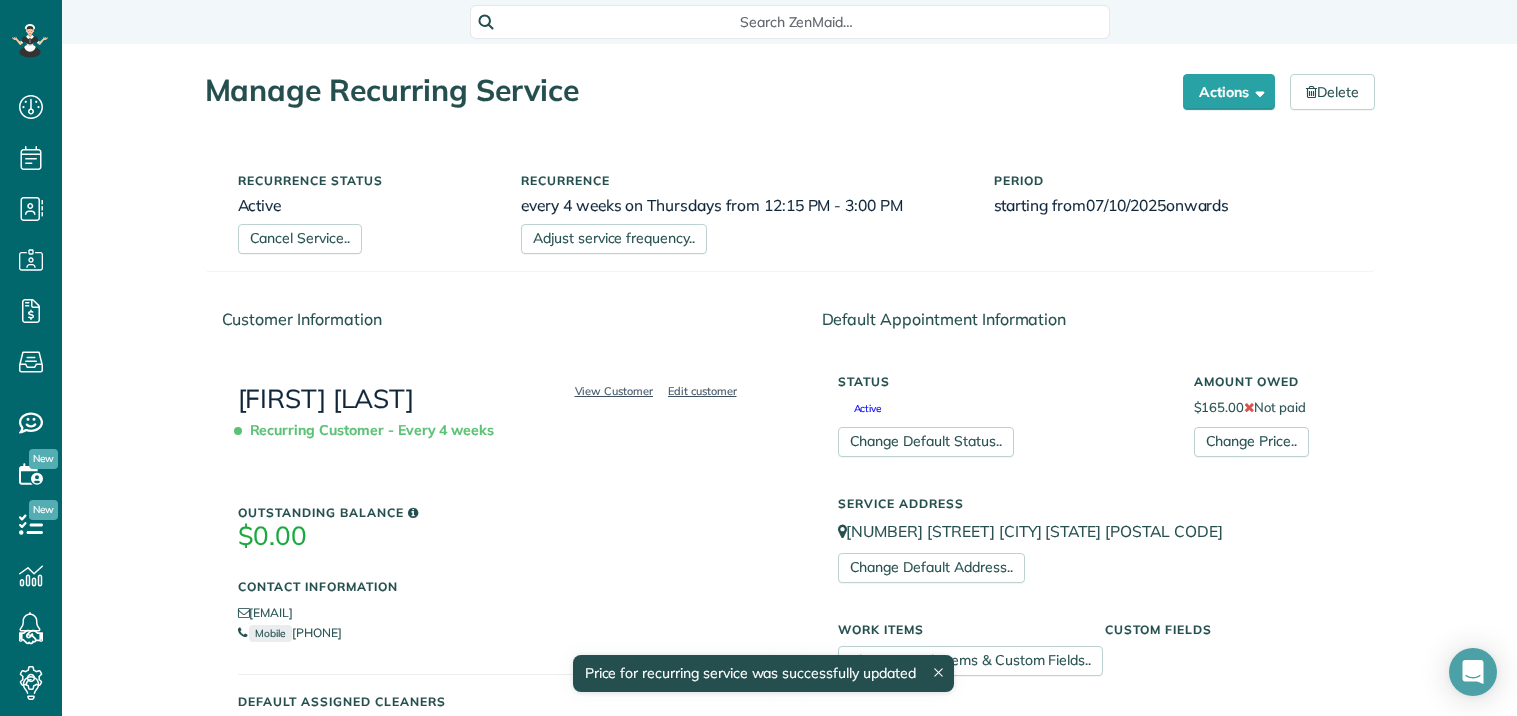 scroll, scrollTop: 0, scrollLeft: 0, axis: both 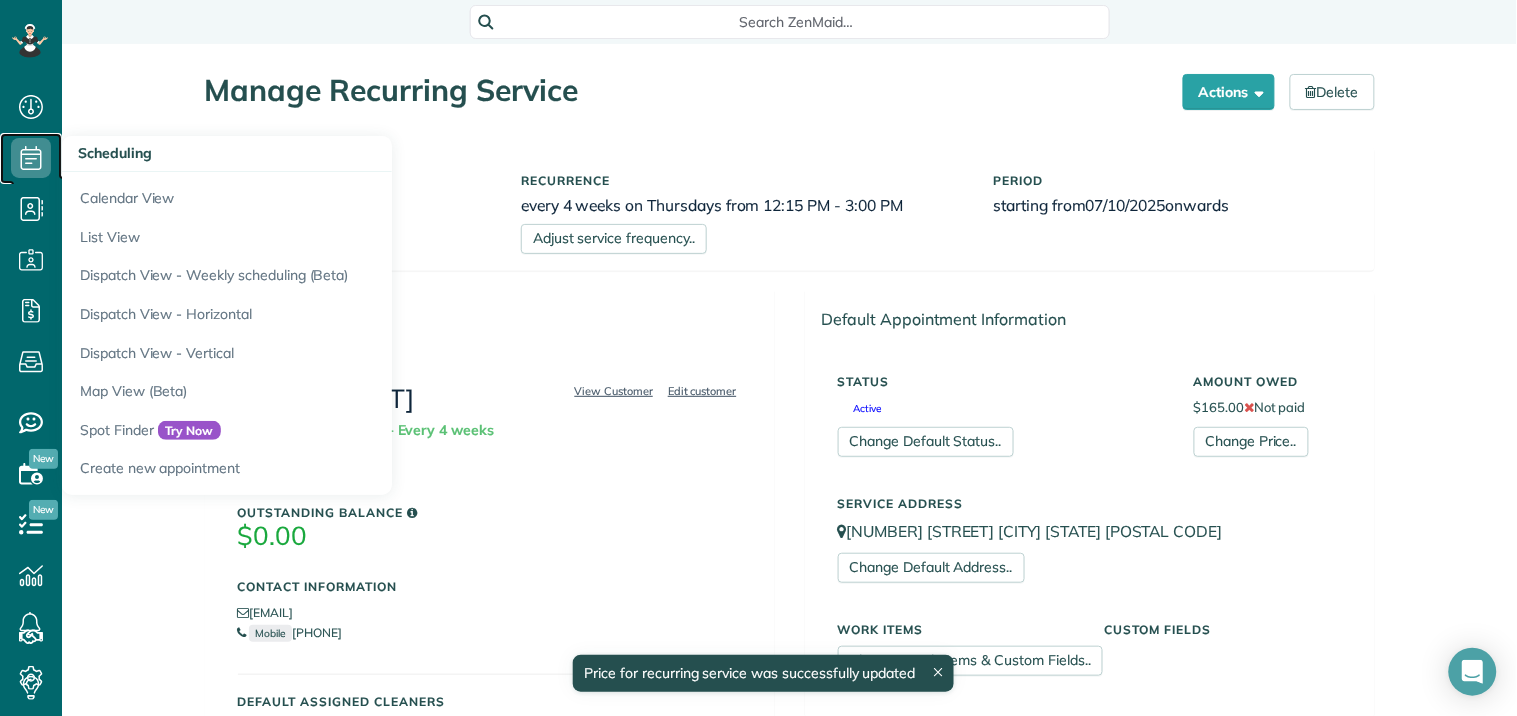 click 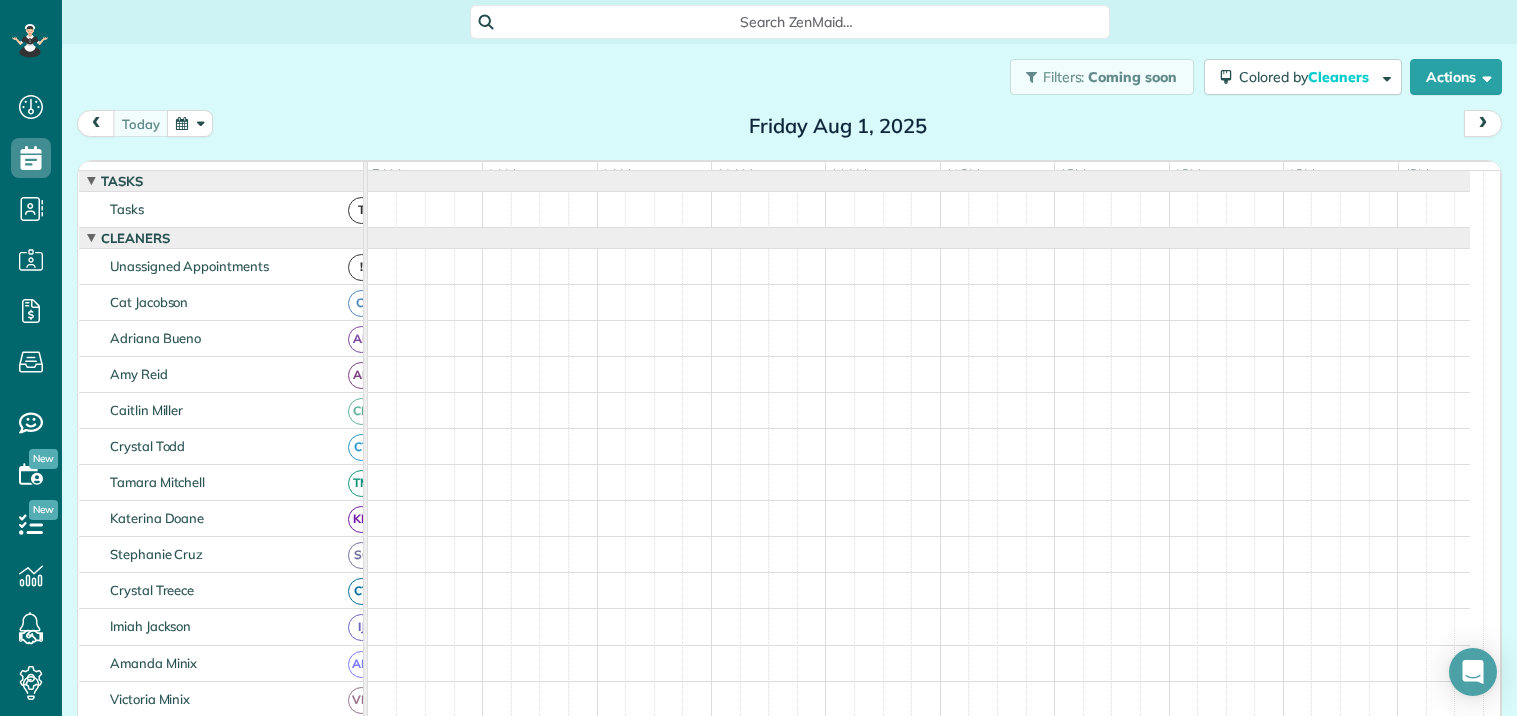 scroll, scrollTop: 0, scrollLeft: 0, axis: both 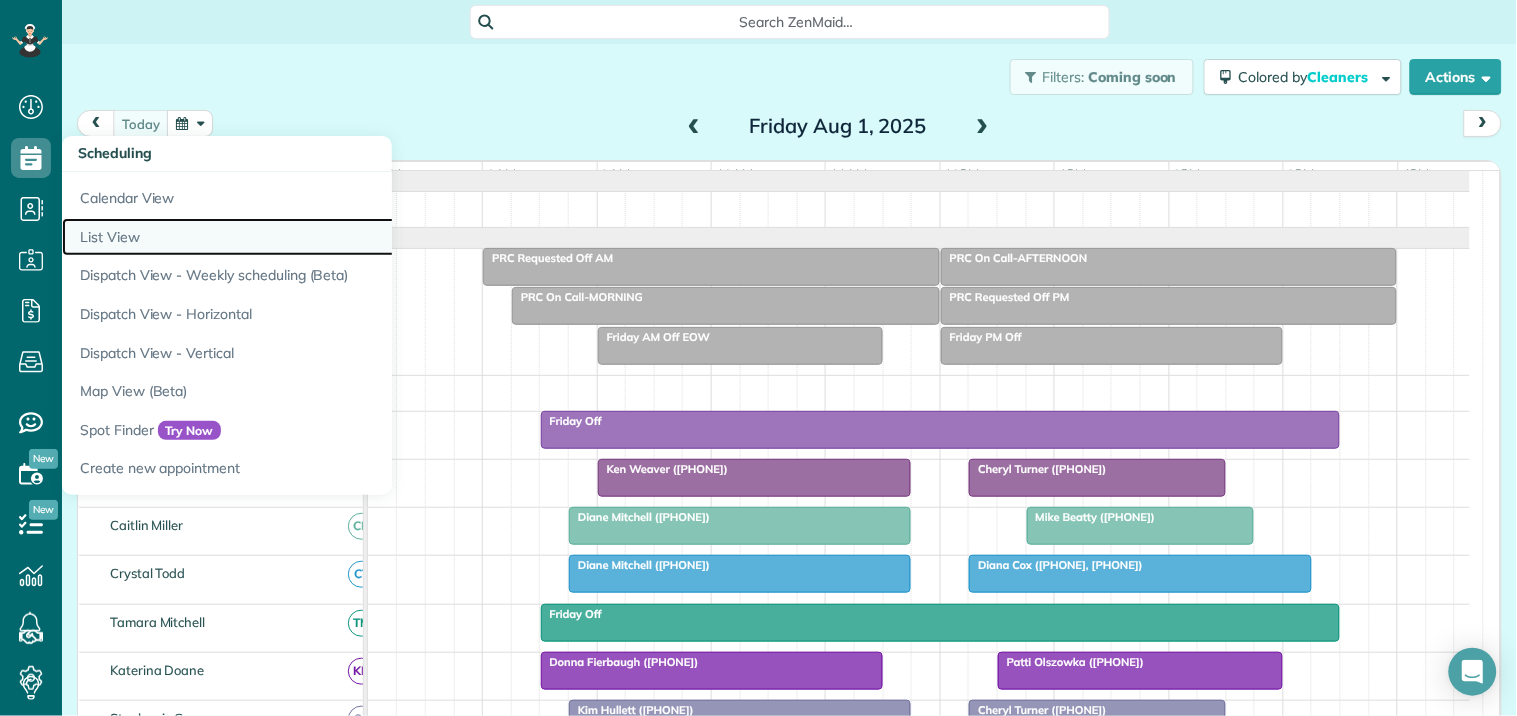 click on "List View" at bounding box center [312, 237] 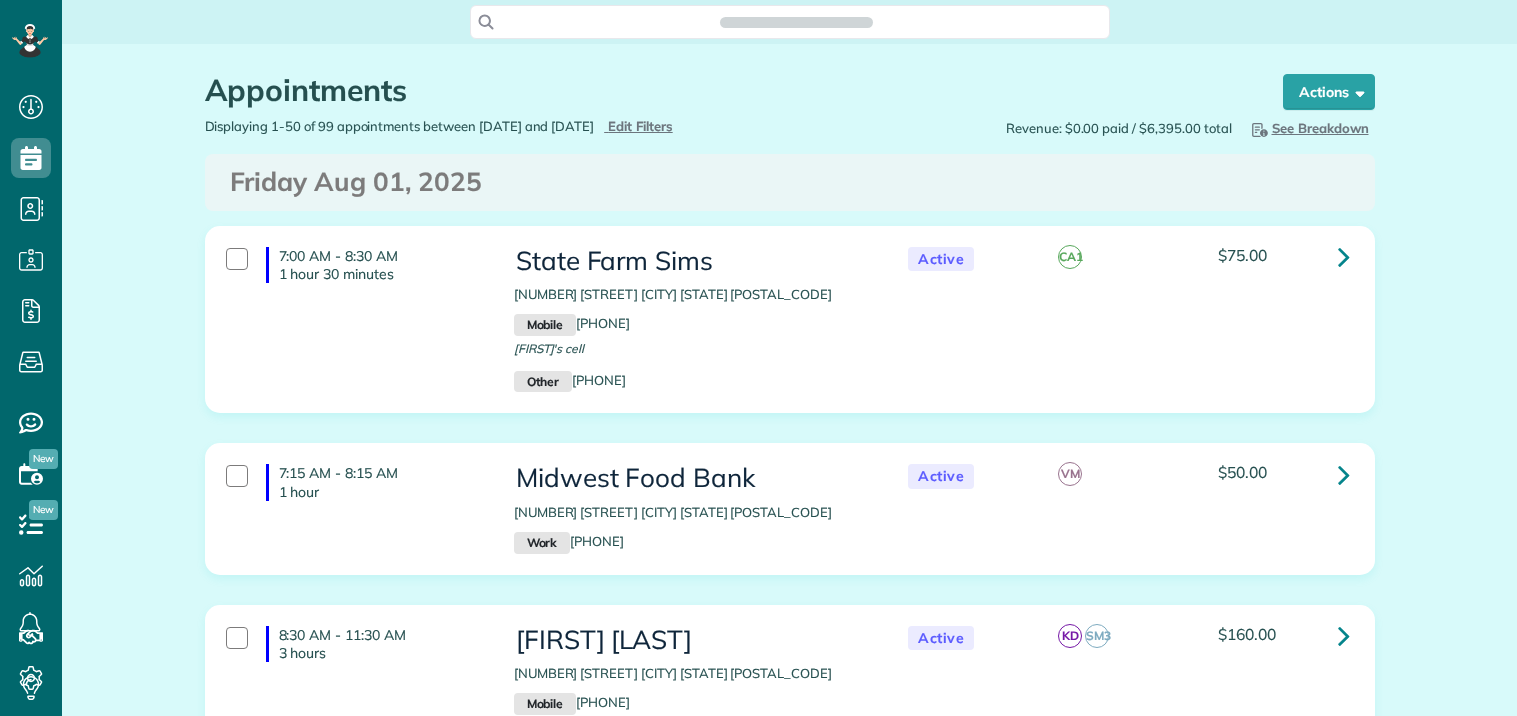 scroll, scrollTop: 0, scrollLeft: 0, axis: both 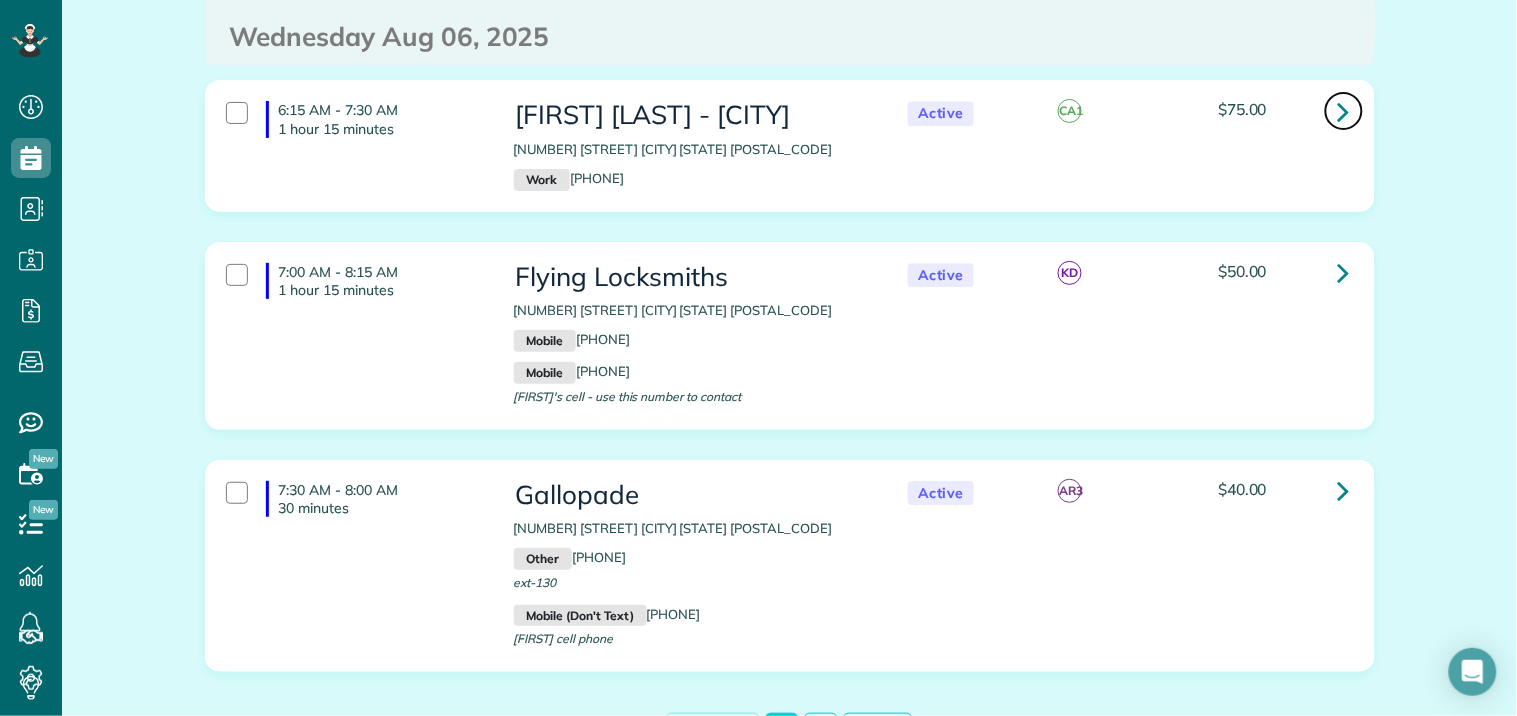 click at bounding box center [1344, 111] 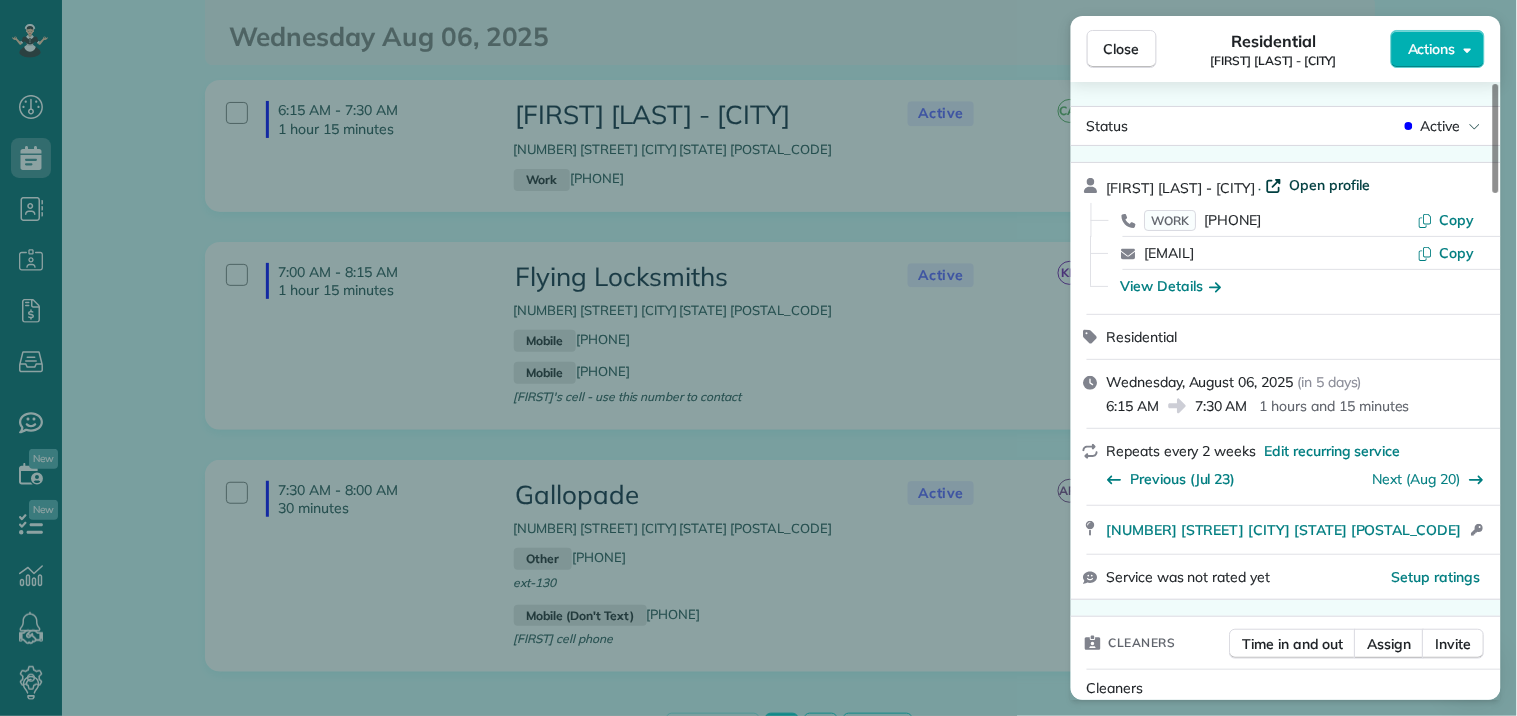 click on "Open profile" at bounding box center [1330, 185] 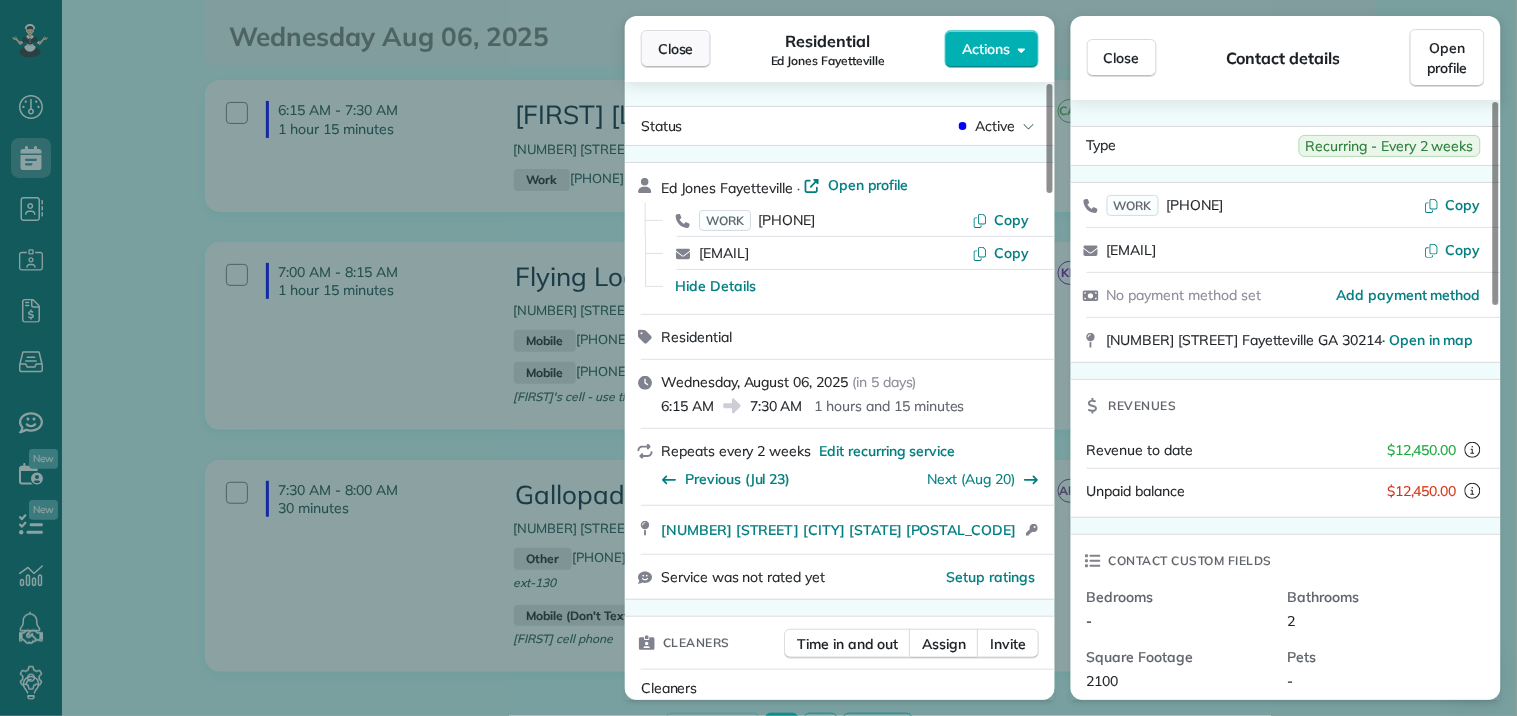 click on "Close" at bounding box center [676, 49] 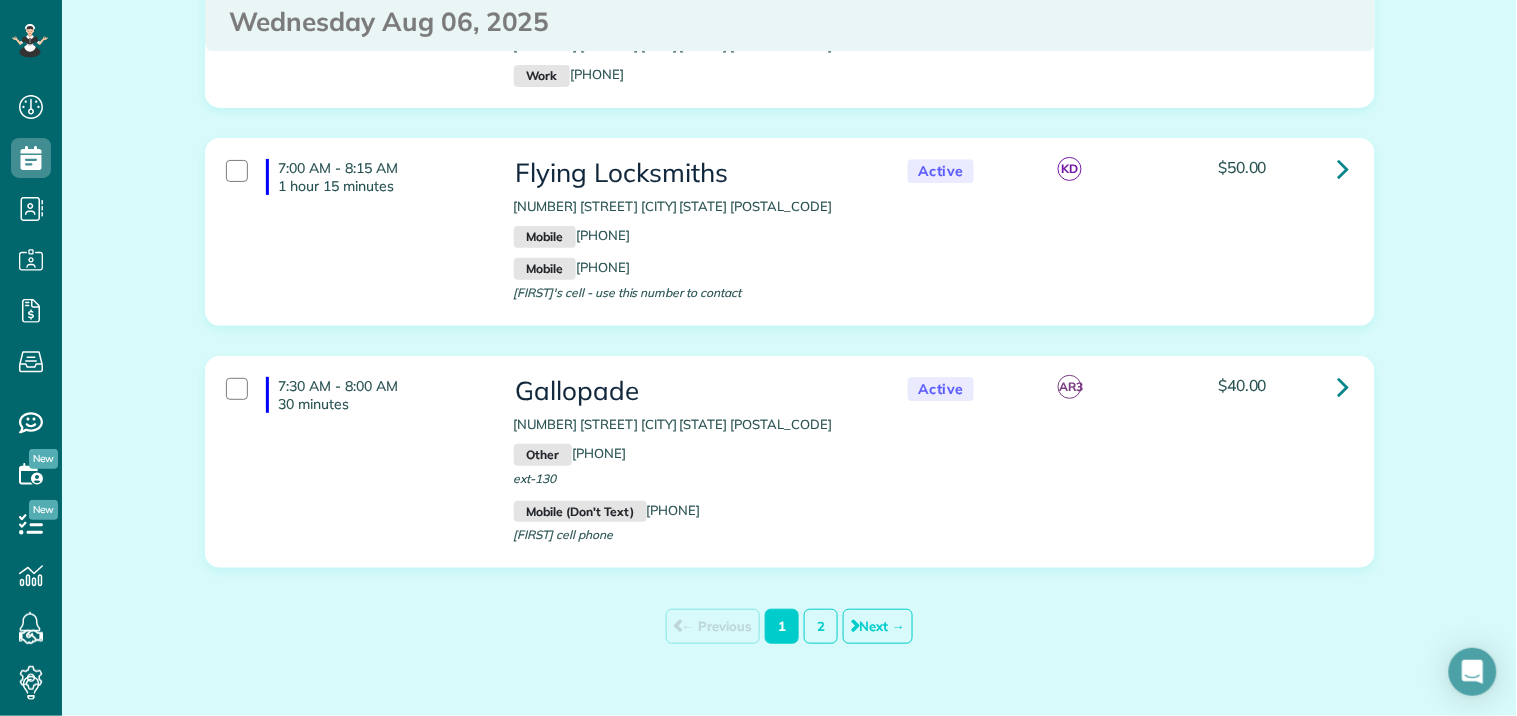 scroll, scrollTop: 9322, scrollLeft: 0, axis: vertical 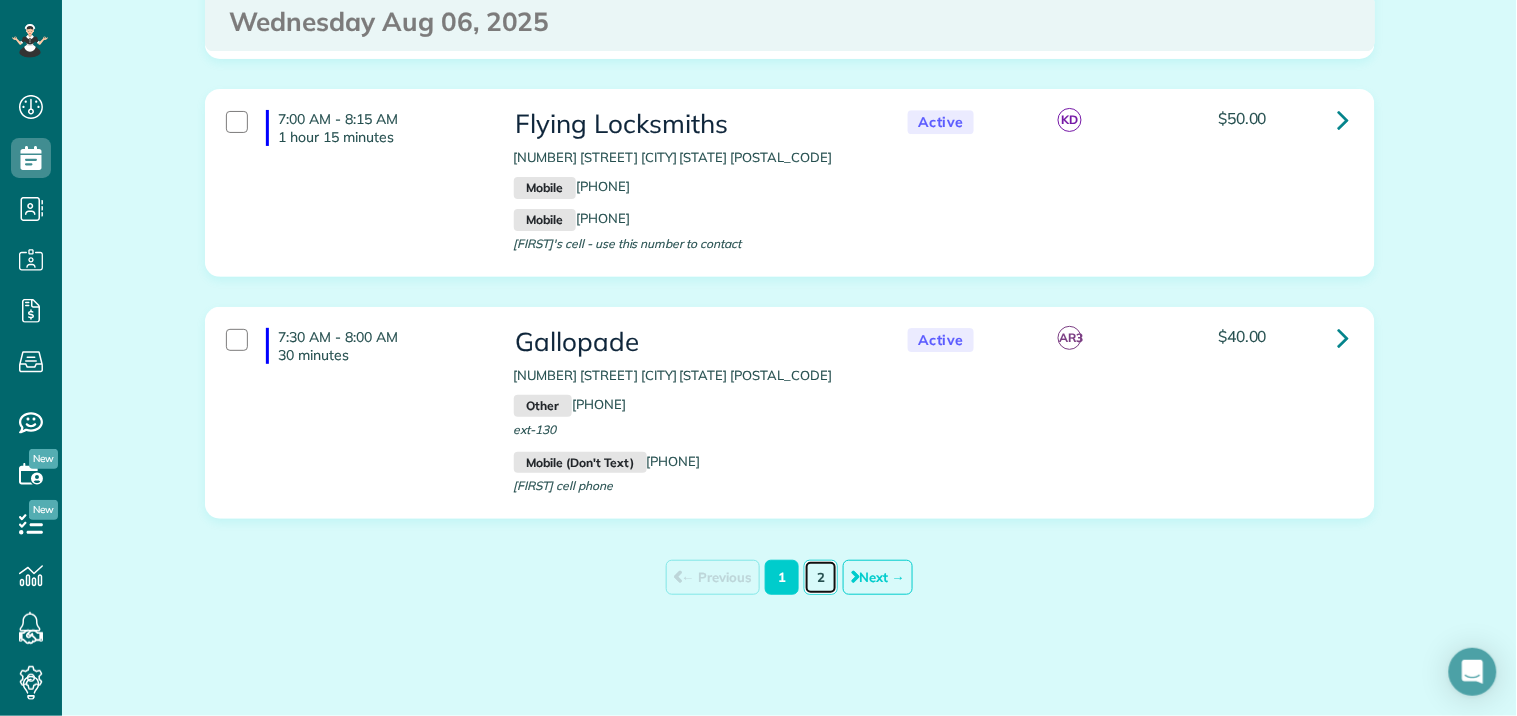 click on "2" at bounding box center (821, 577) 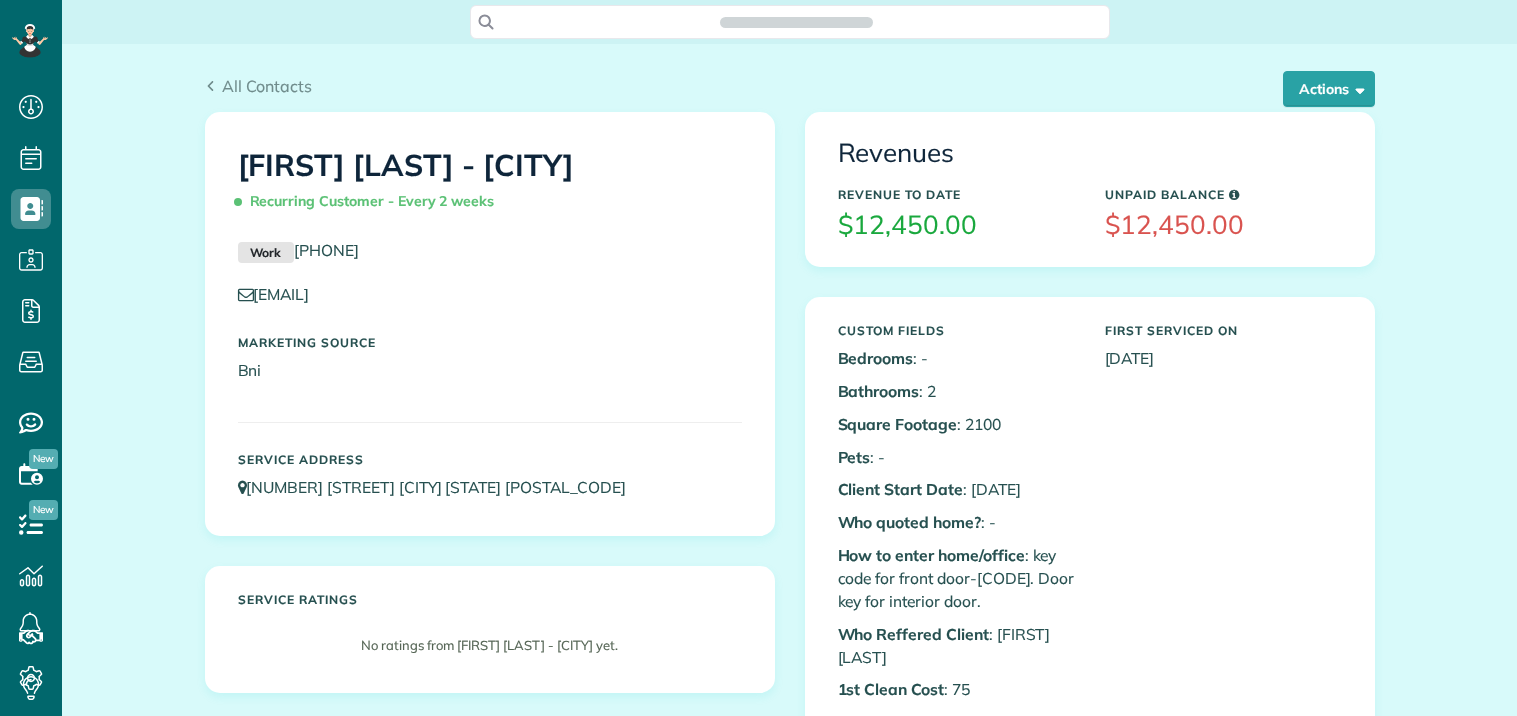 scroll, scrollTop: 0, scrollLeft: 0, axis: both 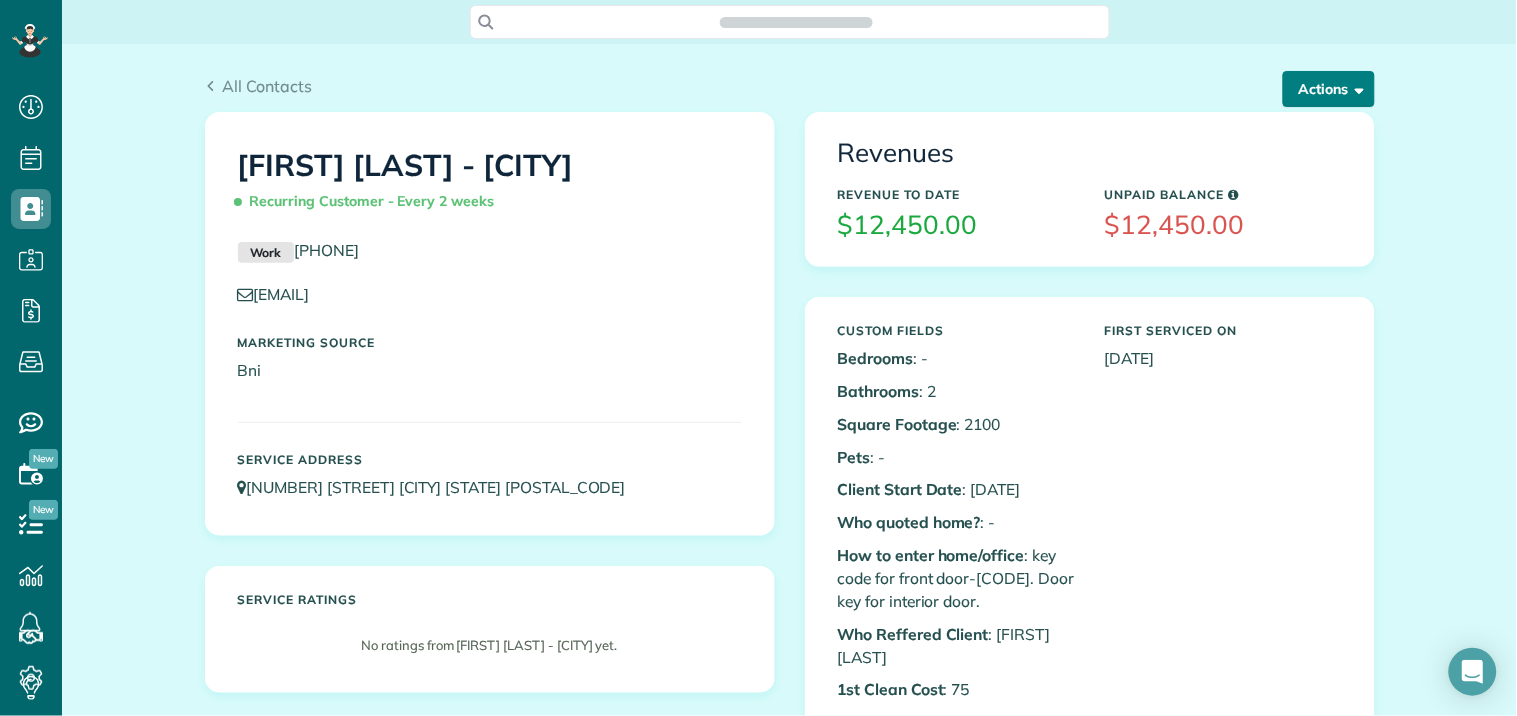 click at bounding box center [1356, 88] 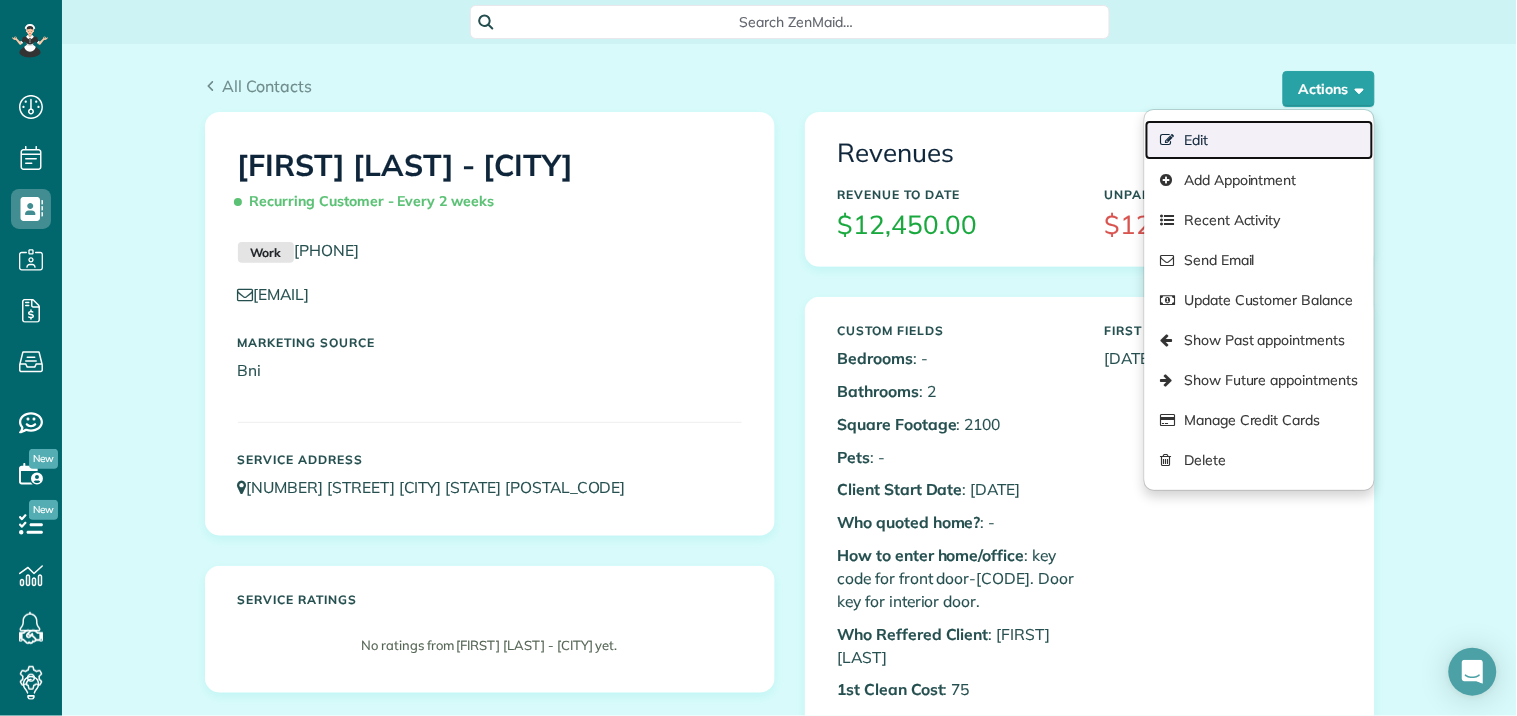 click on "Edit" at bounding box center [1259, 140] 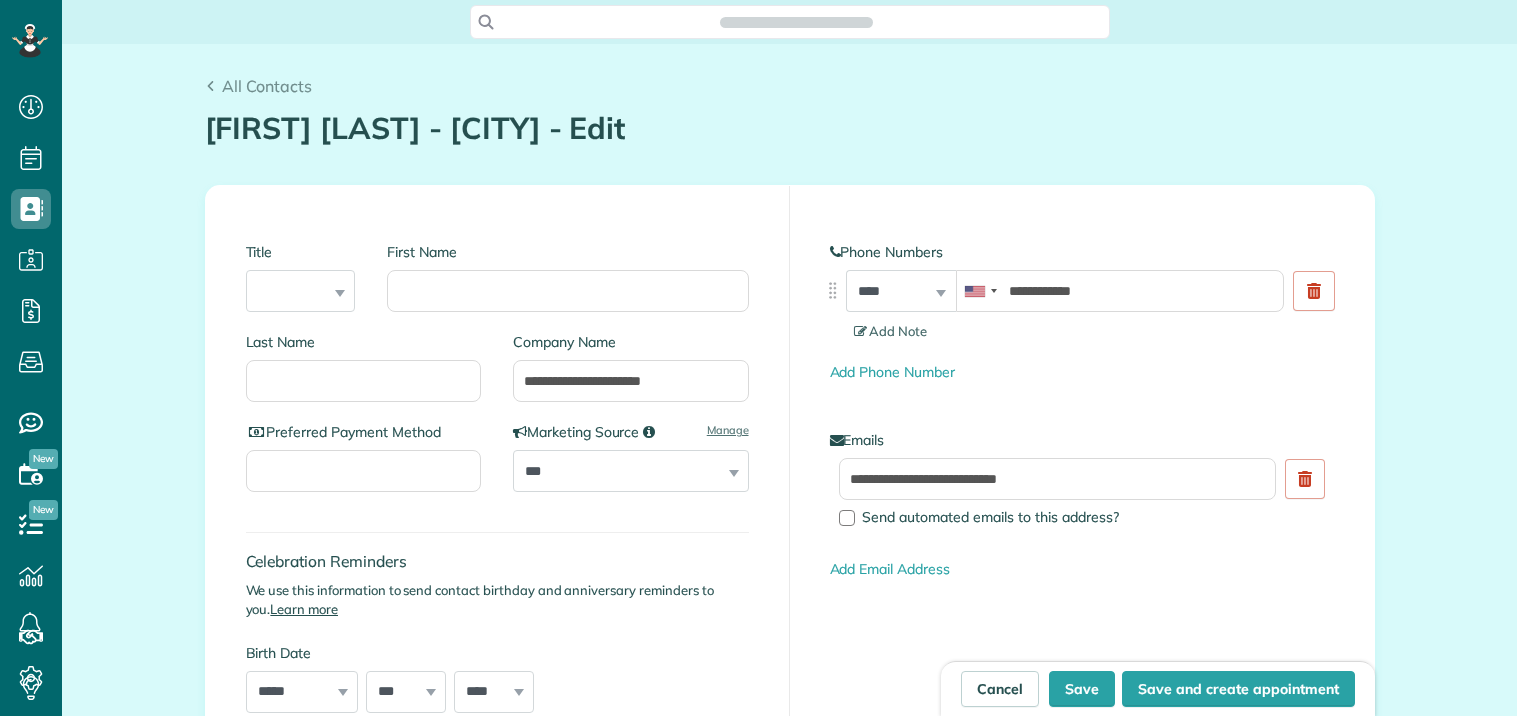type on "**********" 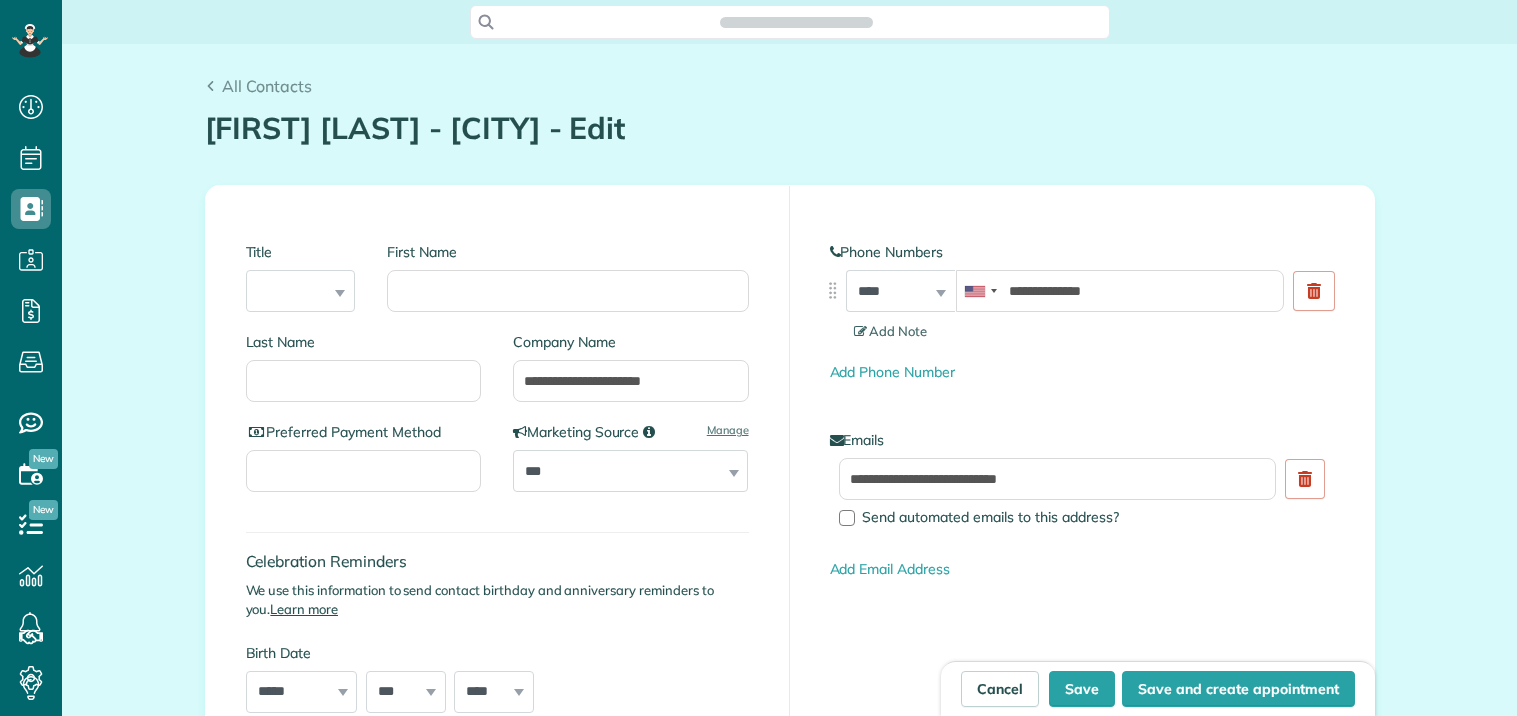 scroll, scrollTop: 0, scrollLeft: 0, axis: both 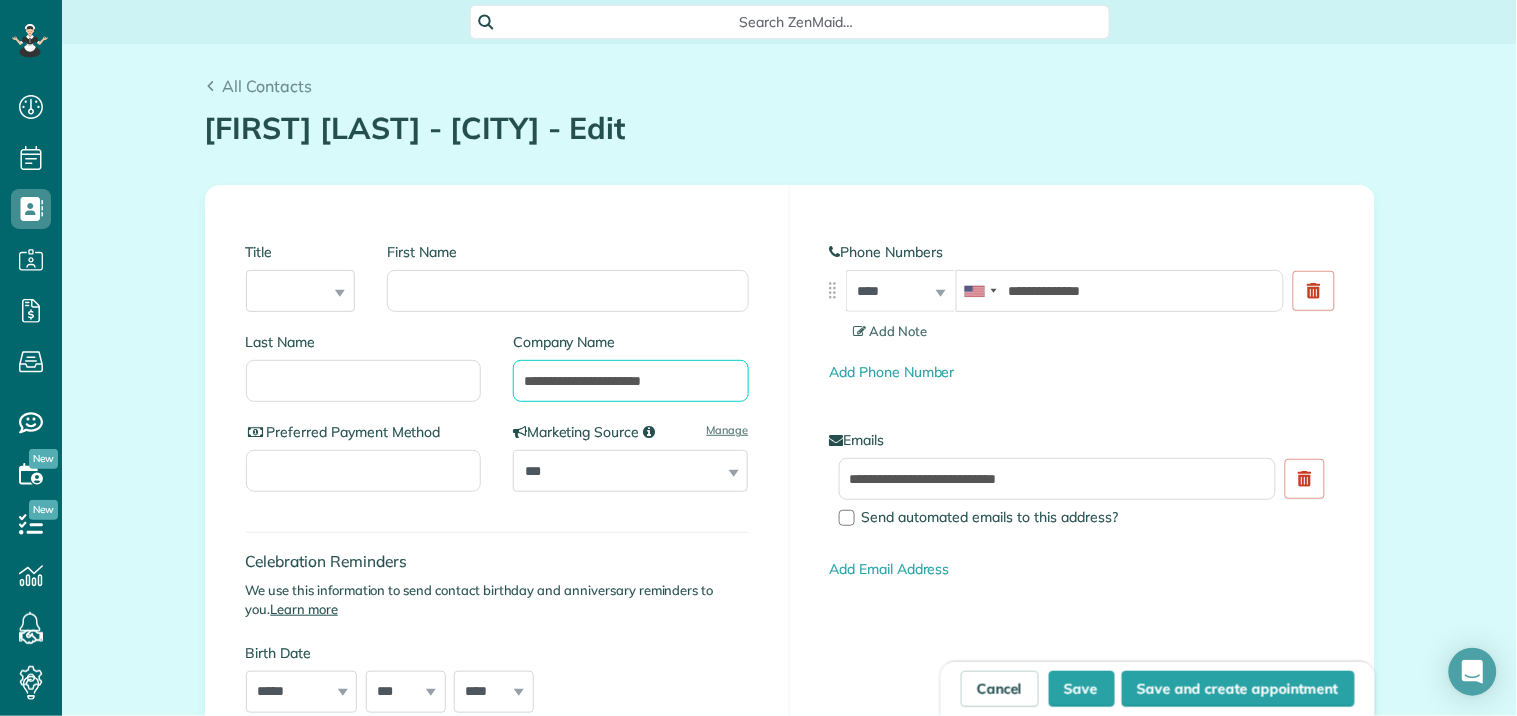 click on "**********" at bounding box center (631, 381) 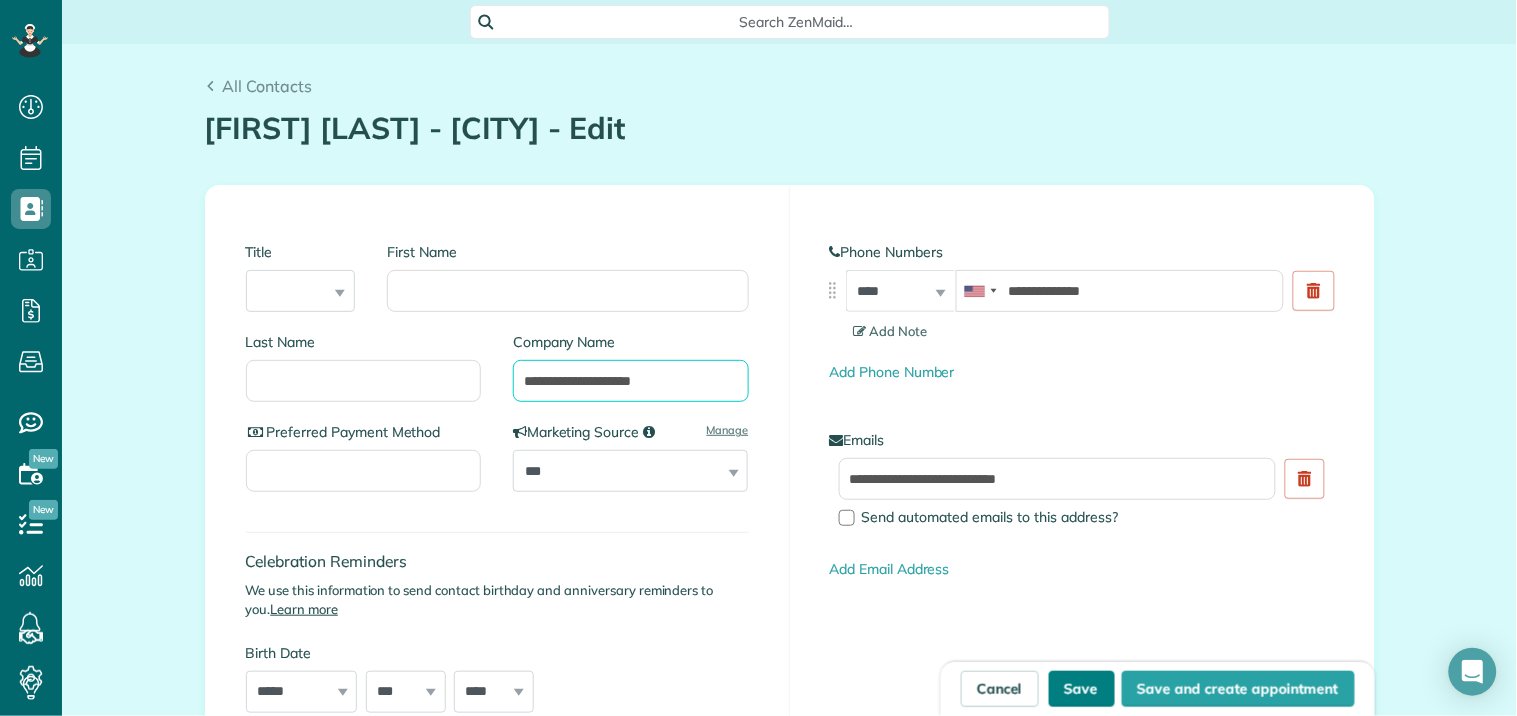 type on "**********" 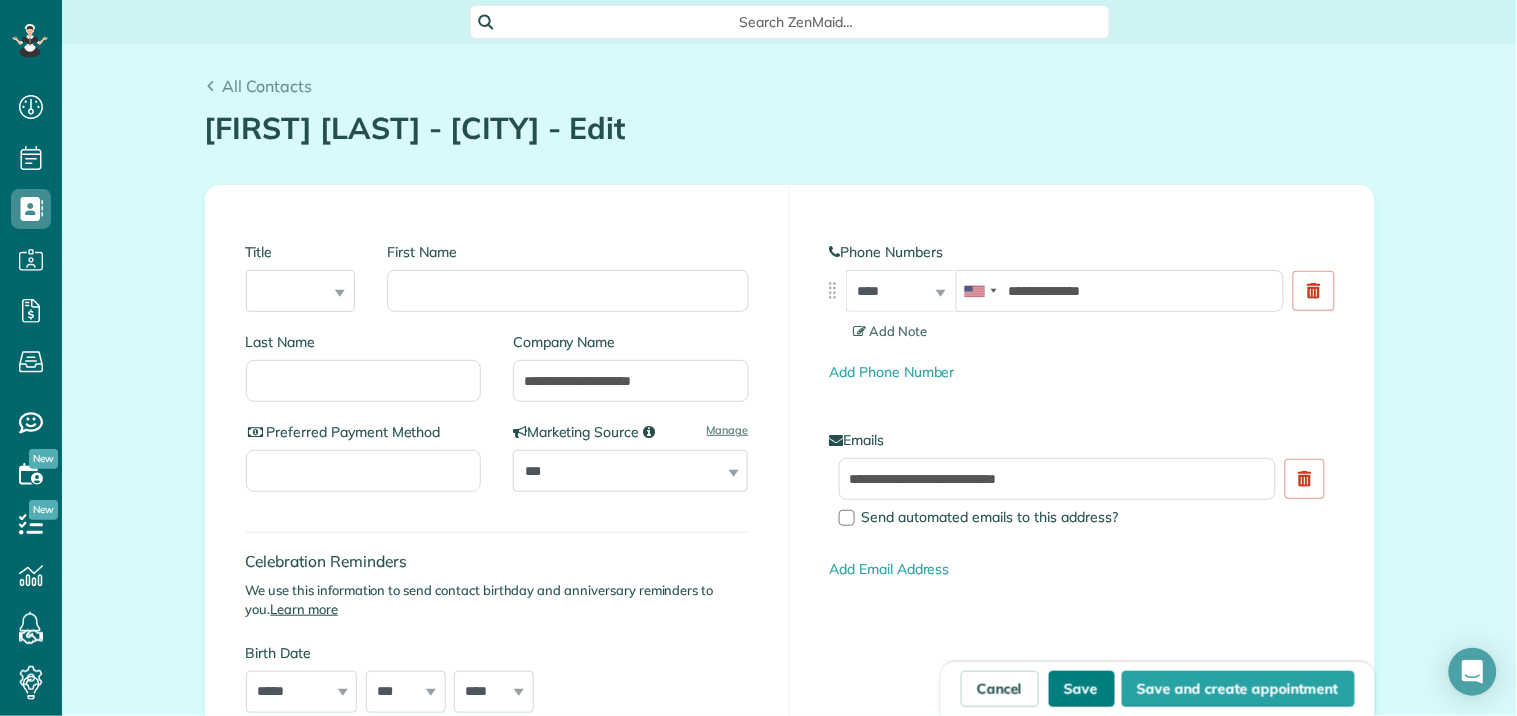 click on "Save" at bounding box center [1082, 689] 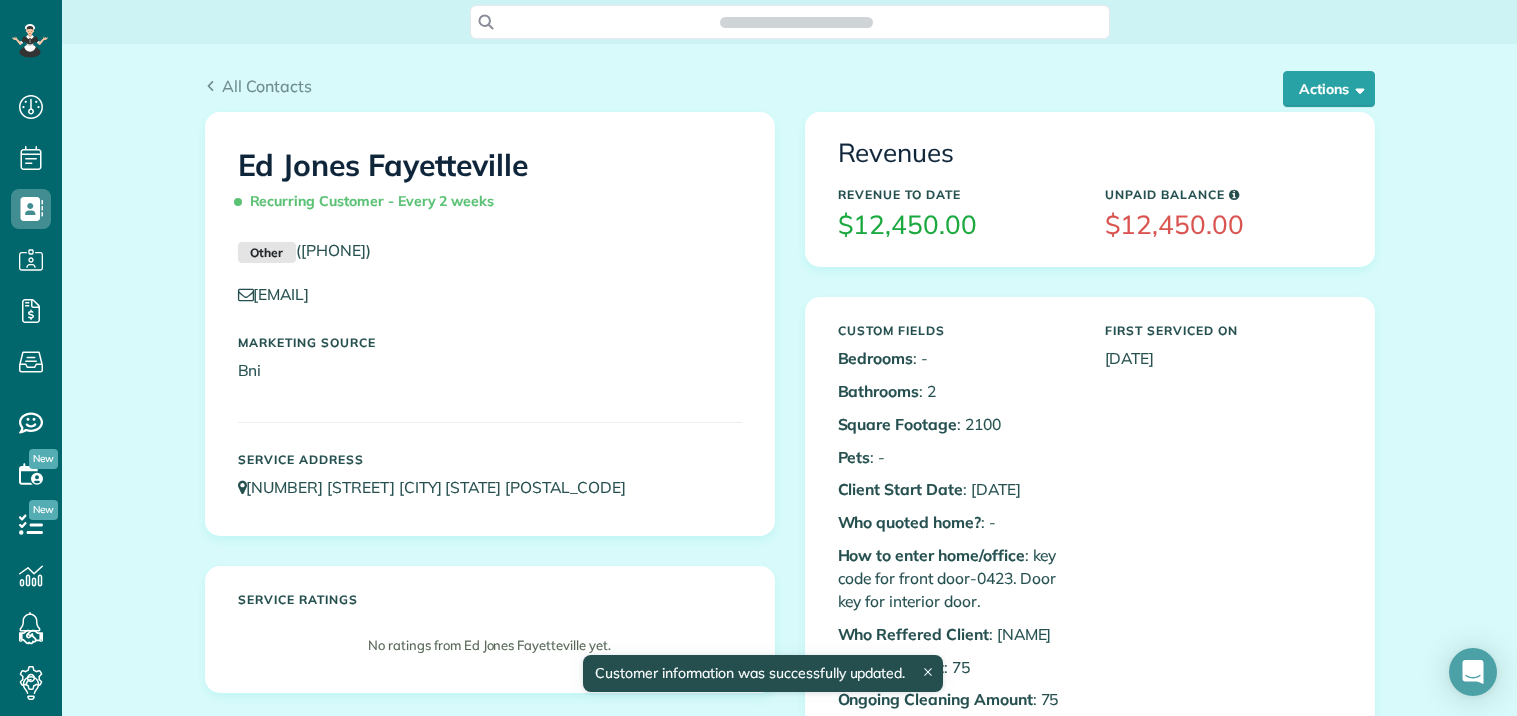 scroll, scrollTop: 0, scrollLeft: 0, axis: both 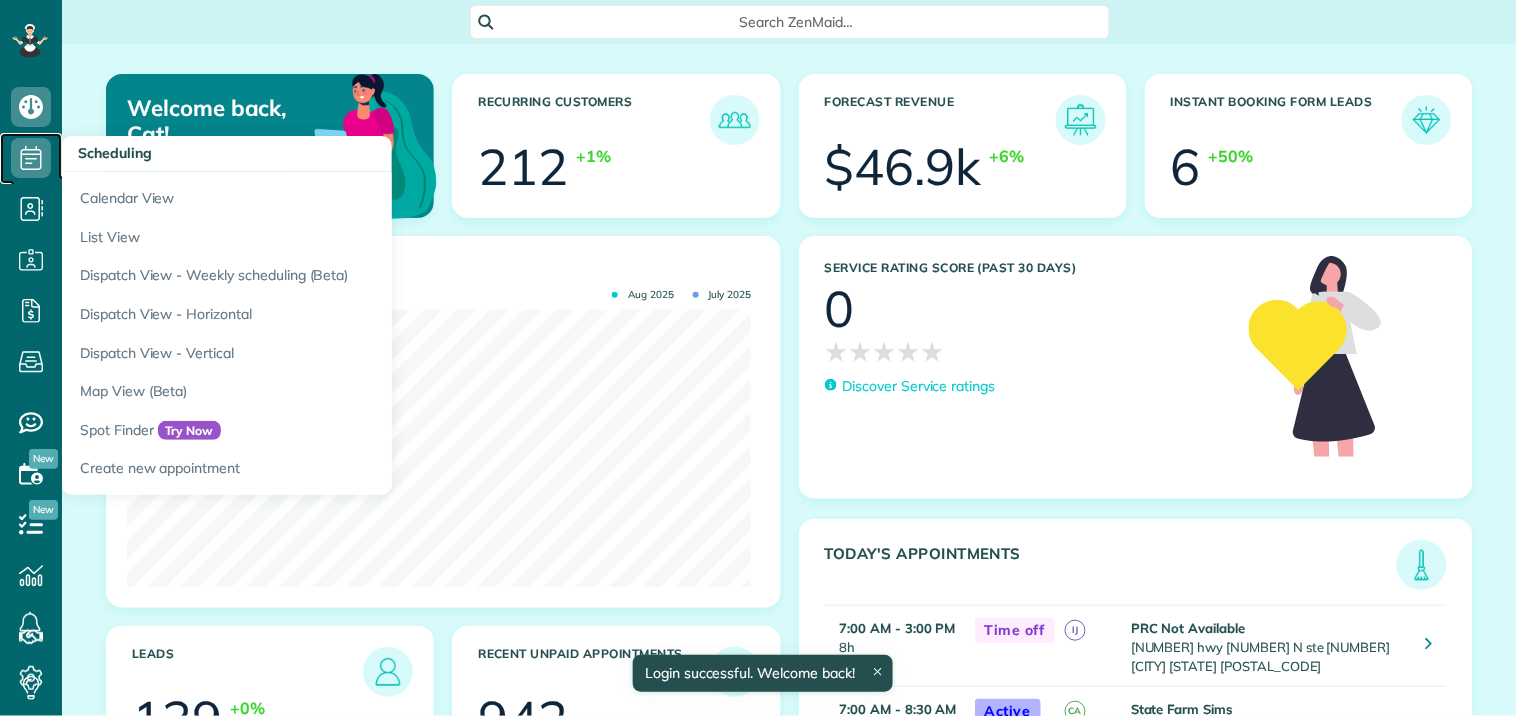 click 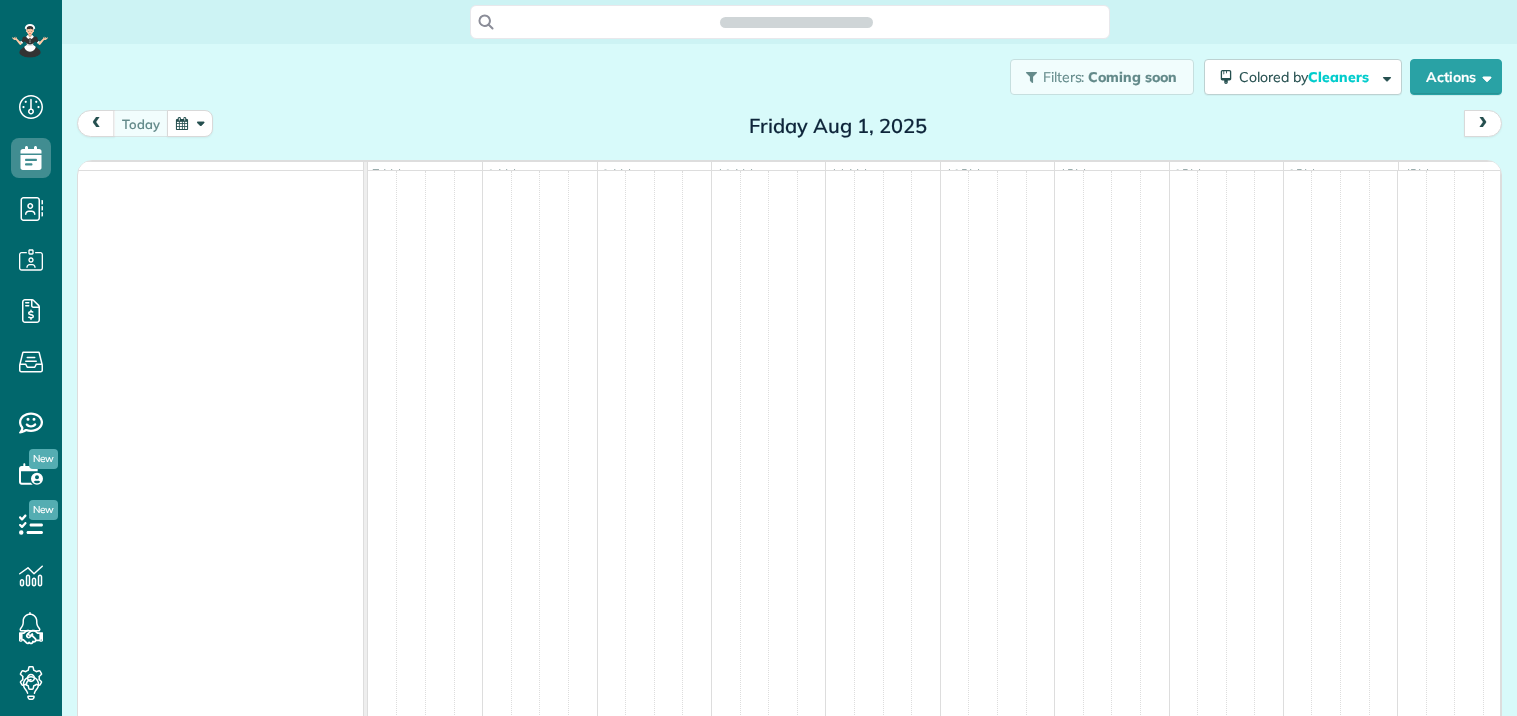 scroll, scrollTop: 0, scrollLeft: 0, axis: both 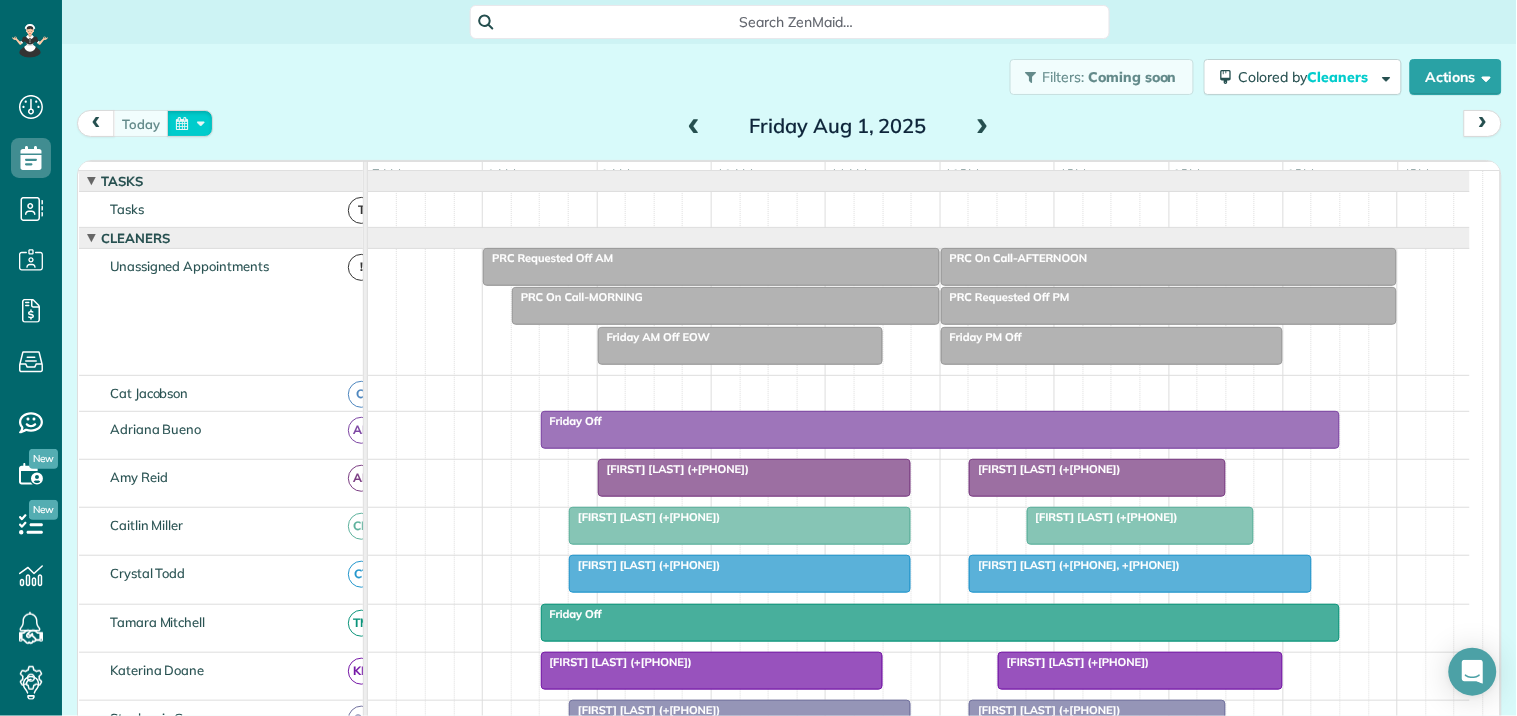 click at bounding box center [190, 123] 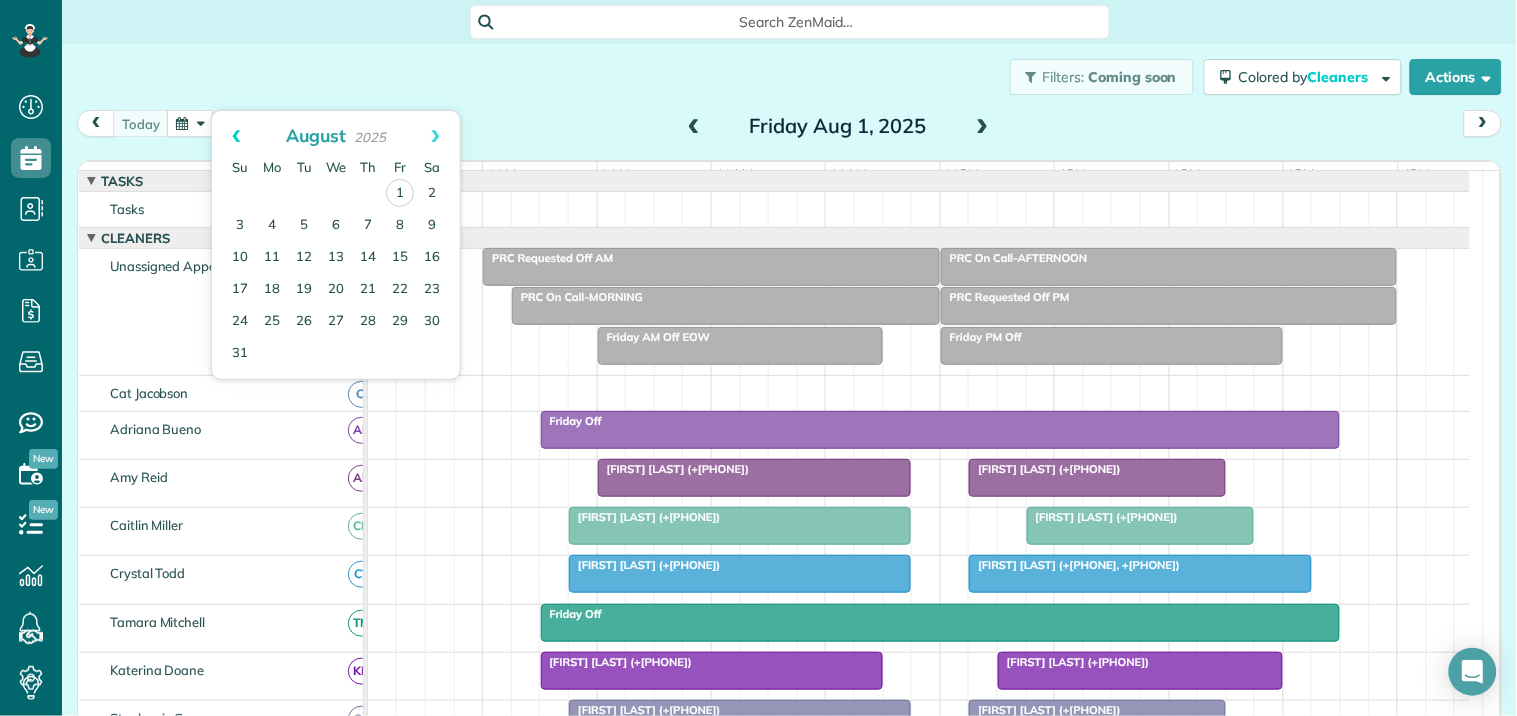 click on "Prev" at bounding box center [236, 136] 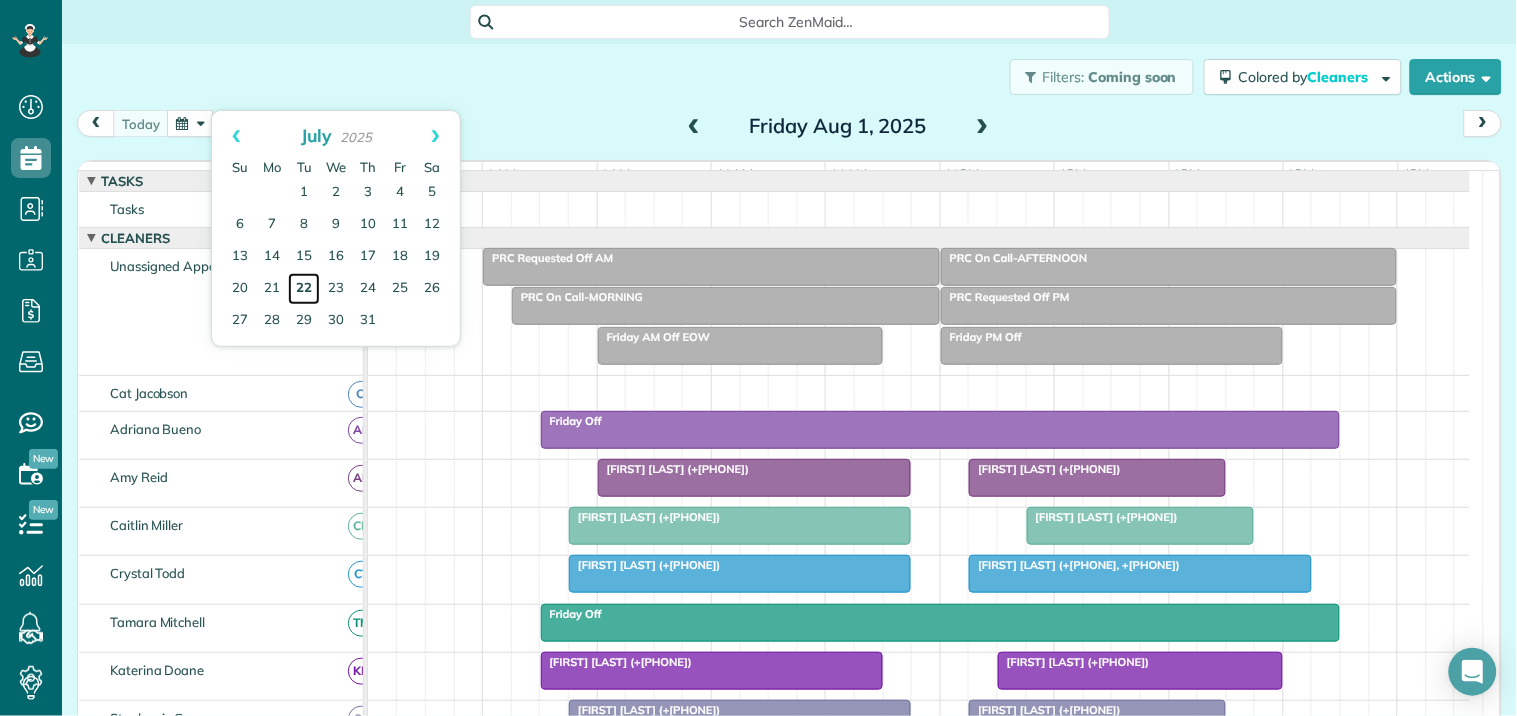 drag, startPoint x: 305, startPoint y: 288, endPoint x: 314, endPoint y: 297, distance: 12.727922 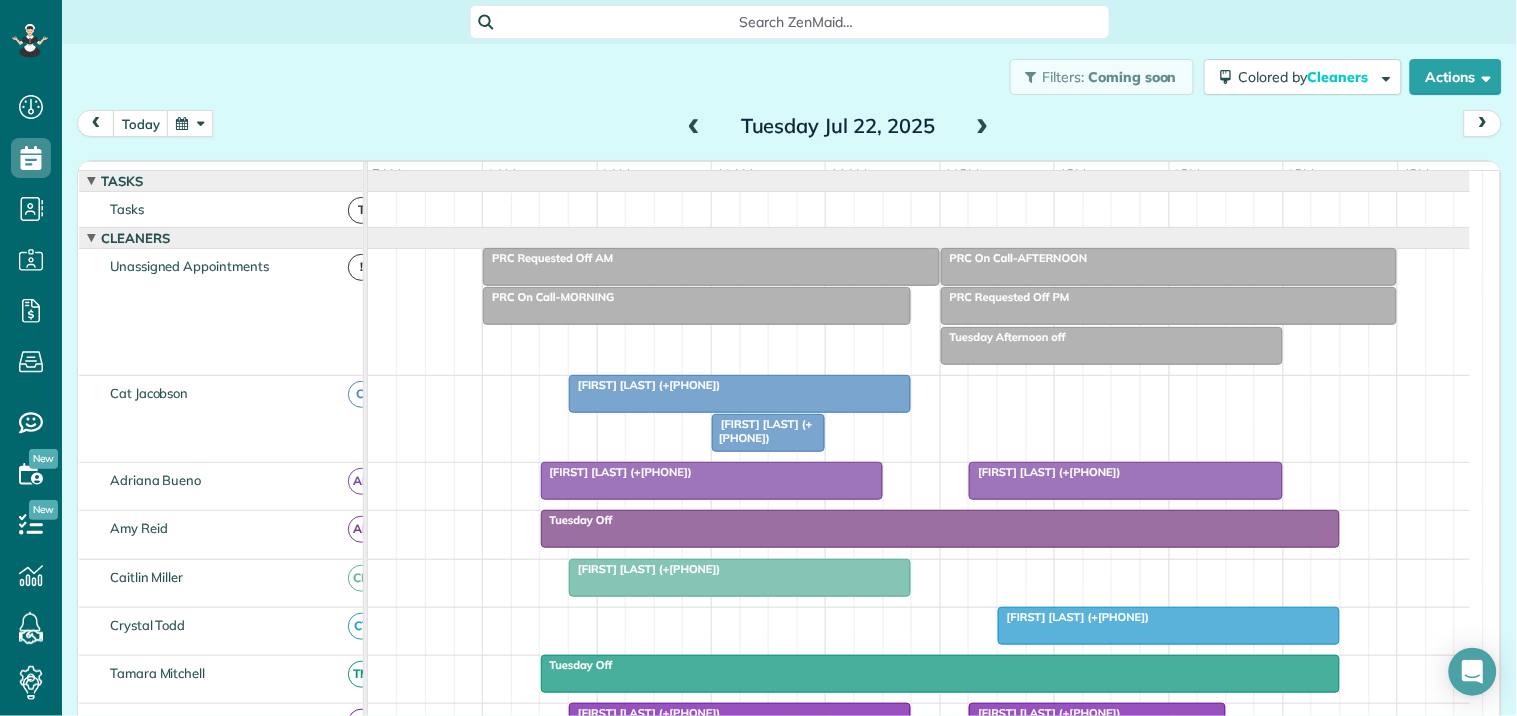 scroll, scrollTop: 665, scrollLeft: 0, axis: vertical 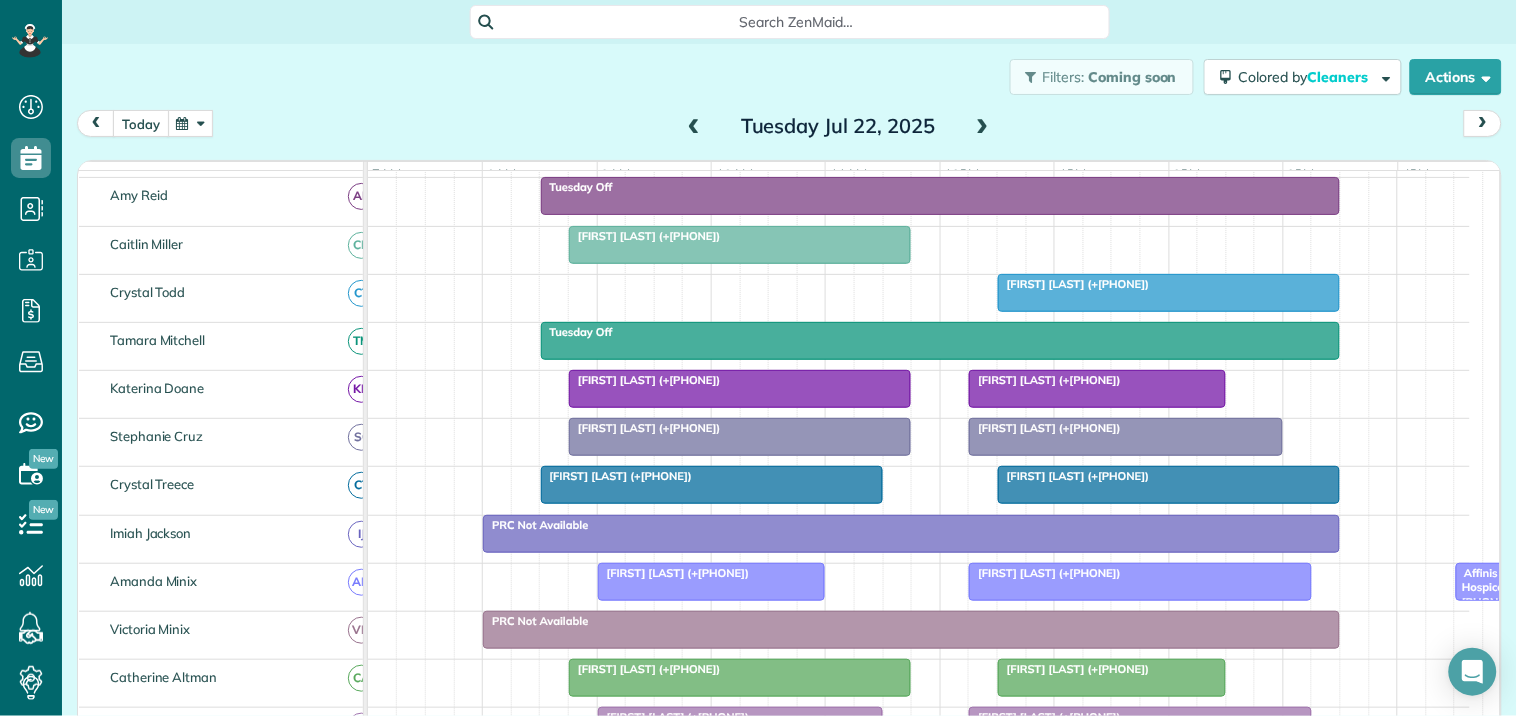 click on "today" at bounding box center [141, 123] 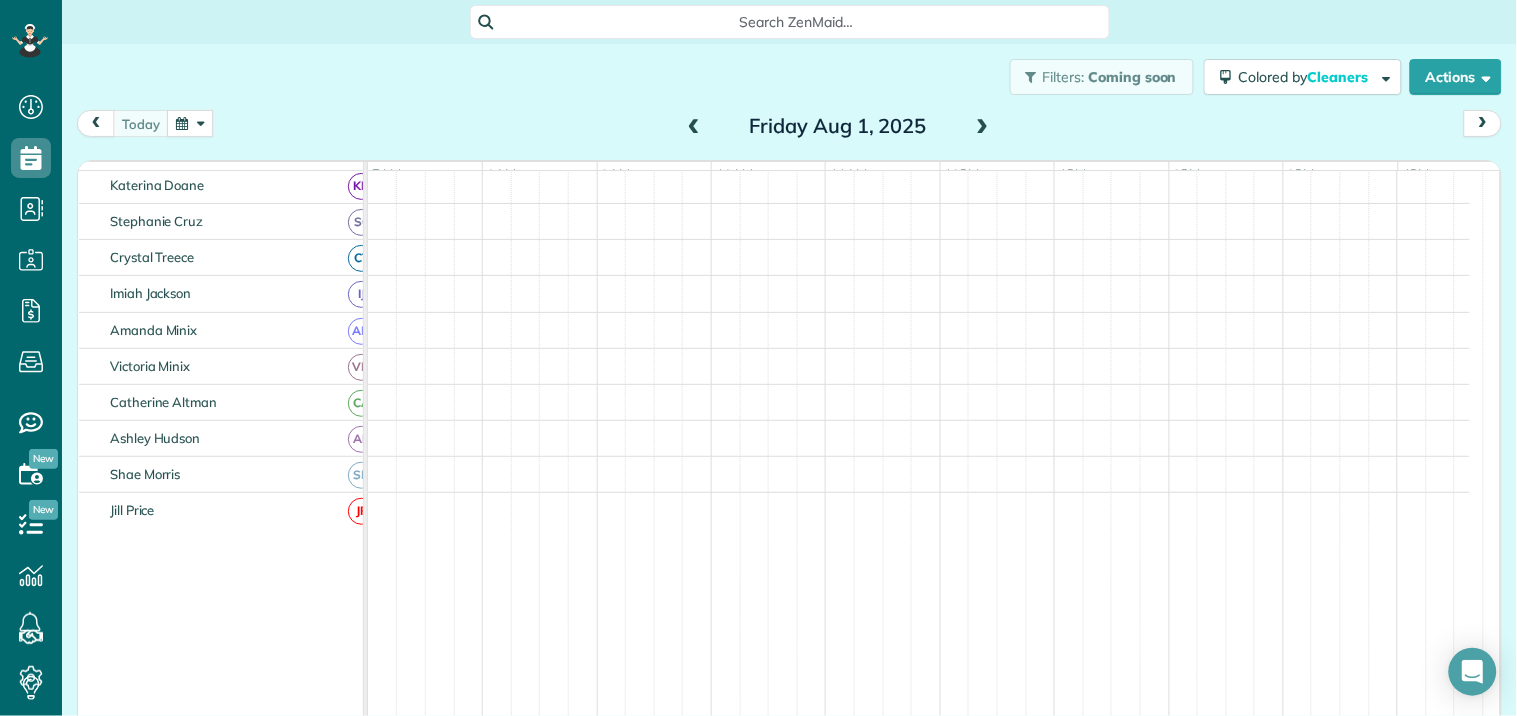 scroll, scrollTop: 178, scrollLeft: 0, axis: vertical 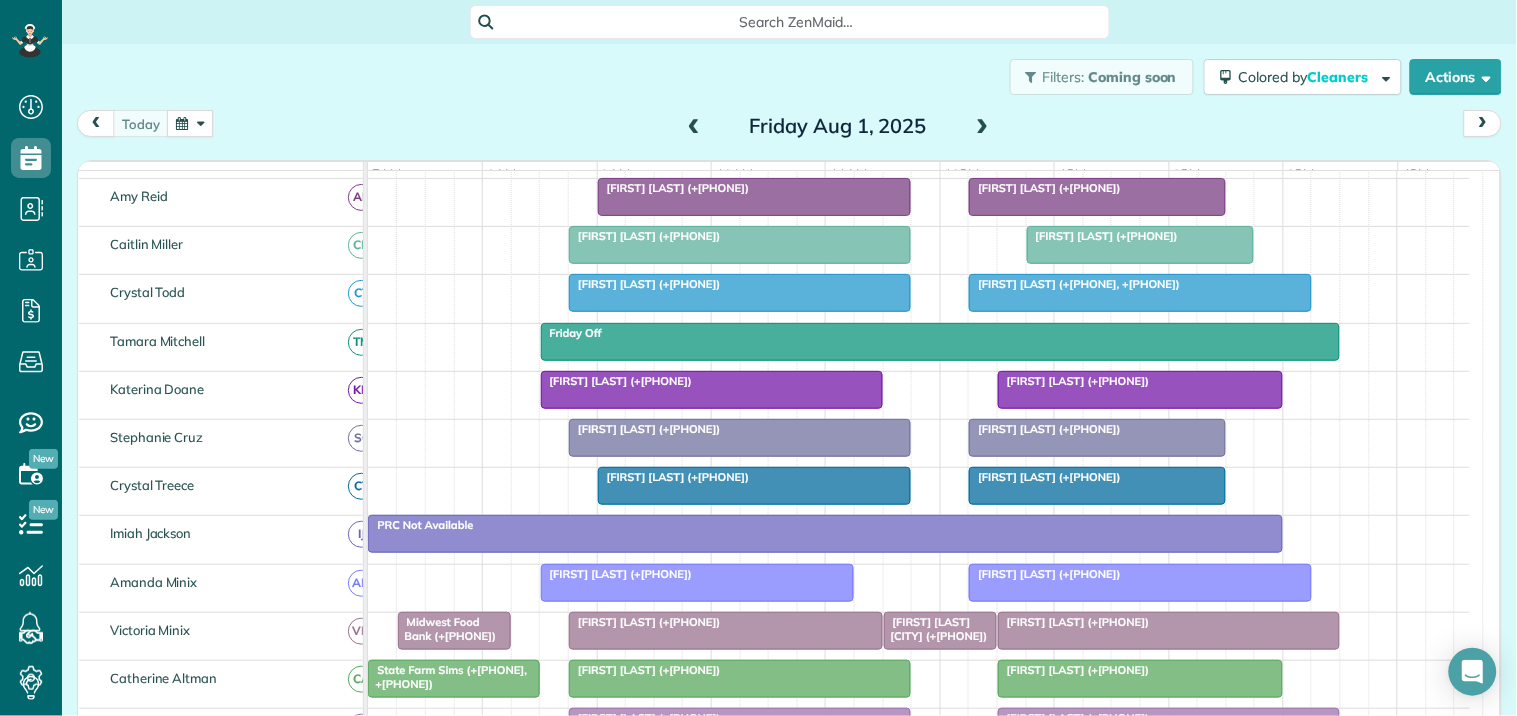 click on "[FIRST] [LAST] (+[PHONE], +[PHONE])" at bounding box center (1074, 284) 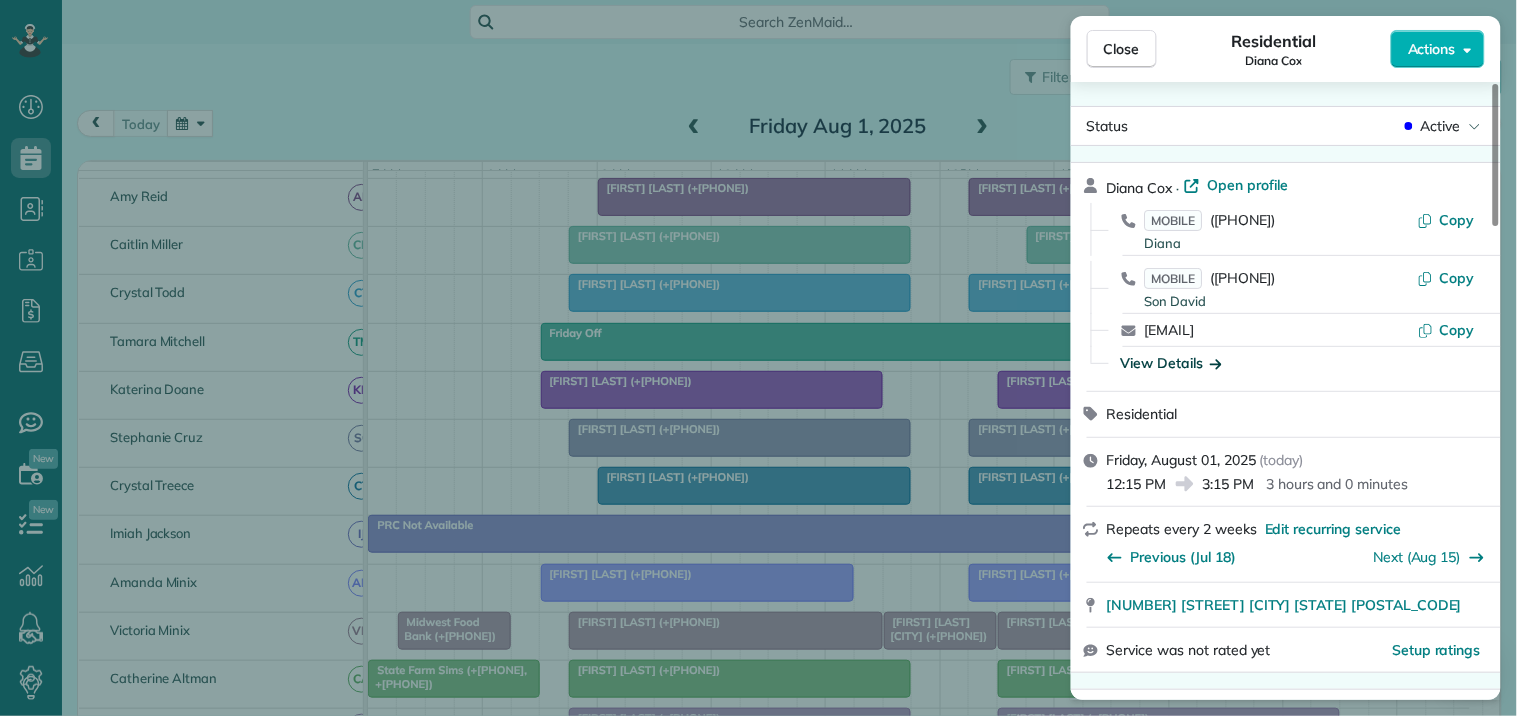 click on "View Details" at bounding box center (1171, 363) 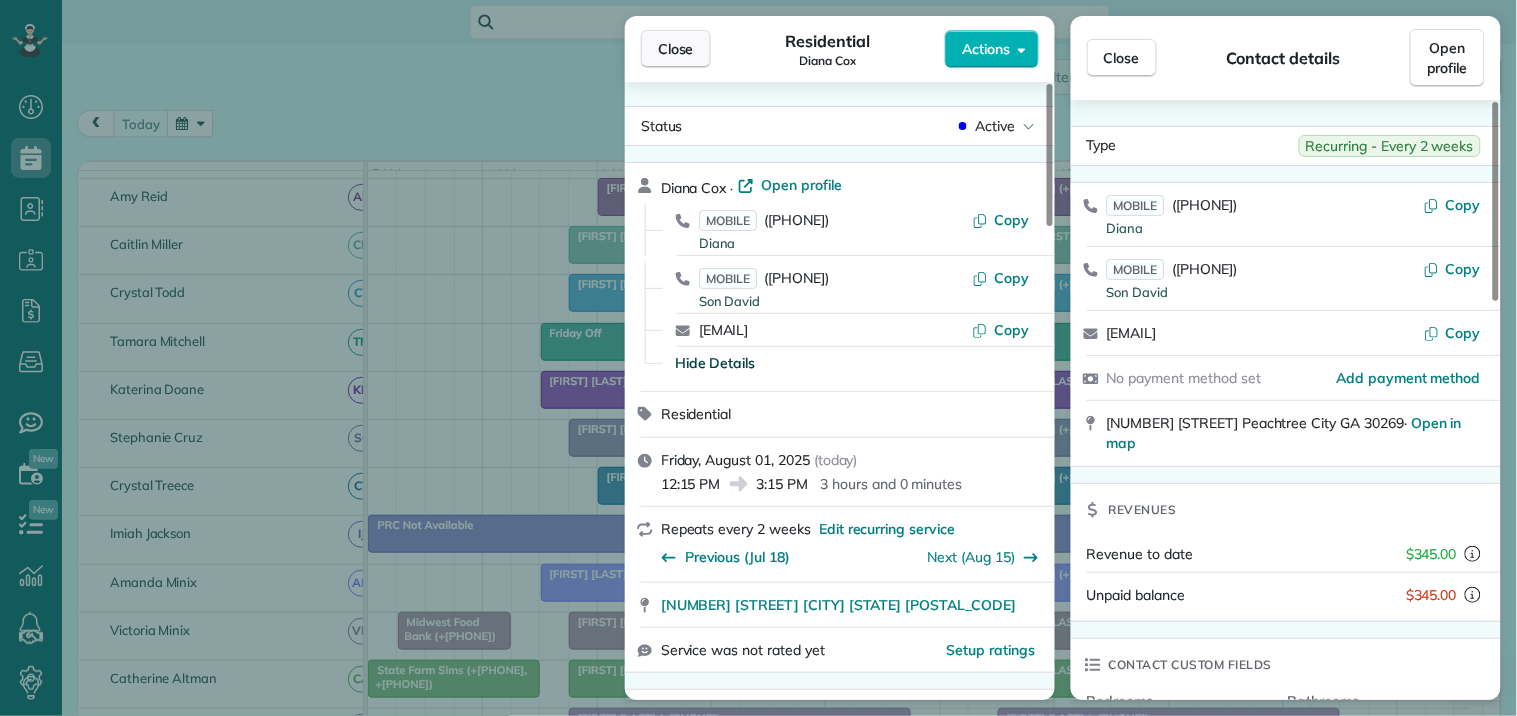 click on "Close" at bounding box center (676, 49) 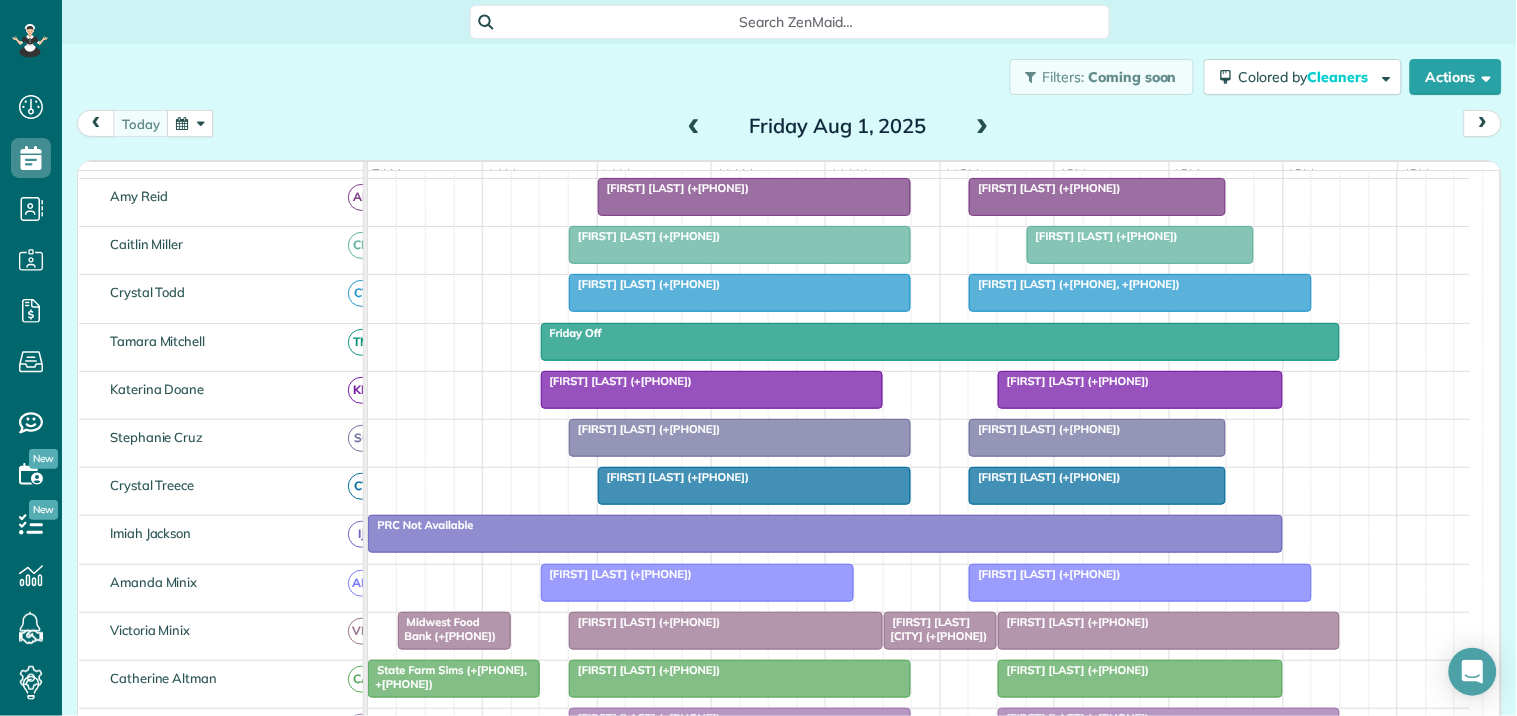 click at bounding box center [190, 123] 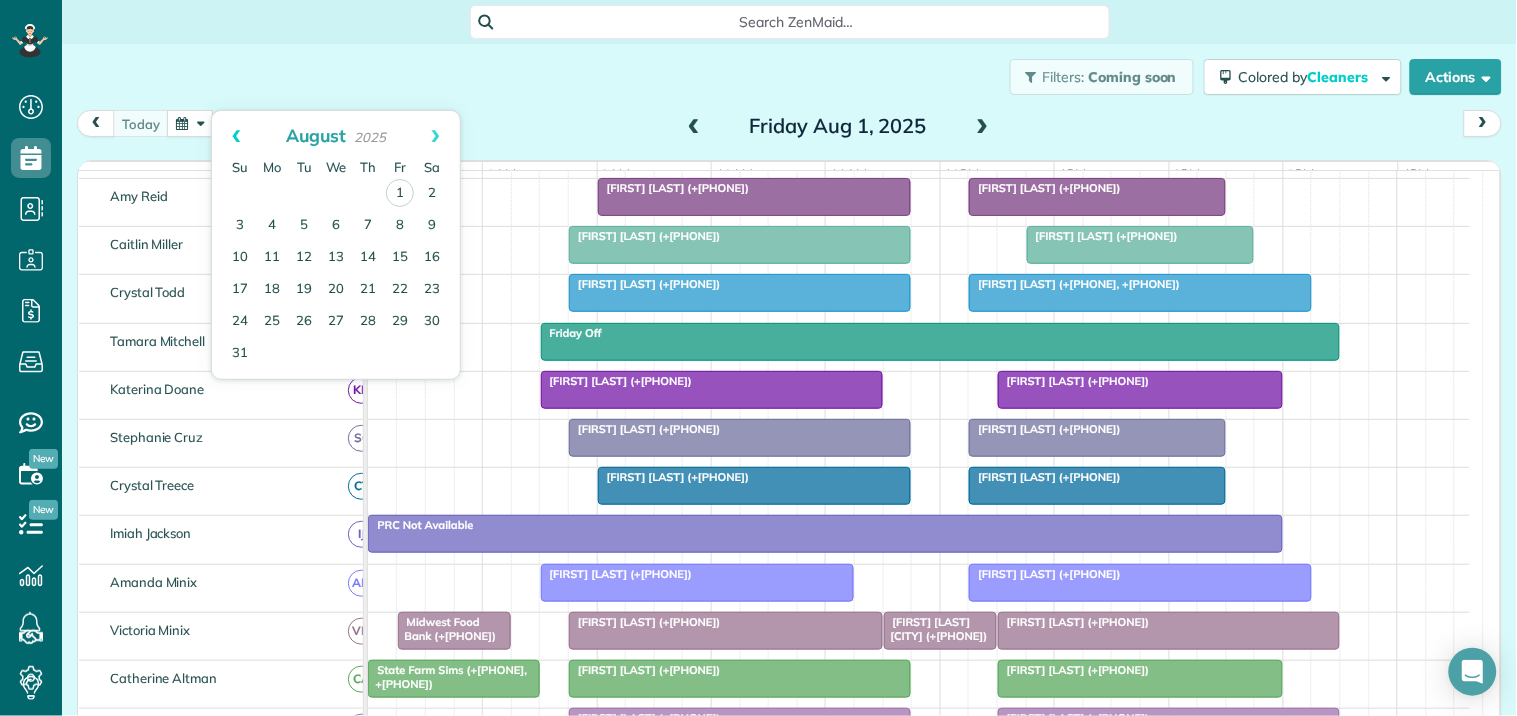 click on "Prev" at bounding box center (236, 136) 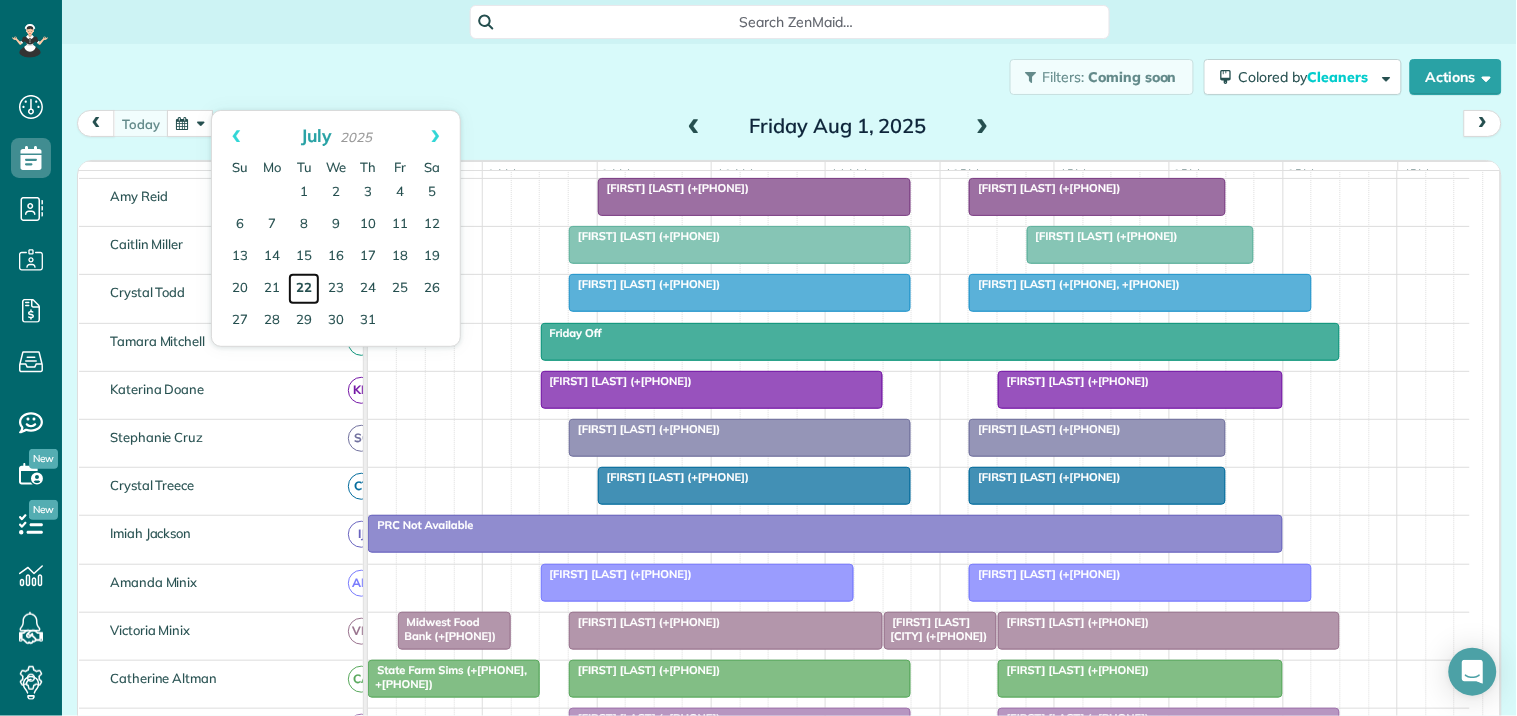 click on "22" at bounding box center [304, 289] 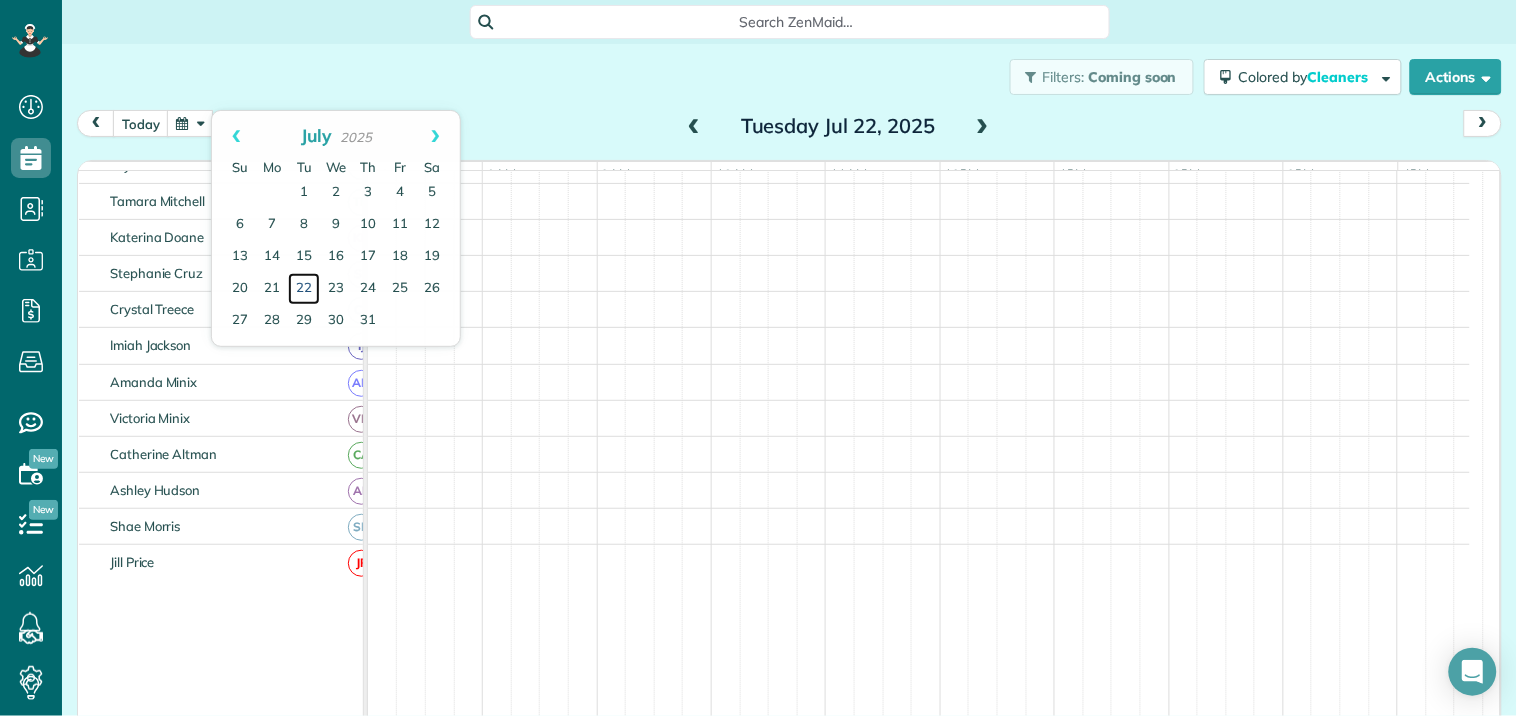 scroll, scrollTop: 178, scrollLeft: 0, axis: vertical 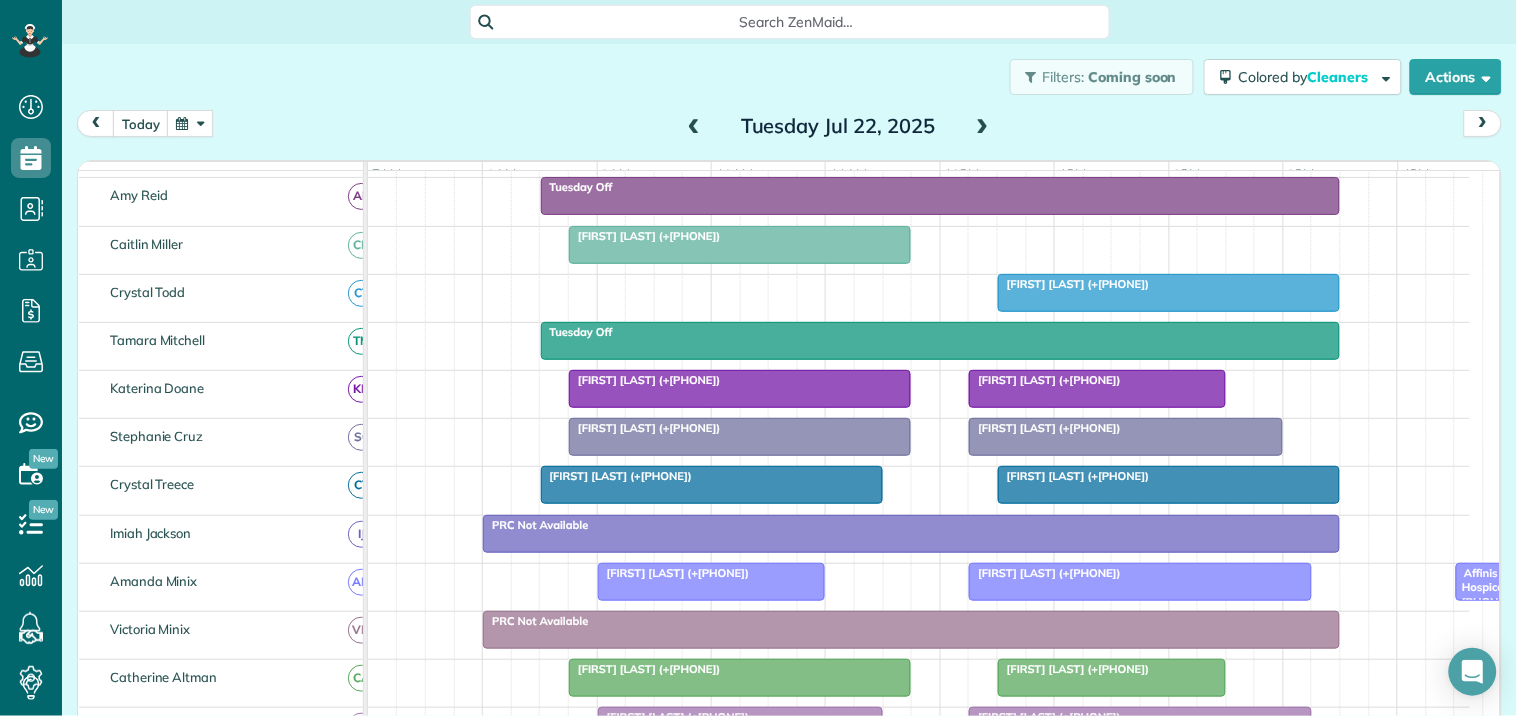 click at bounding box center (983, 127) 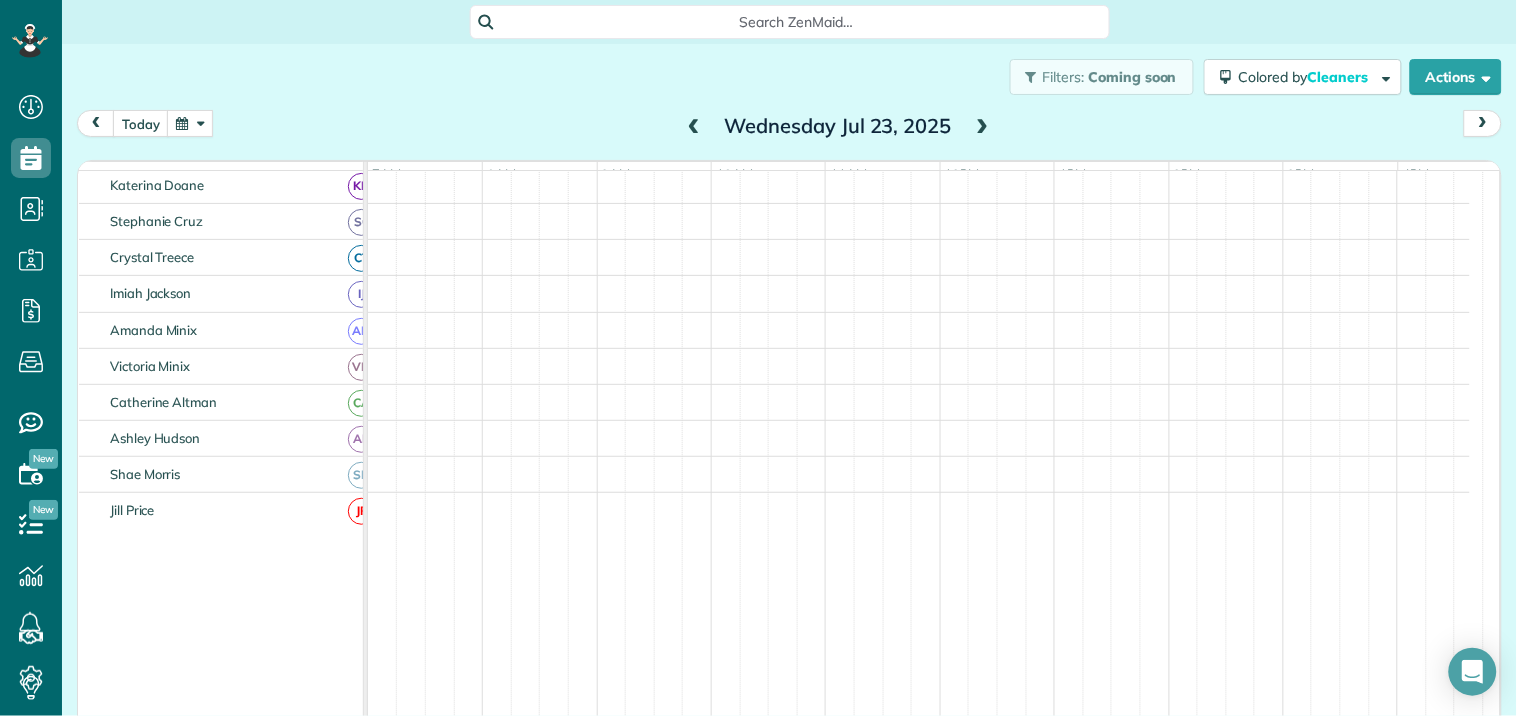scroll, scrollTop: 178, scrollLeft: 0, axis: vertical 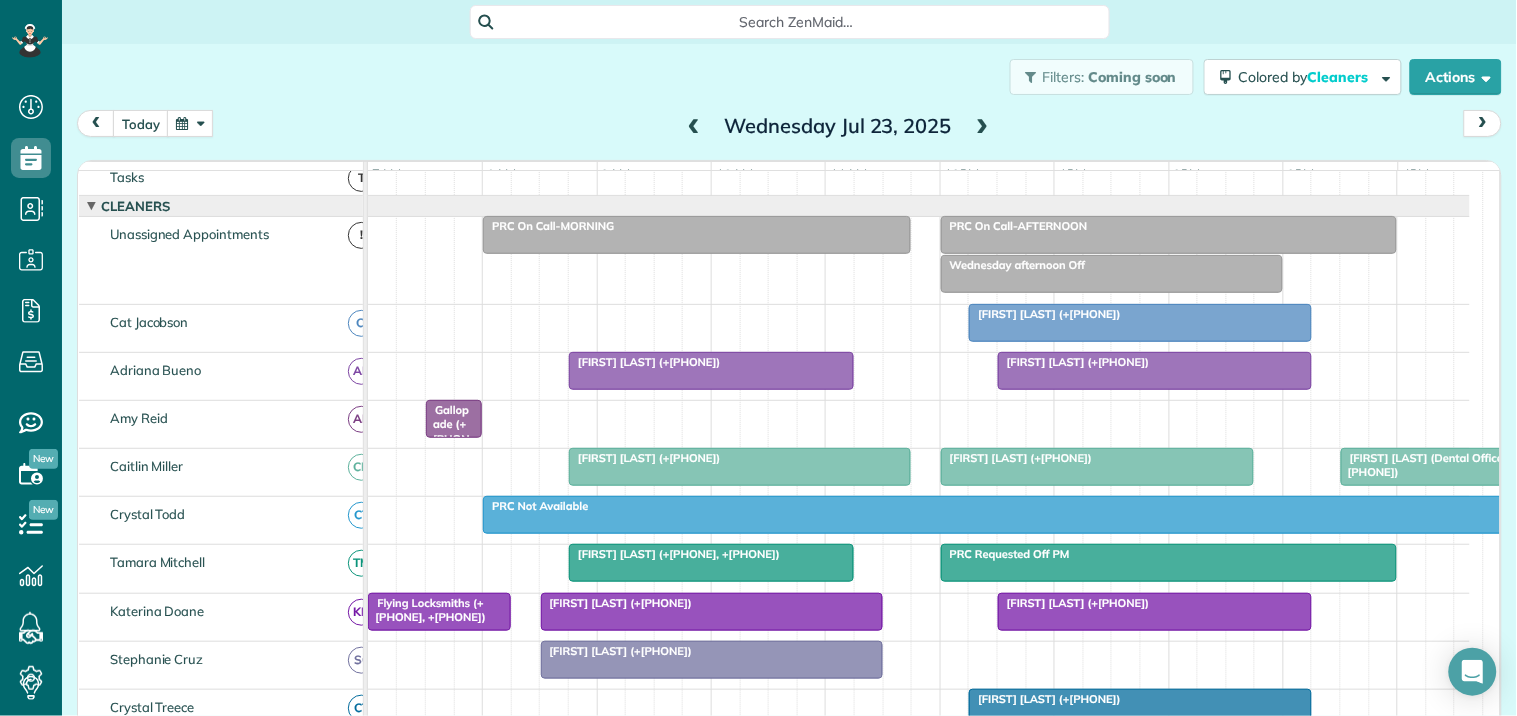 click at bounding box center [190, 123] 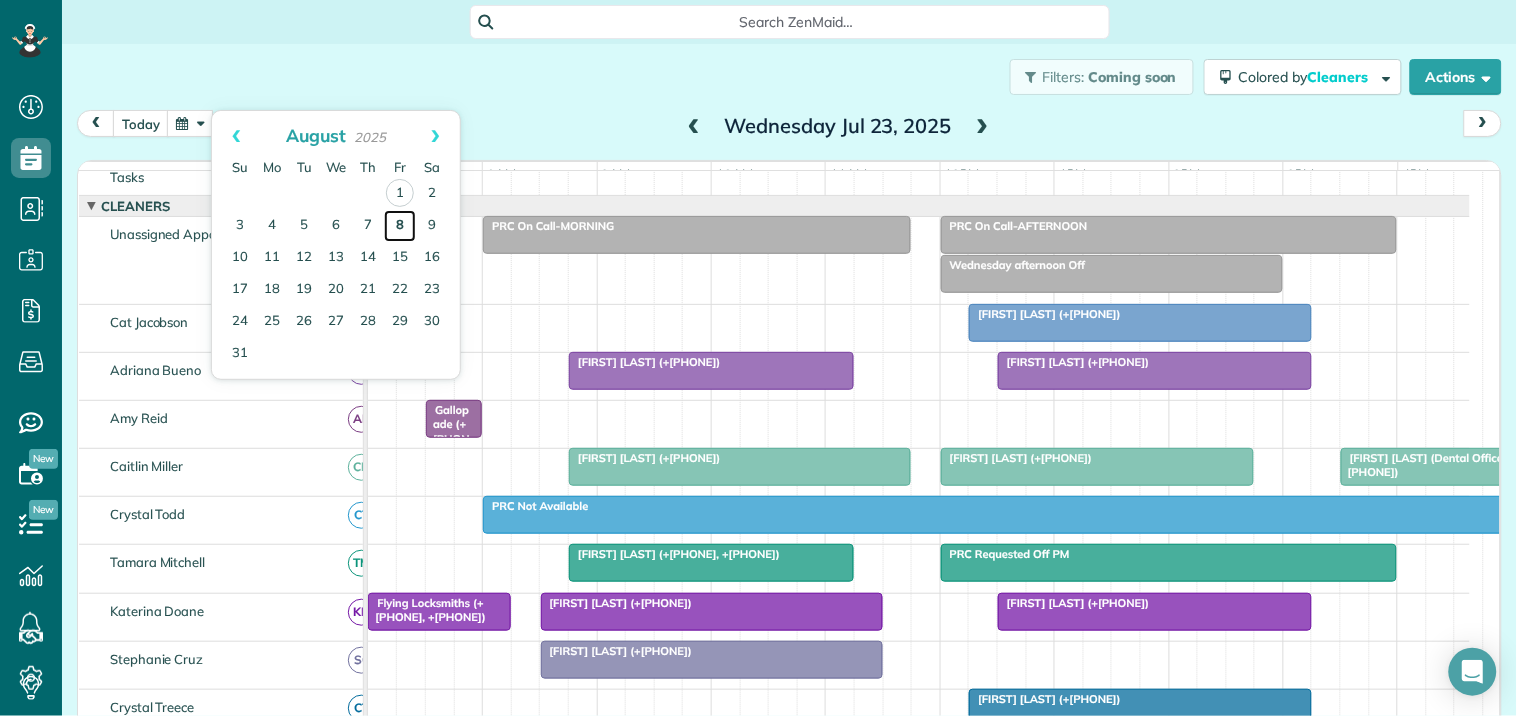 click on "8" at bounding box center (400, 226) 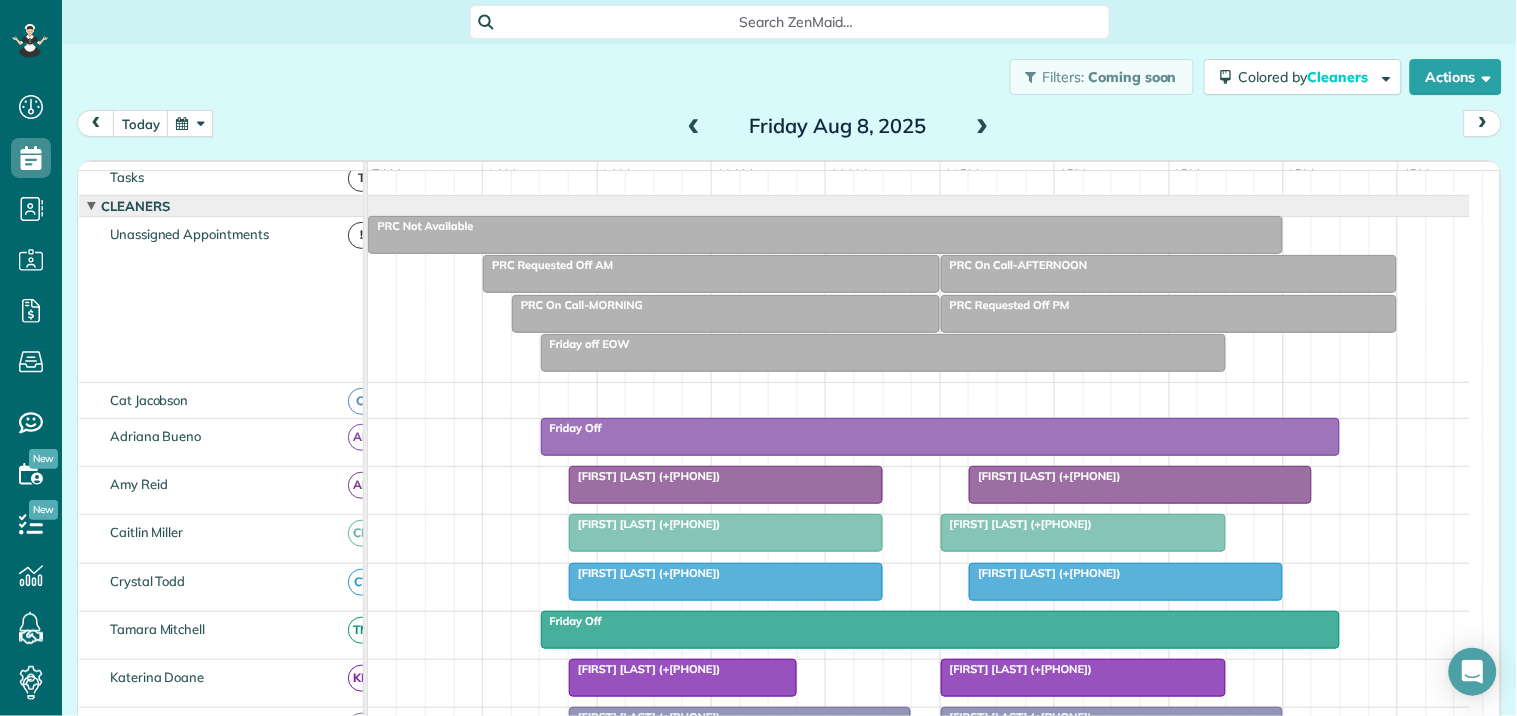 scroll, scrollTop: 167, scrollLeft: 0, axis: vertical 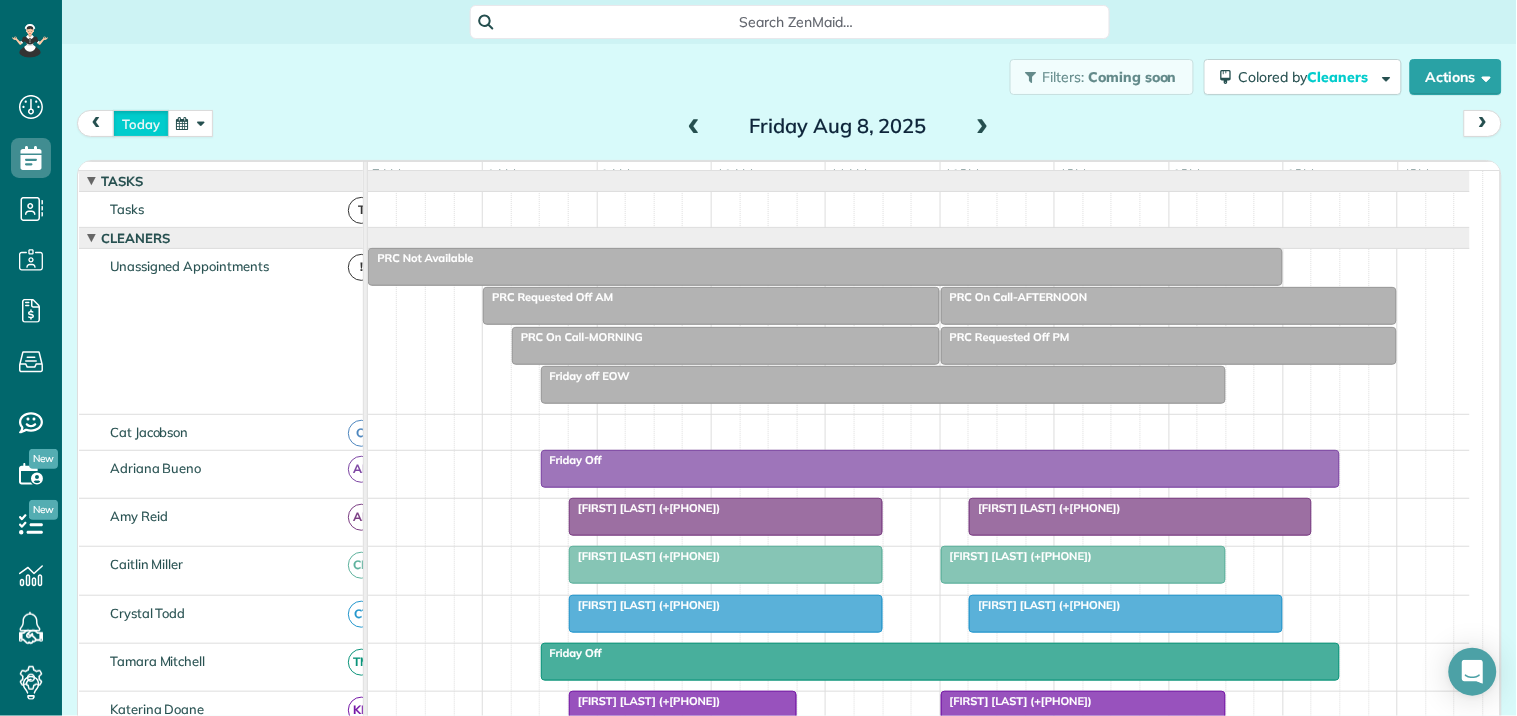 click on "today" at bounding box center (141, 123) 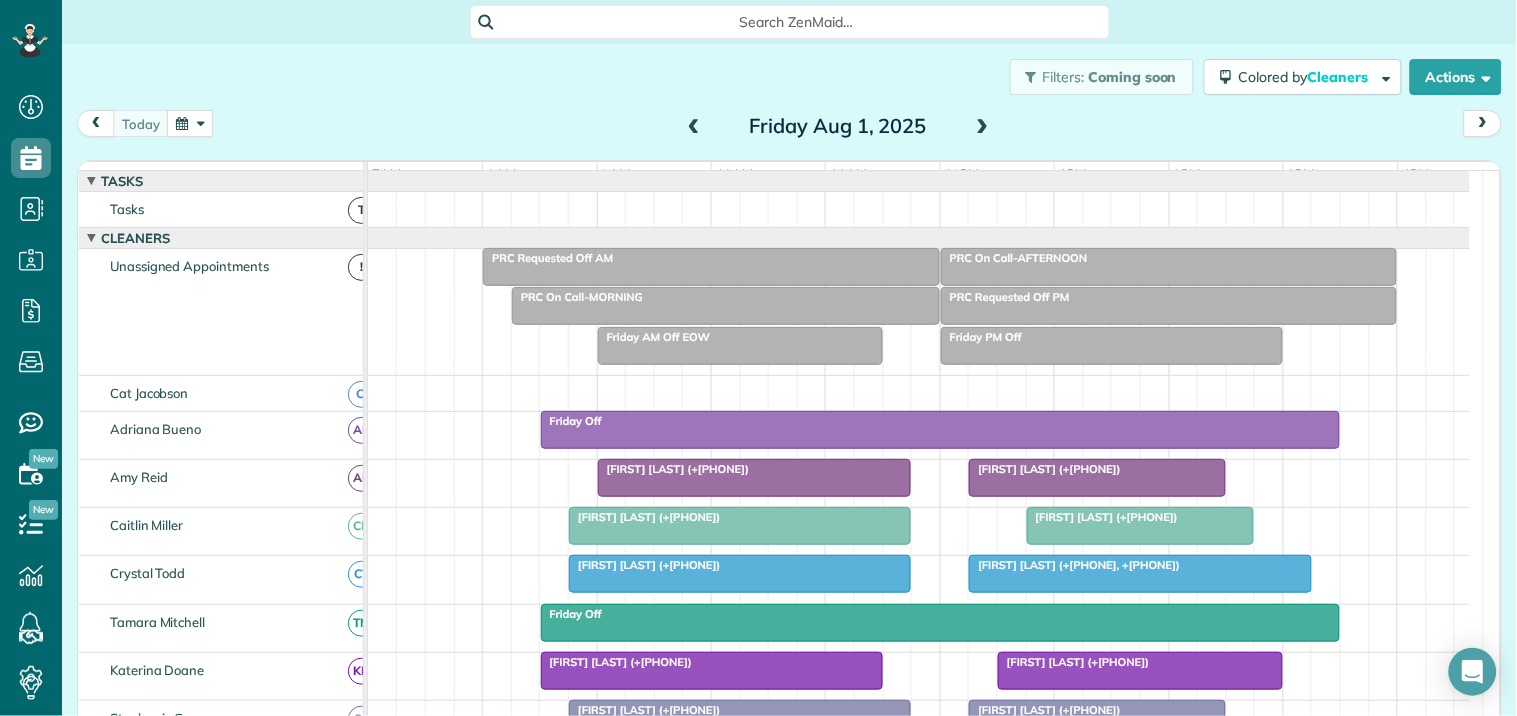 scroll, scrollTop: 194, scrollLeft: 0, axis: vertical 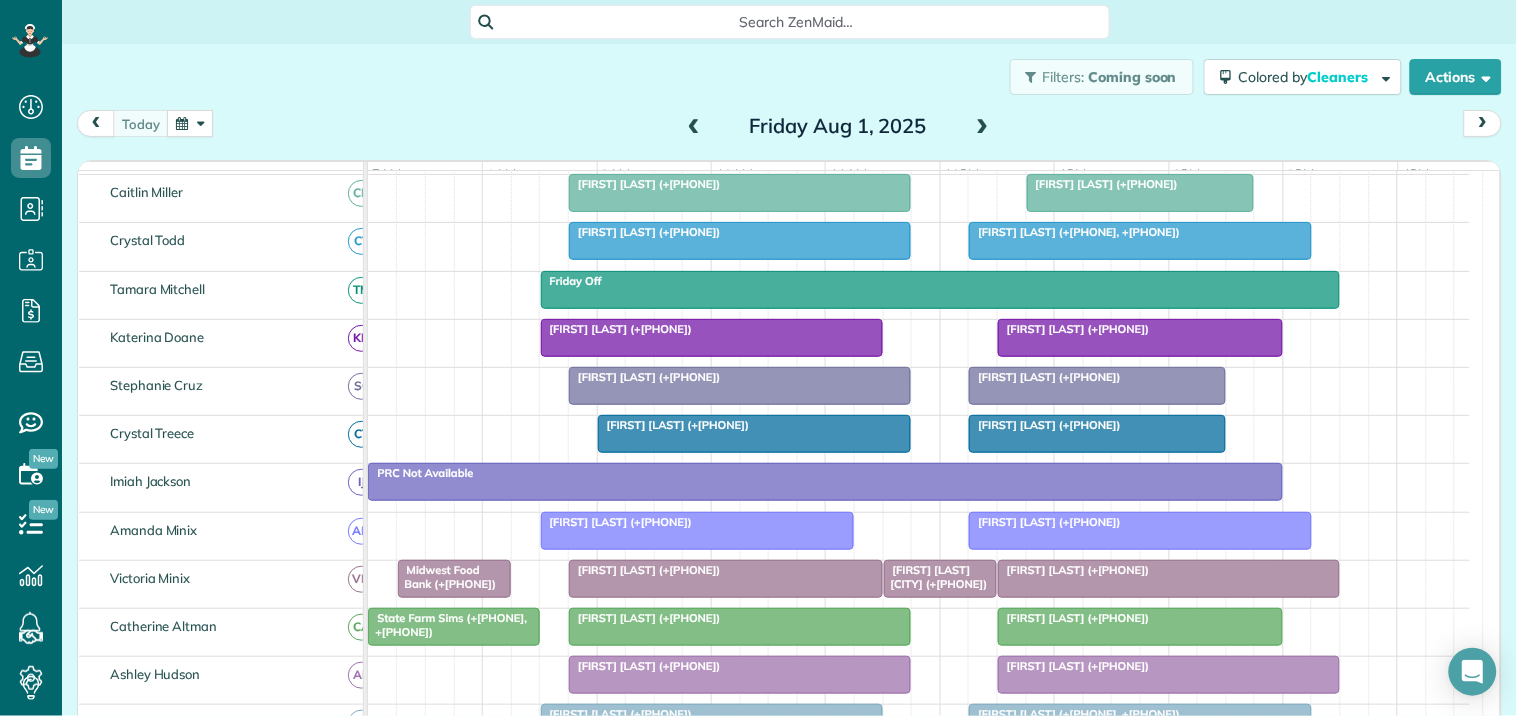 click at bounding box center [1140, 241] 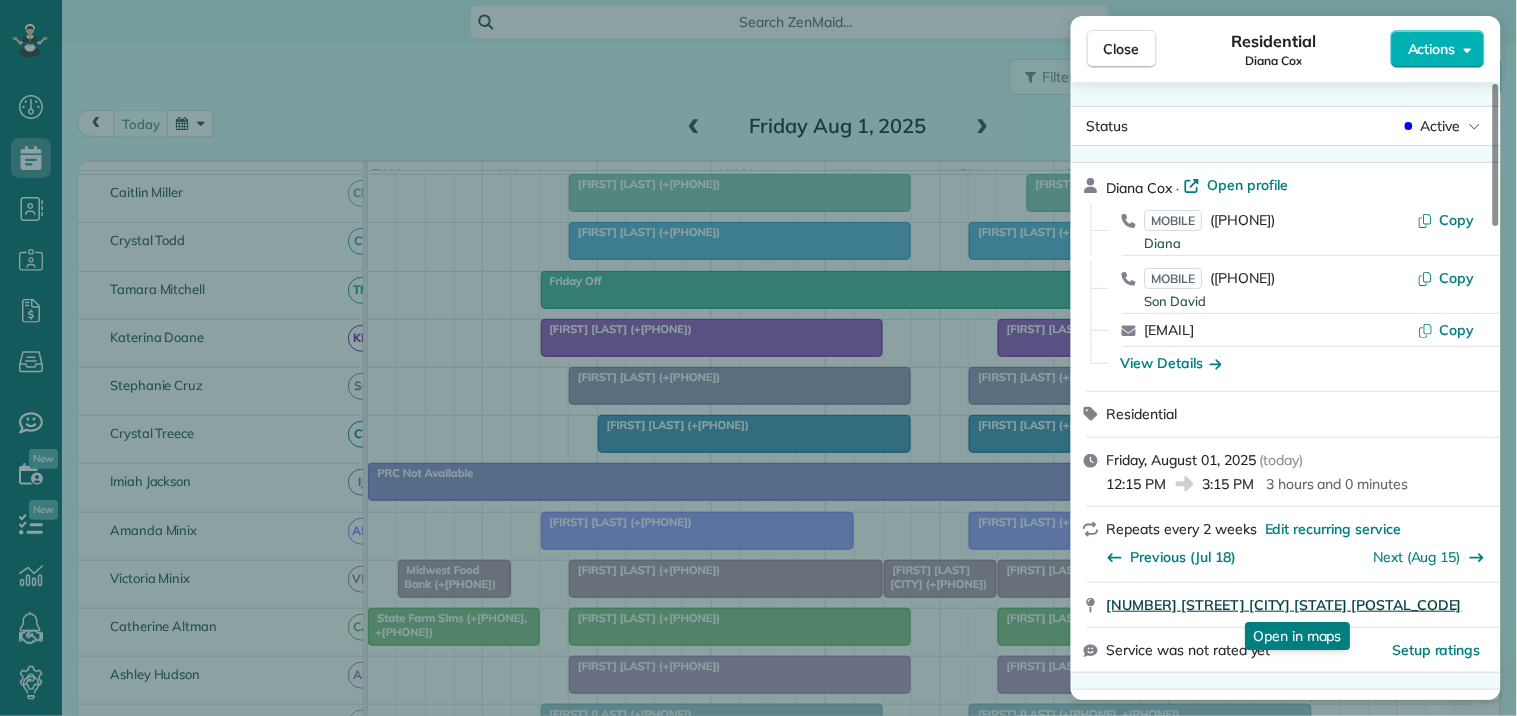 click on "[NUMBER] [STREET] [CITY] [STATE] [POSTAL_CODE]" at bounding box center [1284, 605] 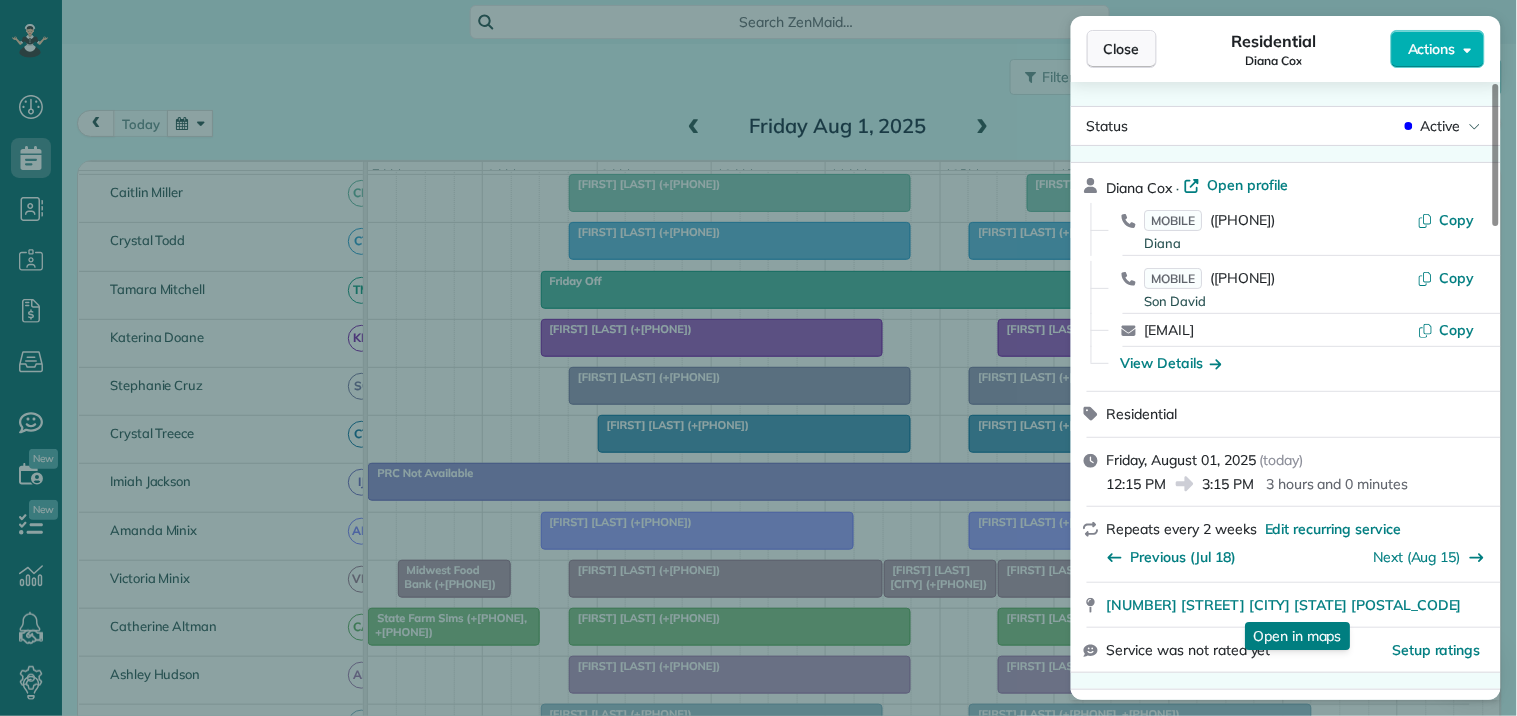click on "Close" at bounding box center (1122, 49) 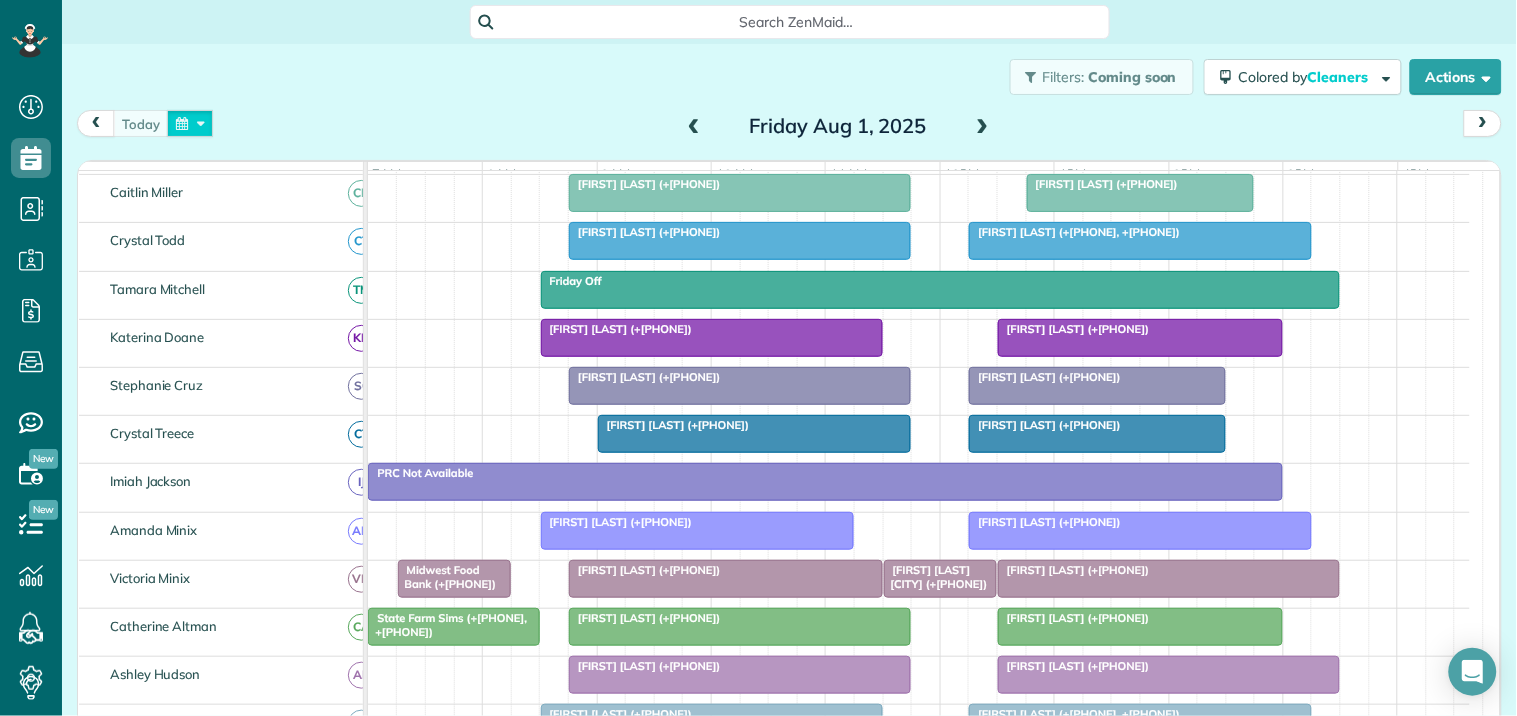 click at bounding box center [190, 123] 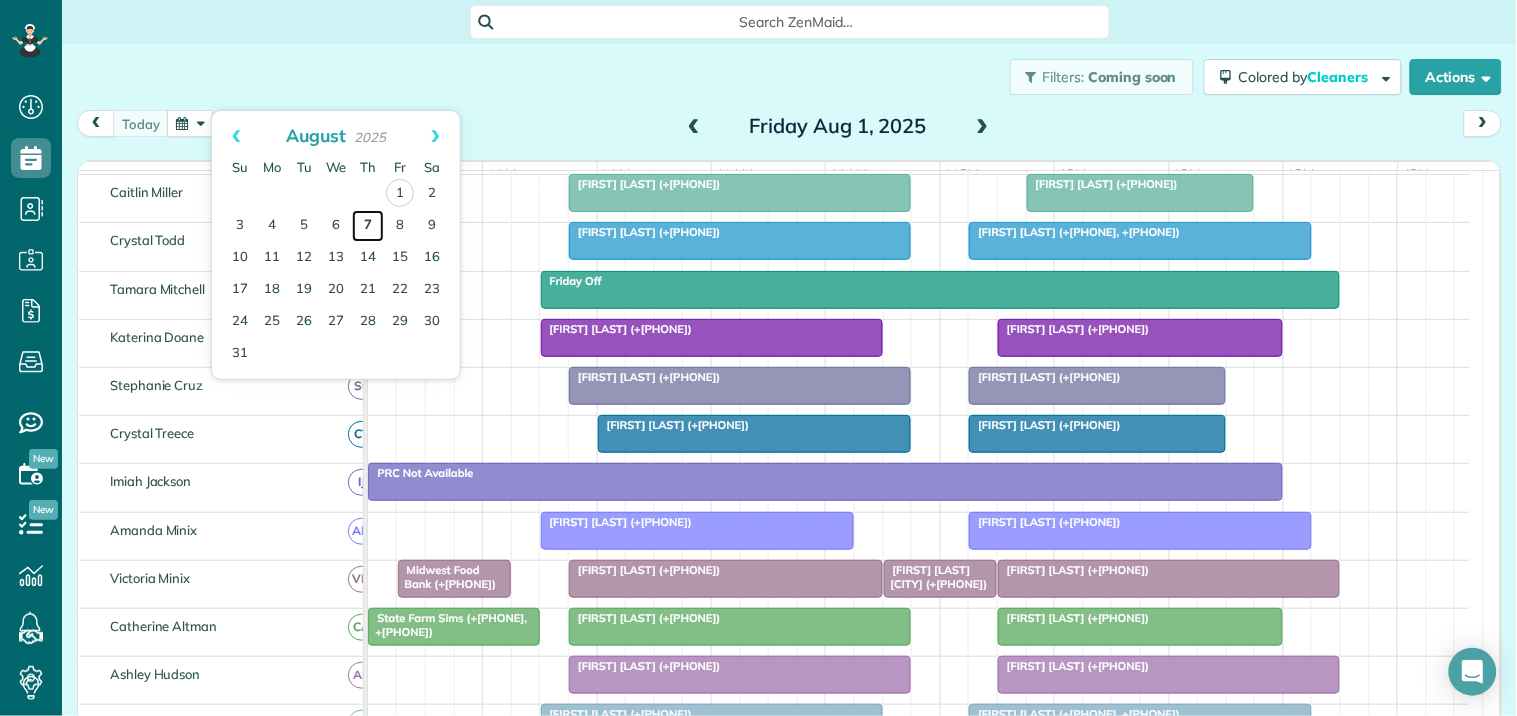 click on "7" at bounding box center [368, 226] 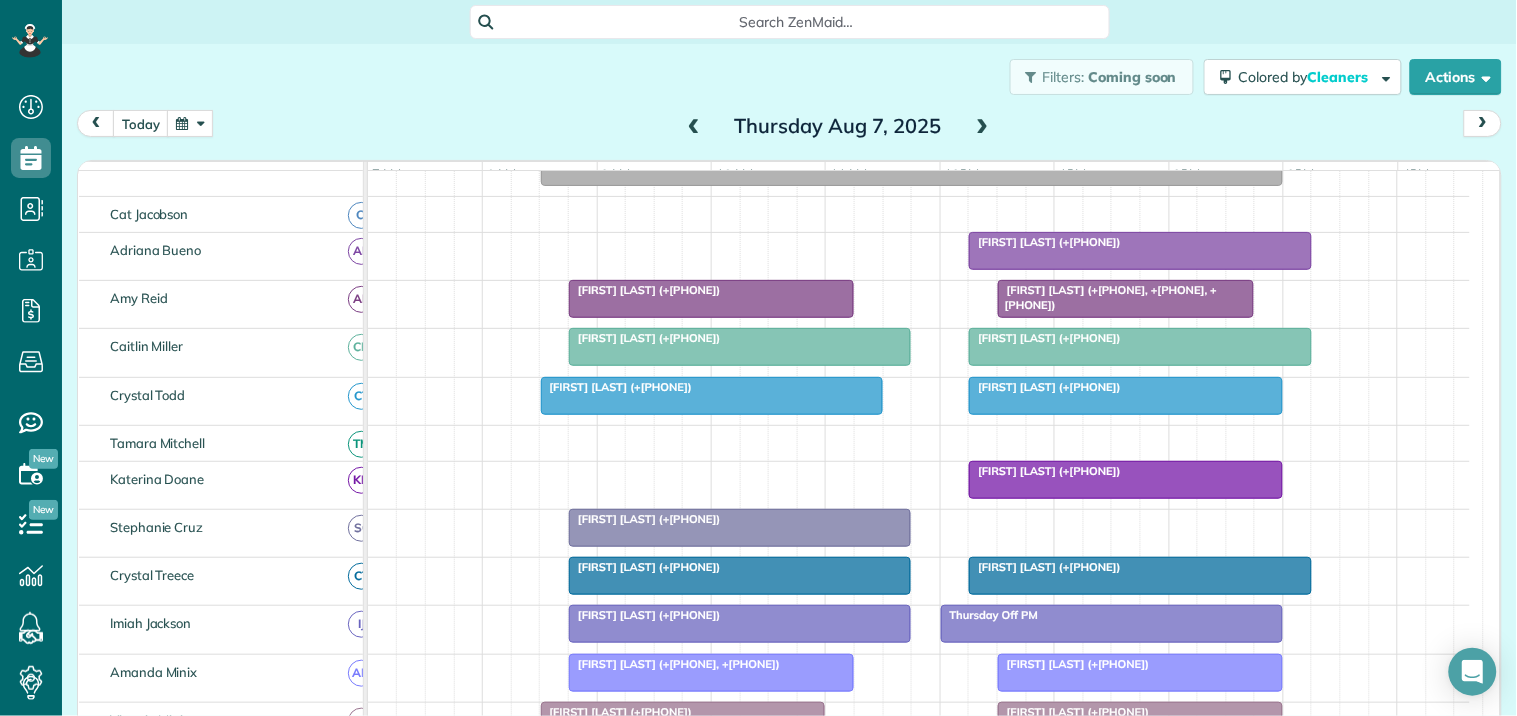 scroll, scrollTop: 373, scrollLeft: 0, axis: vertical 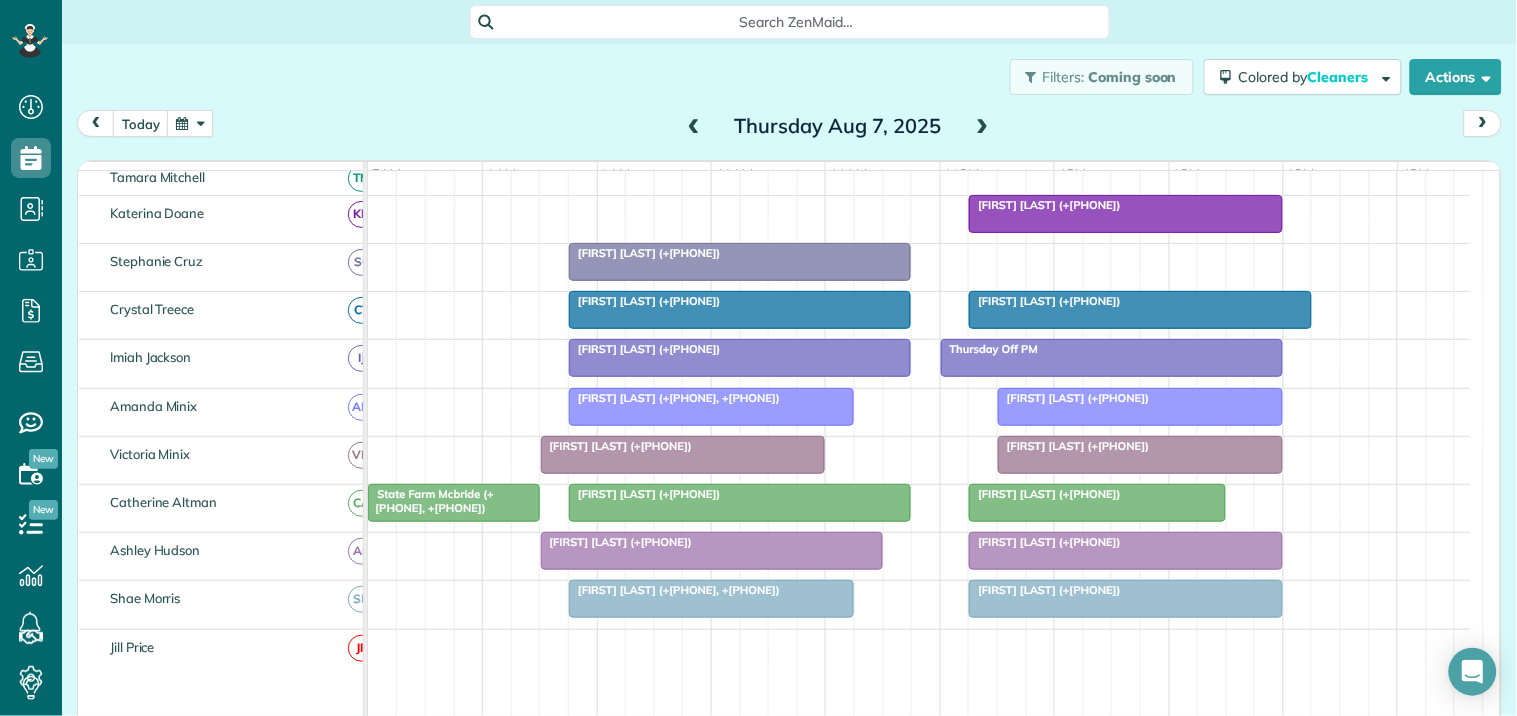 click at bounding box center [983, 127] 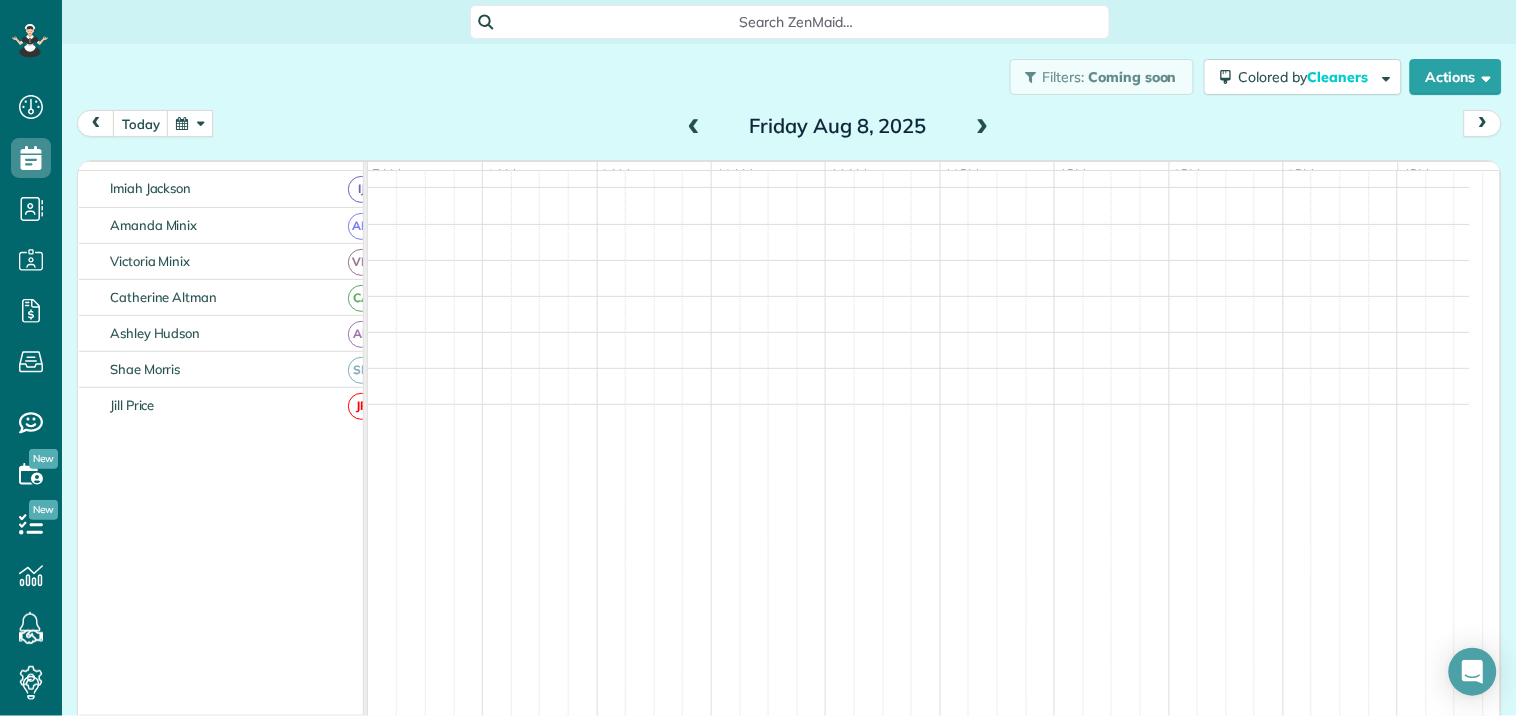 scroll, scrollTop: 305, scrollLeft: 0, axis: vertical 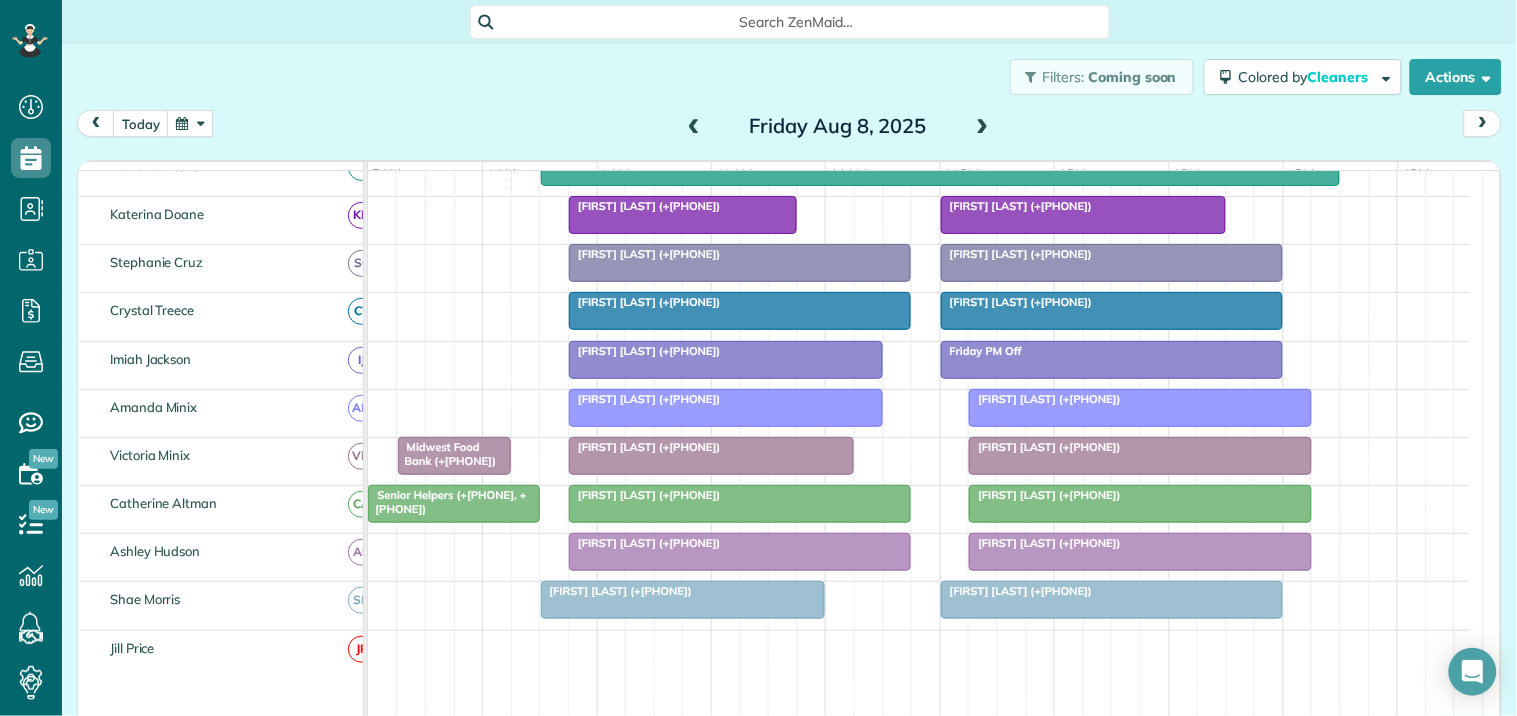 click on "[FIRST] [LAST] (+[PHONE])" at bounding box center (683, 591) 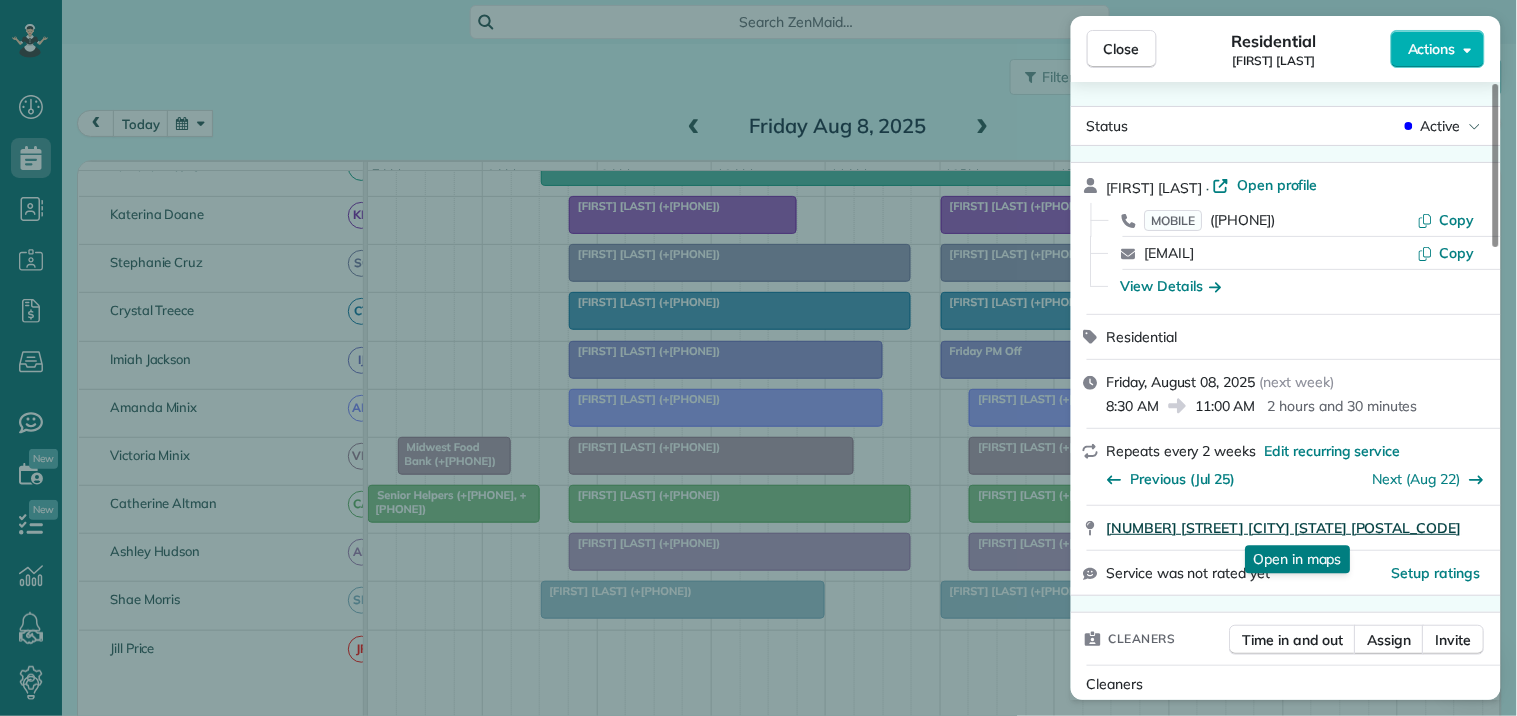 click on "[NUMBER] [STREET] [CITY] [STATE] [POSTAL_CODE]" at bounding box center [1284, 528] 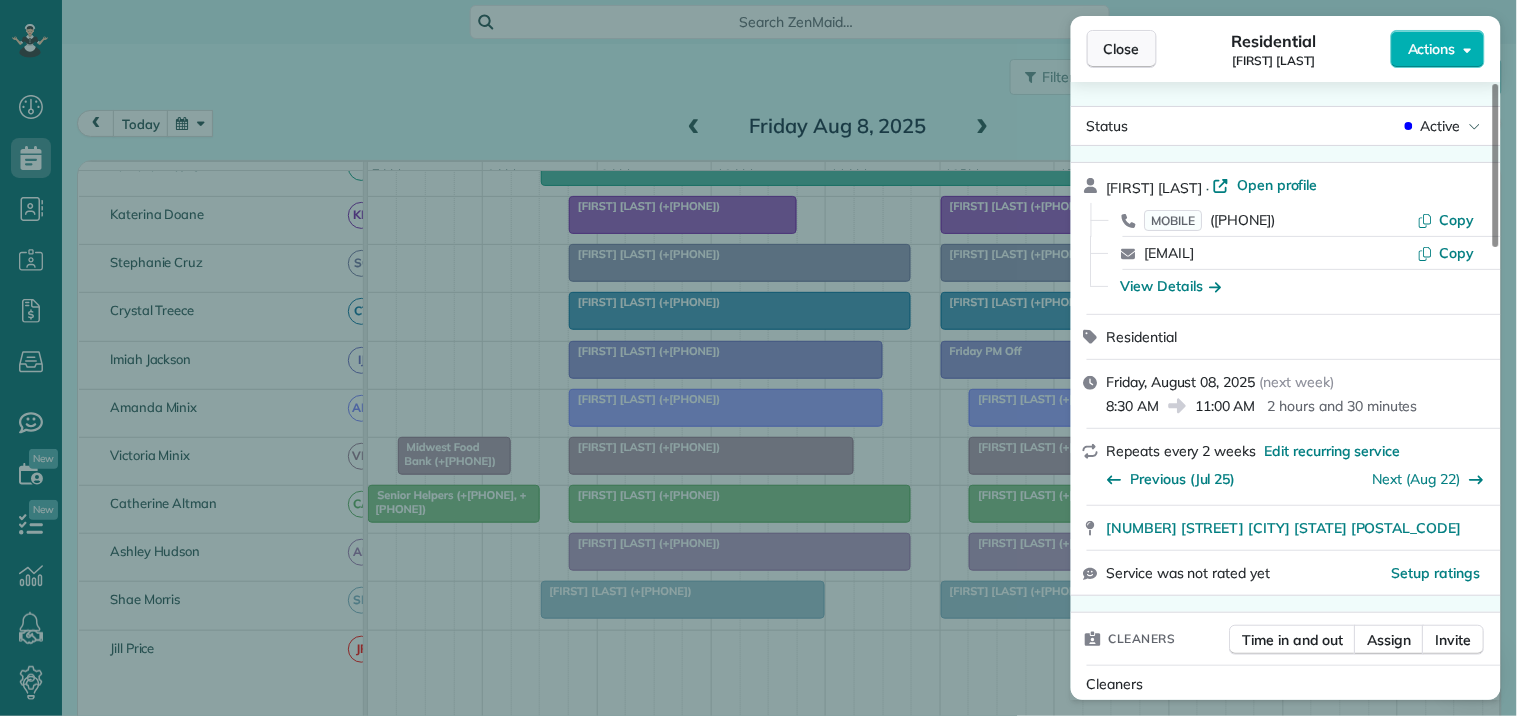 click on "Close" at bounding box center (1122, 49) 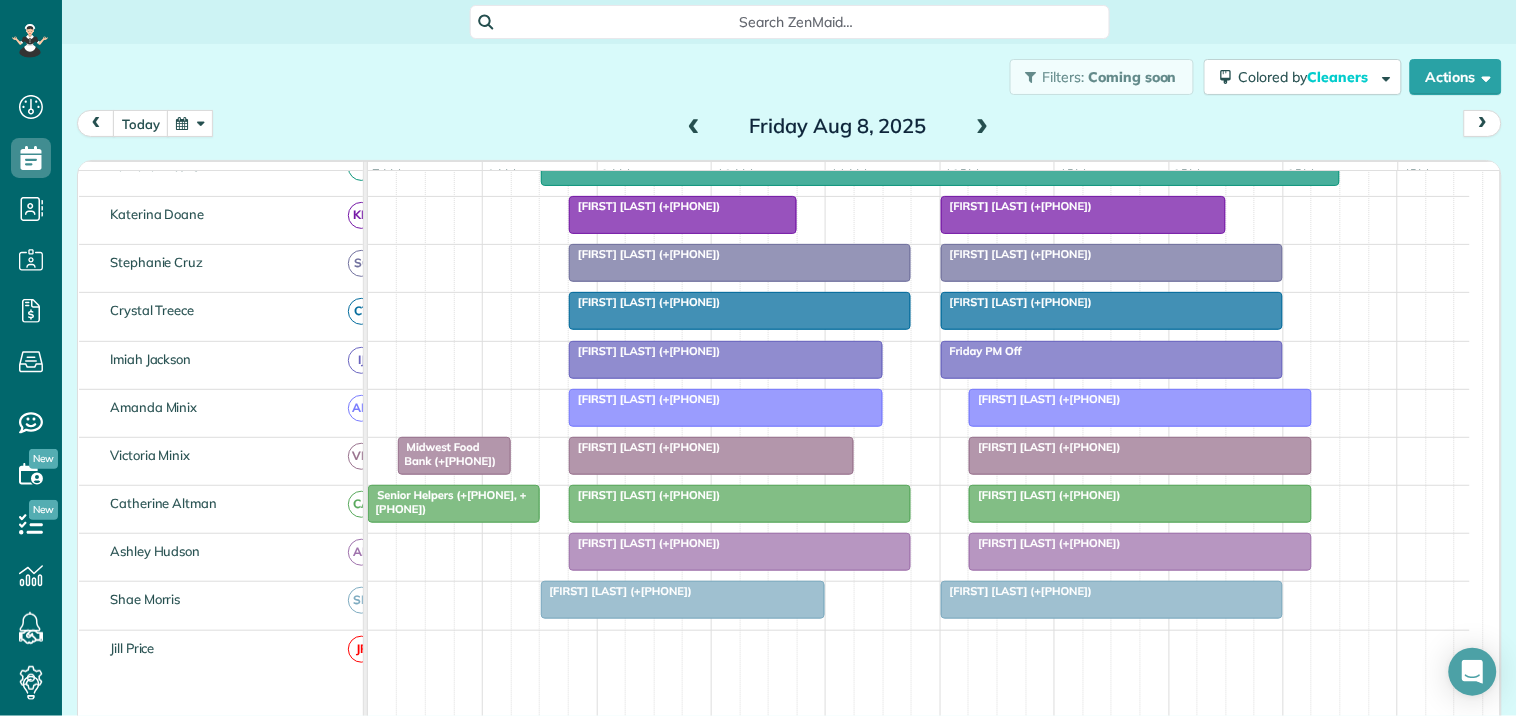 click at bounding box center [190, 123] 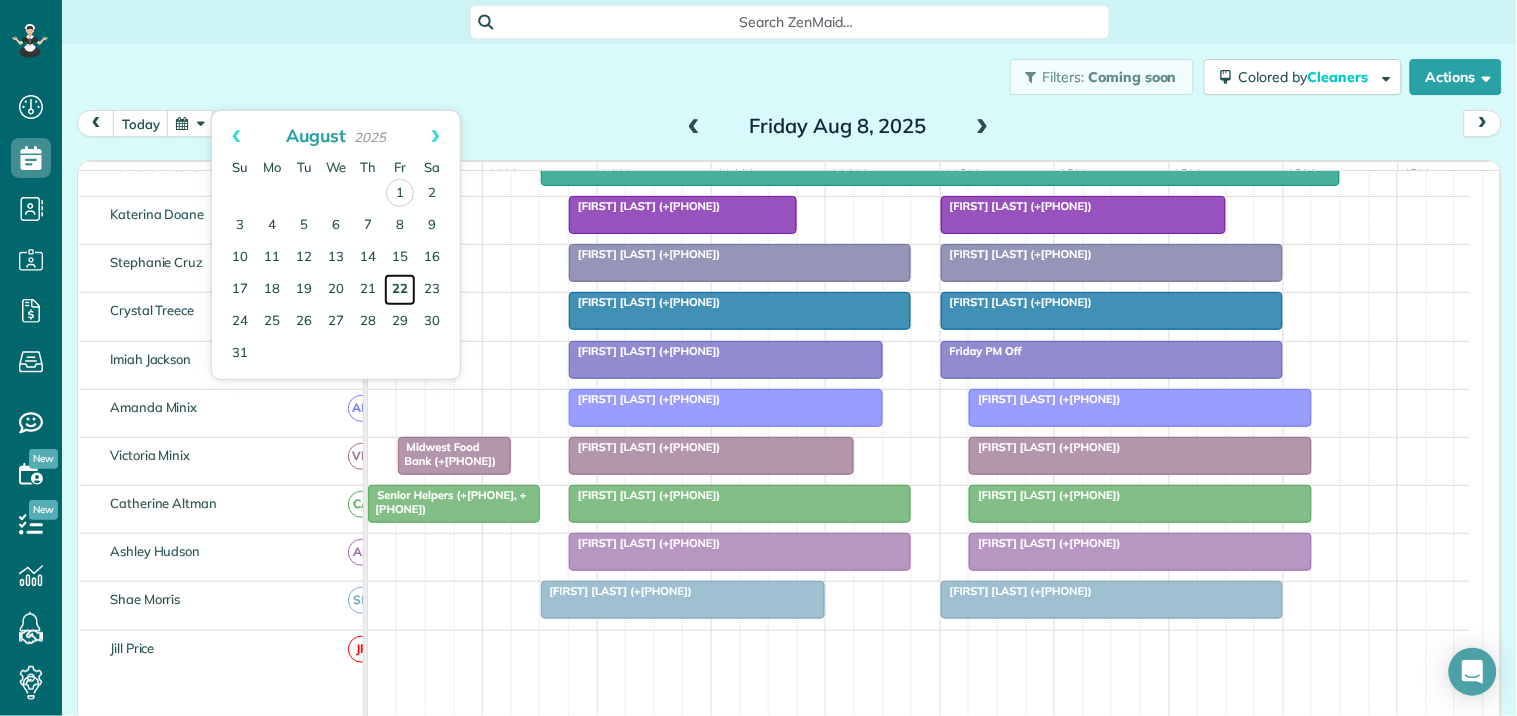 click on "22" at bounding box center [400, 290] 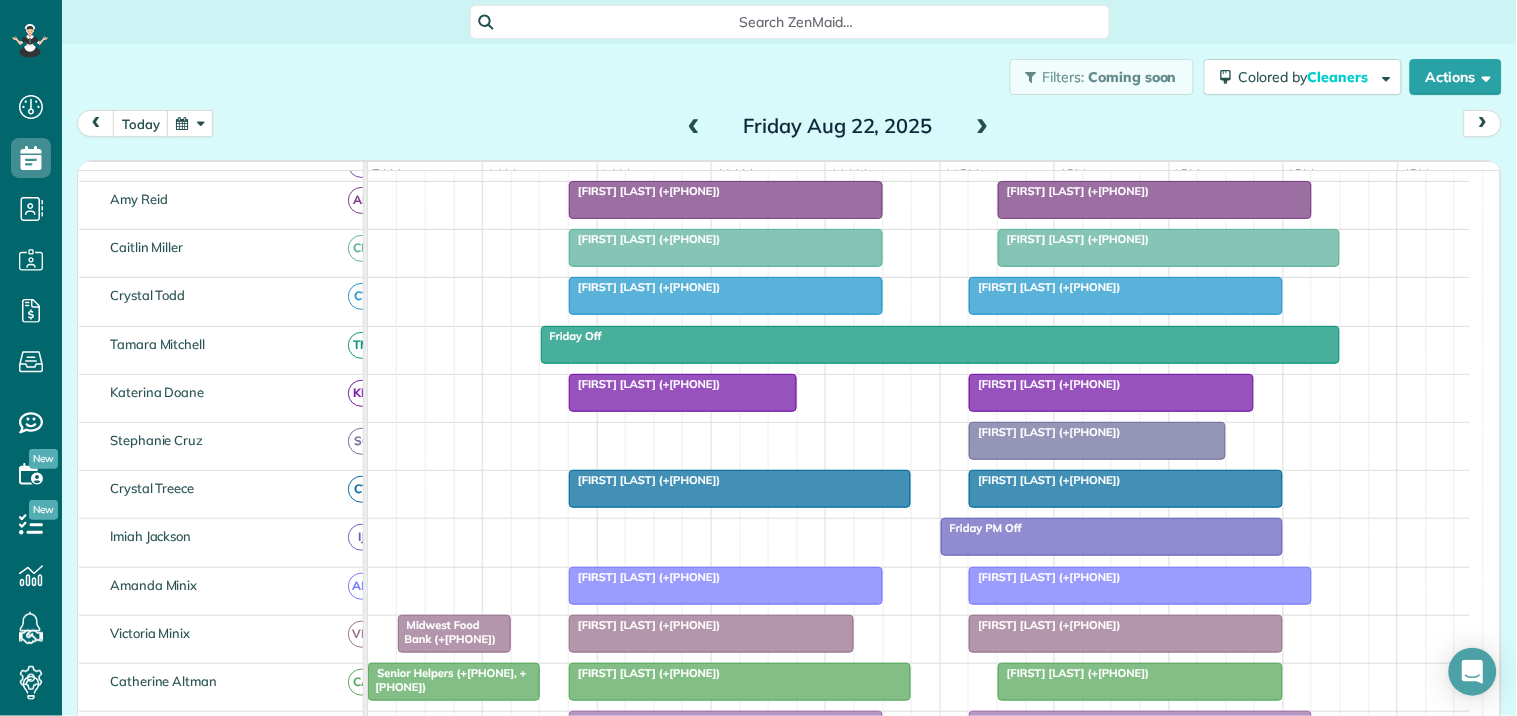 scroll, scrollTop: 484, scrollLeft: 0, axis: vertical 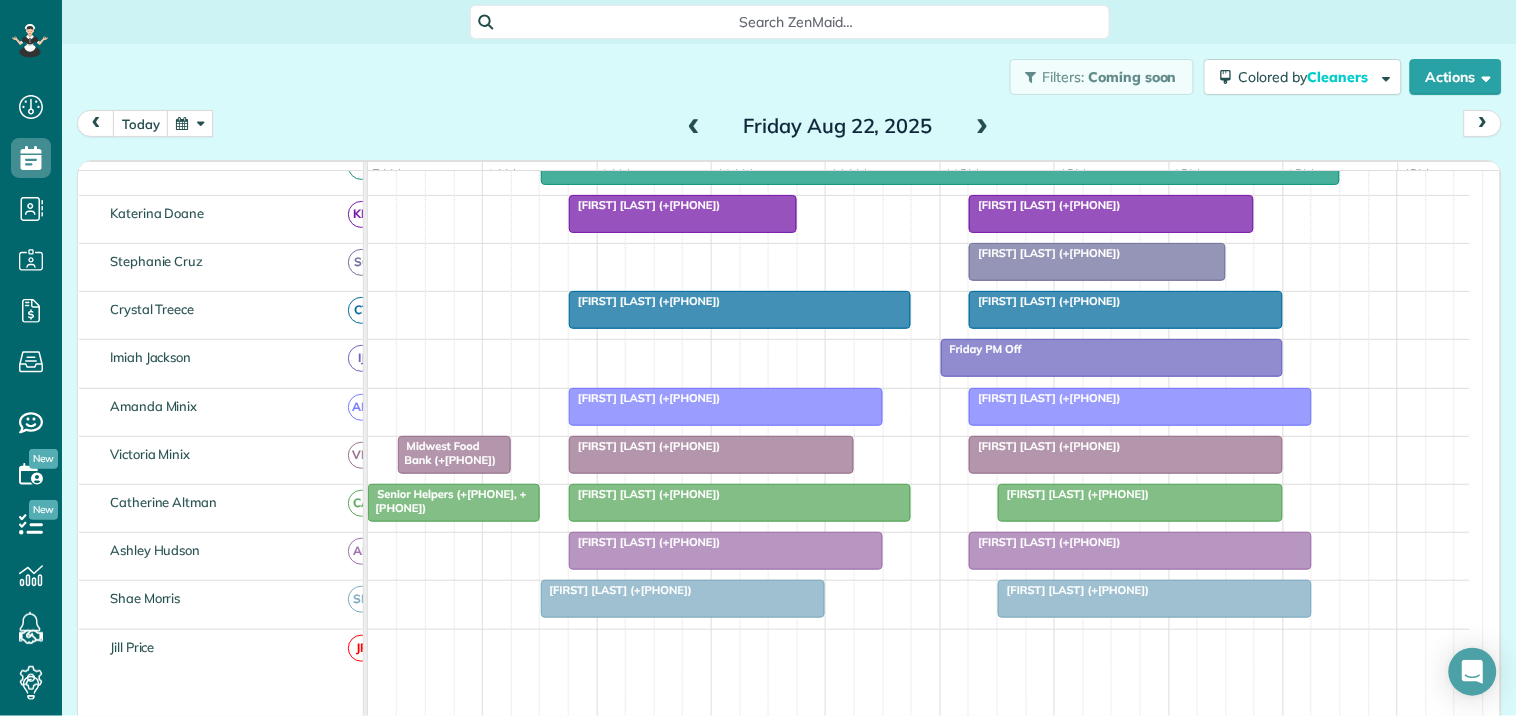 click at bounding box center [683, 599] 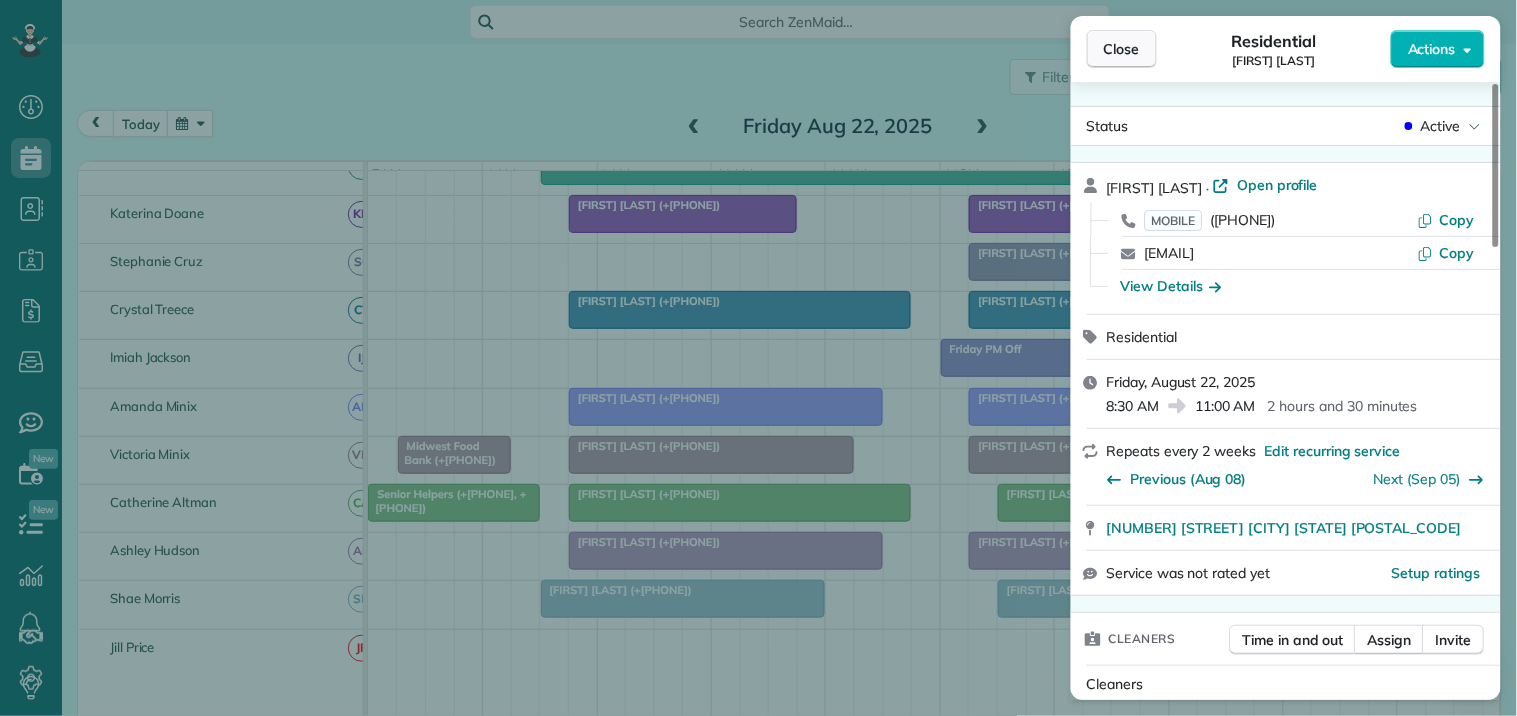 click on "Close" at bounding box center [1122, 49] 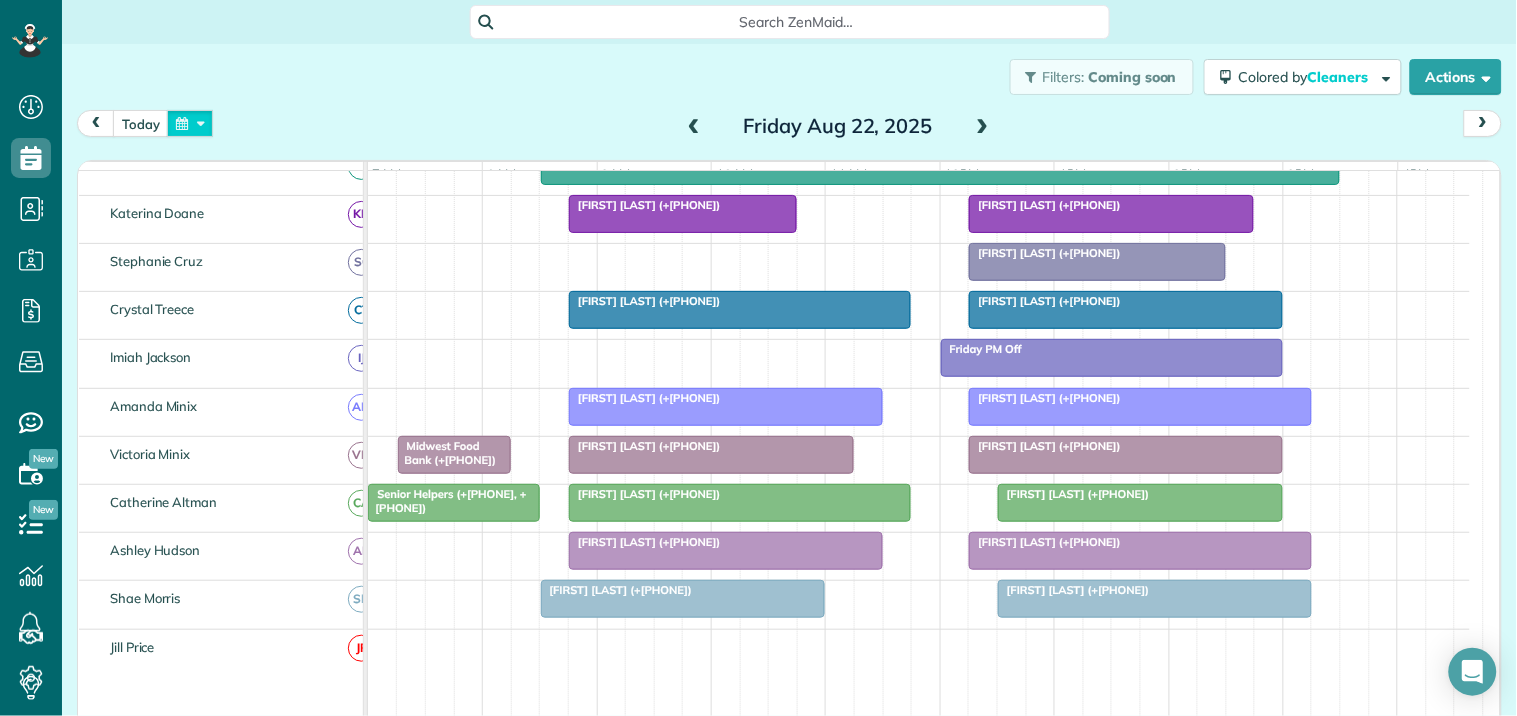 click at bounding box center [190, 123] 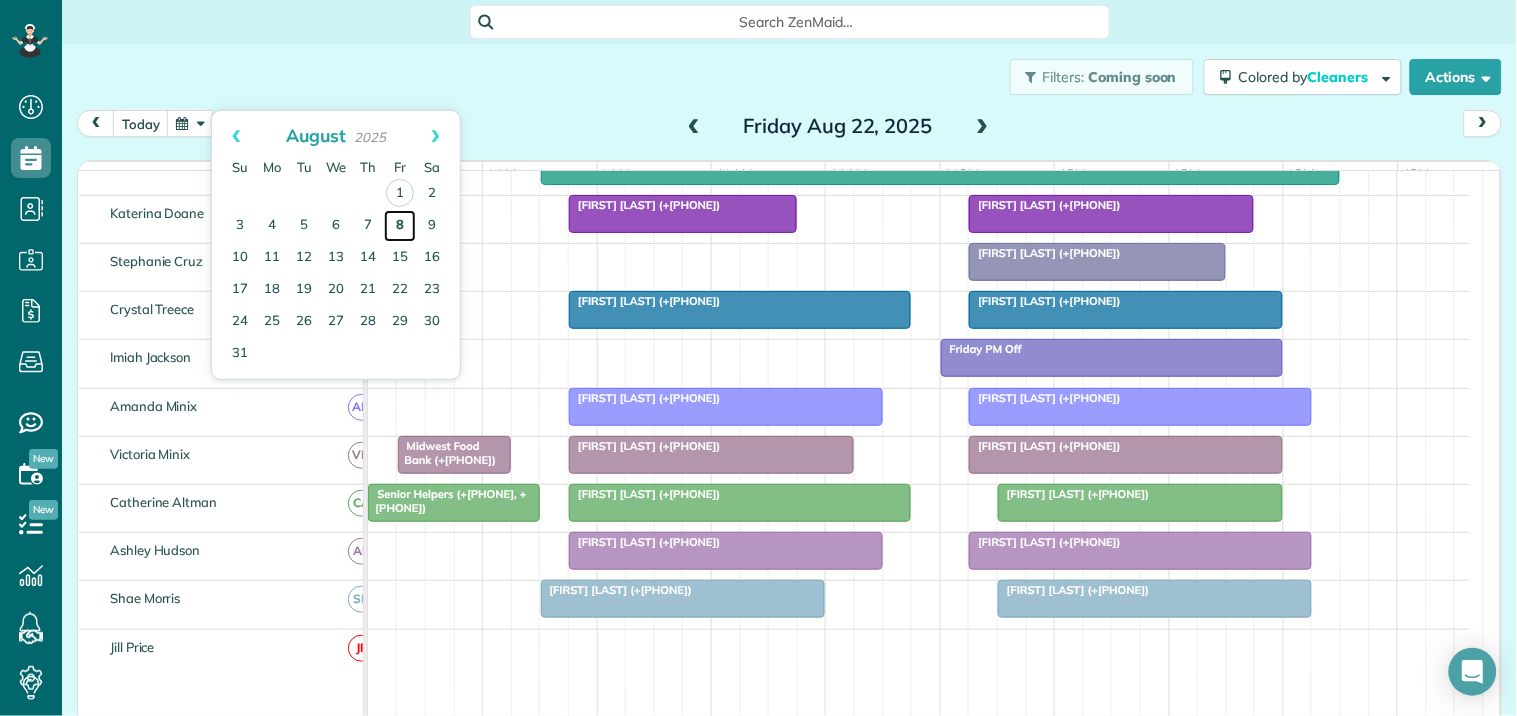 click on "8" at bounding box center [400, 226] 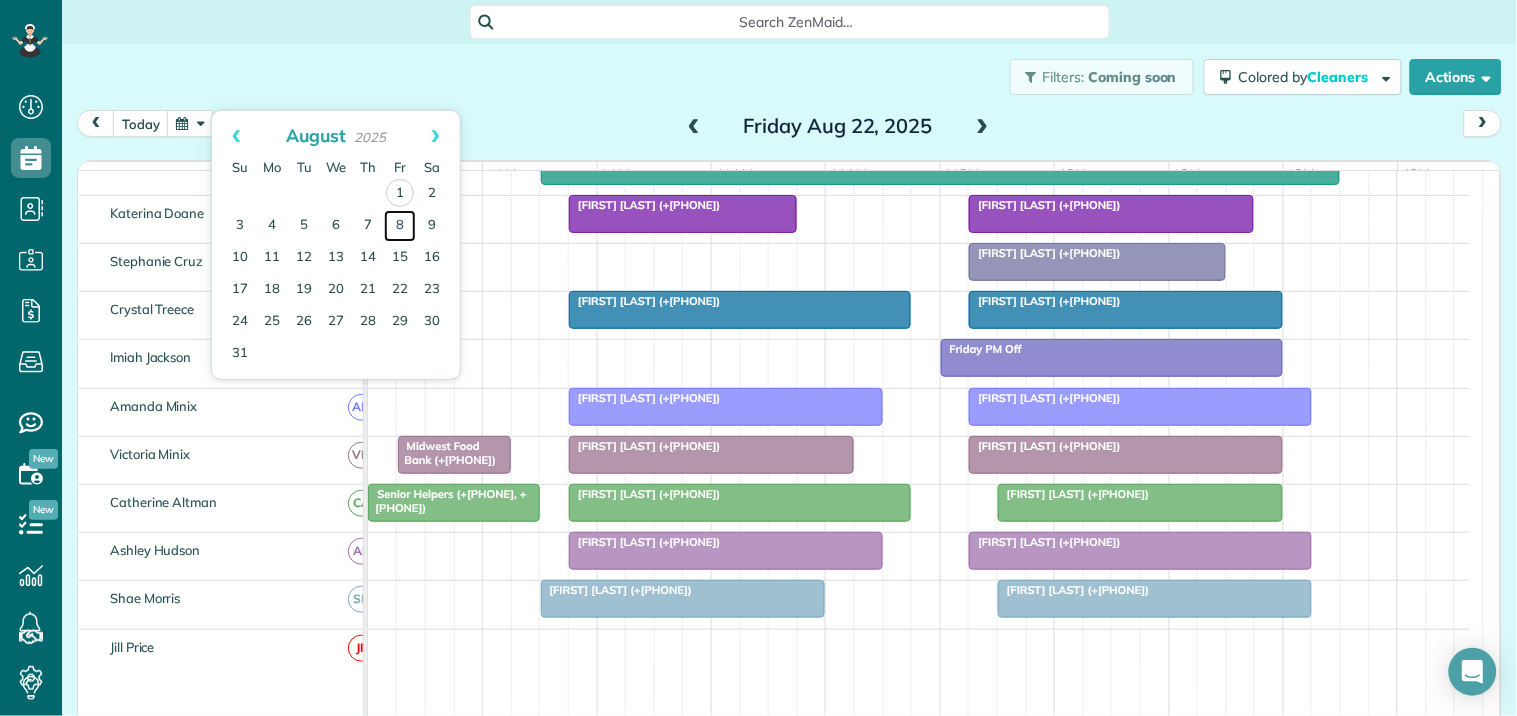scroll, scrollTop: 305, scrollLeft: 0, axis: vertical 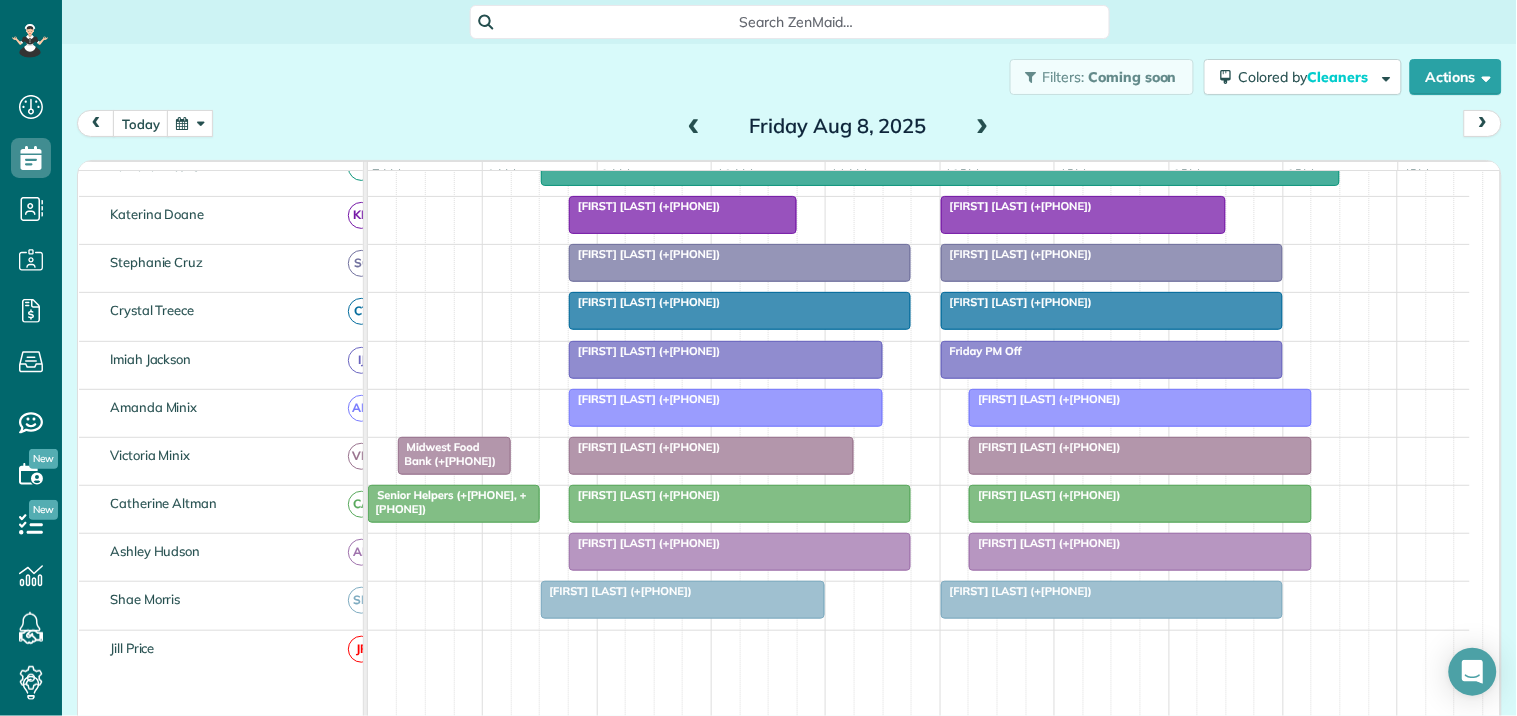 click at bounding box center [683, 600] 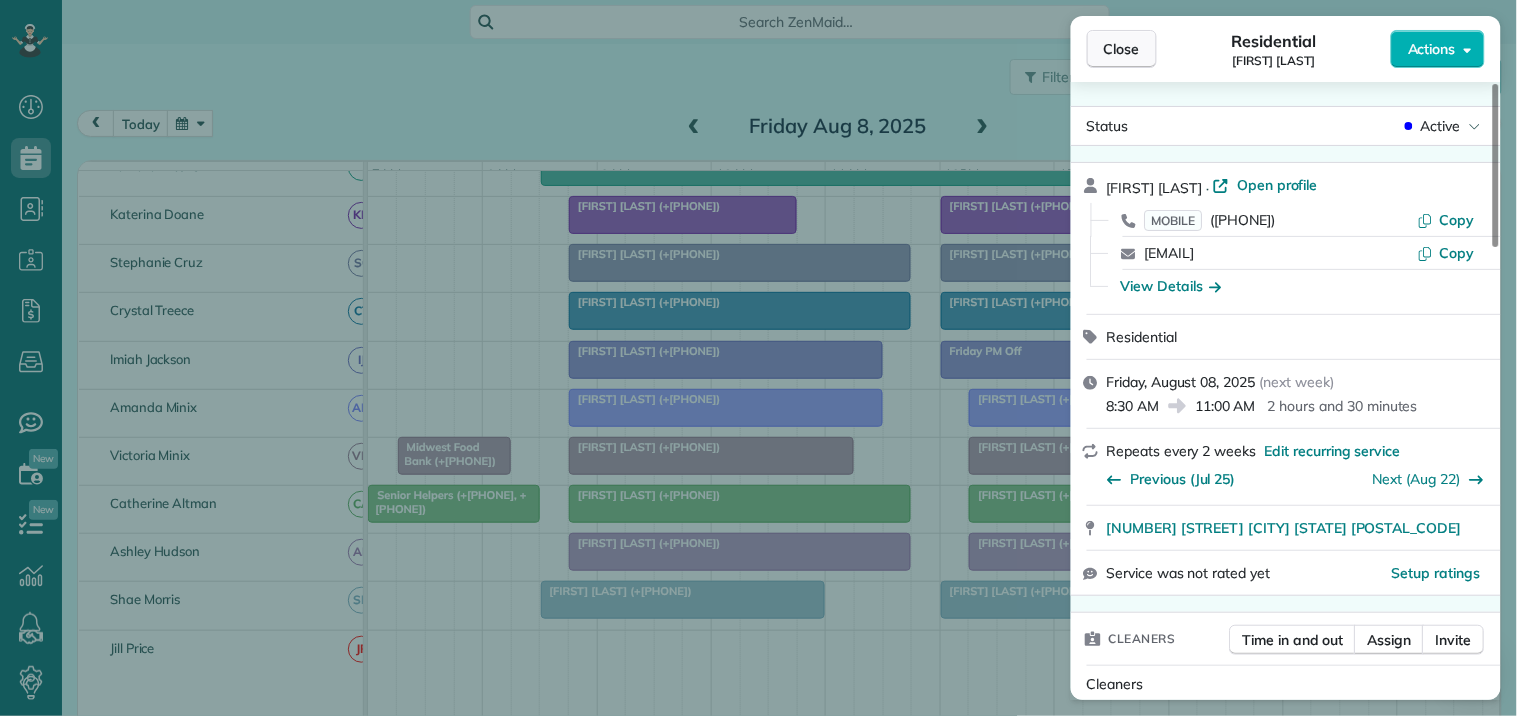 click on "Close" at bounding box center (1122, 49) 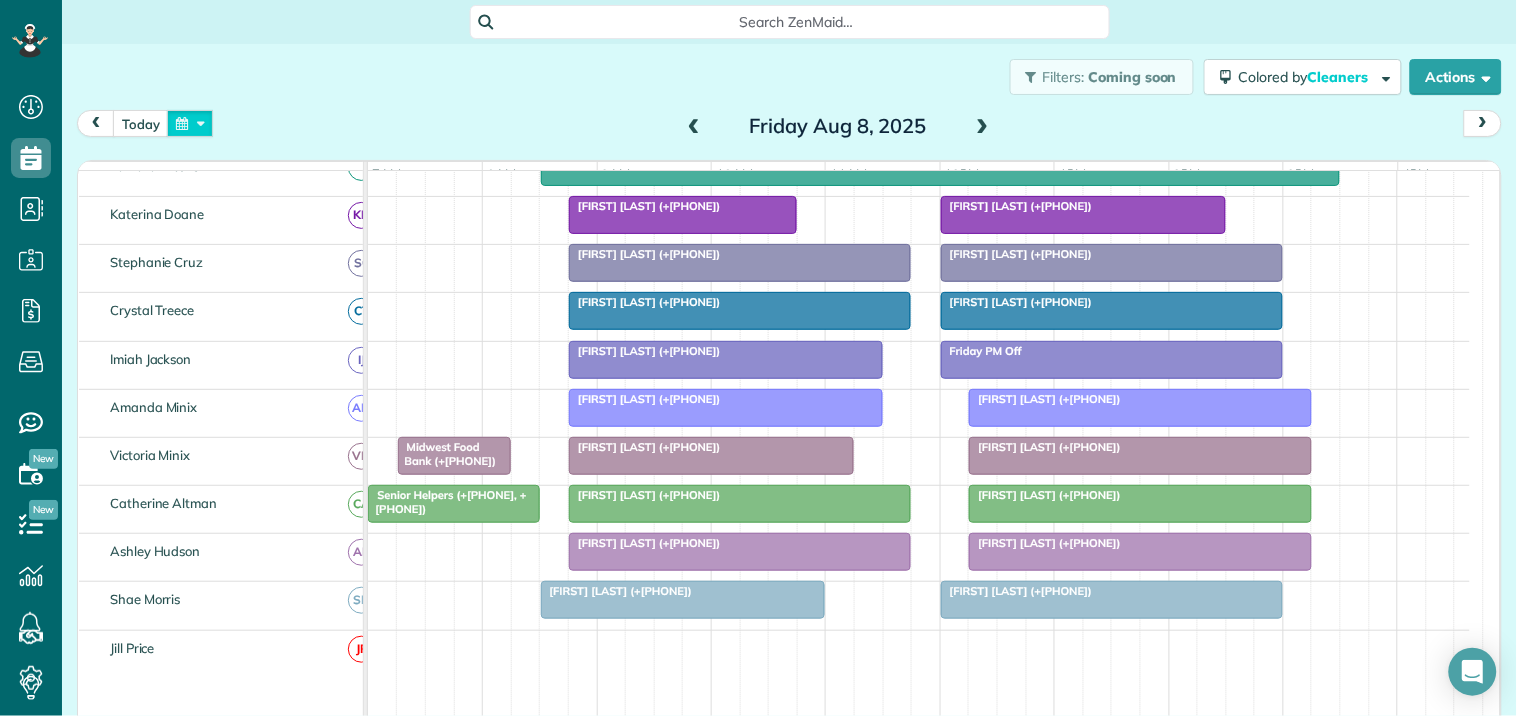 click at bounding box center [190, 123] 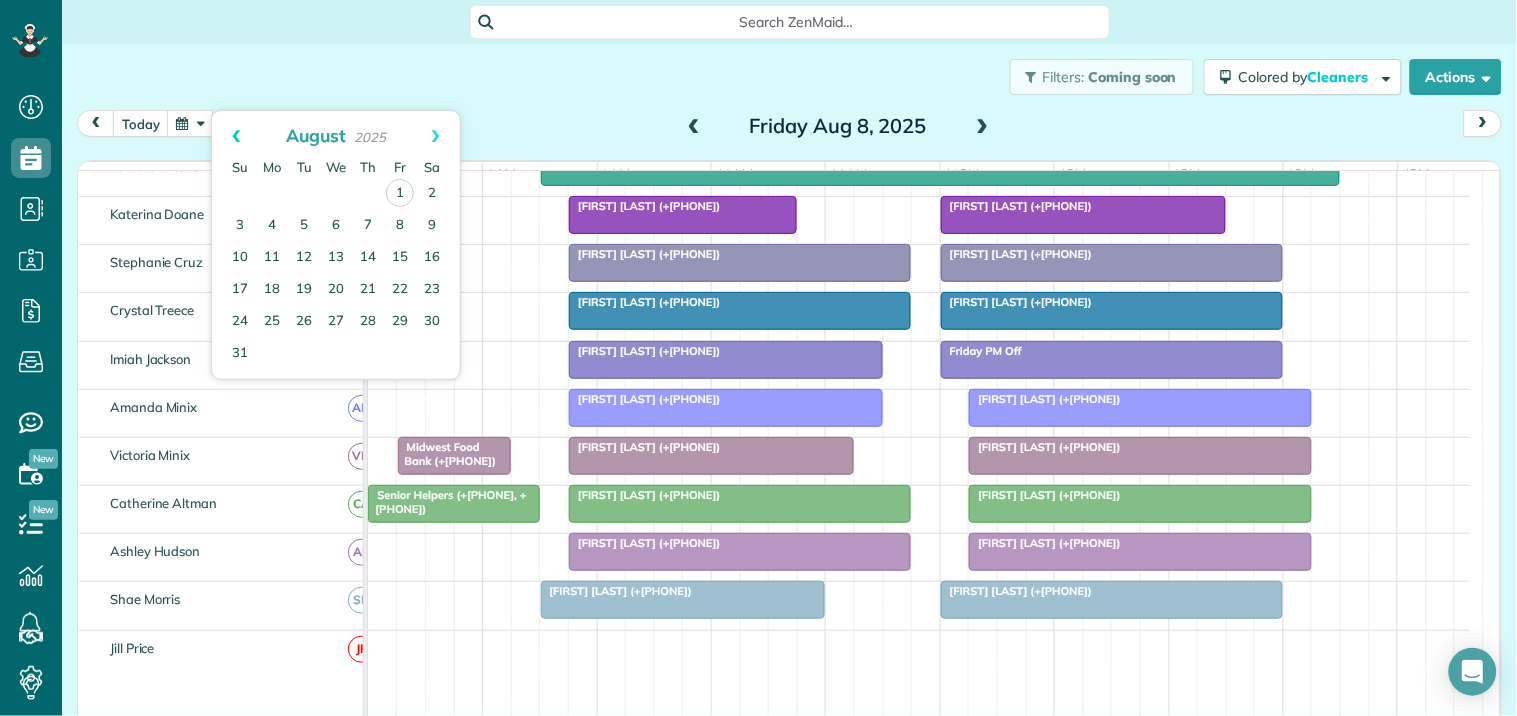 click on "Prev" at bounding box center (236, 136) 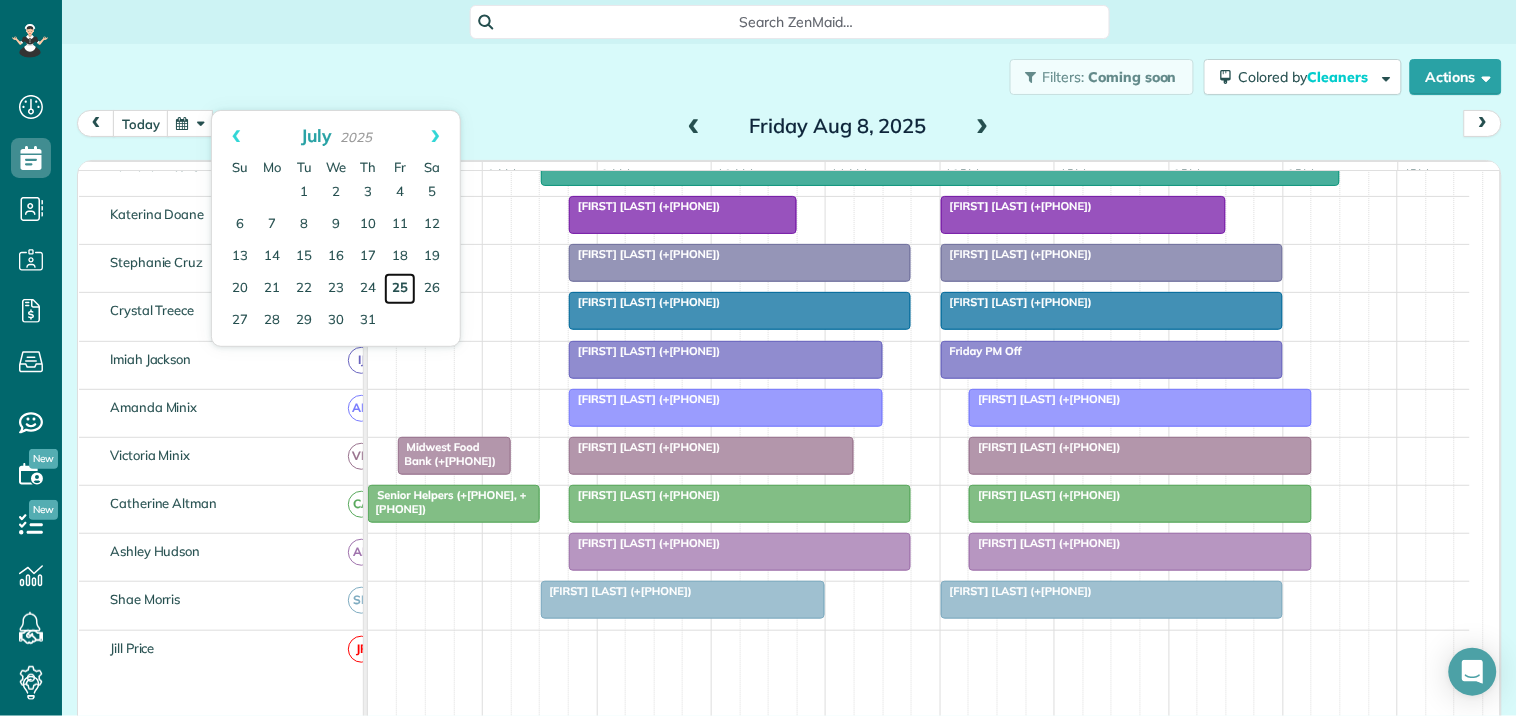 click on "25" at bounding box center [400, 289] 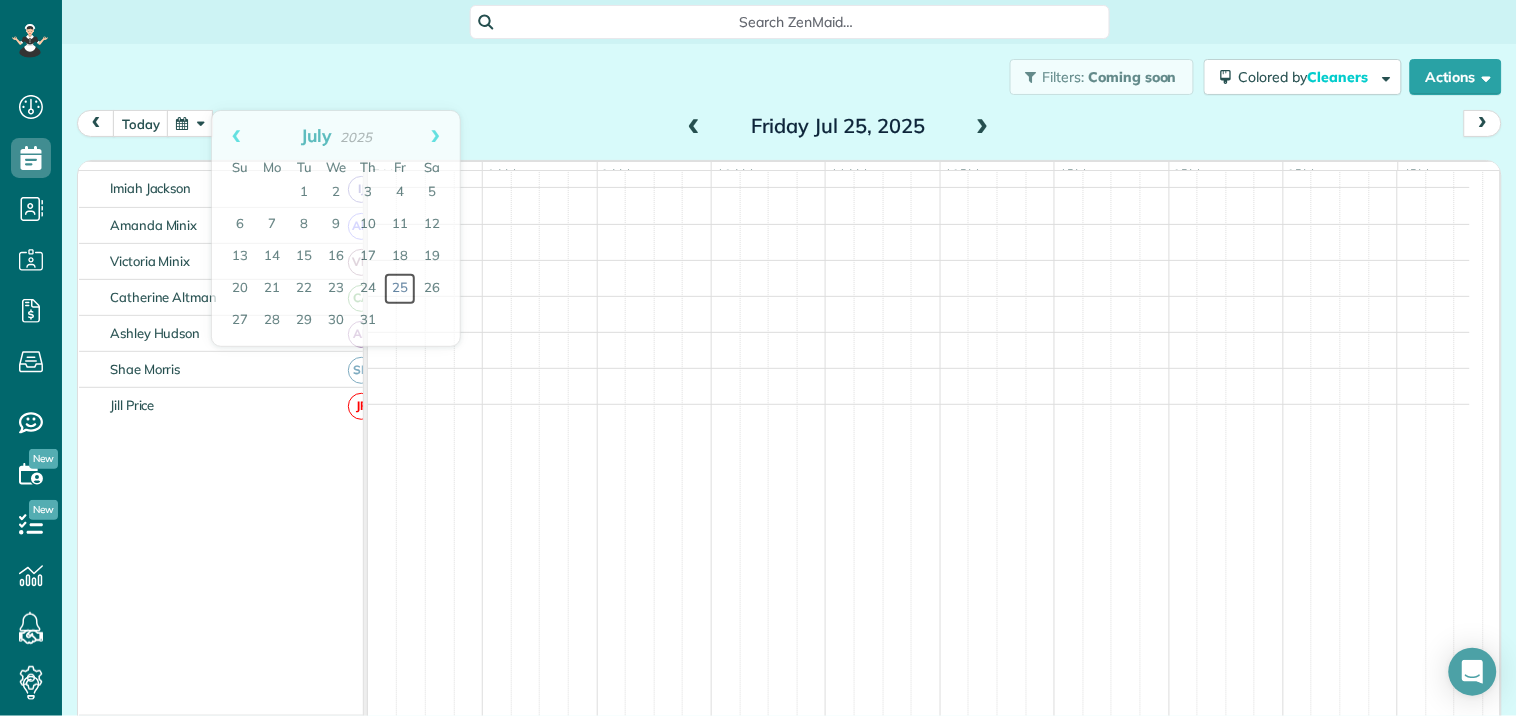 scroll, scrollTop: 305, scrollLeft: 0, axis: vertical 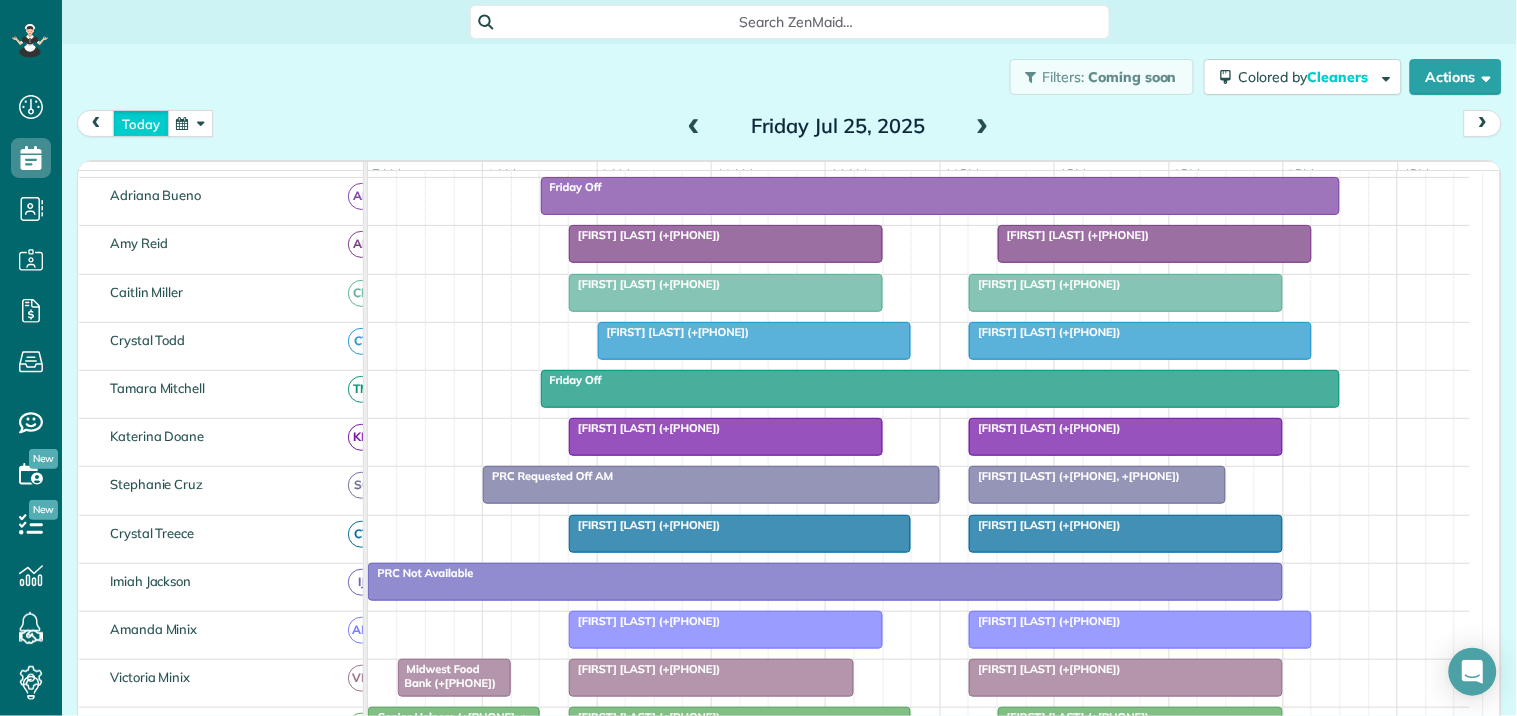 click on "today" at bounding box center [141, 123] 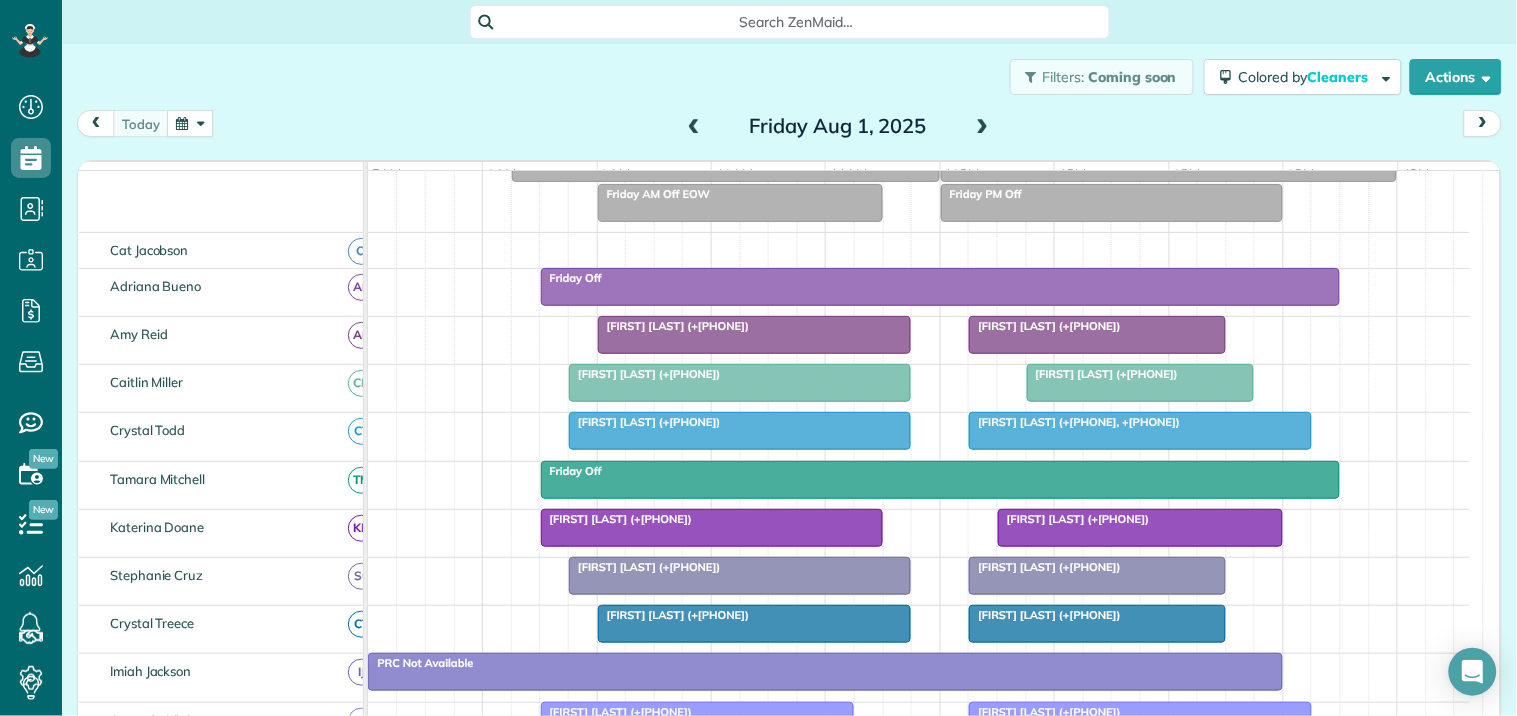 scroll, scrollTop: 234, scrollLeft: 0, axis: vertical 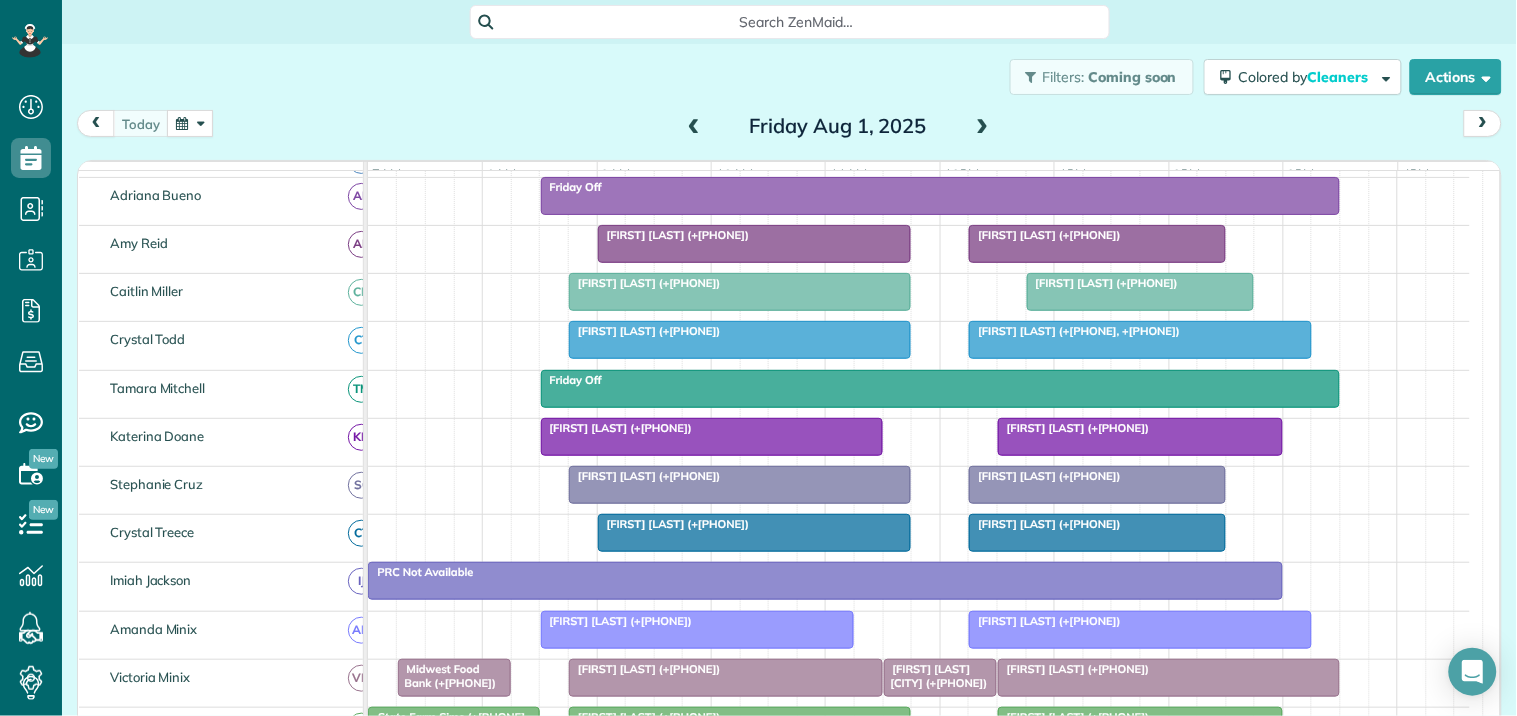 click on "[FIRST] [LAST] (+[PHONE])" at bounding box center [1045, 235] 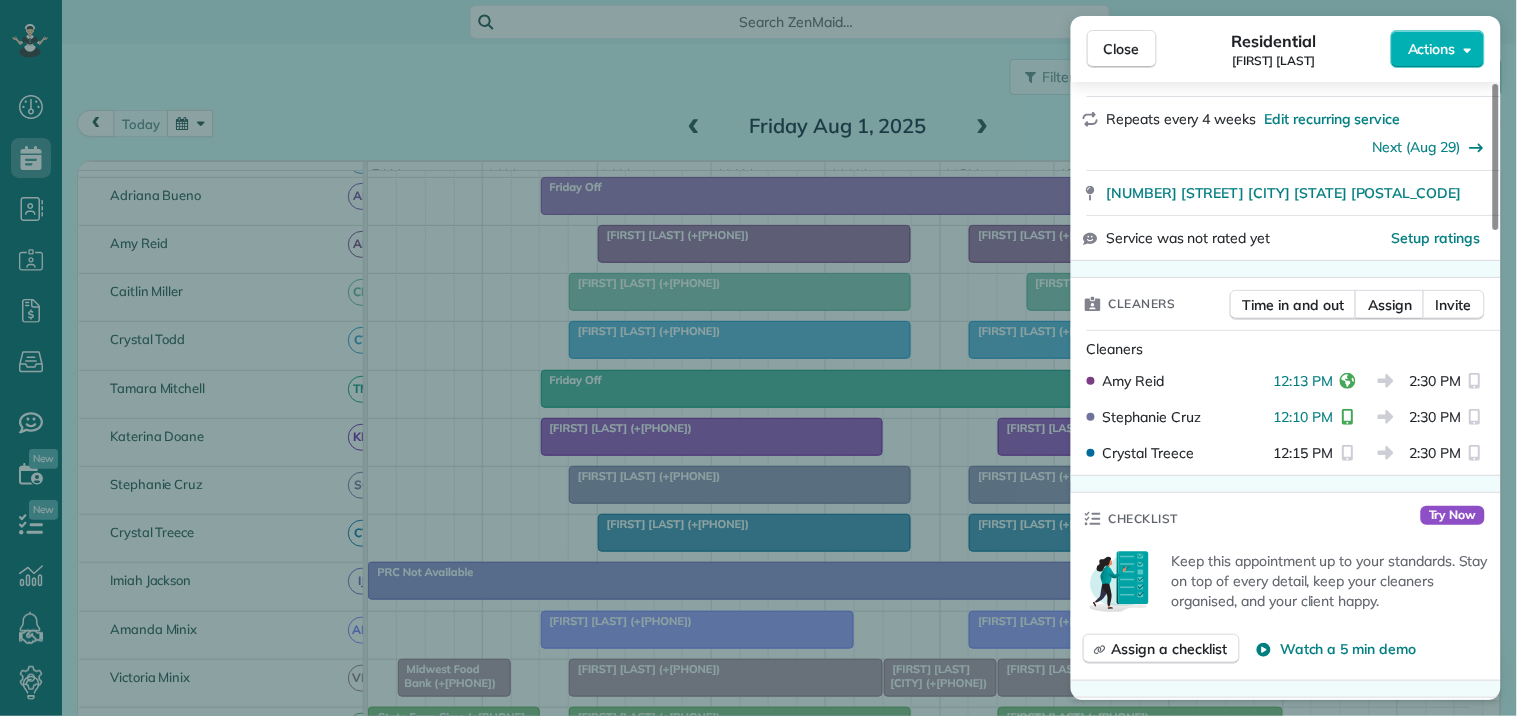 scroll, scrollTop: 333, scrollLeft: 0, axis: vertical 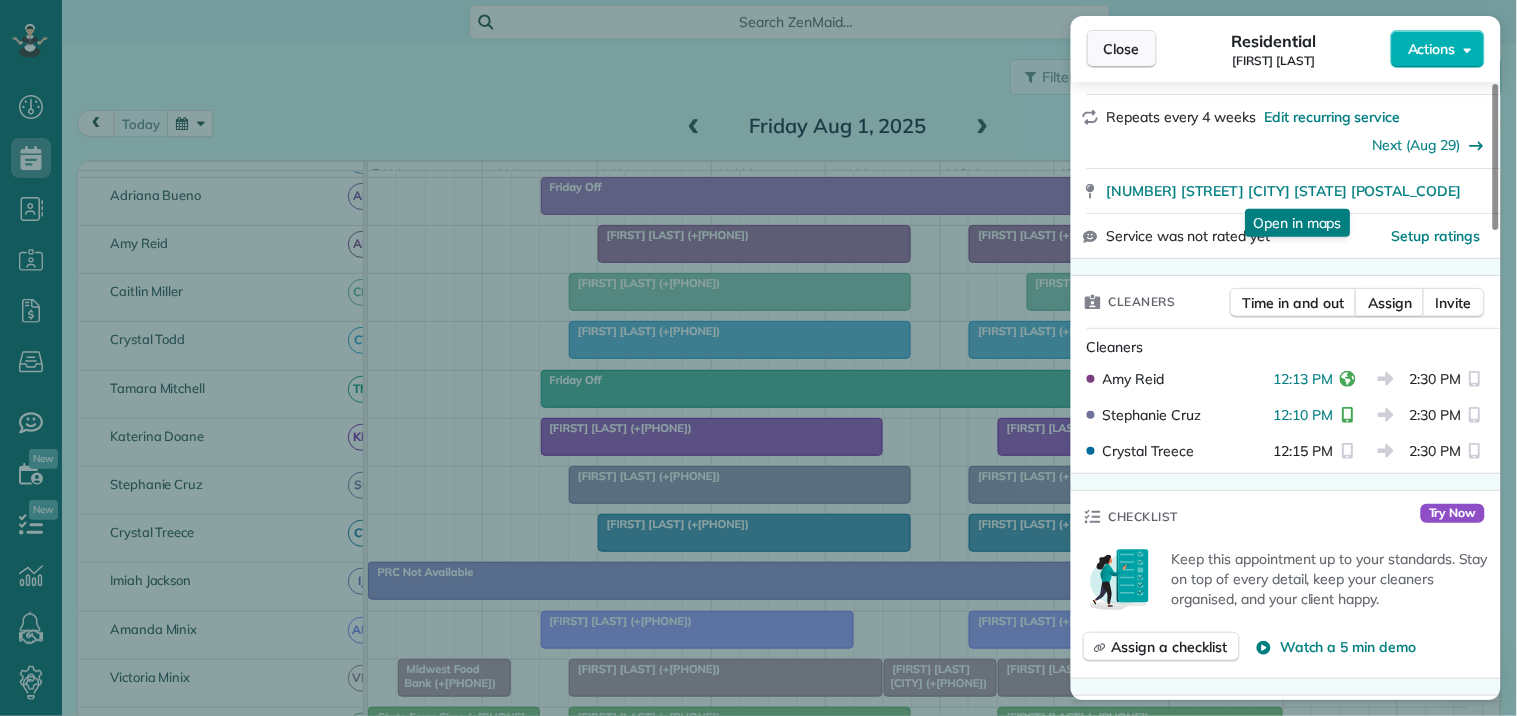 click on "Close" at bounding box center (1122, 49) 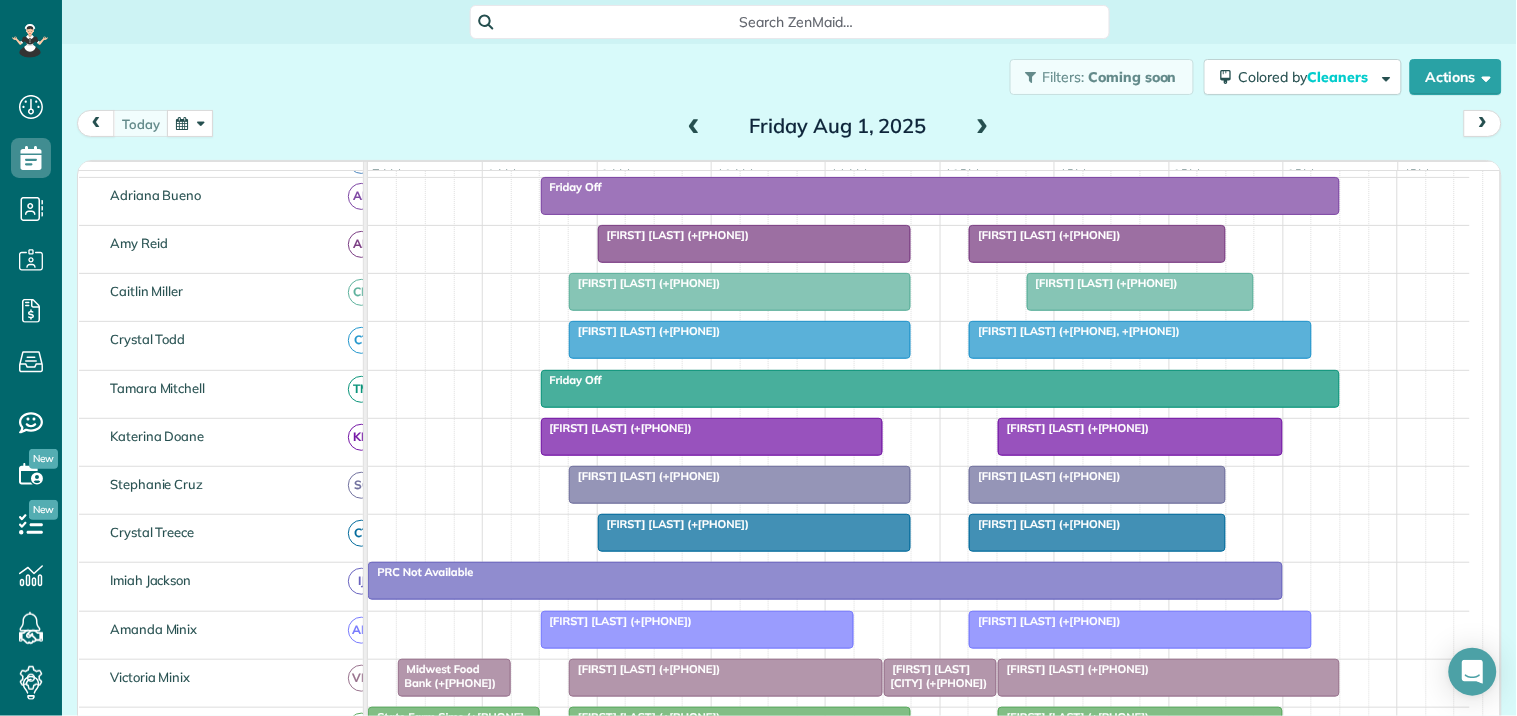 scroll, scrollTop: 567, scrollLeft: 0, axis: vertical 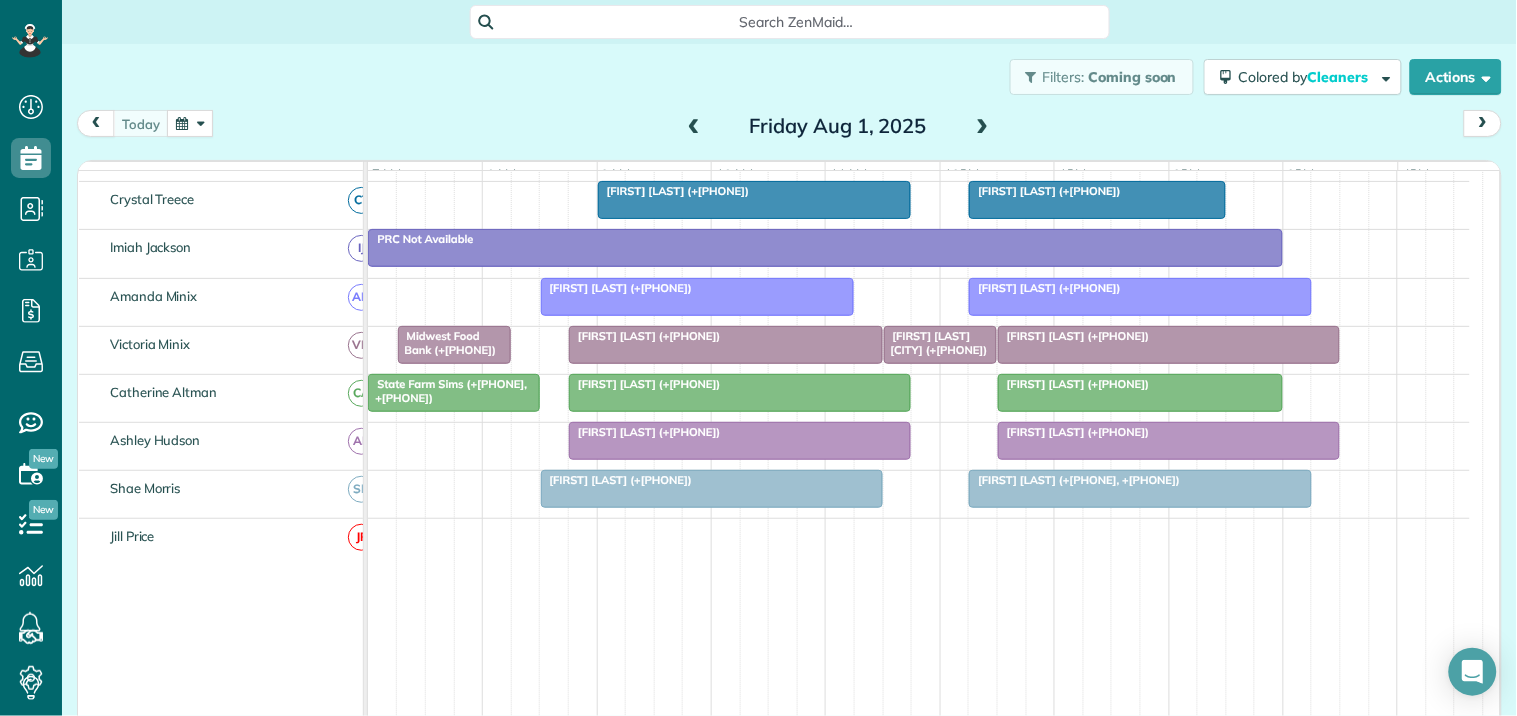 click at bounding box center [1140, 393] 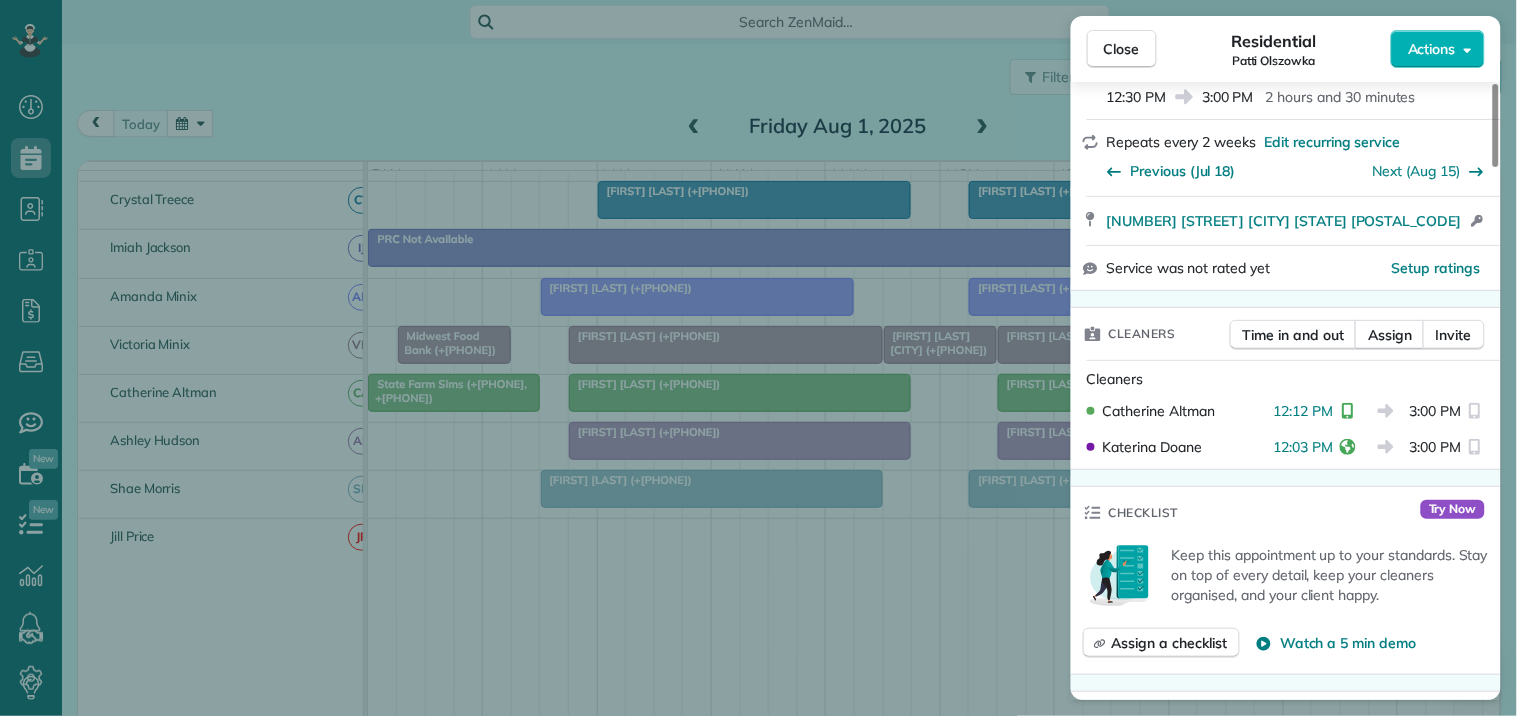 scroll, scrollTop: 333, scrollLeft: 0, axis: vertical 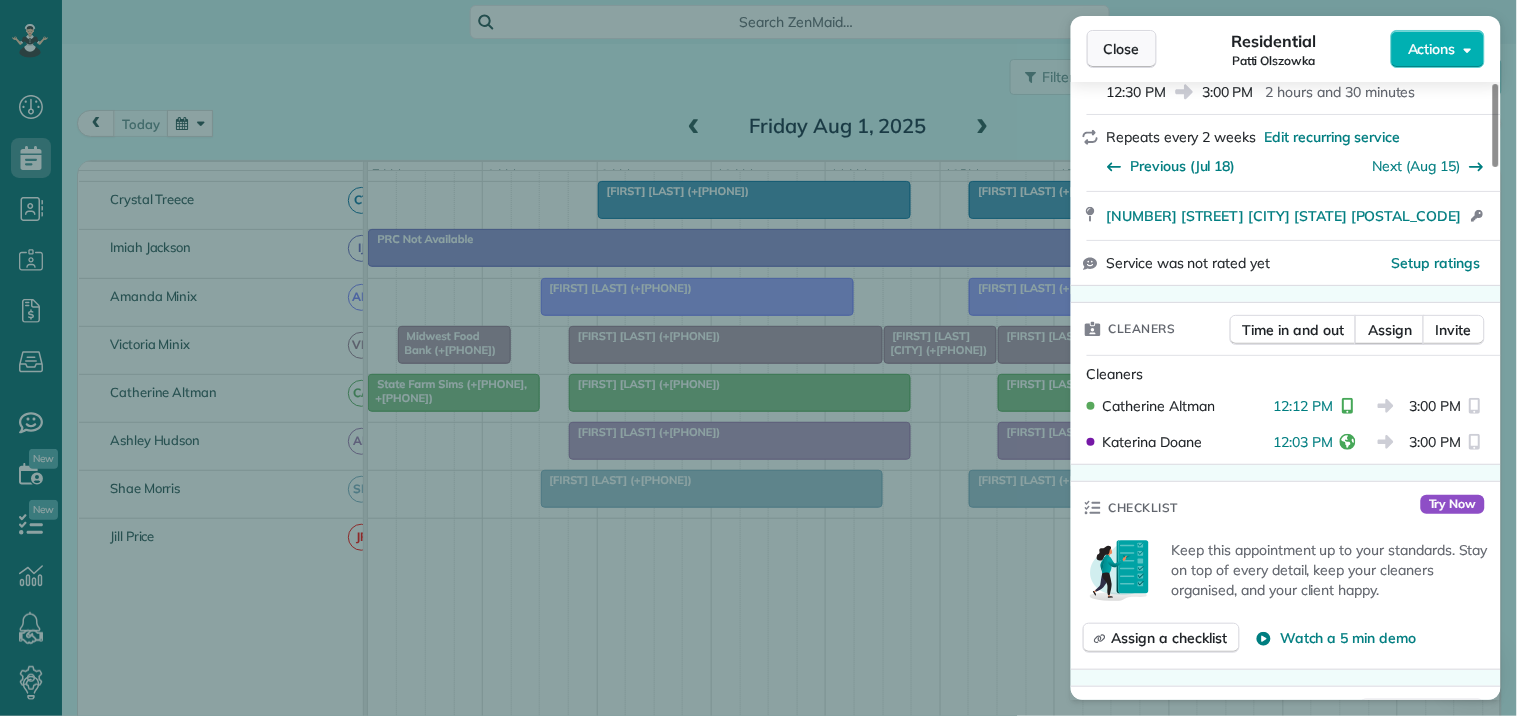 click on "Close" at bounding box center (1122, 49) 